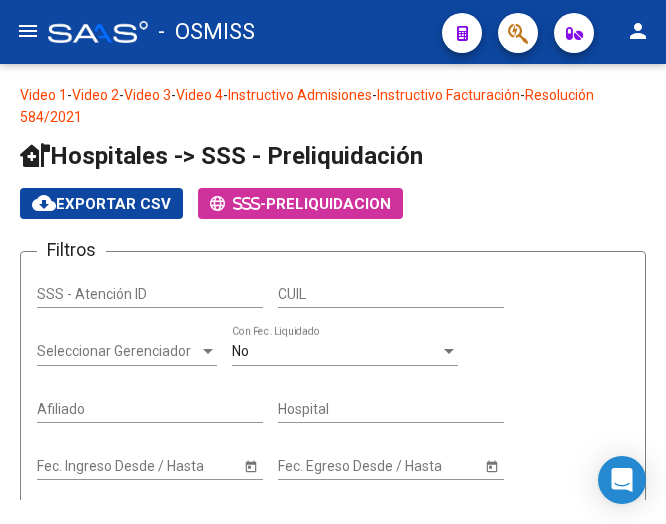 scroll, scrollTop: 0, scrollLeft: 0, axis: both 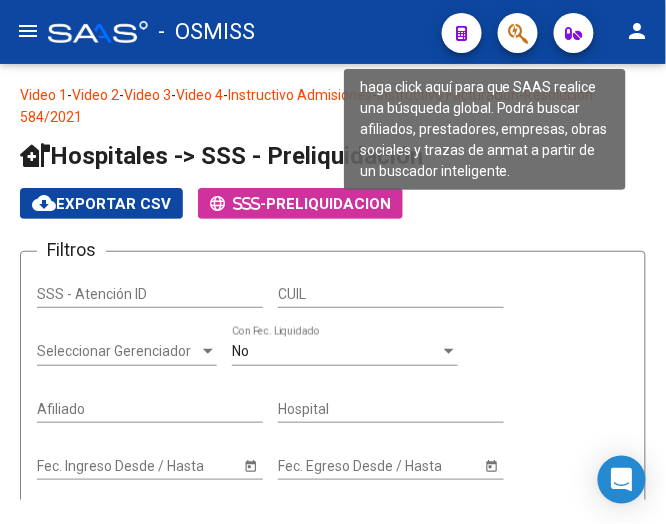 click 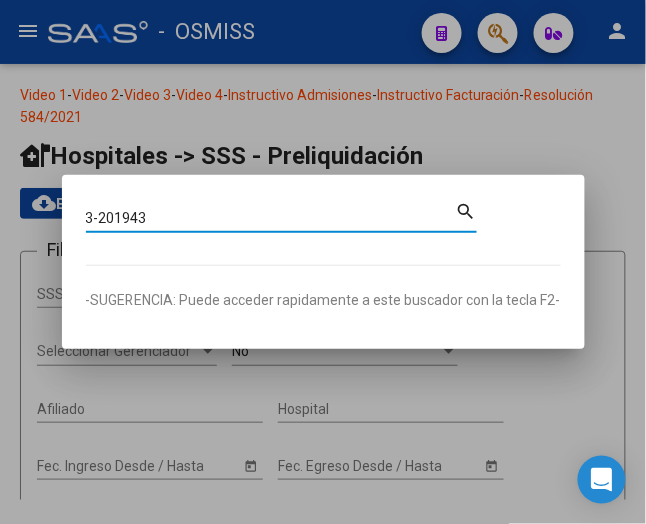 type on "3-201943" 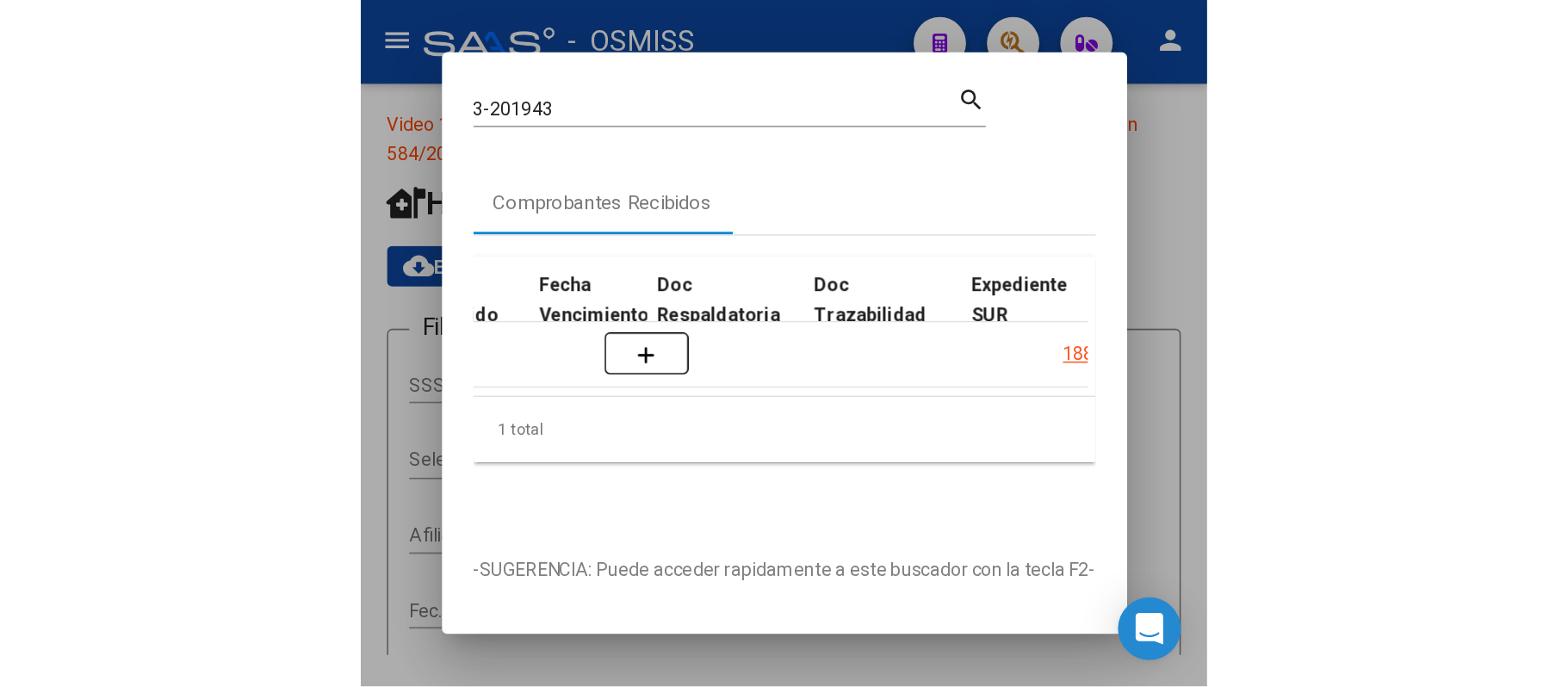 scroll, scrollTop: 0, scrollLeft: 993, axis: horizontal 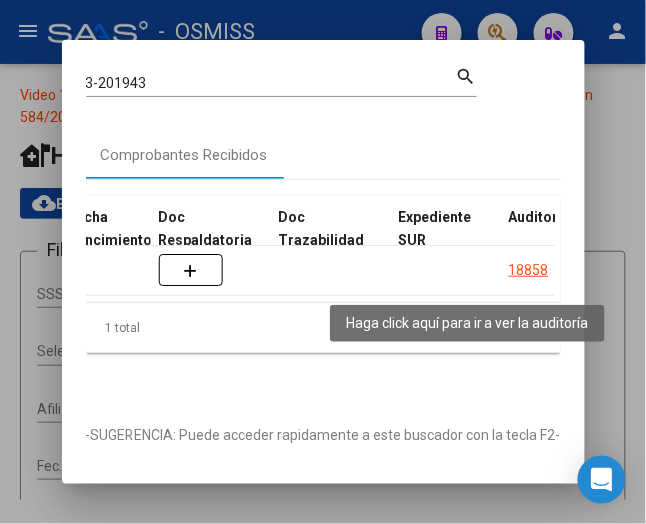 click on "18858" 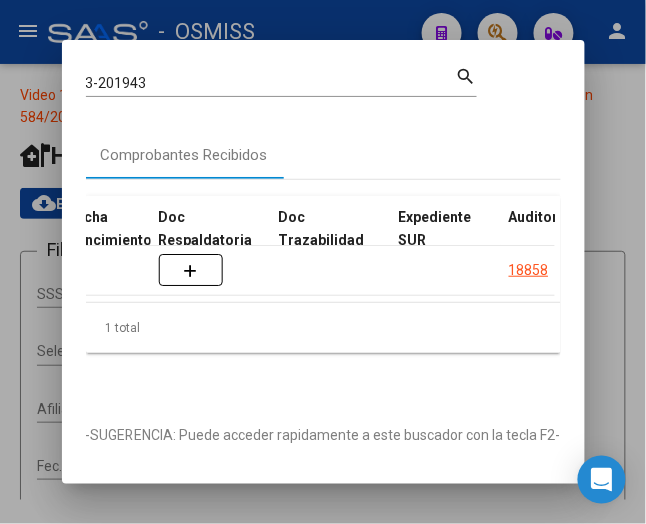 click on "18858" 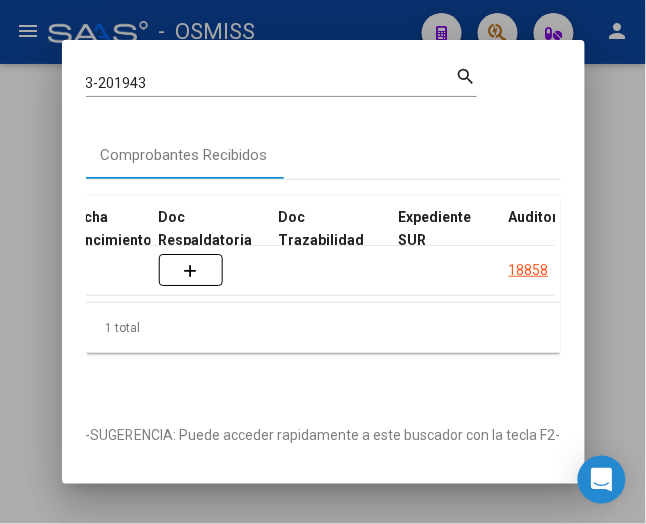 click at bounding box center [323, 262] 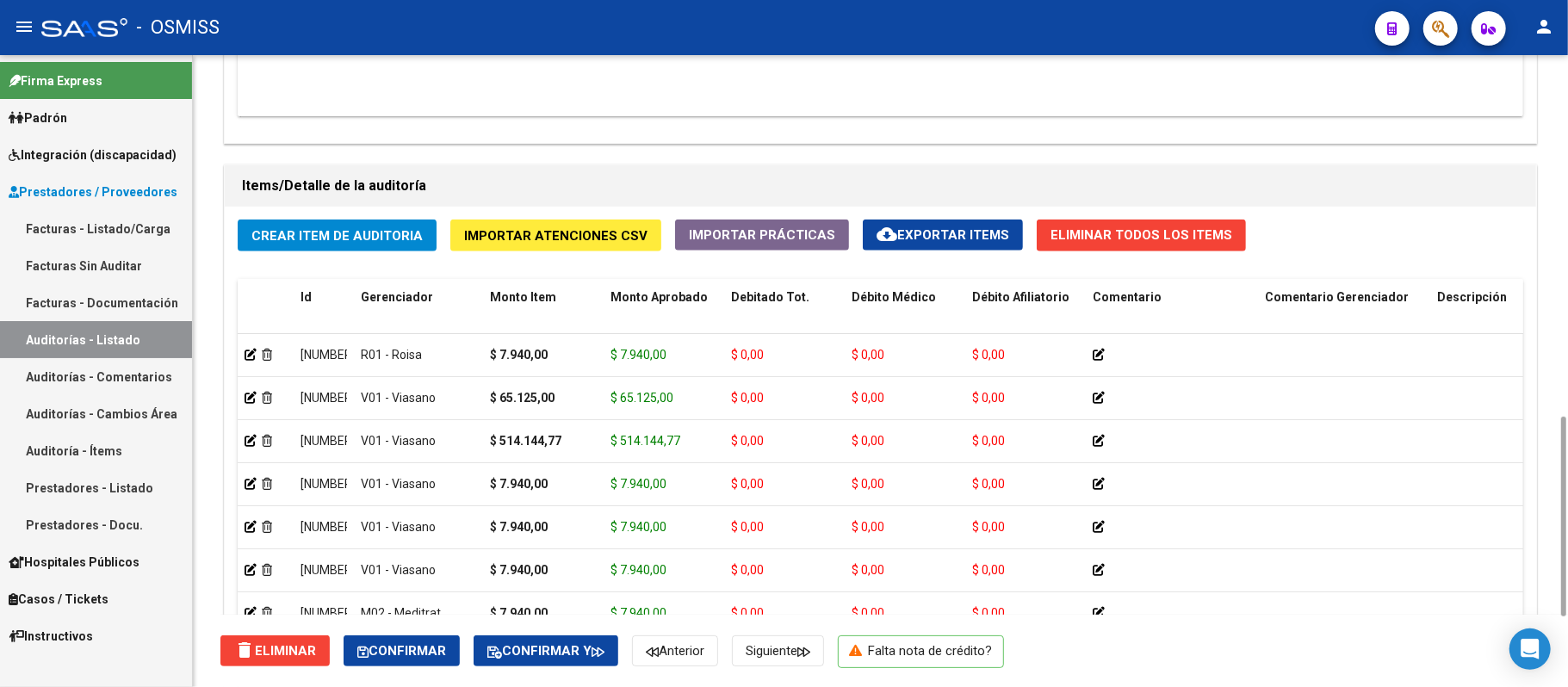 scroll, scrollTop: 1371, scrollLeft: 0, axis: vertical 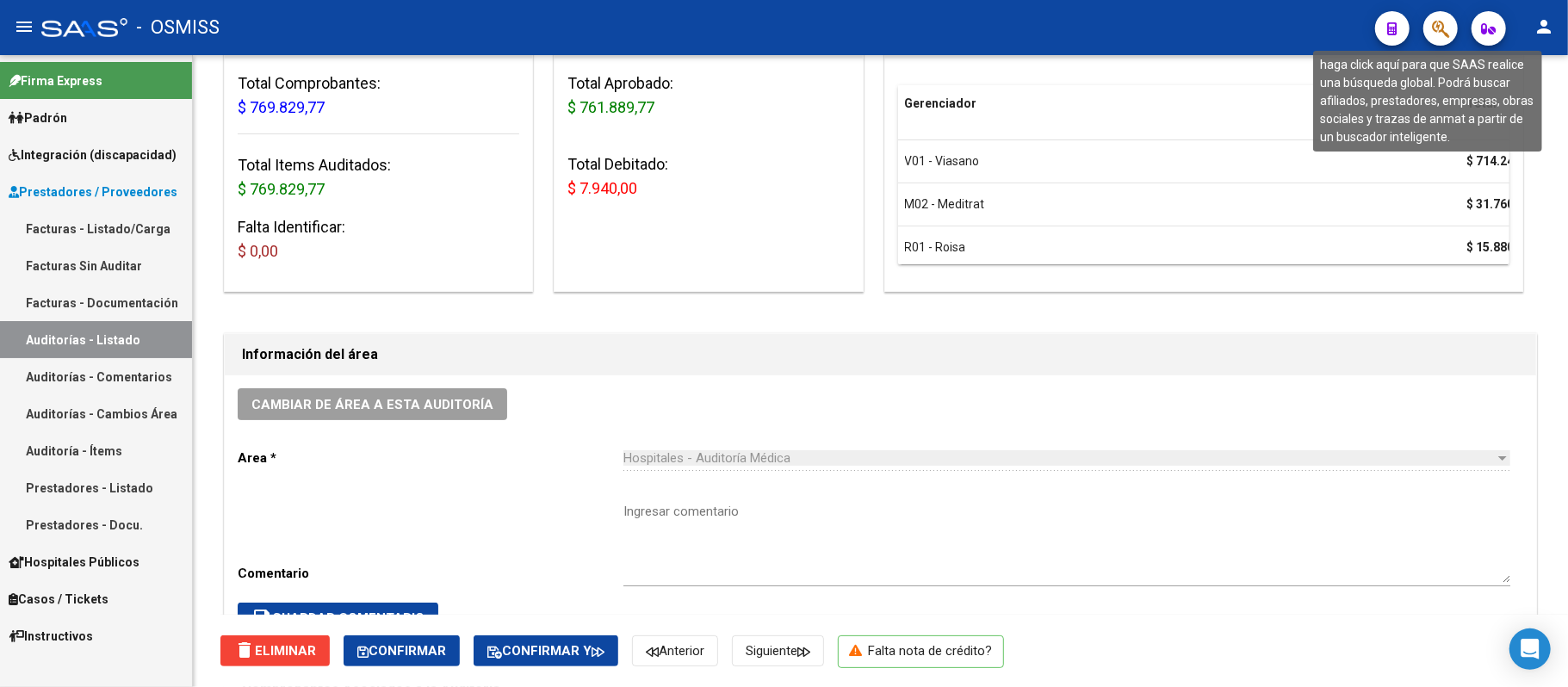 click 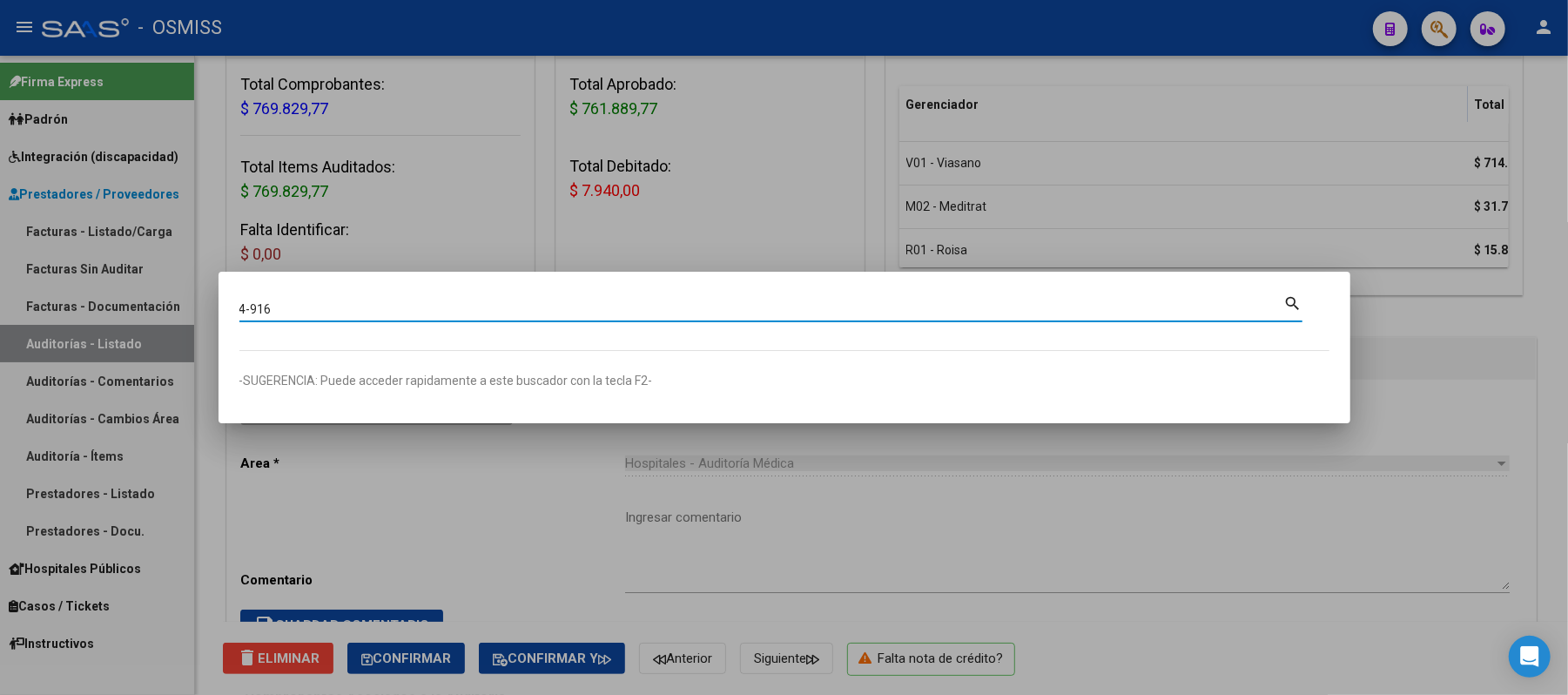 type on "4-916" 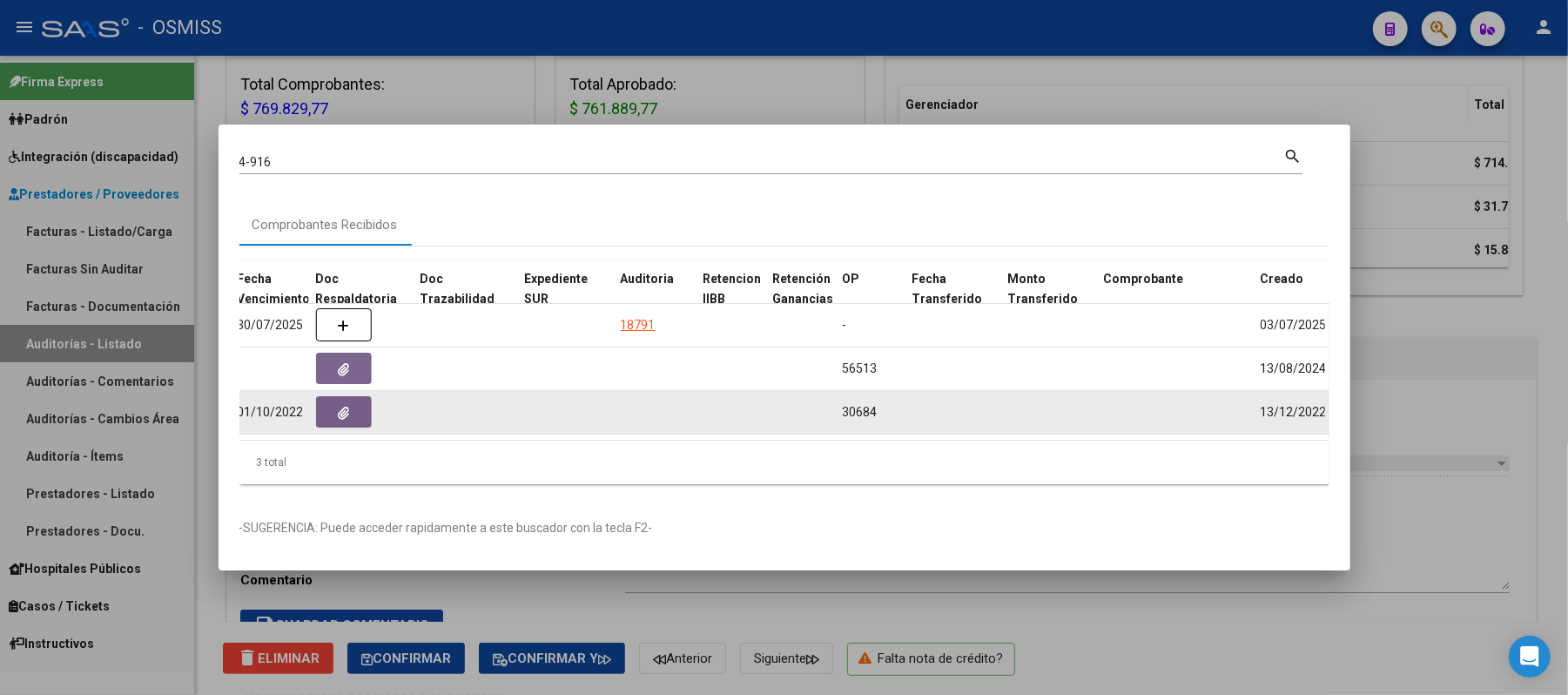 scroll, scrollTop: 0, scrollLeft: 959, axis: horizontal 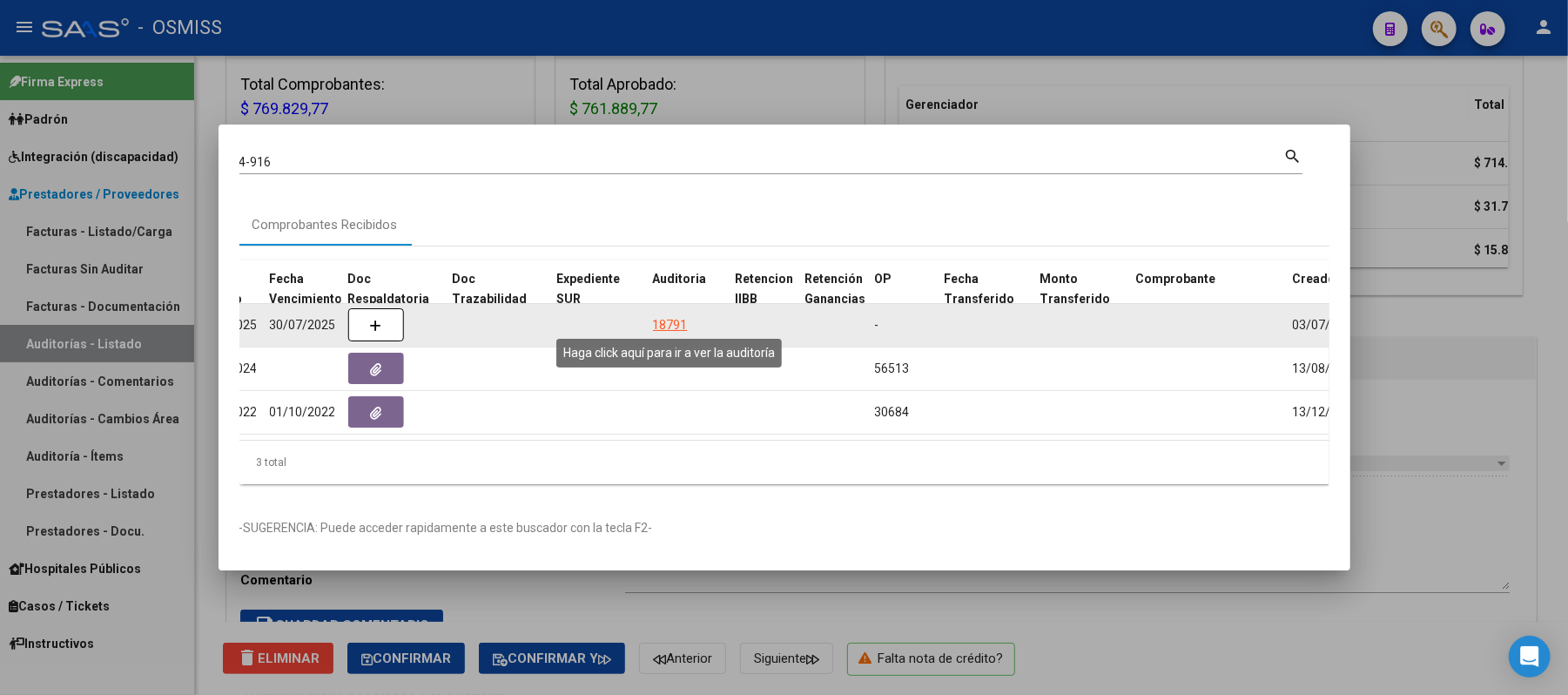 click on "18791" 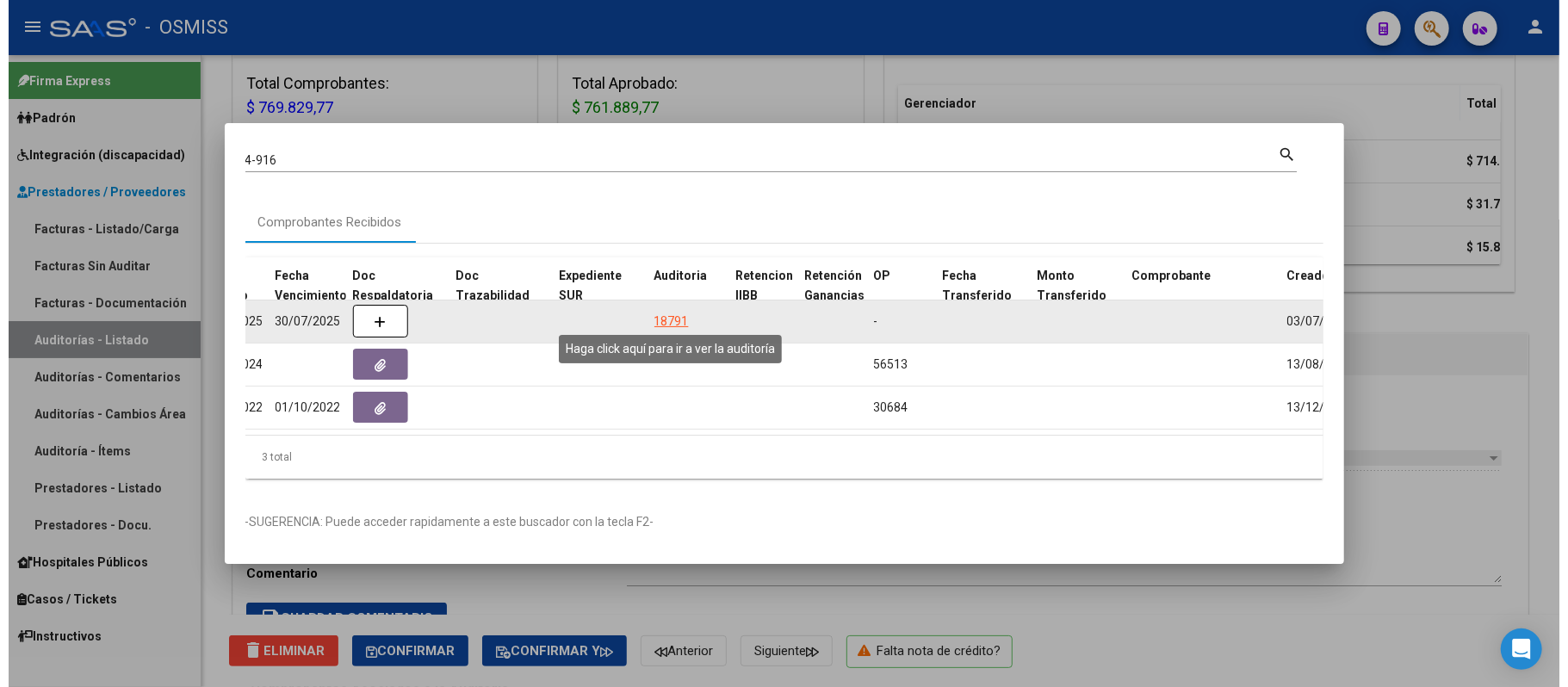 scroll, scrollTop: 0, scrollLeft: 0, axis: both 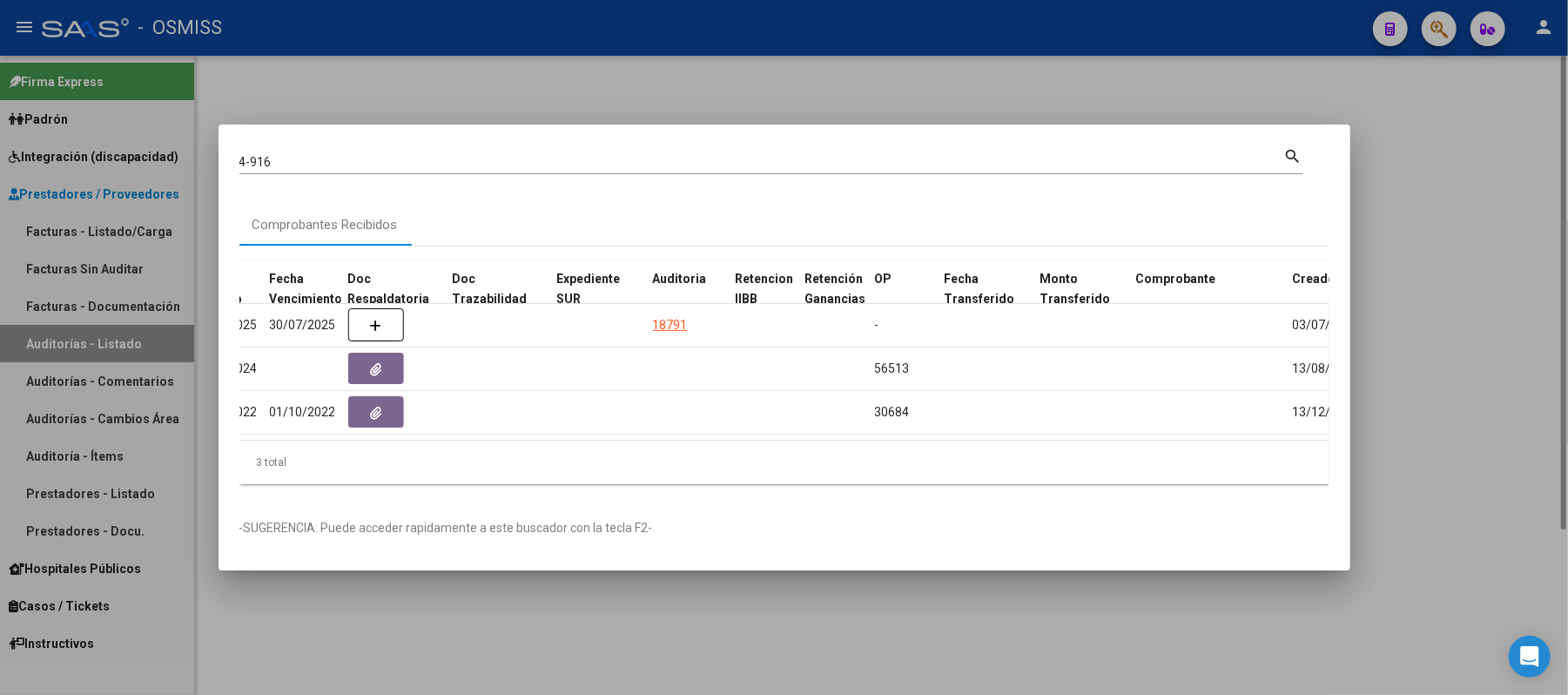click at bounding box center (784, 348) 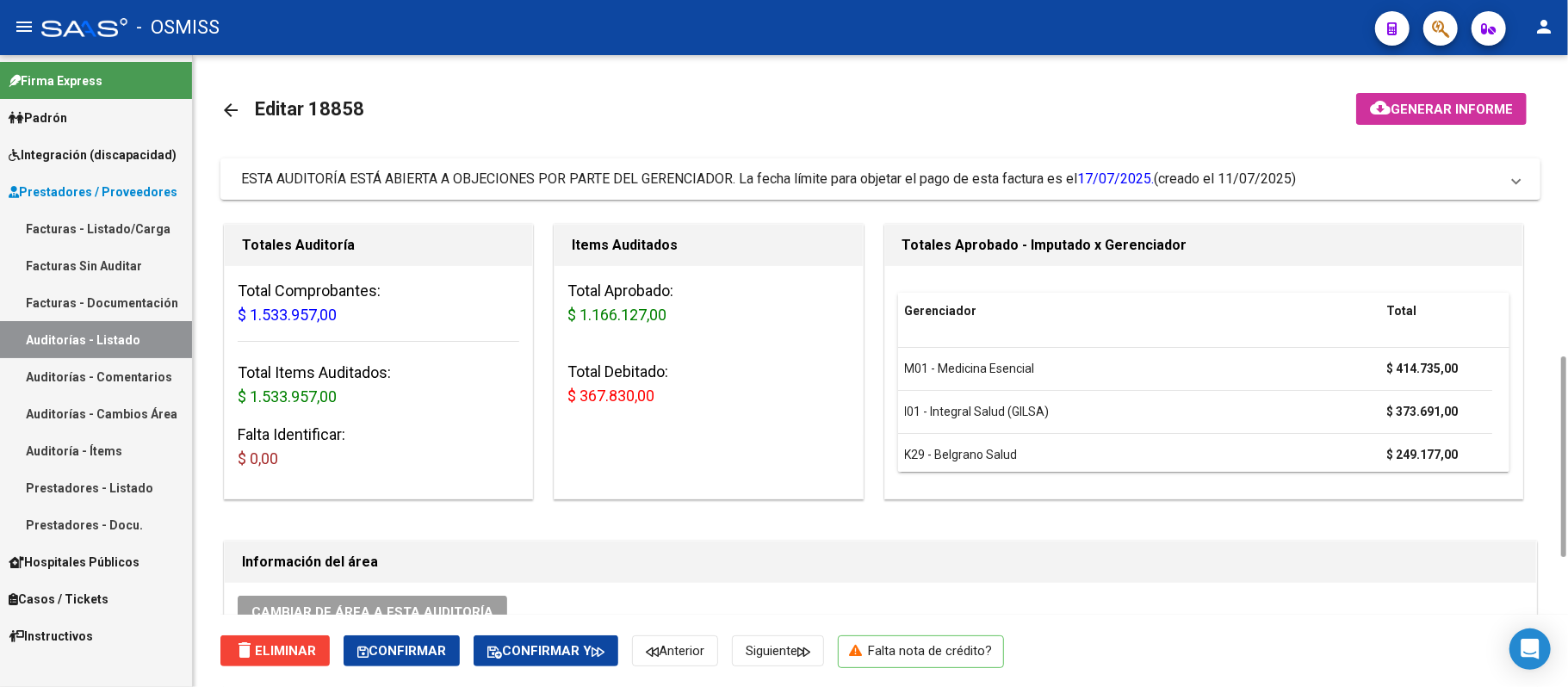 scroll, scrollTop: 229, scrollLeft: 0, axis: vertical 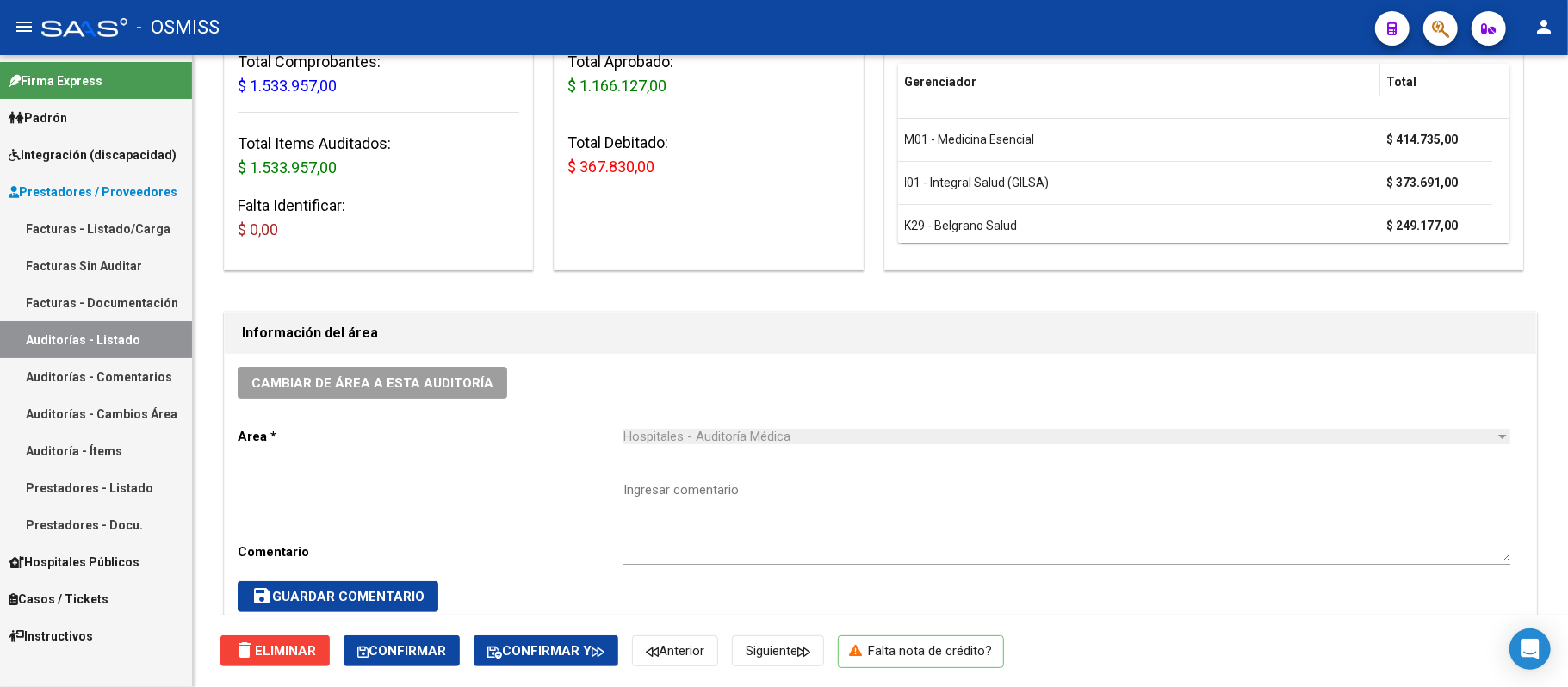 click on "Auditorías - Listado" at bounding box center (96, 339) 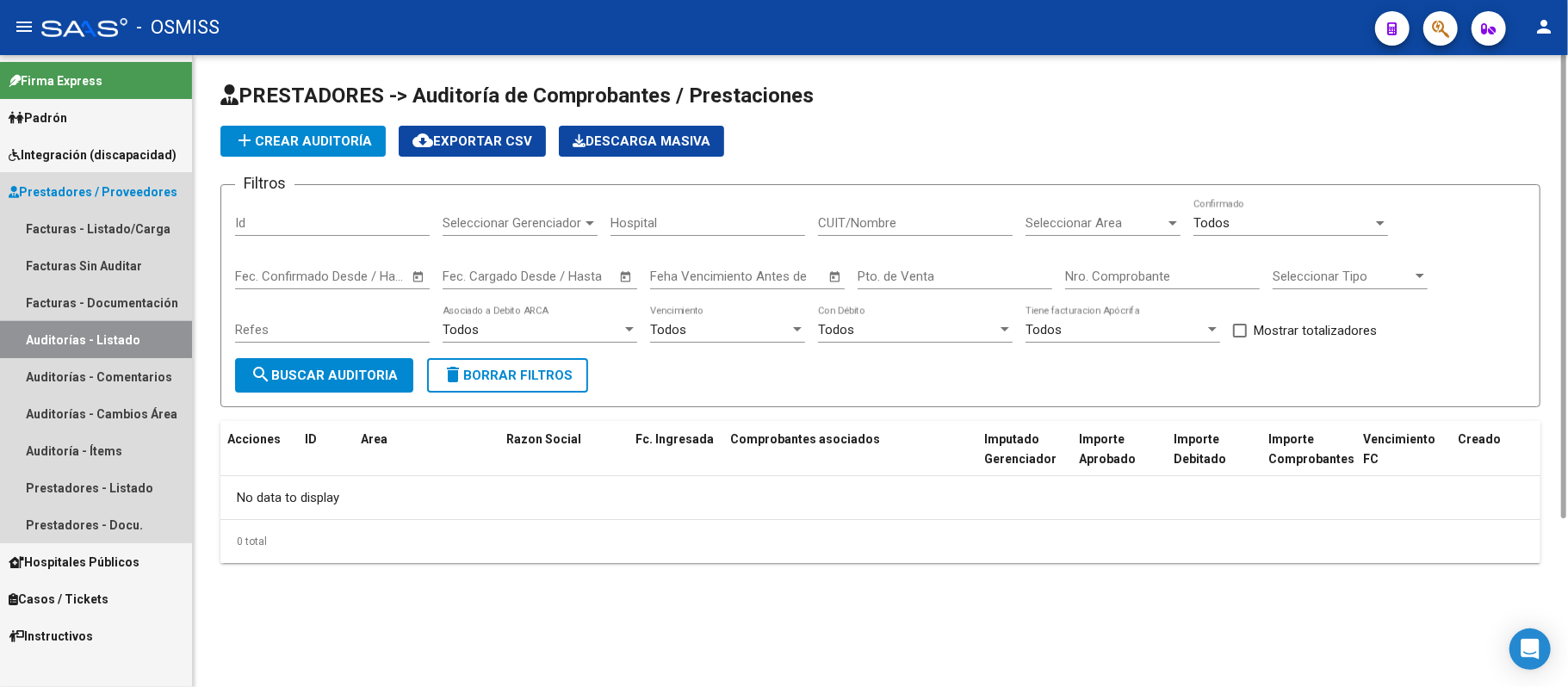 scroll, scrollTop: 0, scrollLeft: 0, axis: both 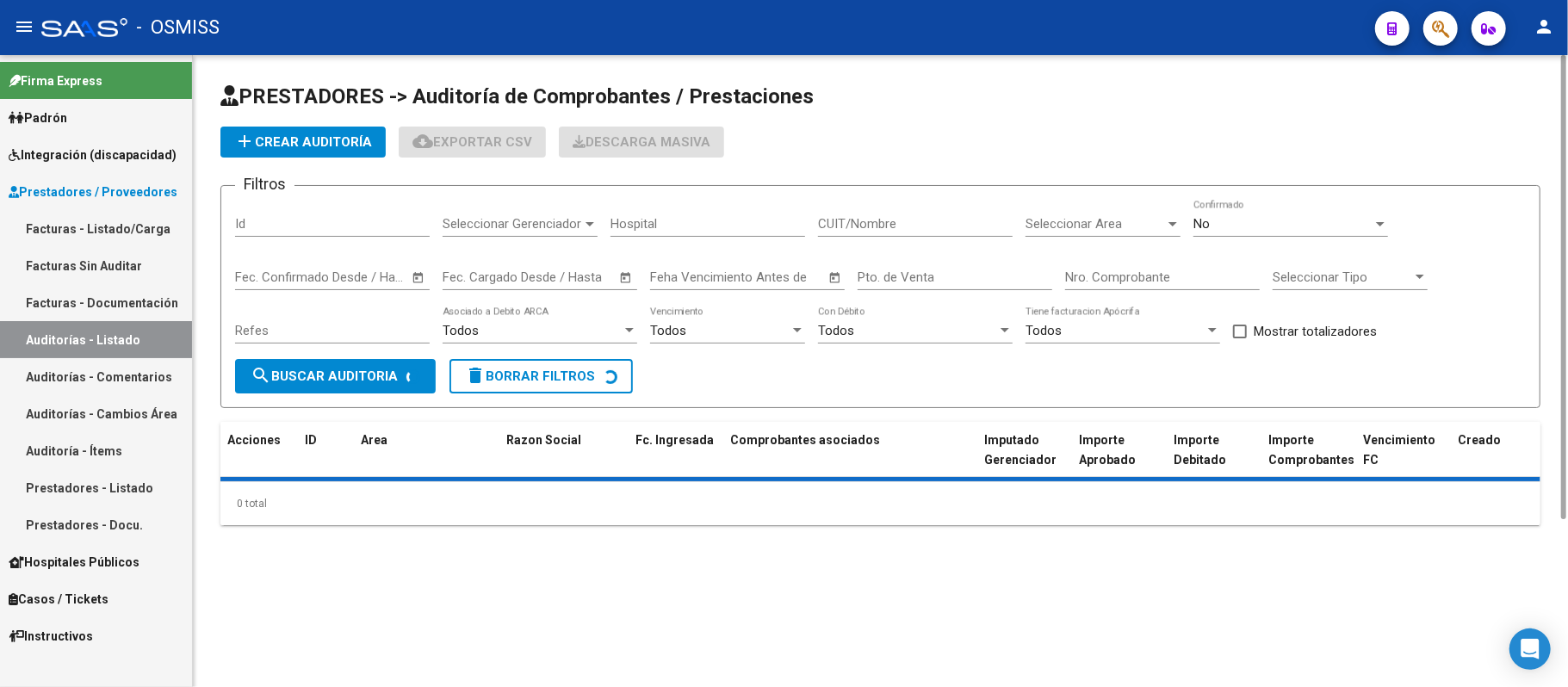 click on "Seleccionar Area" at bounding box center (1095, 224) 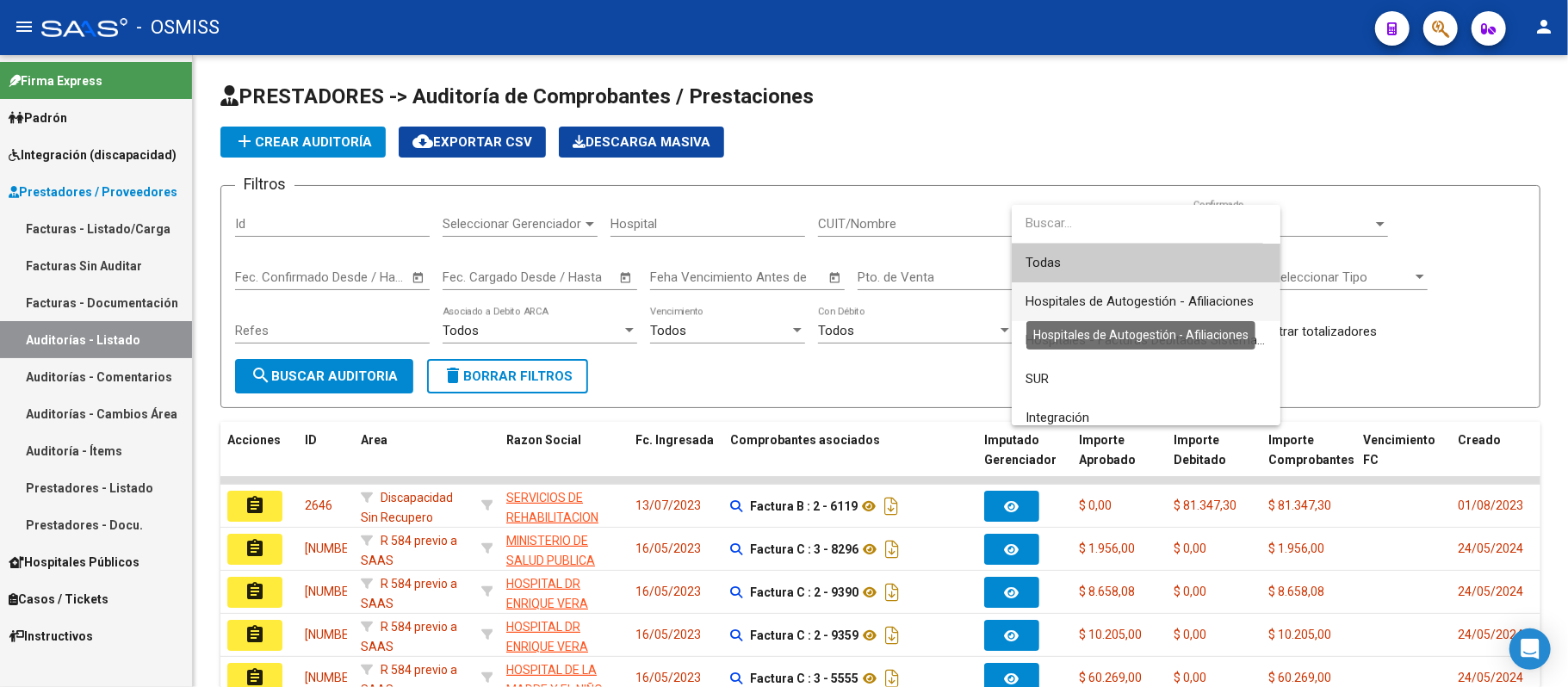 click on "Hospitales de Autogestión - Afiliaciones" at bounding box center (1139, 301) 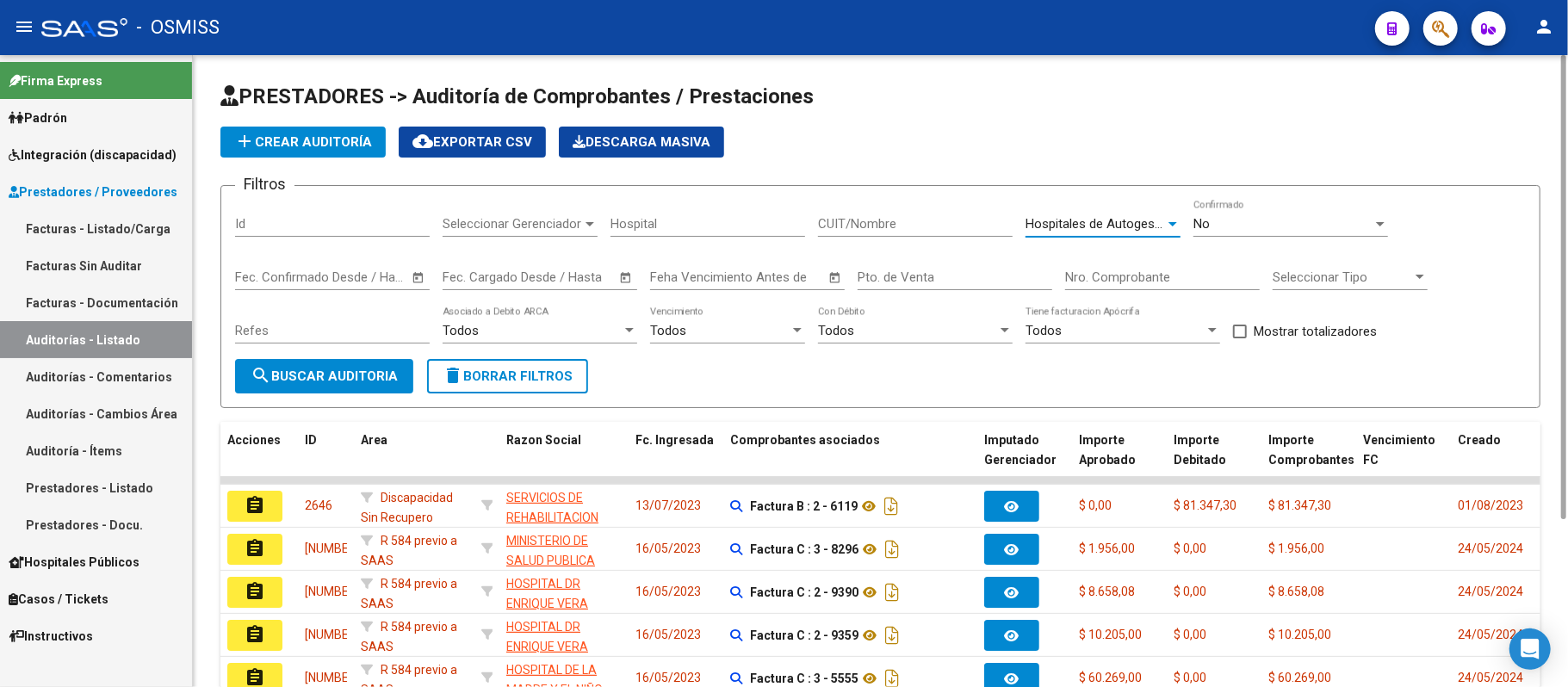 click on "search  Buscar Auditoria" 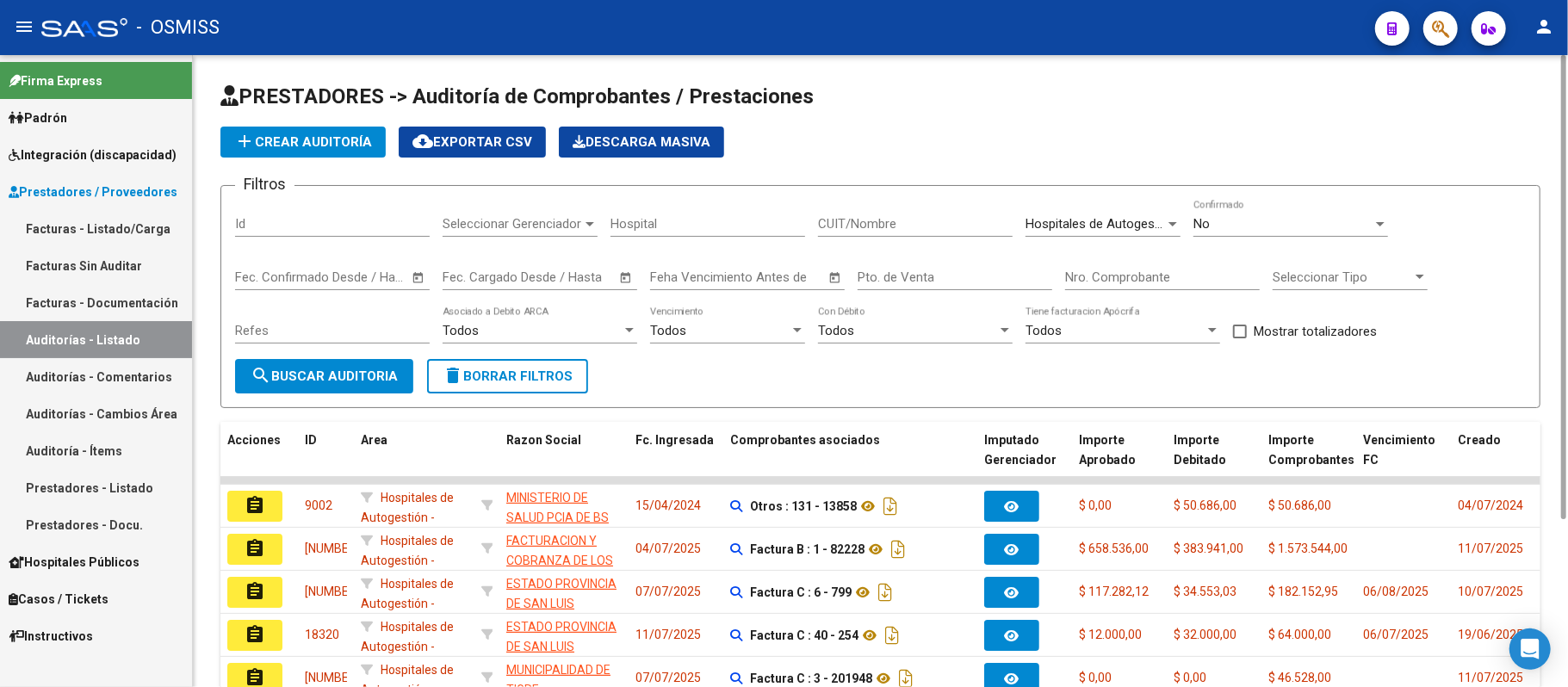 scroll, scrollTop: 134, scrollLeft: 0, axis: vertical 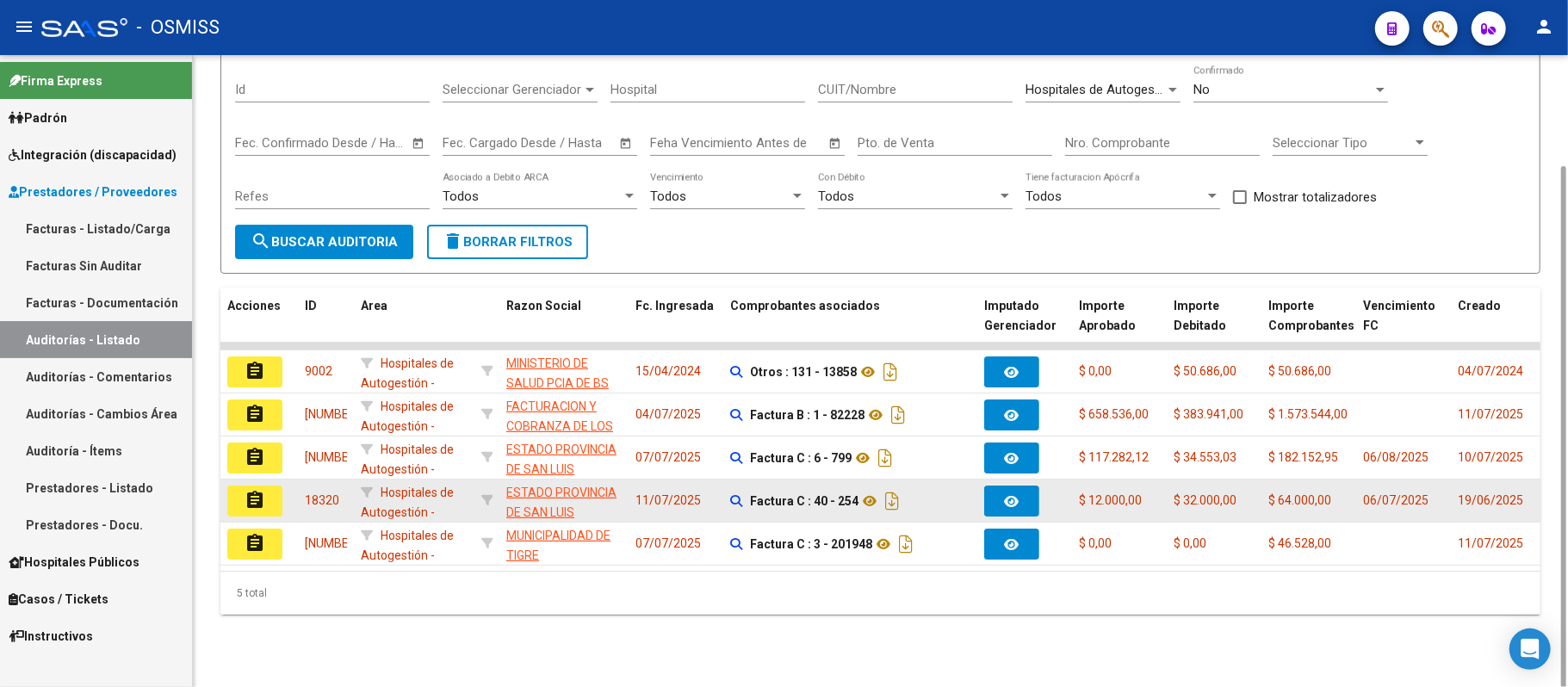 click on "assignment" 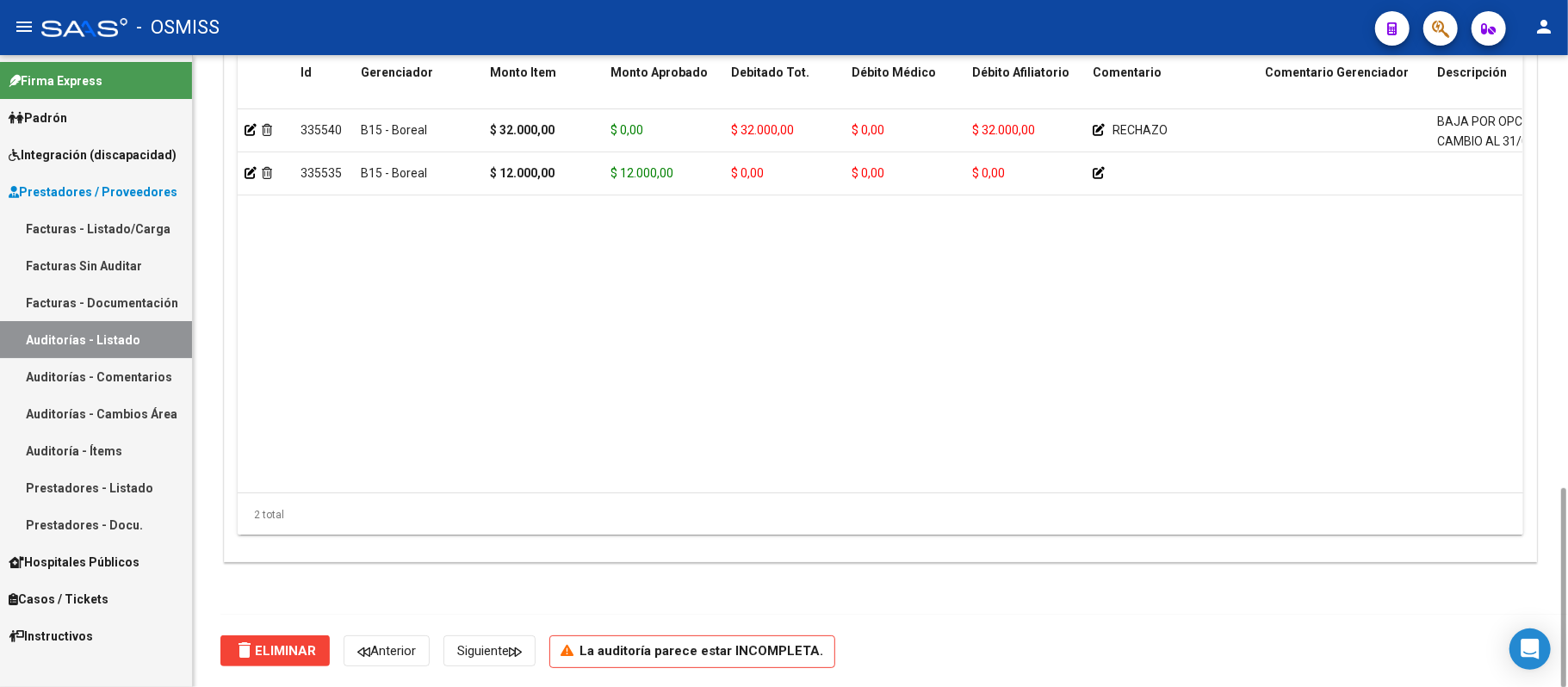 scroll, scrollTop: 1142, scrollLeft: 0, axis: vertical 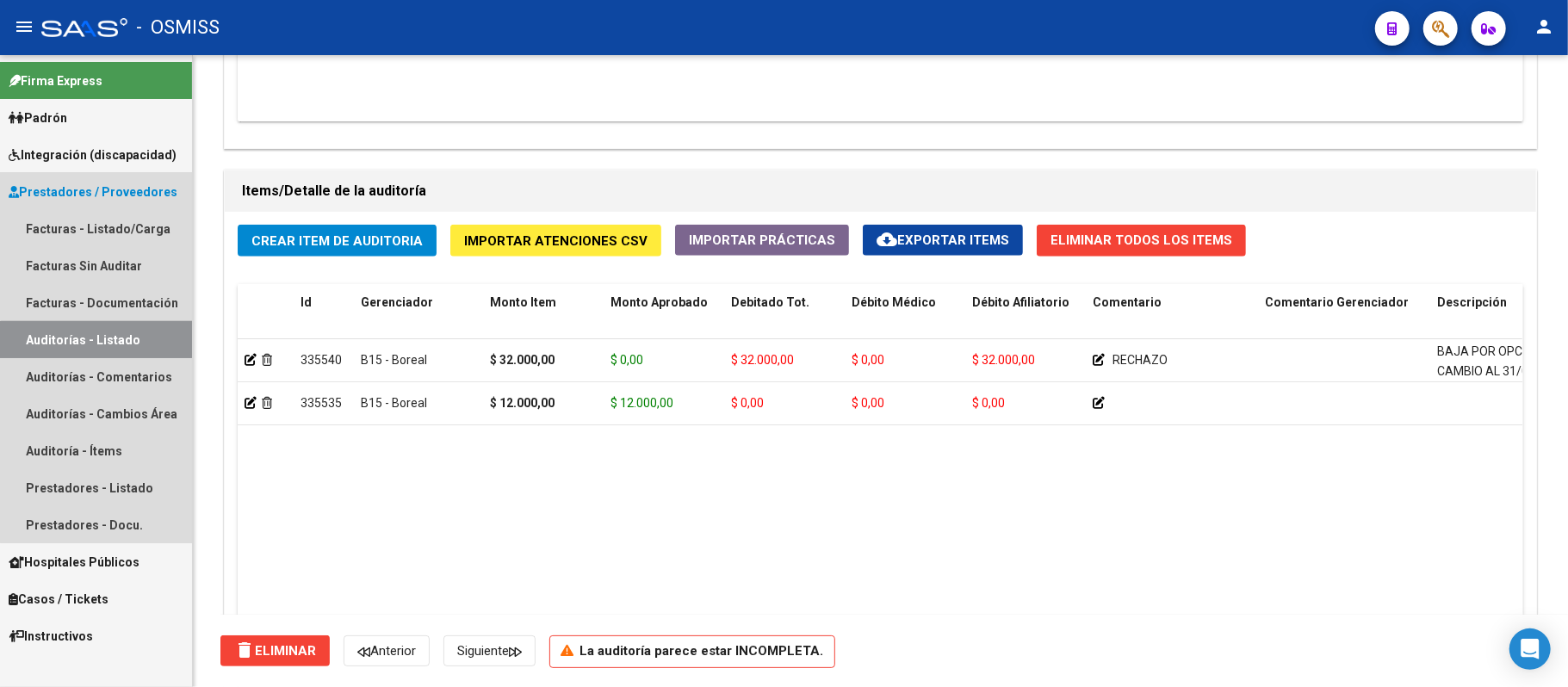 click on "Auditorías - Listado" at bounding box center [96, 339] 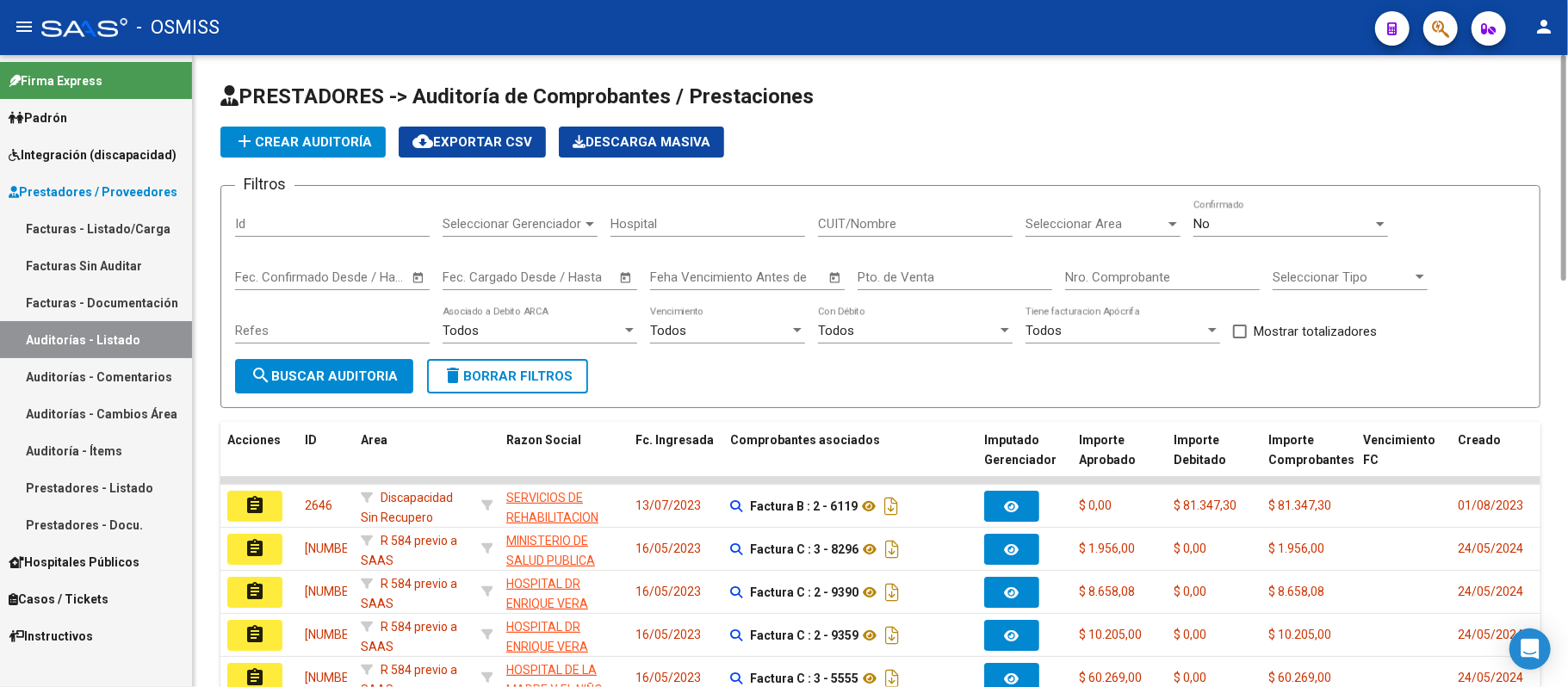 click on "add  Crear Auditoría" 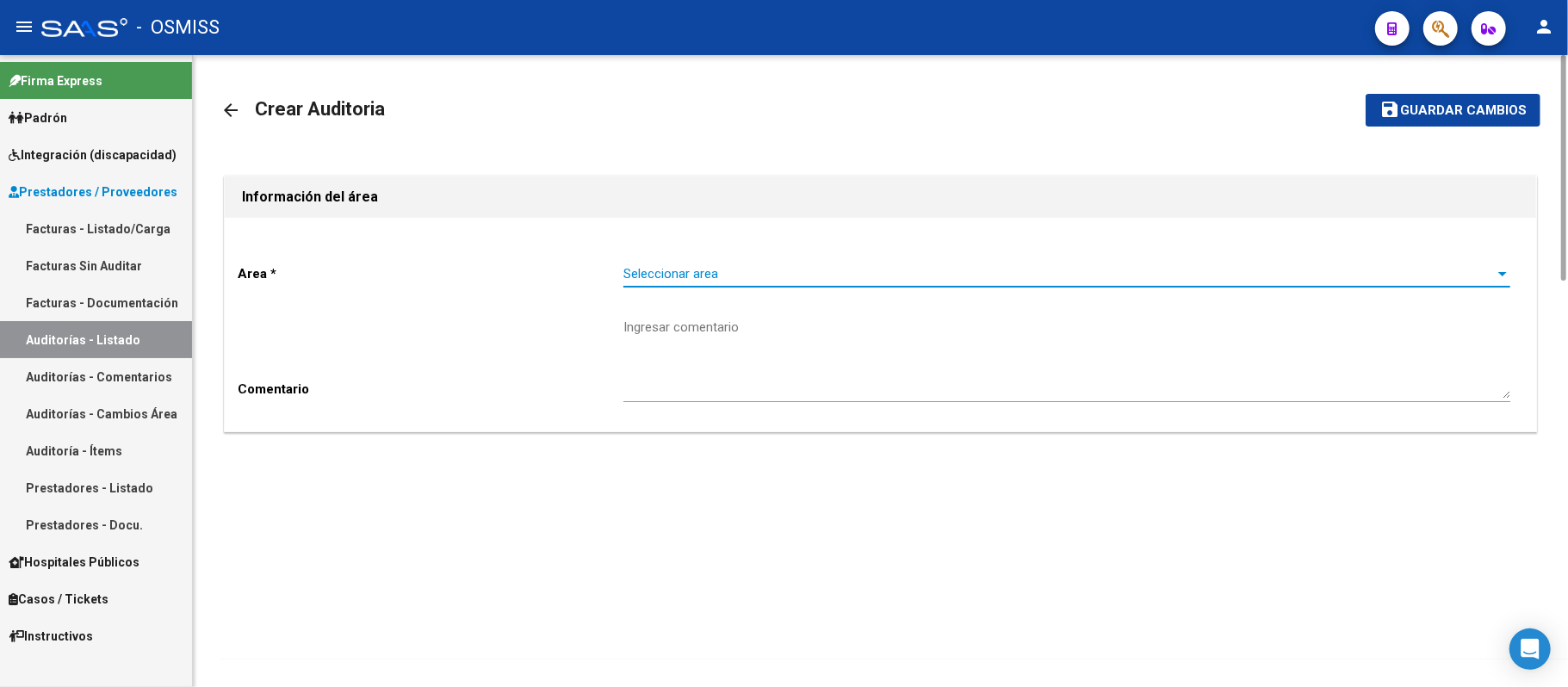 click on "Seleccionar area" at bounding box center (1059, 274) 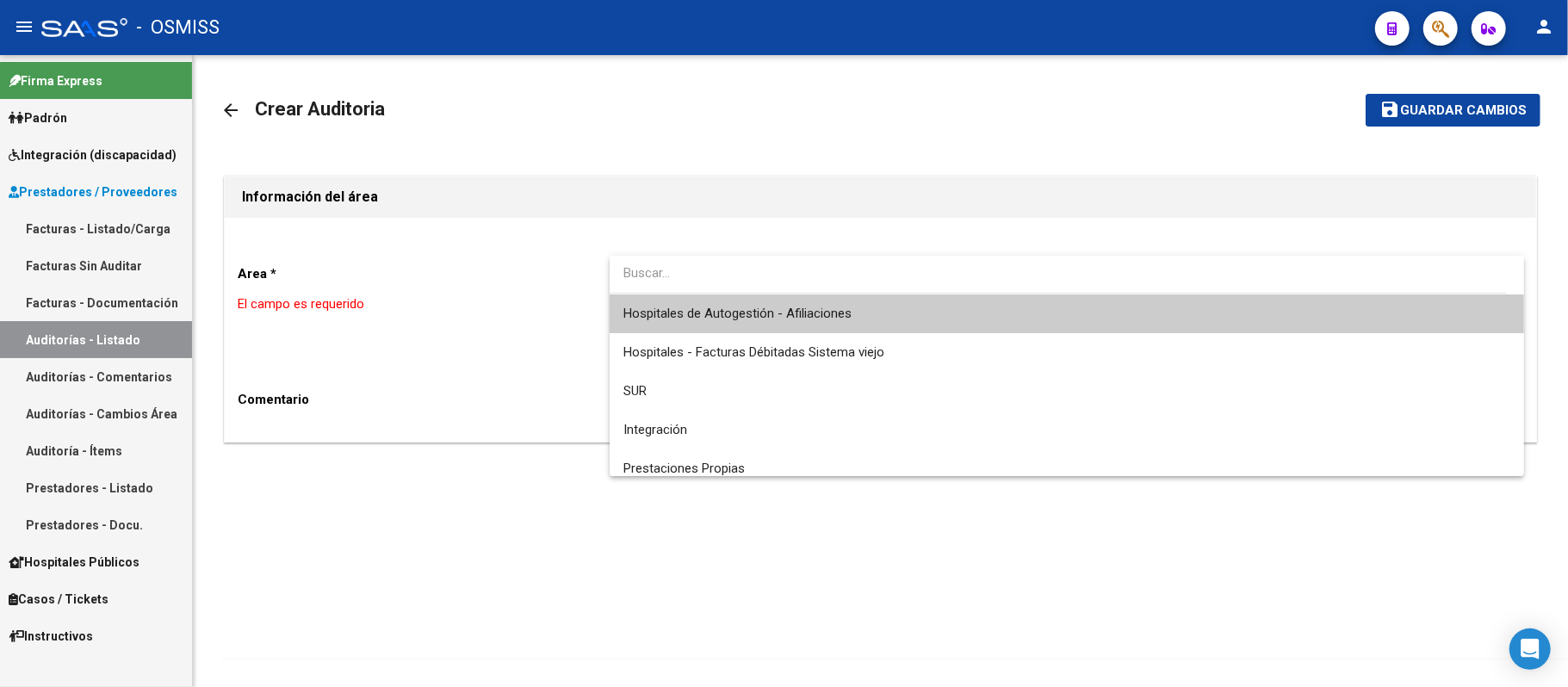 click on "Hospitales de Autogestión - Afiliaciones" at bounding box center (737, 313) 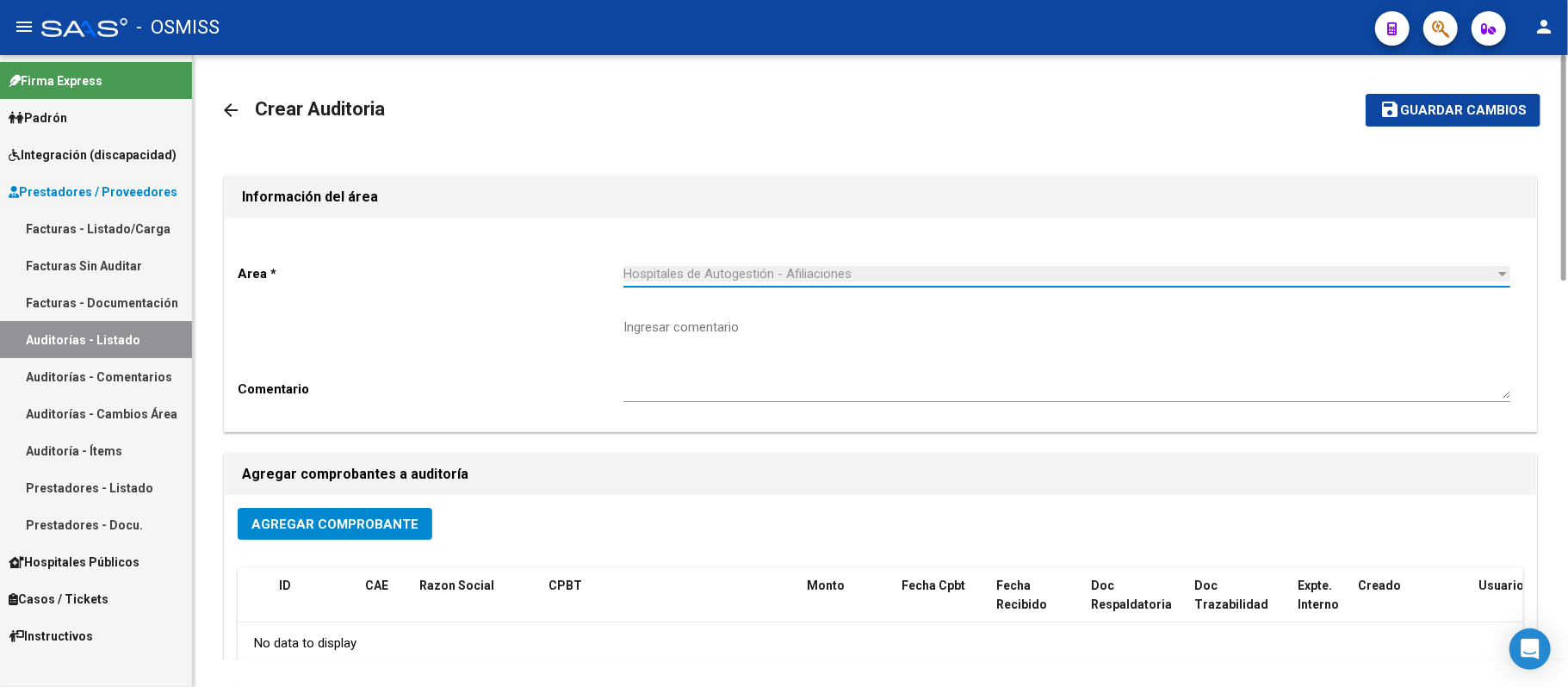 click on "Agregar Comprobante" 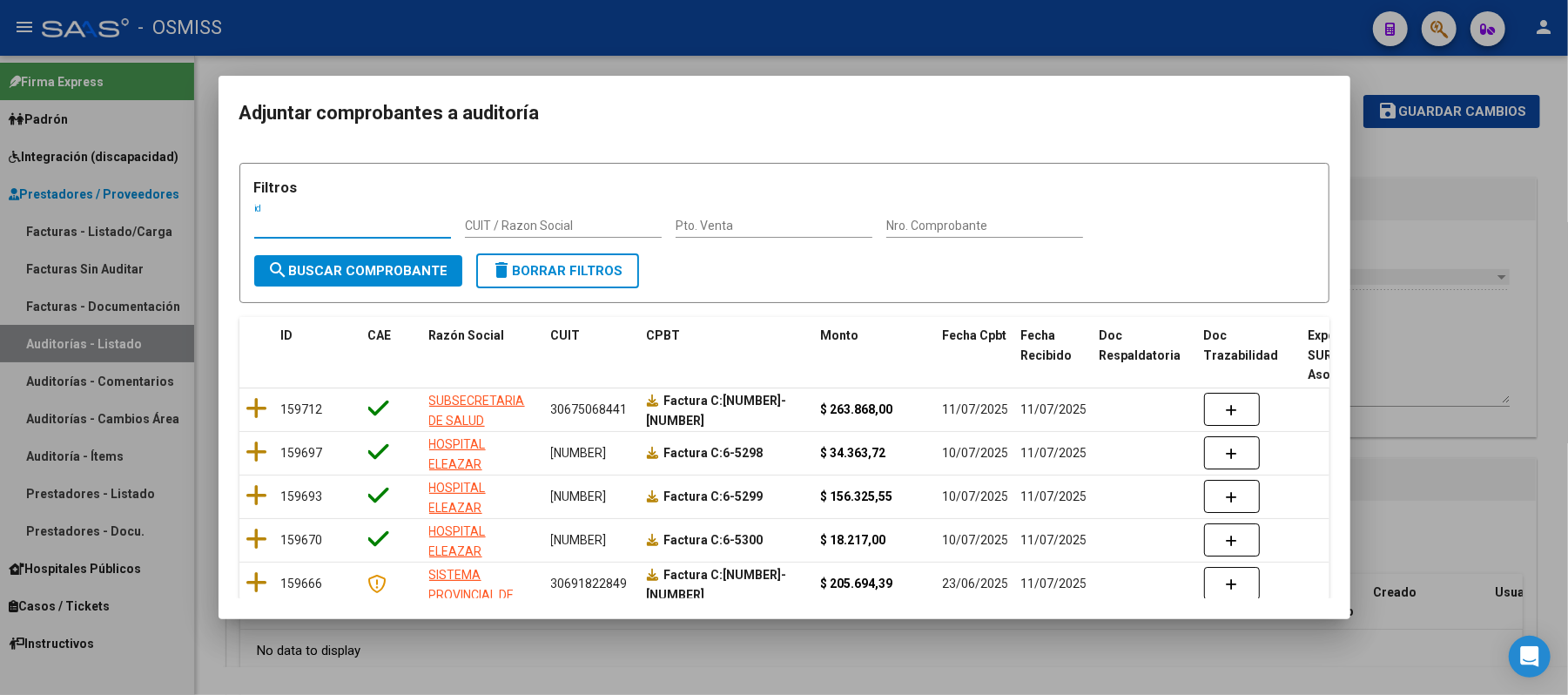 click on "Nro. Comprobante" at bounding box center [985, 226] 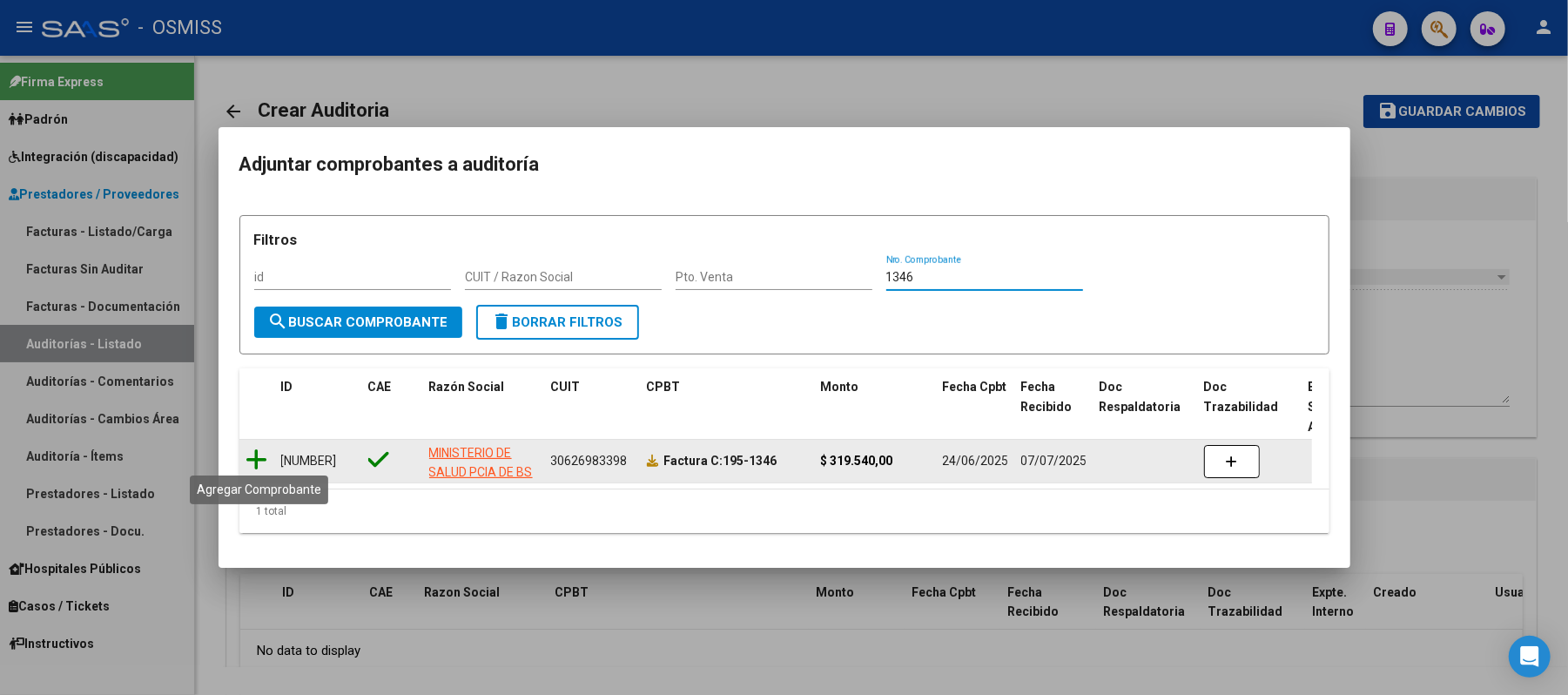 type on "1346" 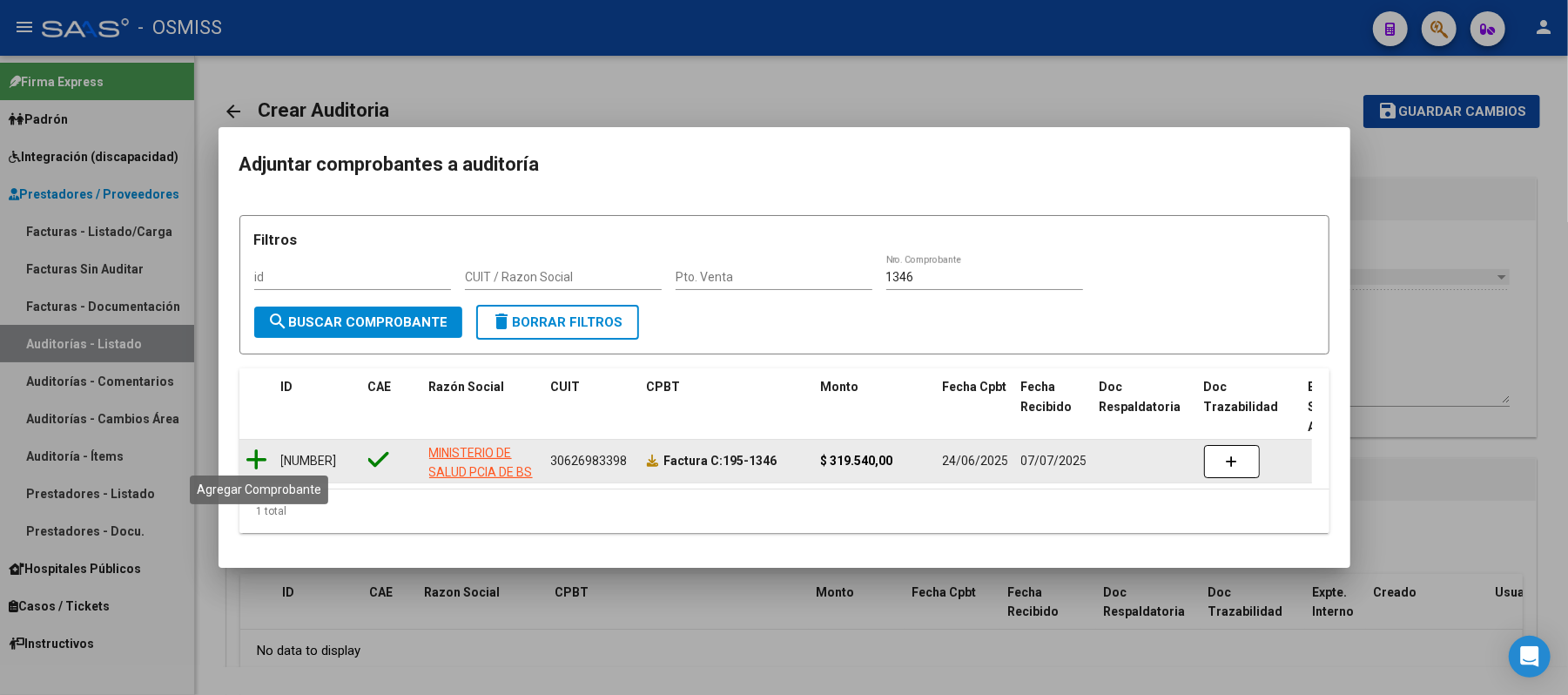 click 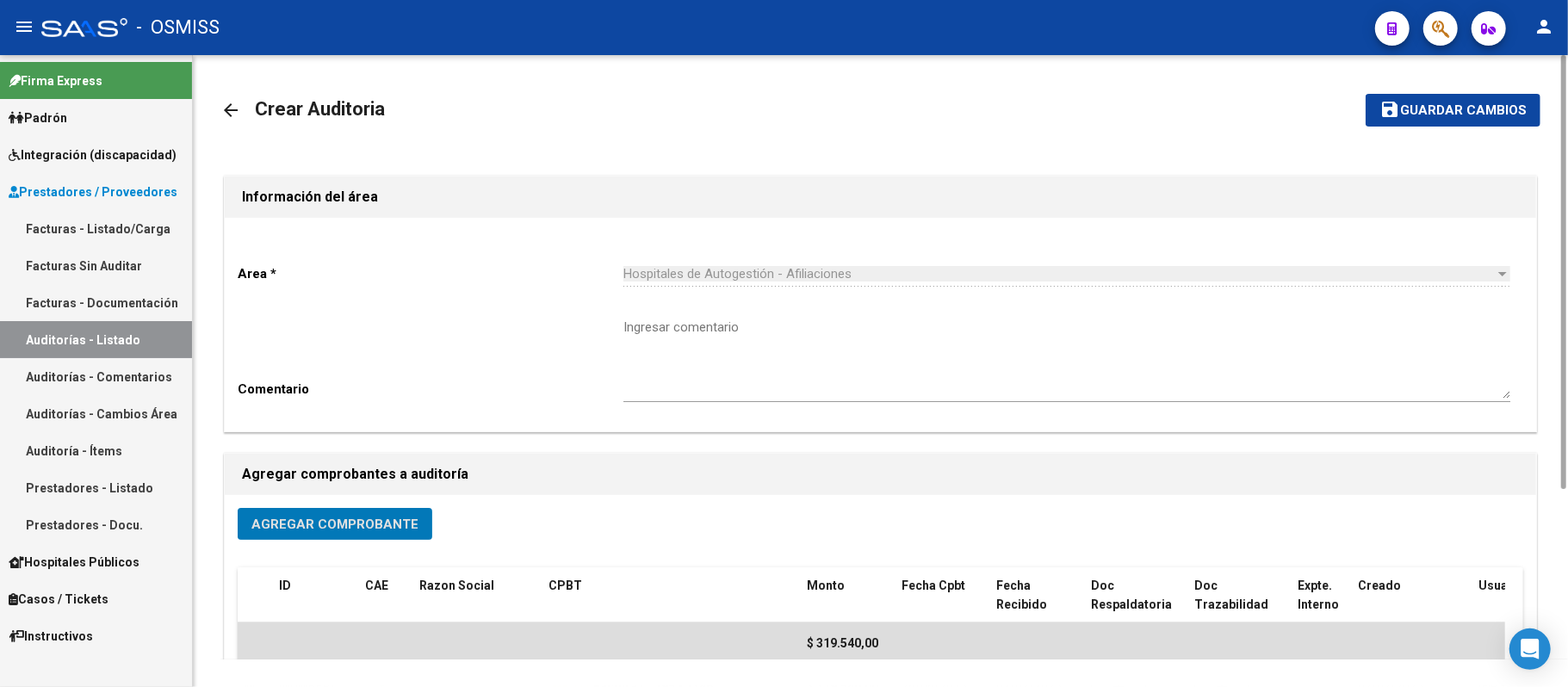 click on "Guardar cambios" 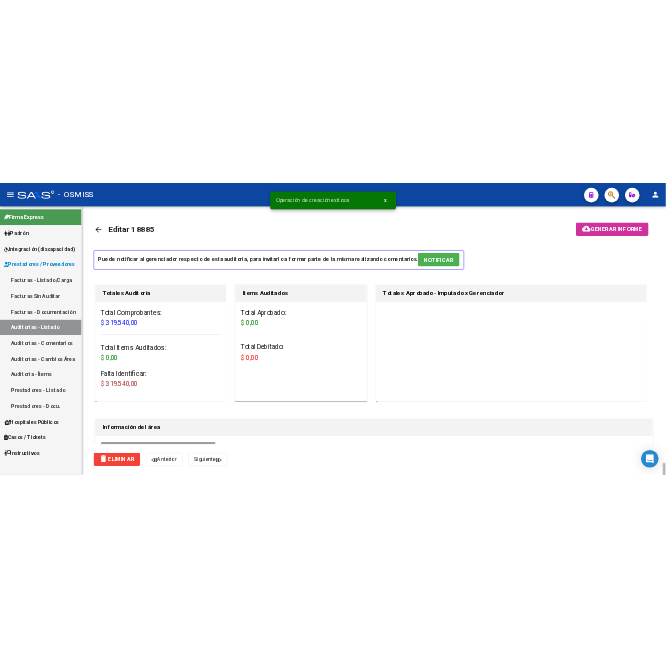 scroll, scrollTop: 533, scrollLeft: 0, axis: vertical 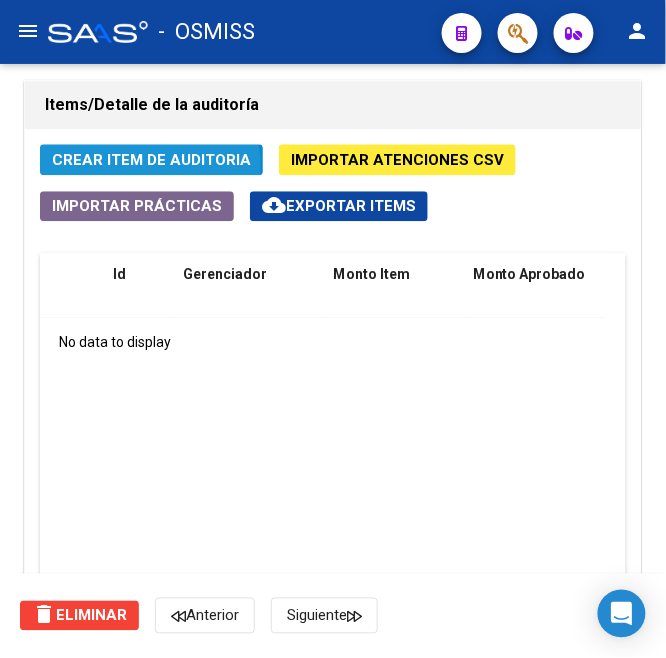 click on "Crear Item de Auditoria" 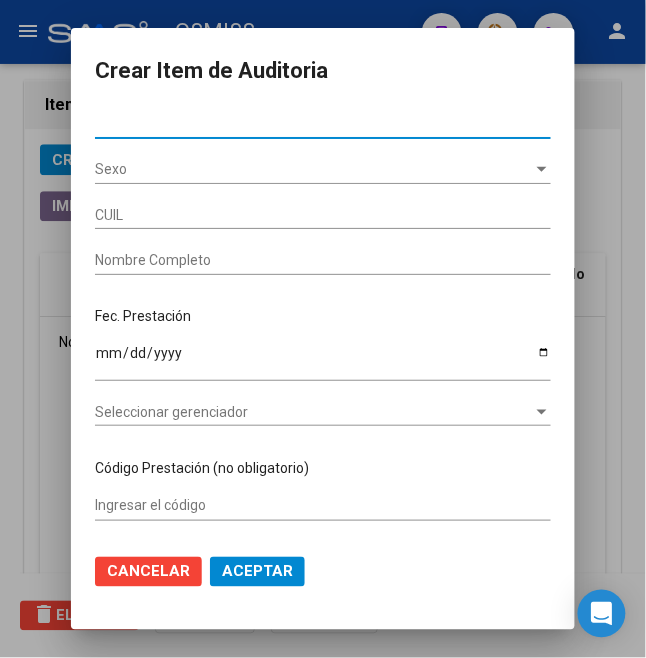 type on "[NUMBER]" 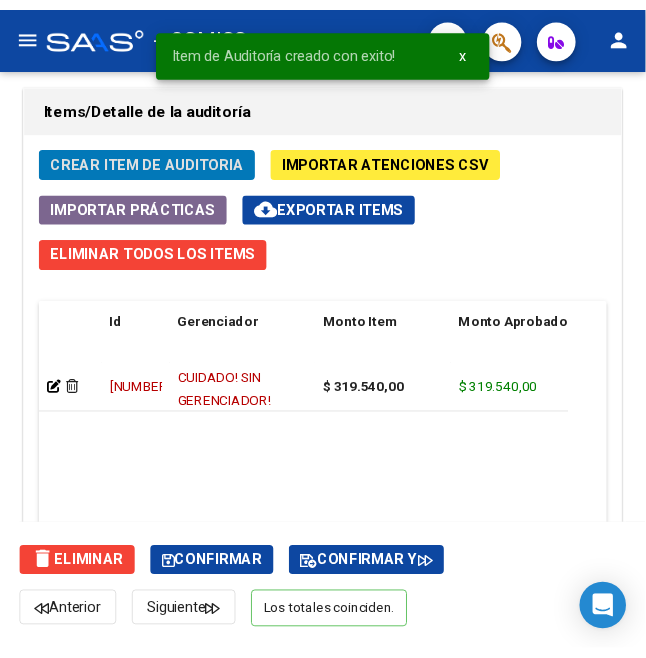 scroll, scrollTop: 1872, scrollLeft: 0, axis: vertical 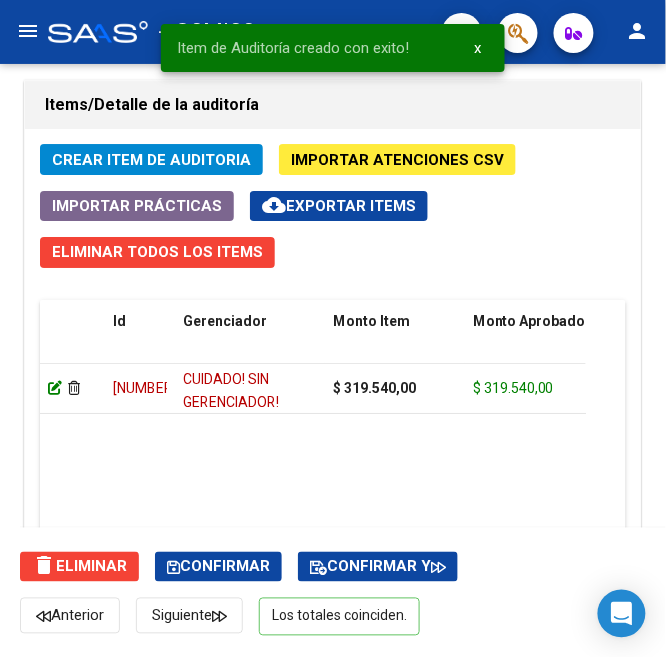 click 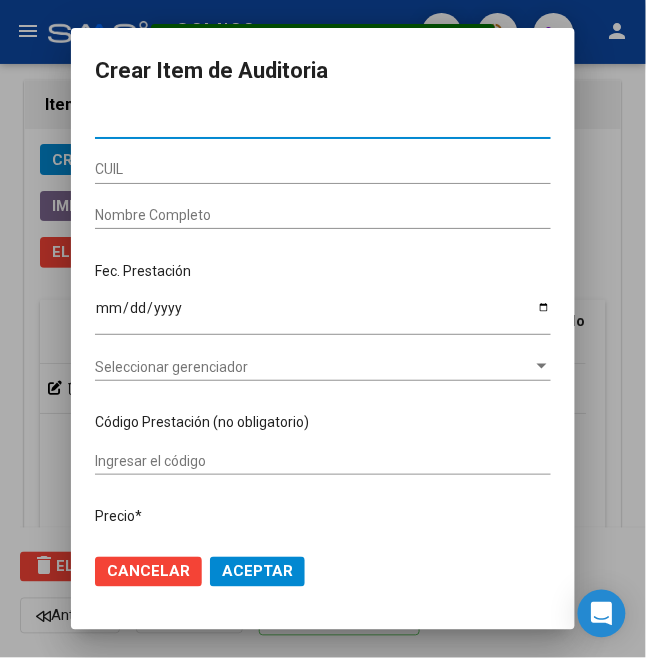 click on "[NUMBER]" at bounding box center (323, 124) 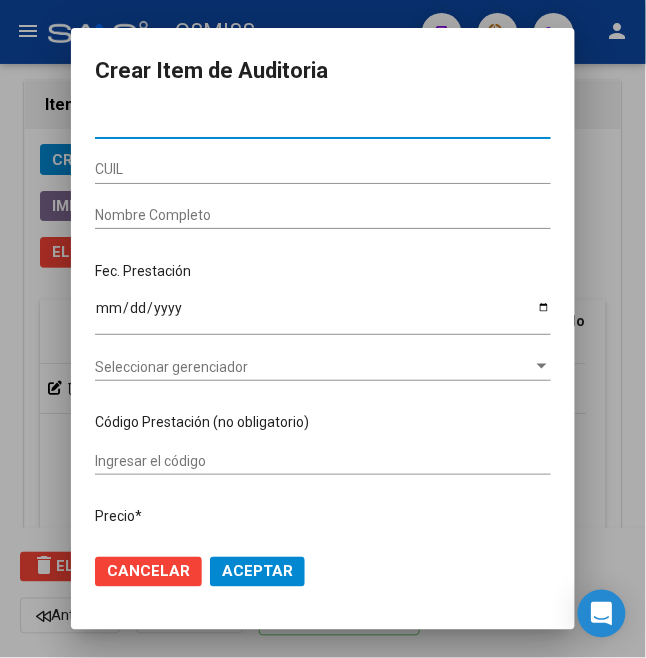 type on "[NUMBER]" 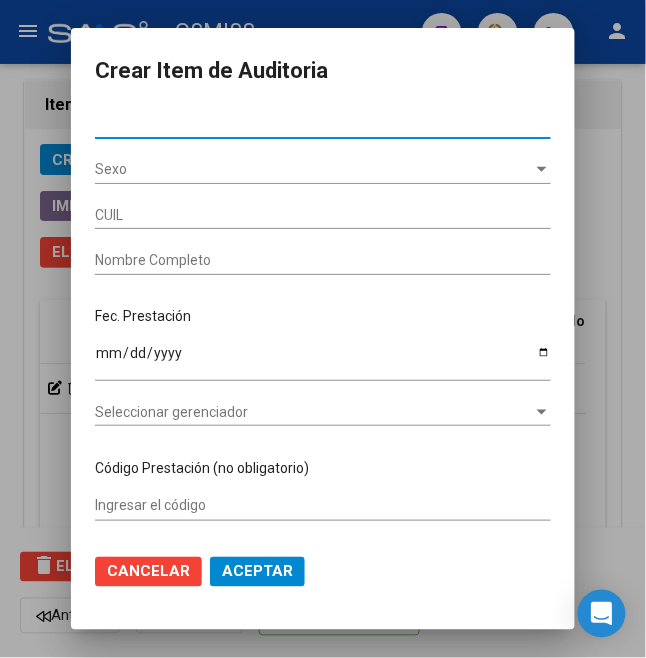 drag, startPoint x: 190, startPoint y: 118, endPoint x: 53, endPoint y: 128, distance: 137.36447 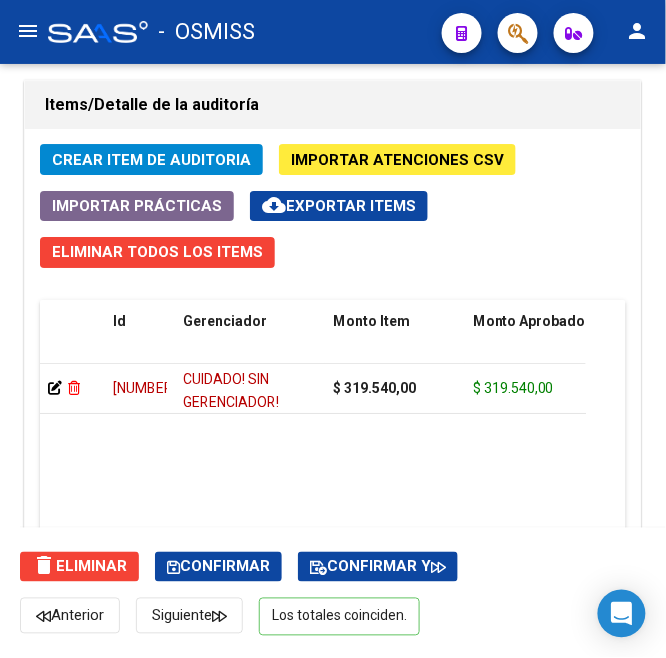 click 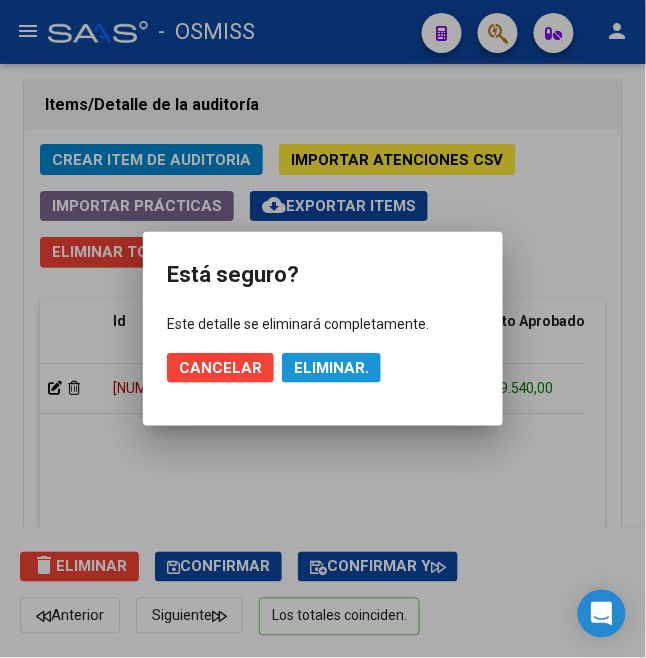 click on "Eliminar." 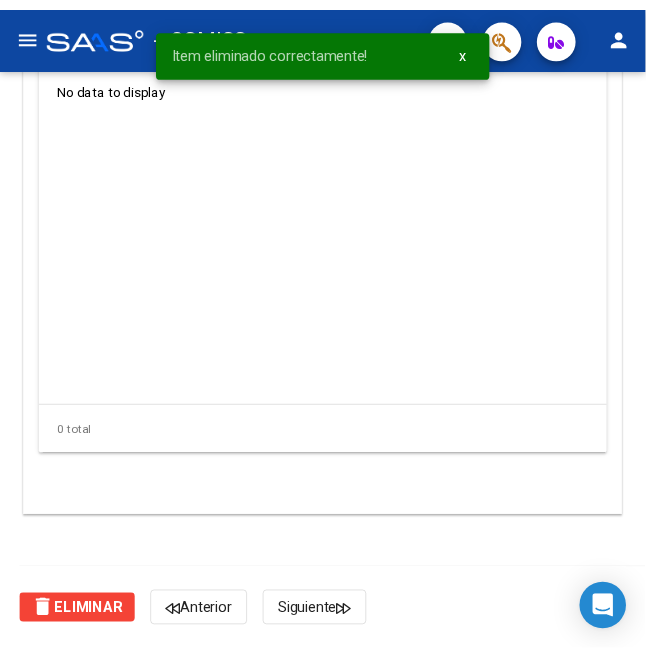 scroll, scrollTop: 1586, scrollLeft: 0, axis: vertical 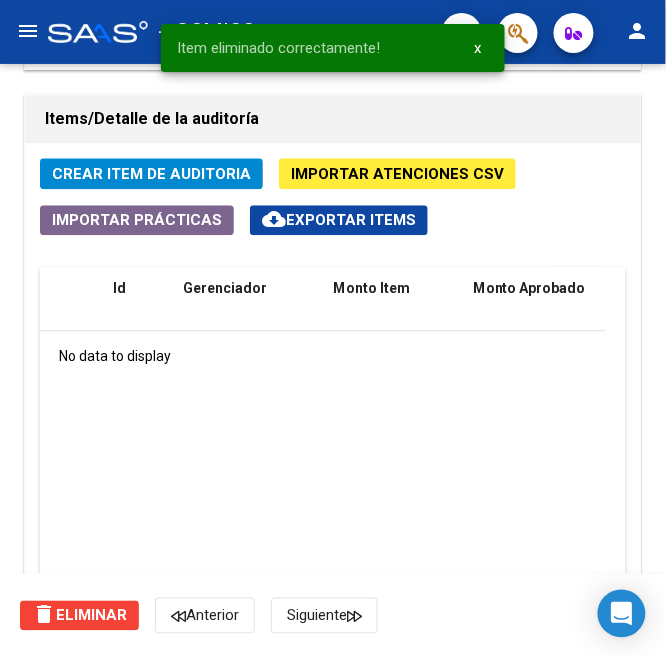 click on "Crear Item de Auditoria" 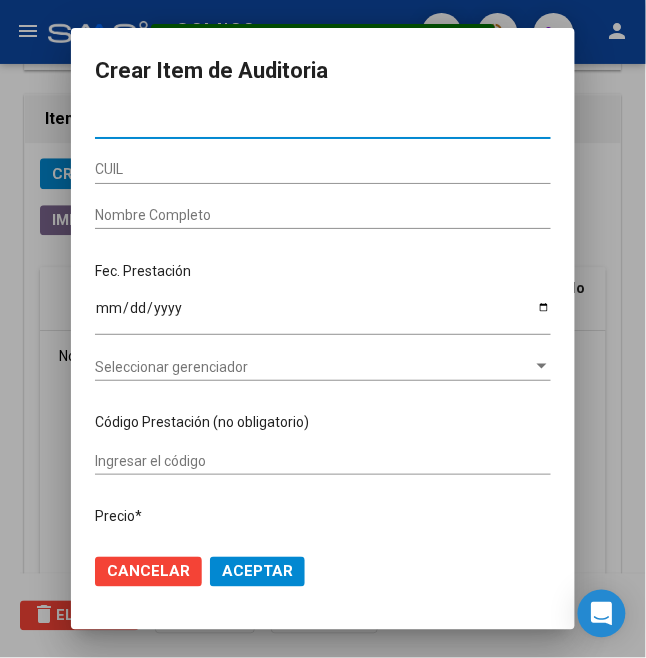 type on "[NUMBER]" 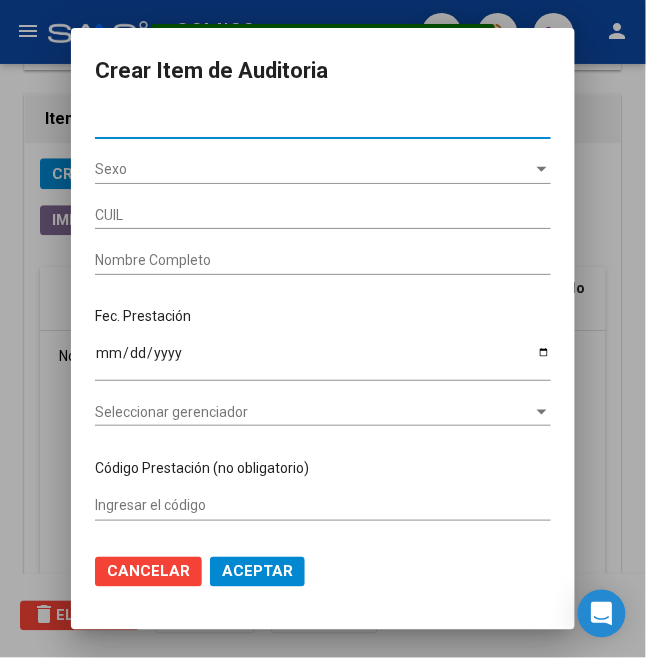type on "[NUMBER]" 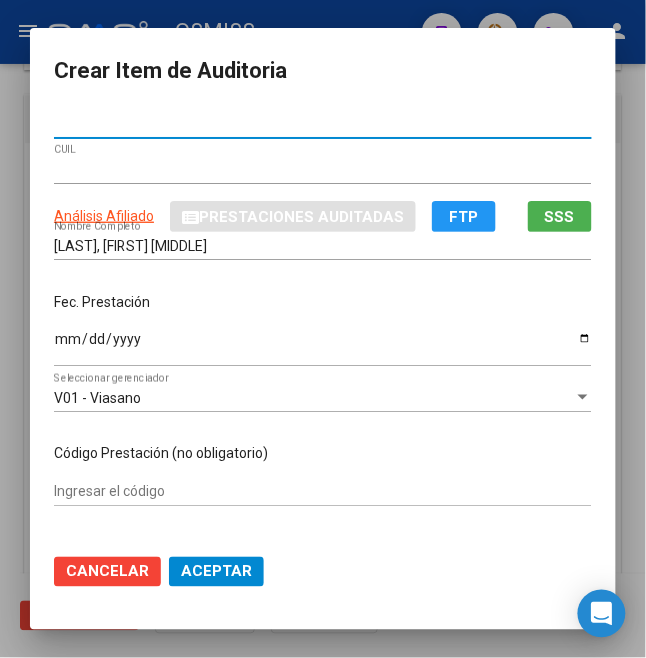 type on "[NUMBER]" 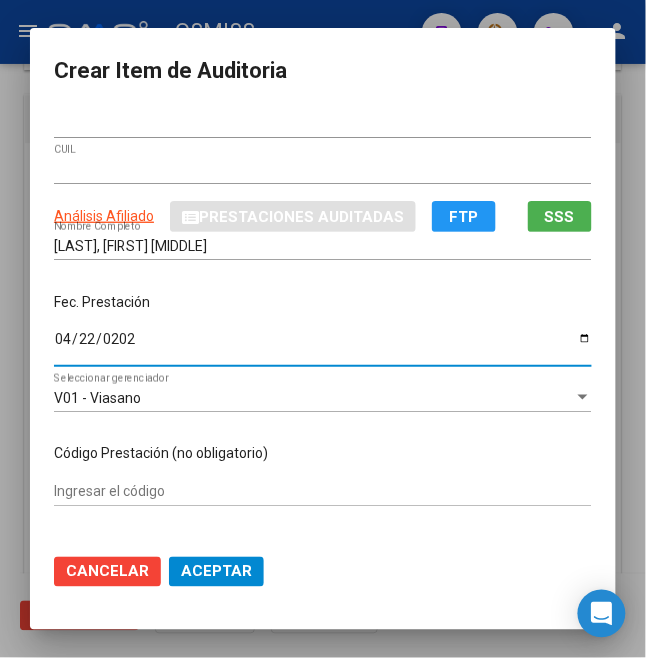 type on "2025-04-22" 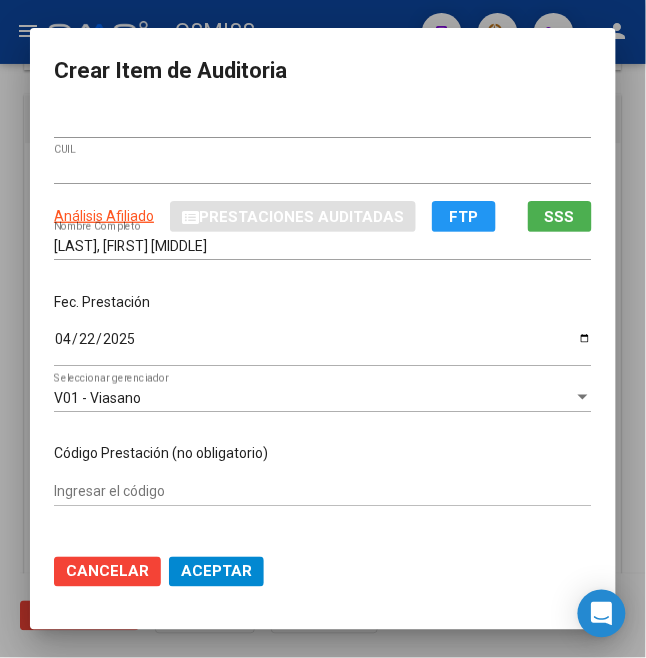 scroll, scrollTop: 266, scrollLeft: 0, axis: vertical 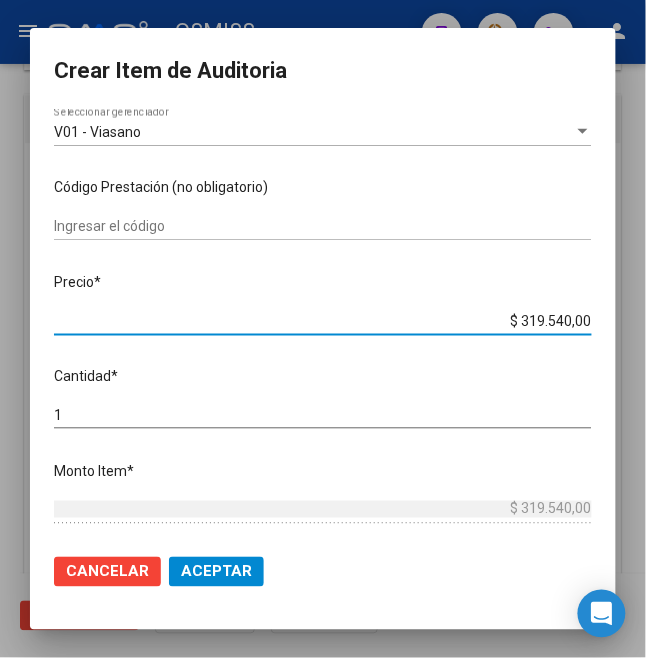 drag, startPoint x: 506, startPoint y: 314, endPoint x: 660, endPoint y: 320, distance: 154.11684 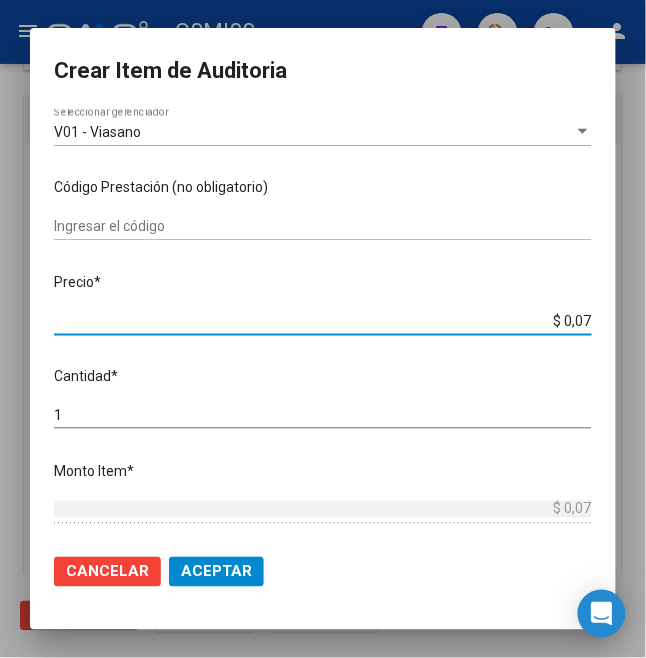 type on "$ 0,72" 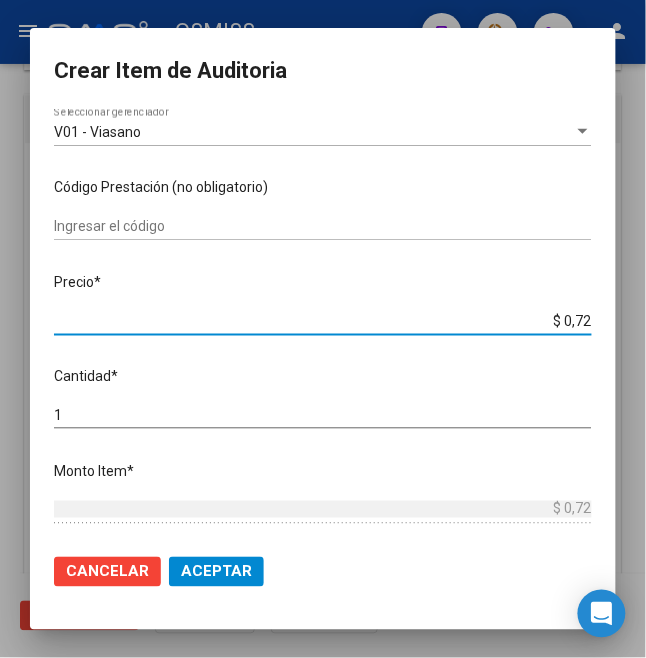 type on "$ 7,24" 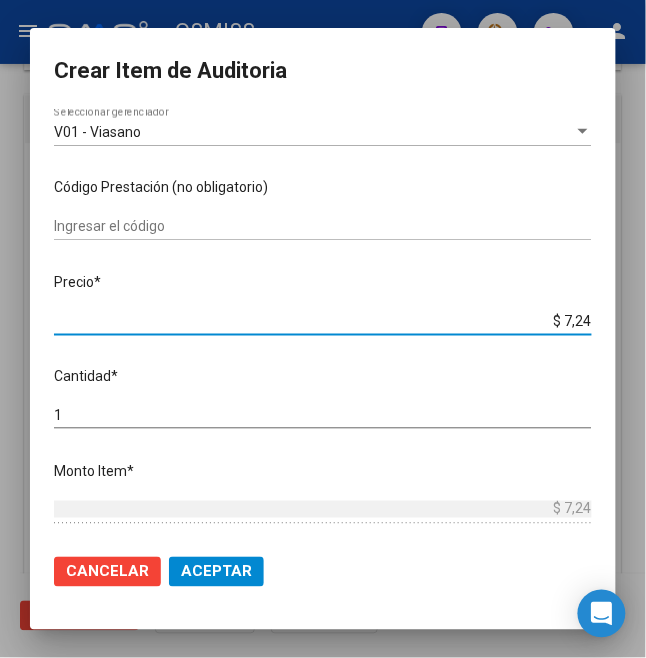 type on "$ 72,44" 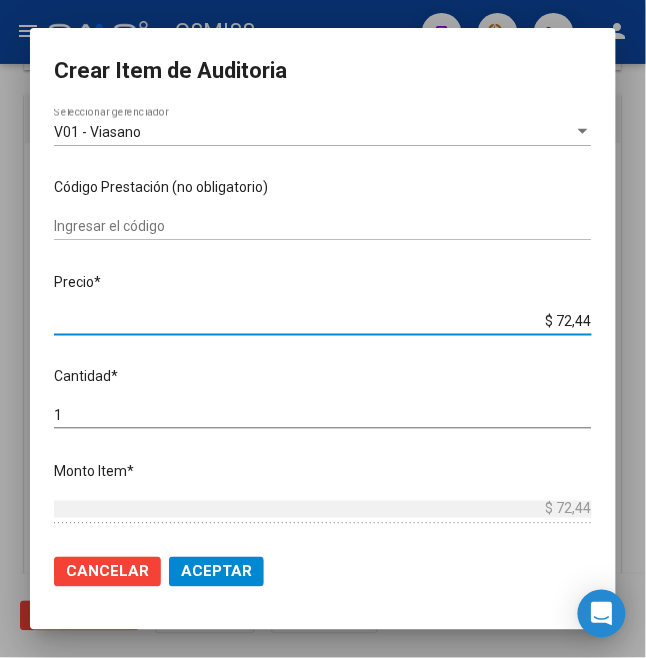 type on "$ 724,40" 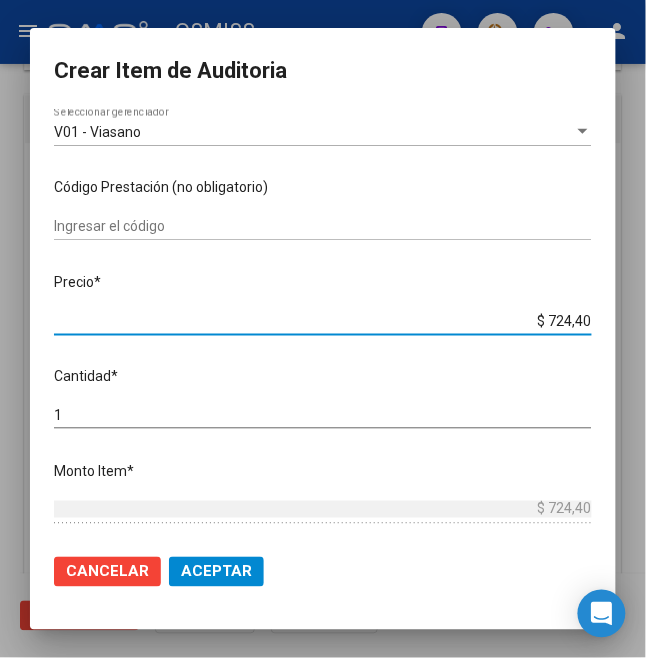 type on "$ 7.244,00" 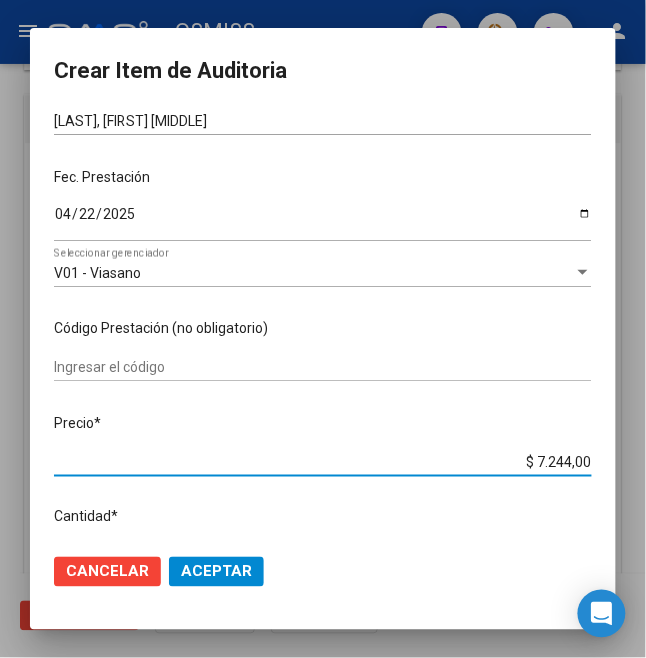 scroll, scrollTop: 0, scrollLeft: 0, axis: both 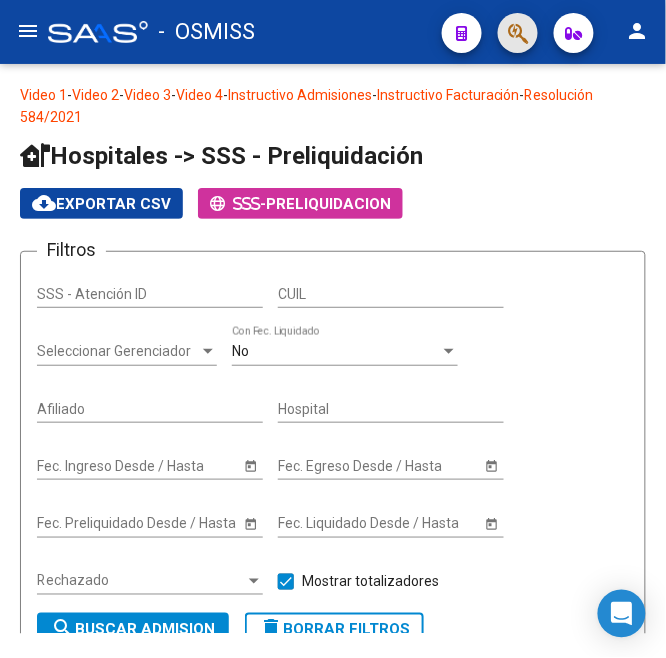 click 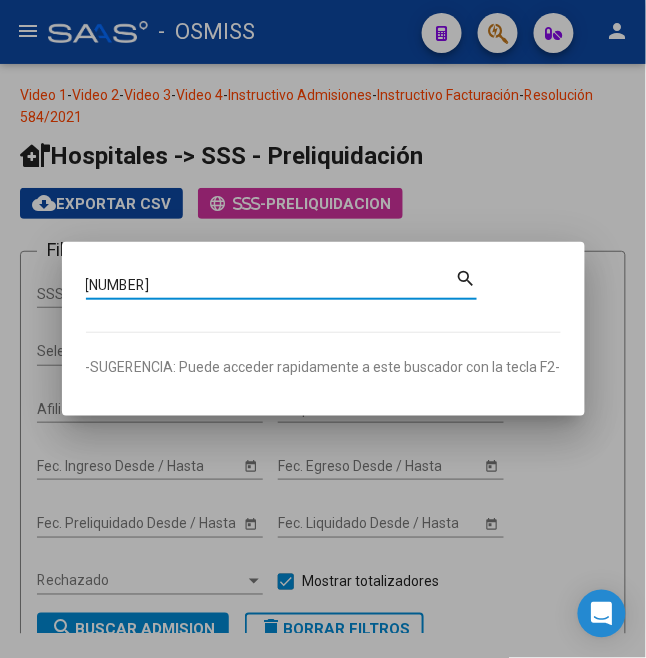 type on "[NUMBER]" 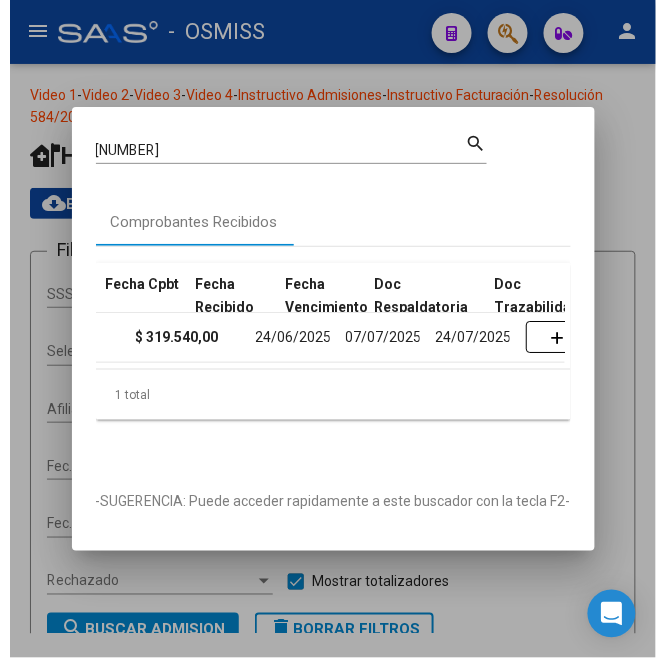 scroll, scrollTop: 0, scrollLeft: 1168, axis: horizontal 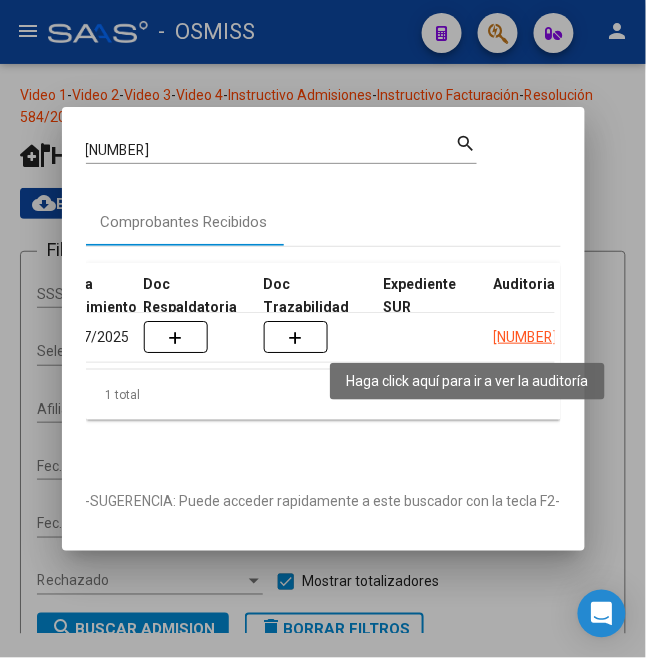 click on "[NUMBER]" 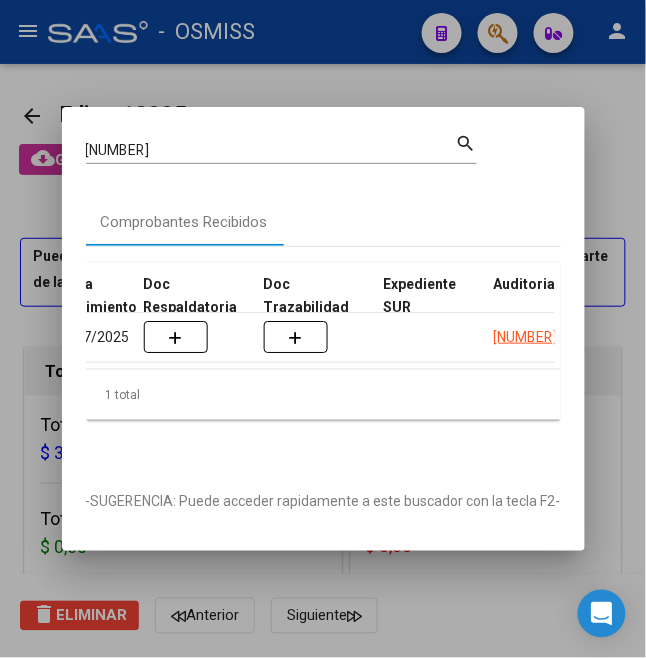 click at bounding box center [323, 329] 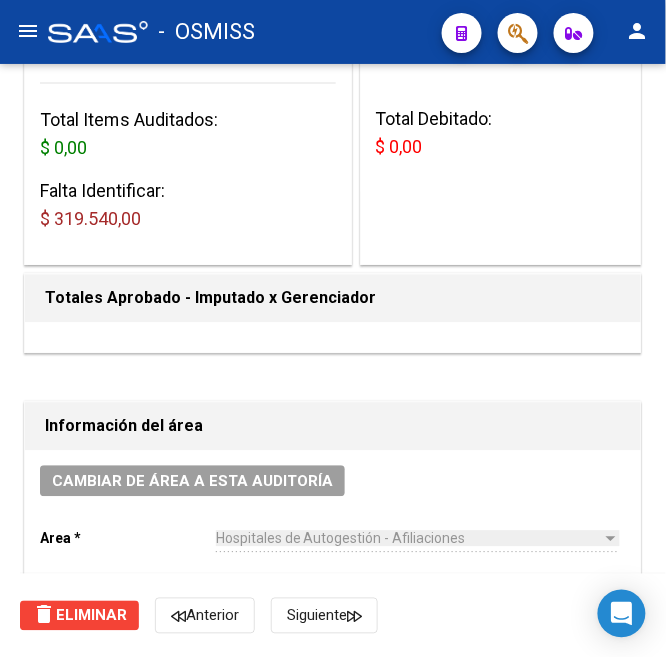 scroll, scrollTop: 266, scrollLeft: 0, axis: vertical 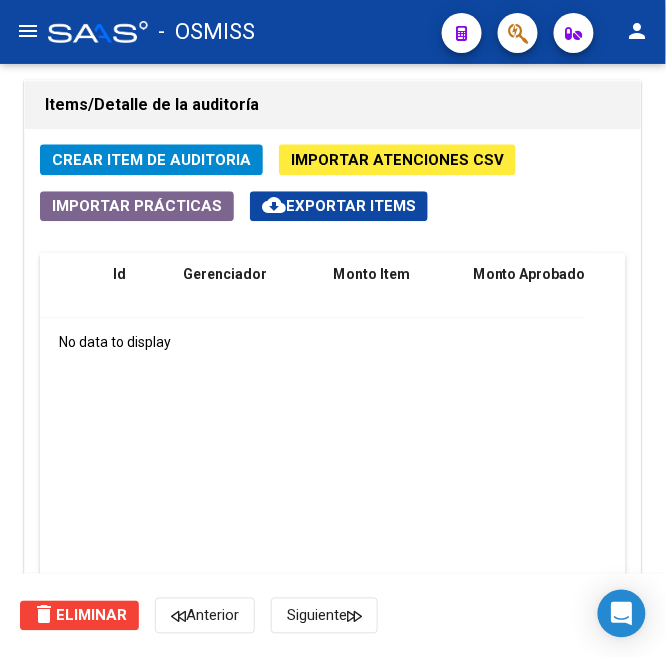 click on "Crear Item de Auditoria" 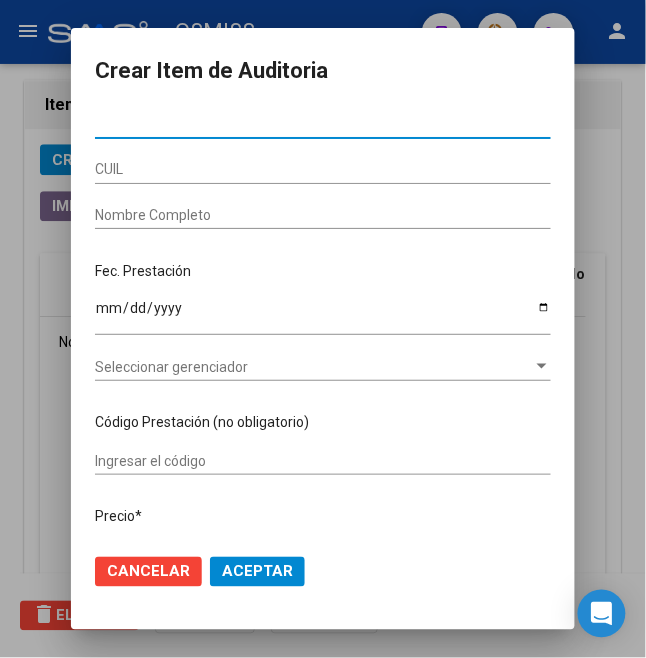 click on "Nro Documento" at bounding box center [323, 124] 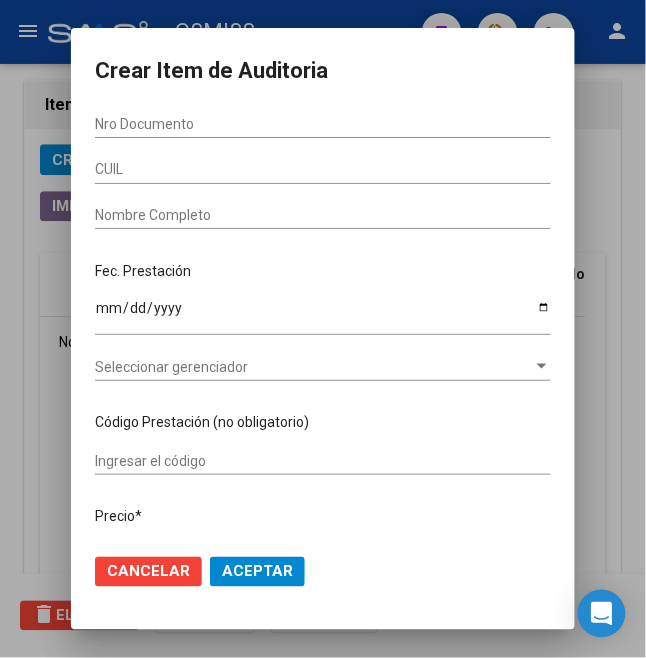click on "Nro Documento" at bounding box center [323, 124] 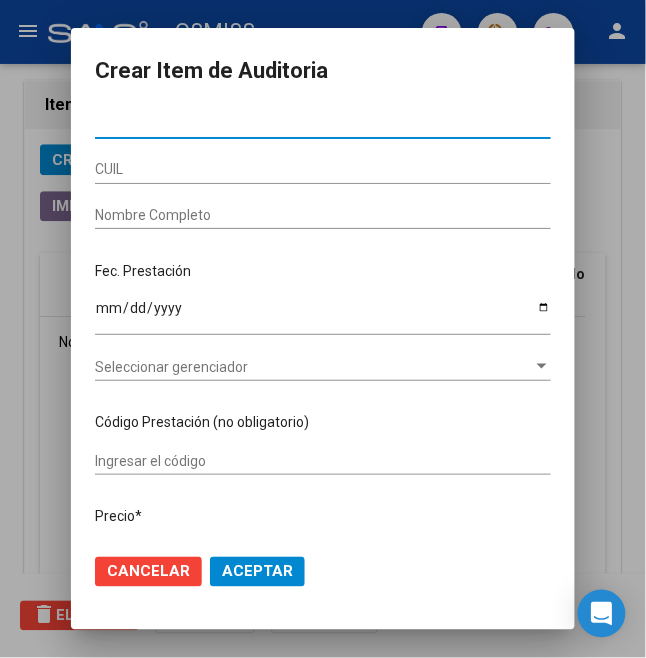 type on "[NUMBER]" 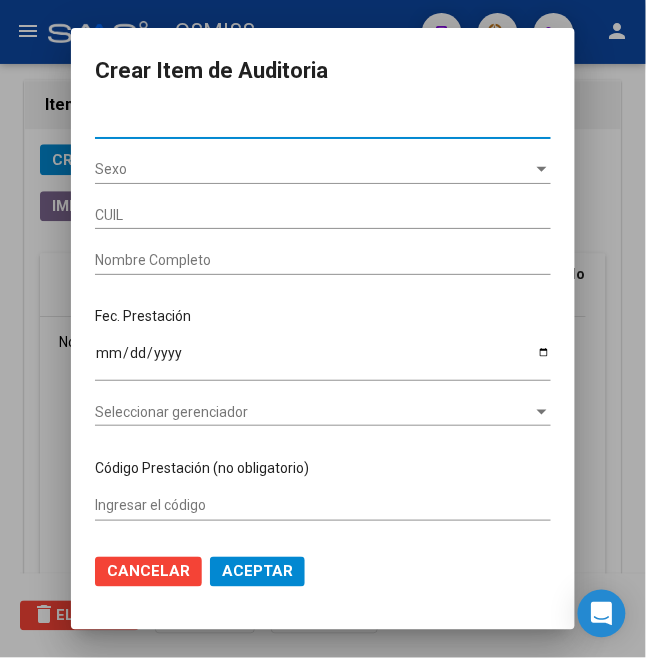 type on "[NUMBER]" 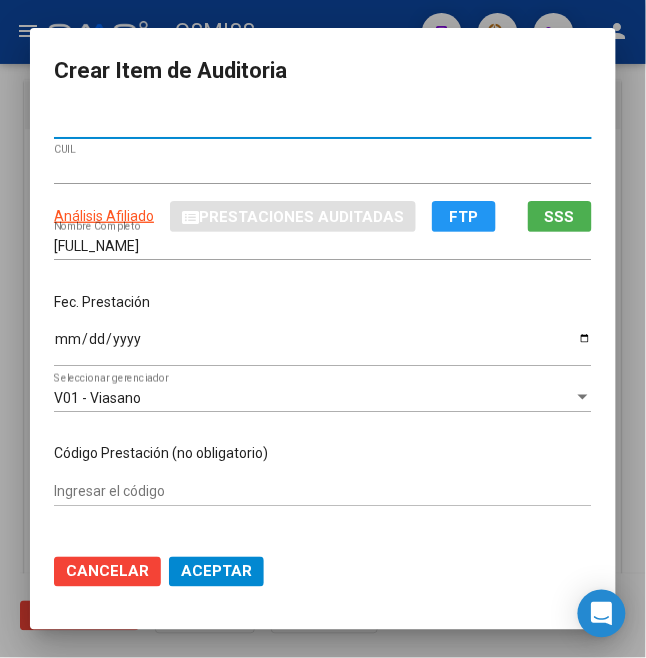 type on "[NUMBER]" 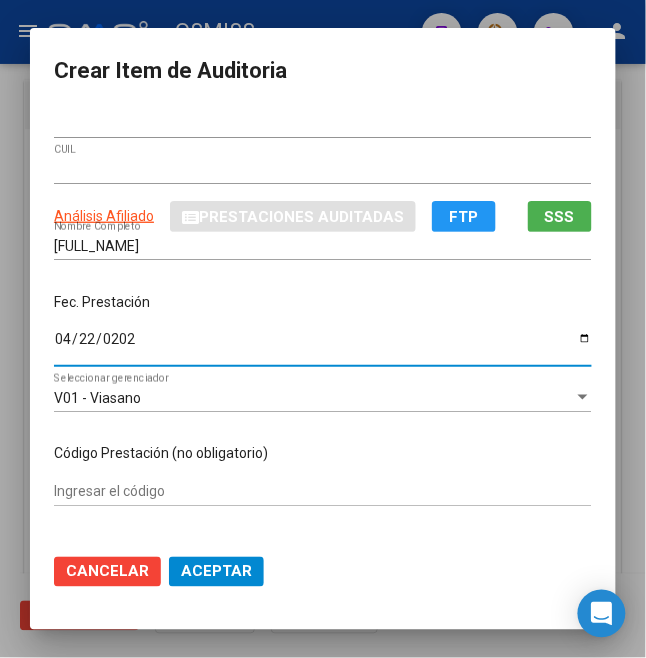 type on "2025-04-22" 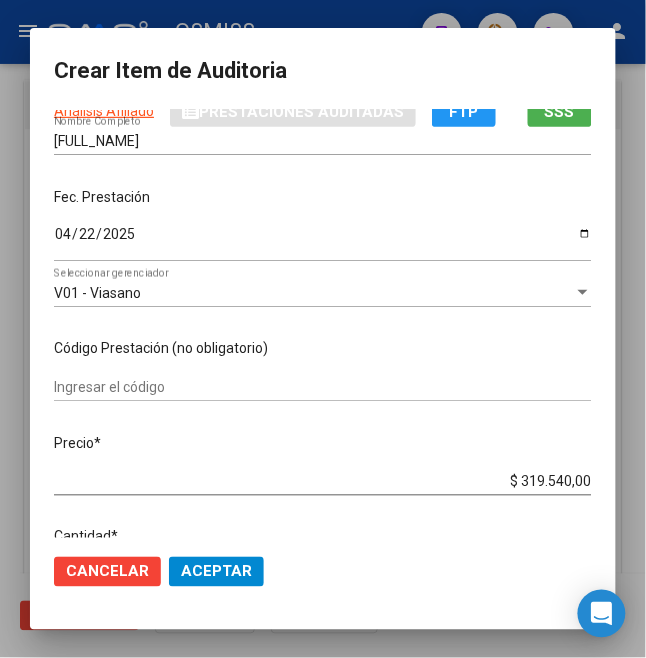 scroll, scrollTop: 266, scrollLeft: 0, axis: vertical 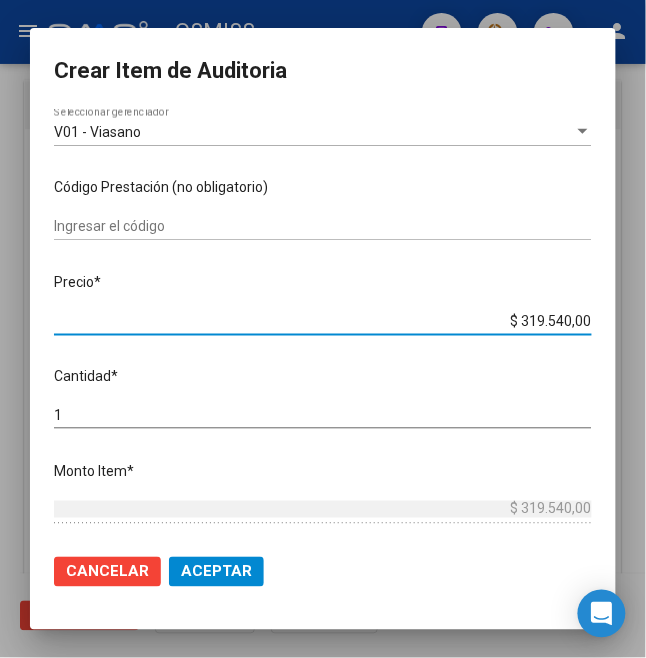 drag, startPoint x: 505, startPoint y: 318, endPoint x: 673, endPoint y: 310, distance: 168.19037 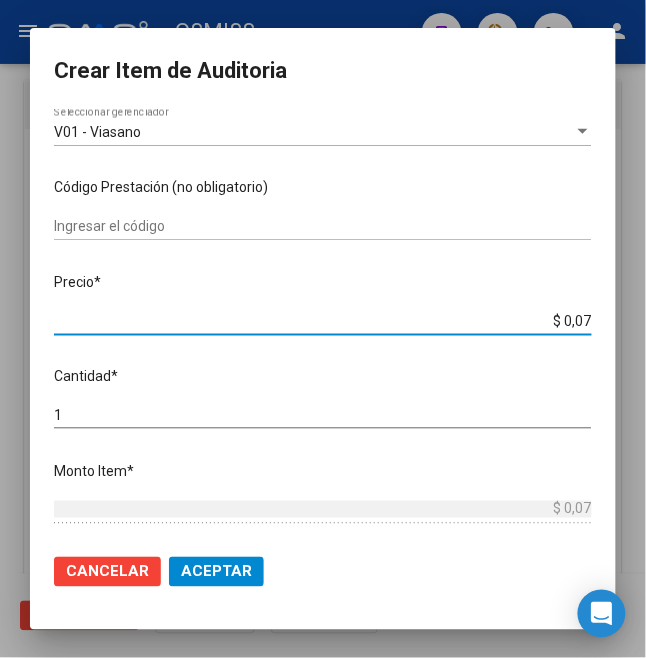 type on "$ 0,72" 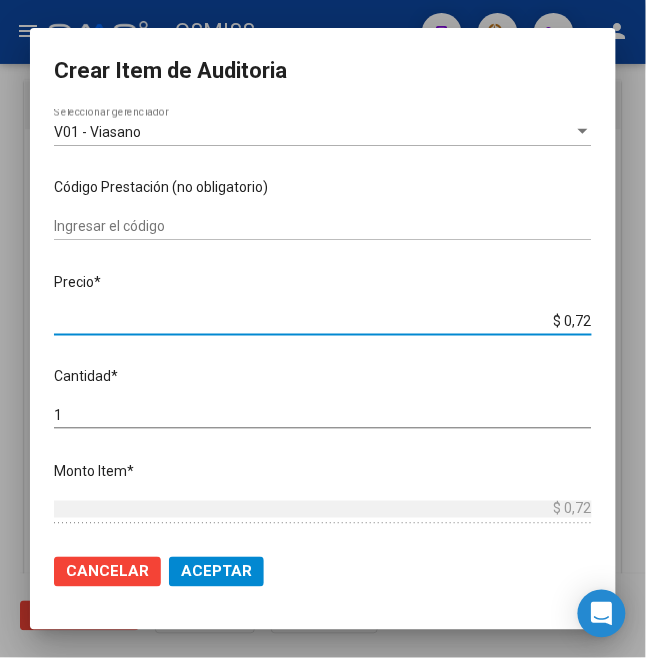 type on "$ 7,24" 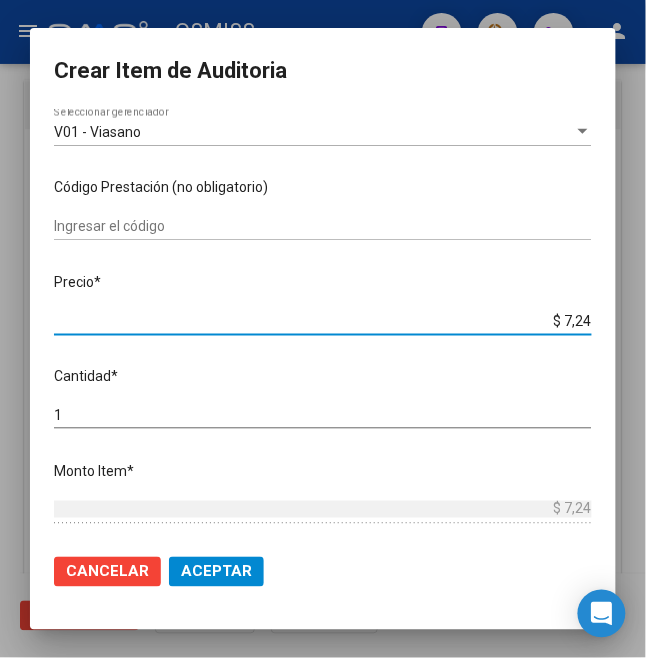type on "$ 72,44" 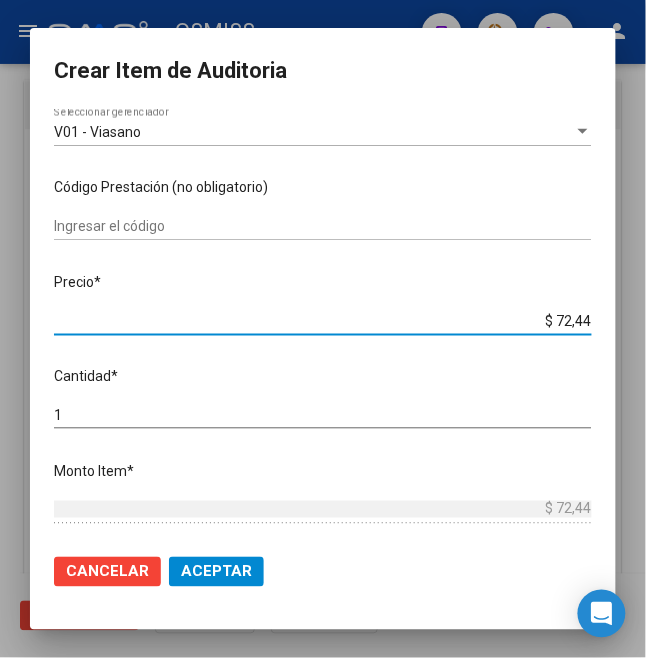 type on "$ 724,40" 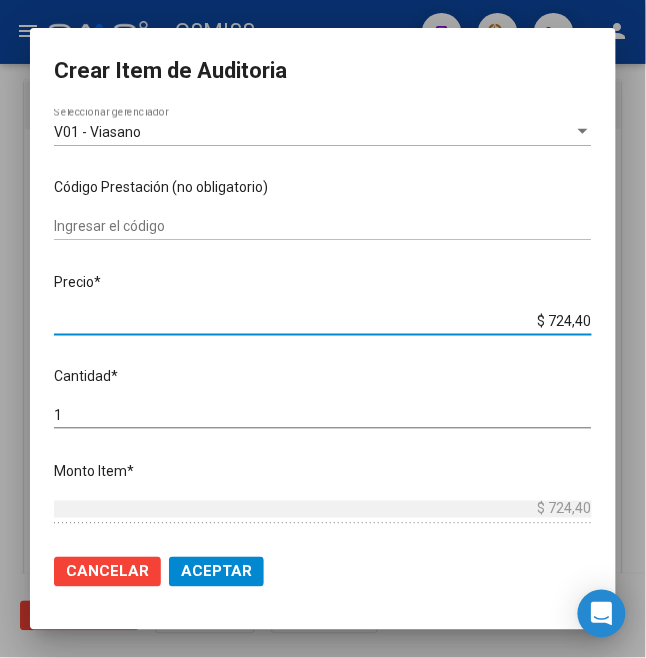 type on "$ 7.244,00" 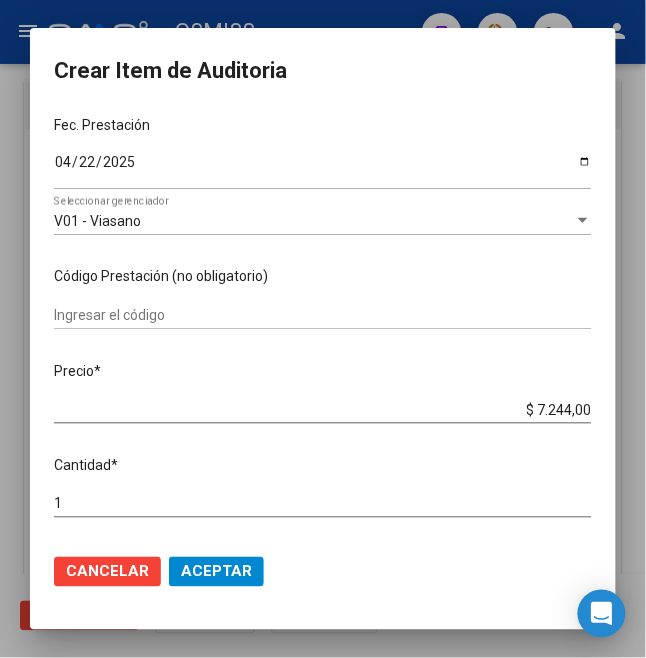 scroll, scrollTop: 0, scrollLeft: 0, axis: both 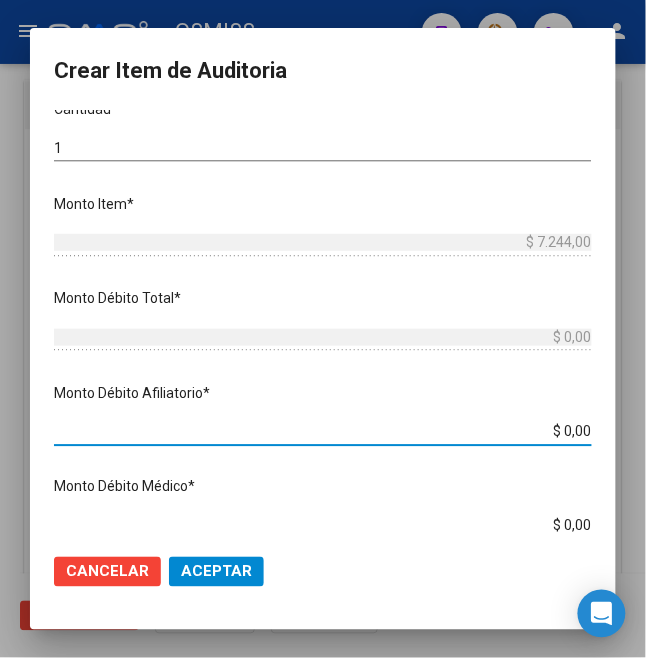drag, startPoint x: 549, startPoint y: 433, endPoint x: 654, endPoint y: 429, distance: 105.076164 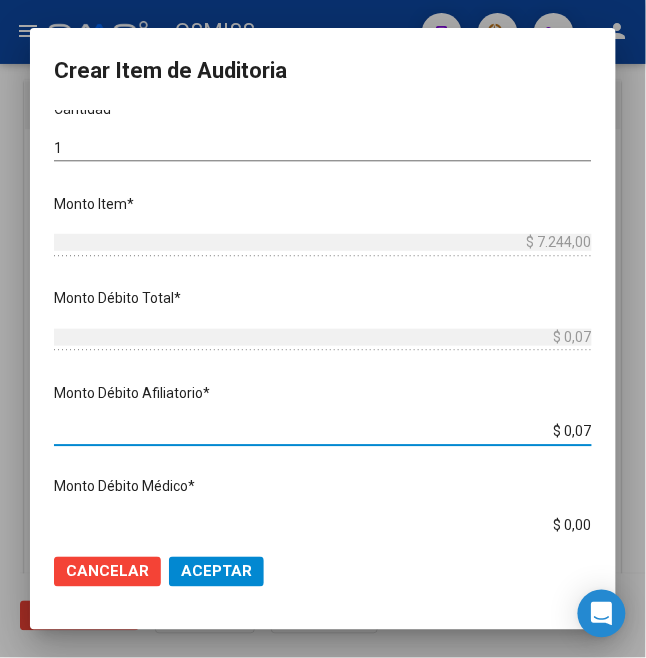 type on "$ 0,72" 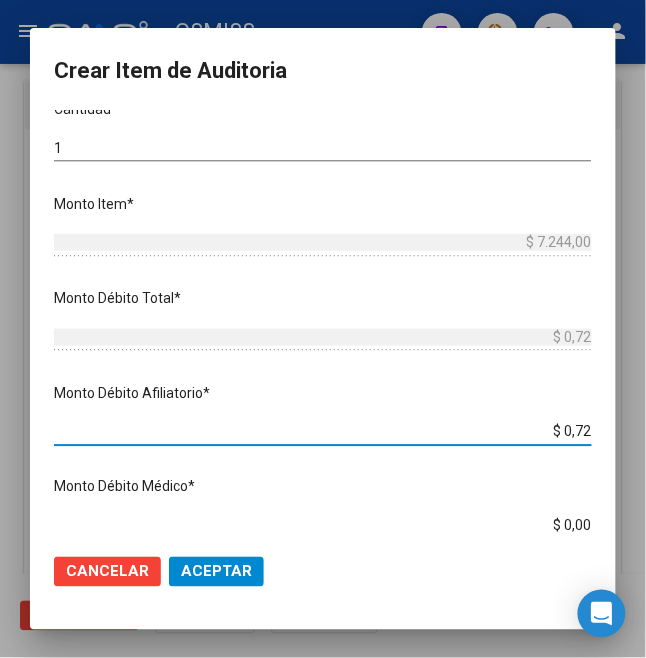 type on "$ 7,24" 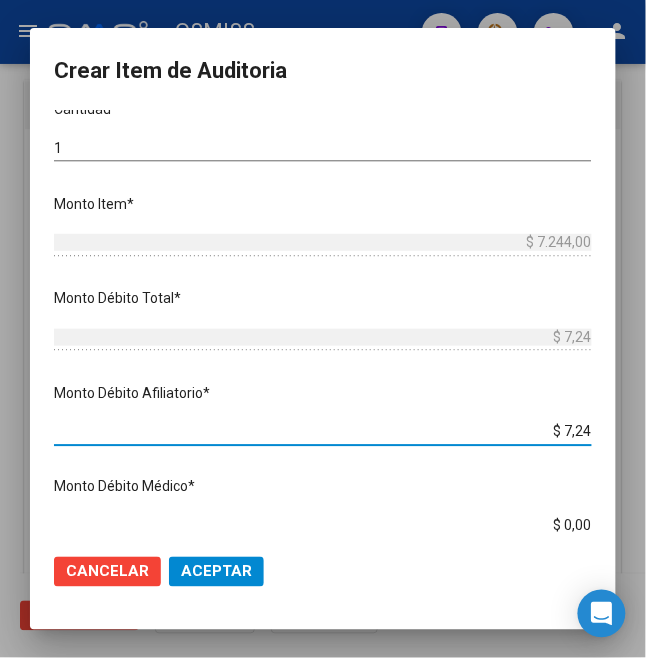 type on "$ 72,44" 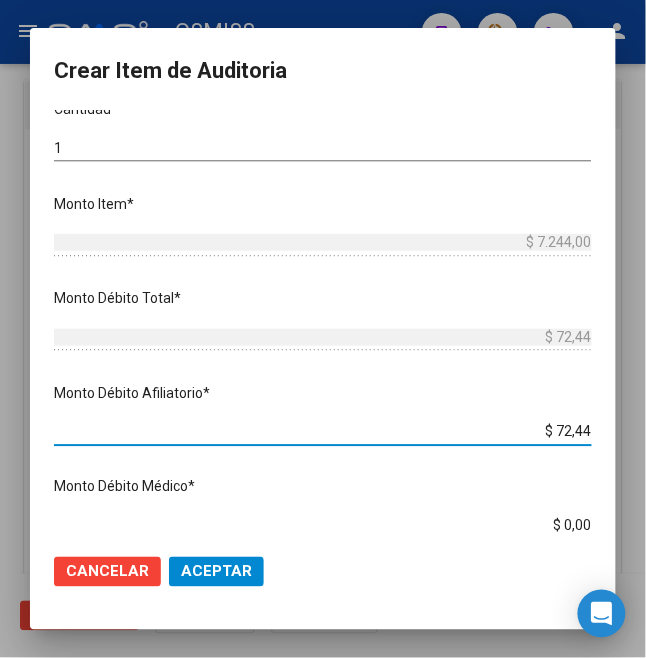 type on "$ 724,40" 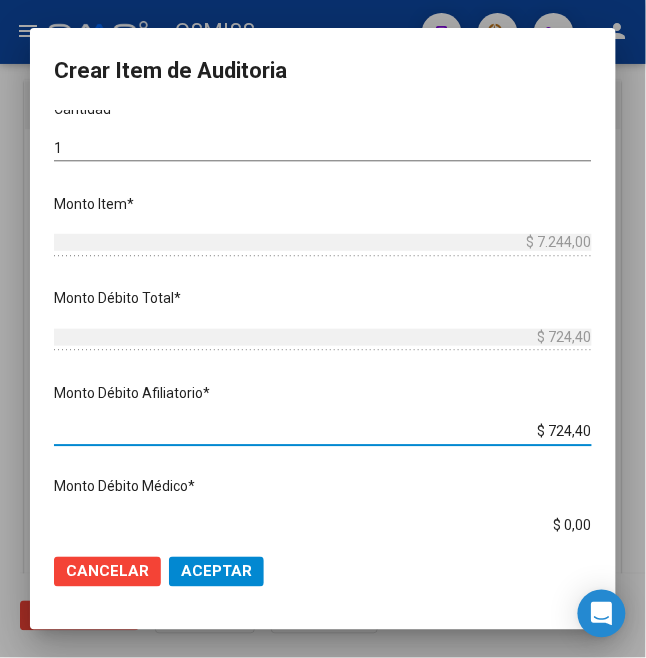 type on "$ 7.244,00" 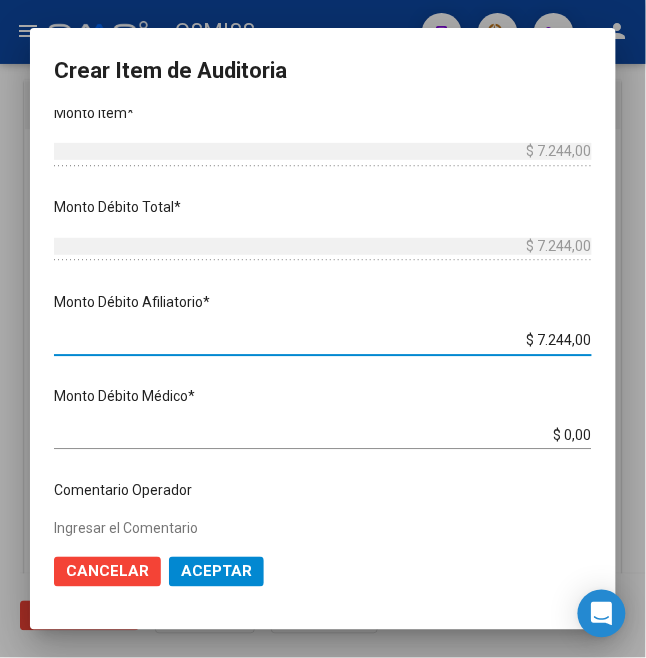 scroll, scrollTop: 666, scrollLeft: 0, axis: vertical 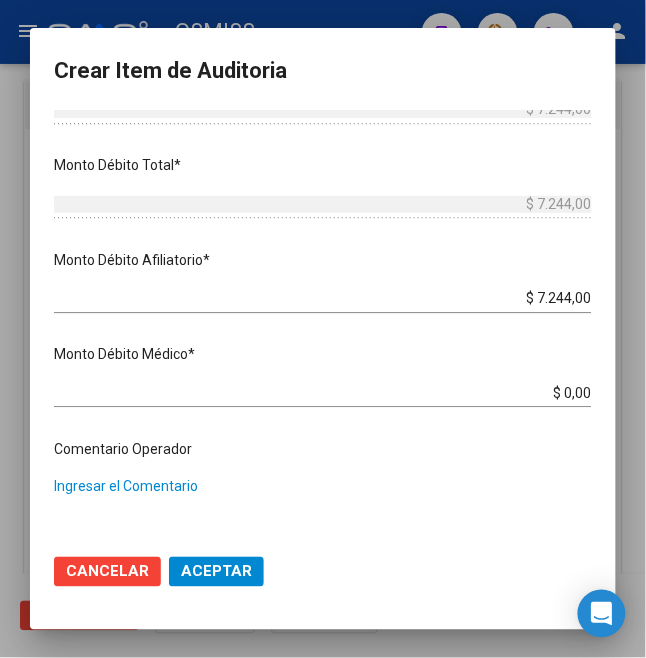 click on "Ingresar el Comentario" at bounding box center (323, 521) 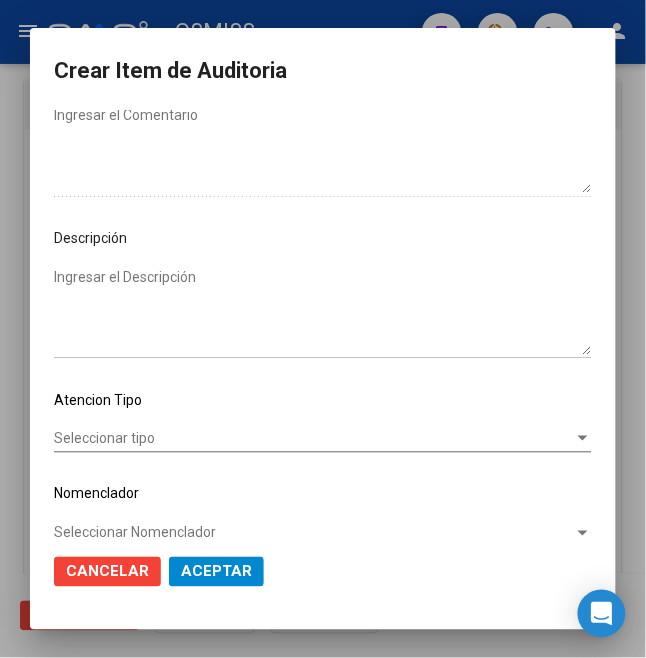 scroll, scrollTop: 1225, scrollLeft: 0, axis: vertical 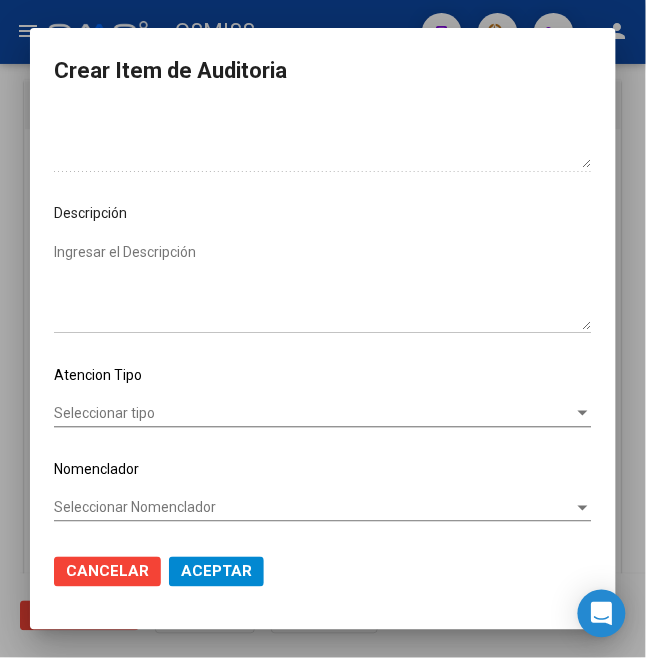 type on "RECHAZADO" 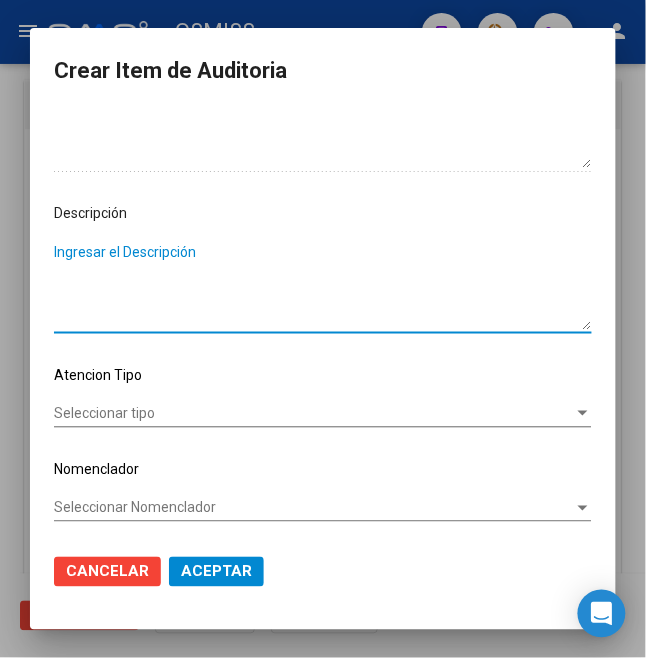 type on "N" 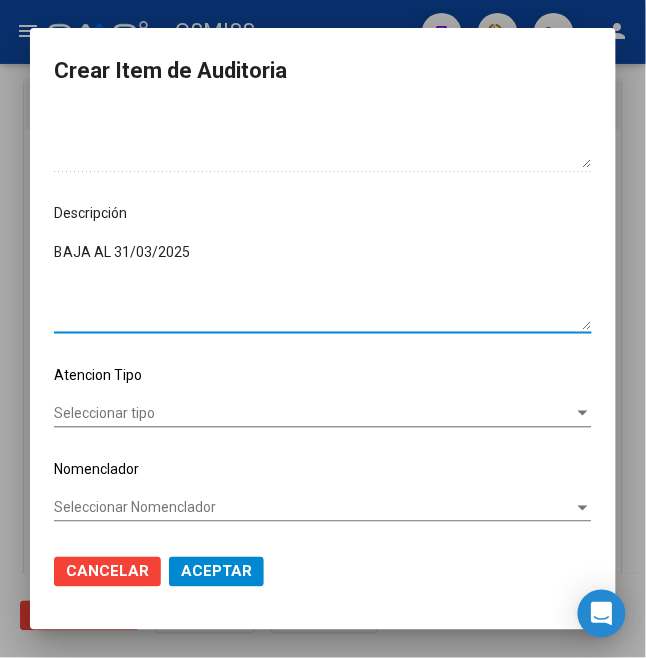 click on "BAJA AL 31/03/2025" at bounding box center [323, 286] 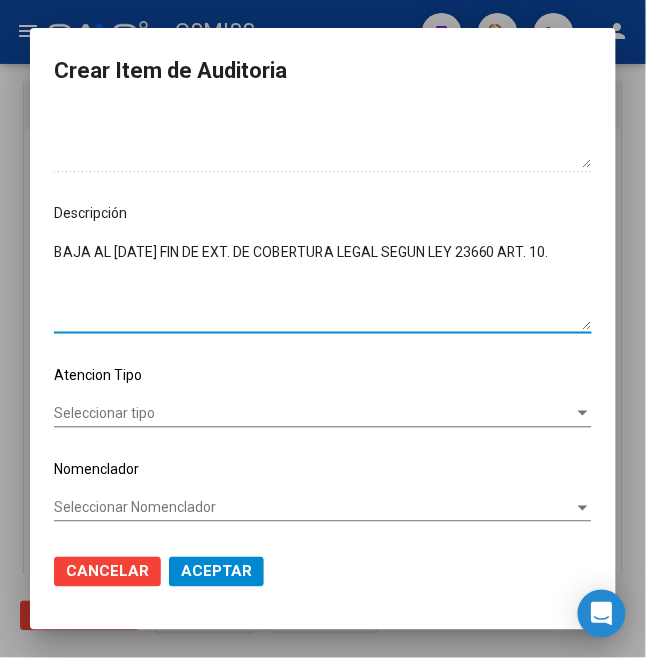 type on "BAJA AL [DATE] FIN DE EXT. DE COBERTURA LEGAL SEGUN LEY 23660 ART. 10." 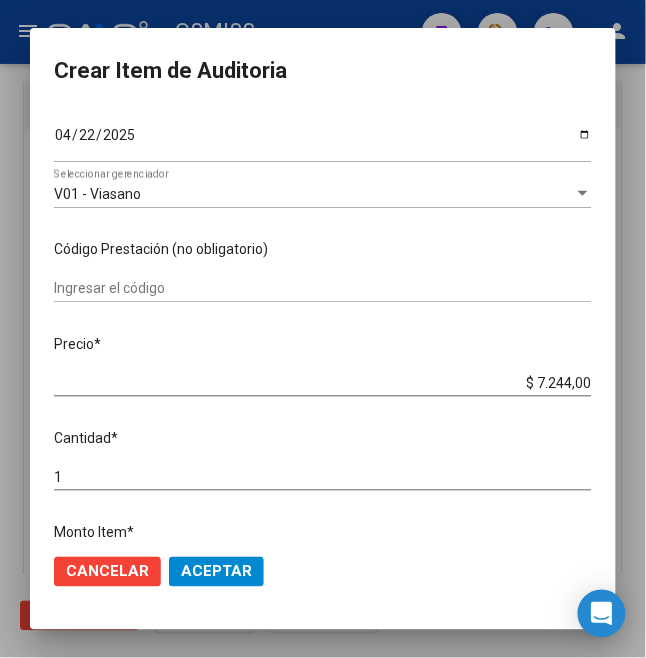 scroll, scrollTop: 0, scrollLeft: 0, axis: both 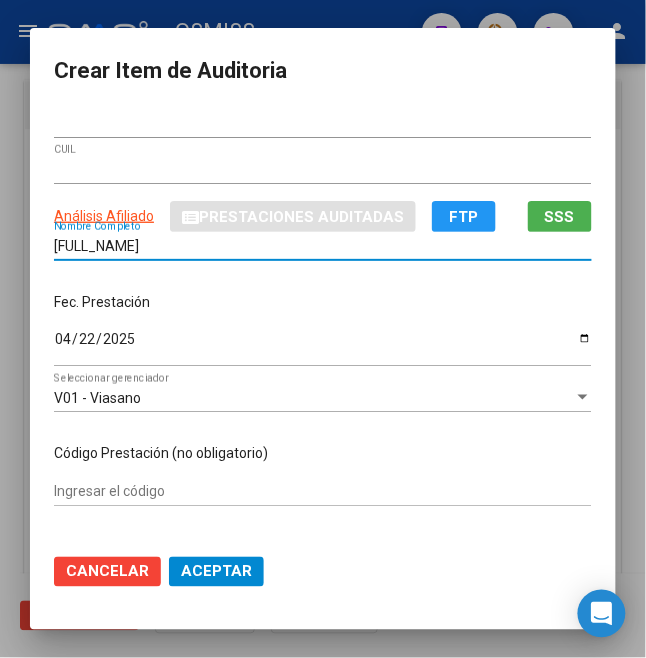 drag, startPoint x: 236, startPoint y: 246, endPoint x: -68, endPoint y: 230, distance: 304.42078 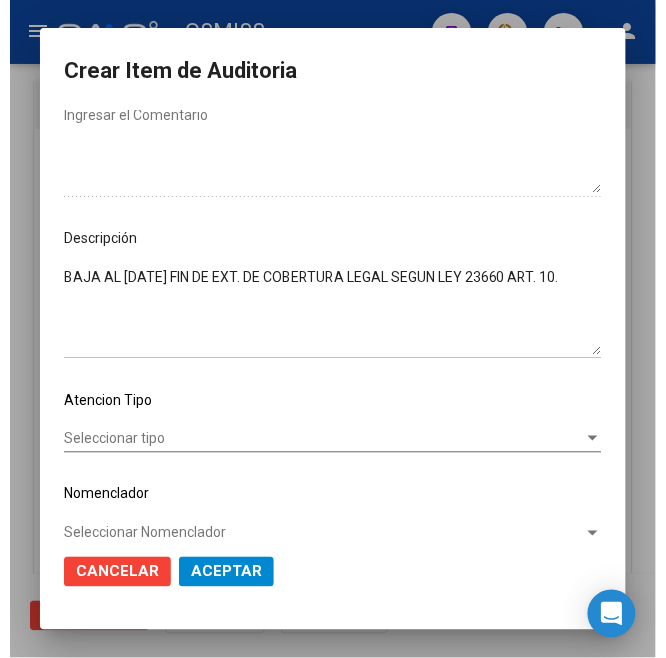 scroll, scrollTop: 1225, scrollLeft: 0, axis: vertical 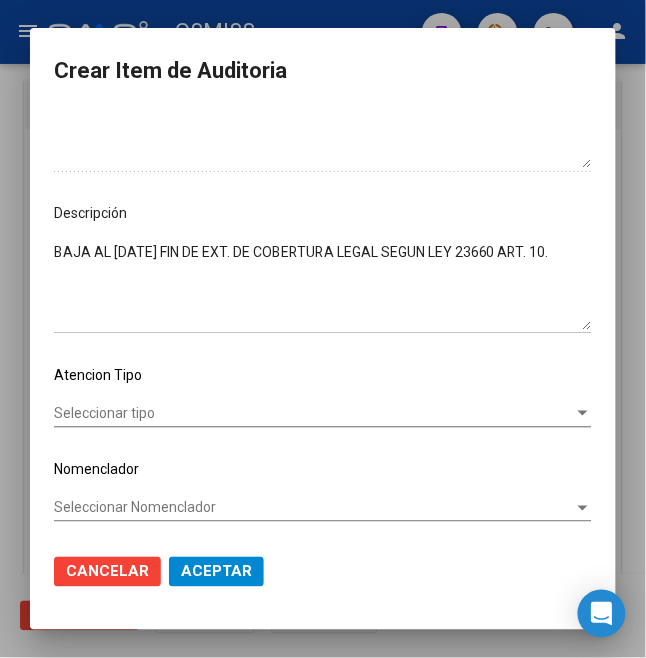 click on "Aceptar" 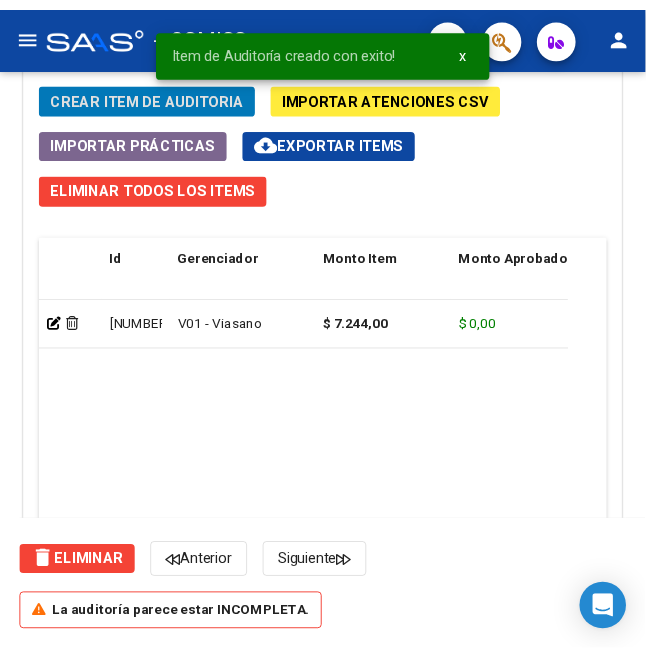 scroll, scrollTop: 1934, scrollLeft: 0, axis: vertical 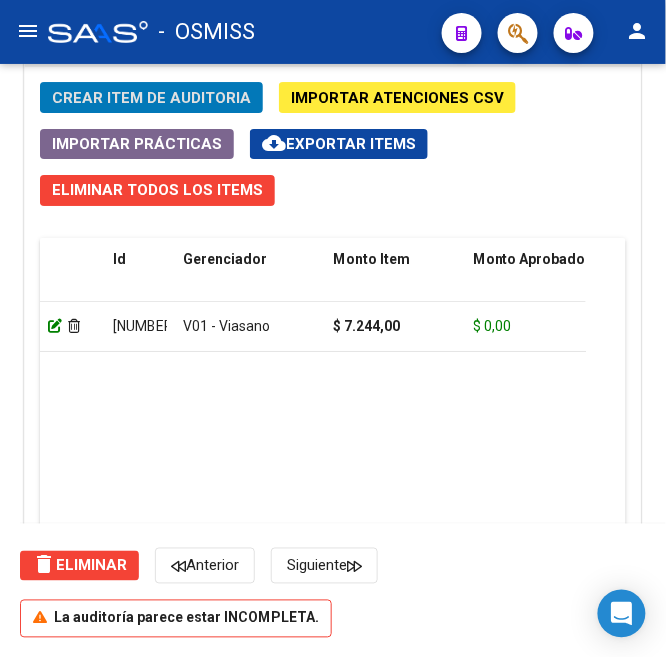 click 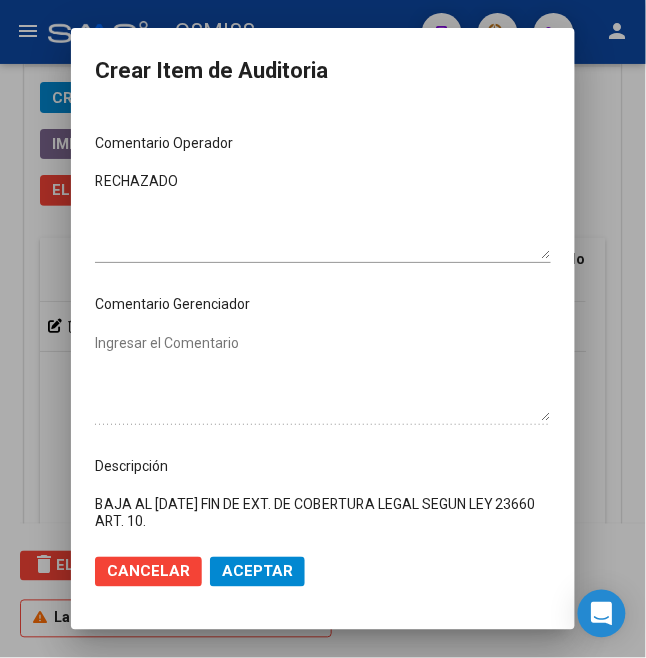 scroll, scrollTop: 1194, scrollLeft: 0, axis: vertical 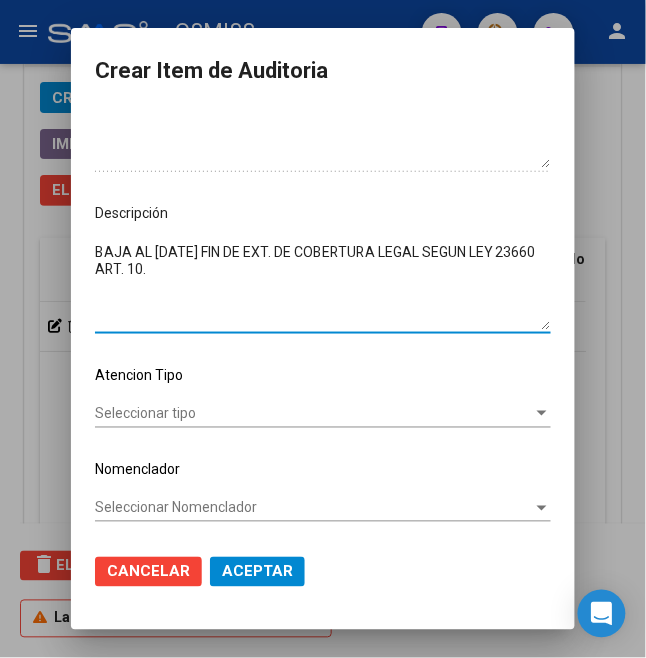 click on "BAJA AL [DATE] FIN DE EXT. DE COBERTURA LEGAL SEGUN LEY 23660 ART. 10." at bounding box center [323, 286] 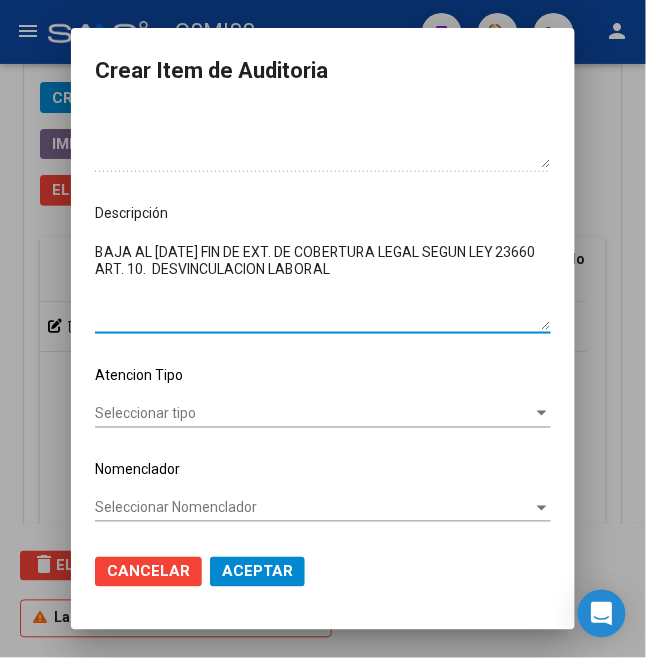 click on "BAJA AL [DATE] FIN DE EXT. DE COBERTURA LEGAL SEGUN LEY 23660 ART. 10.  DESVINCULACION LABORAL" at bounding box center (323, 286) 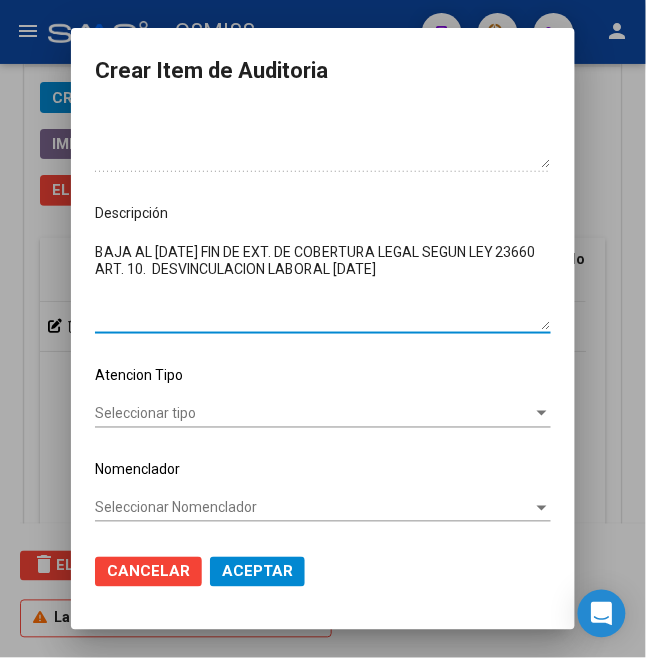 type on "BAJA AL [DATE] FIN DE EXT. DE COBERTURA LEGAL SEGUN LEY 23660 ART. 10.  DESVINCULACION LABORAL [DATE]" 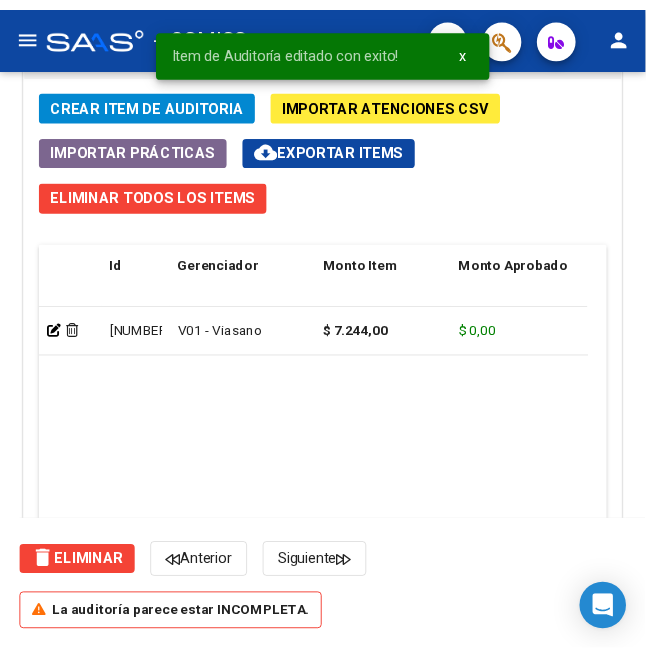 scroll, scrollTop: 1866, scrollLeft: 0, axis: vertical 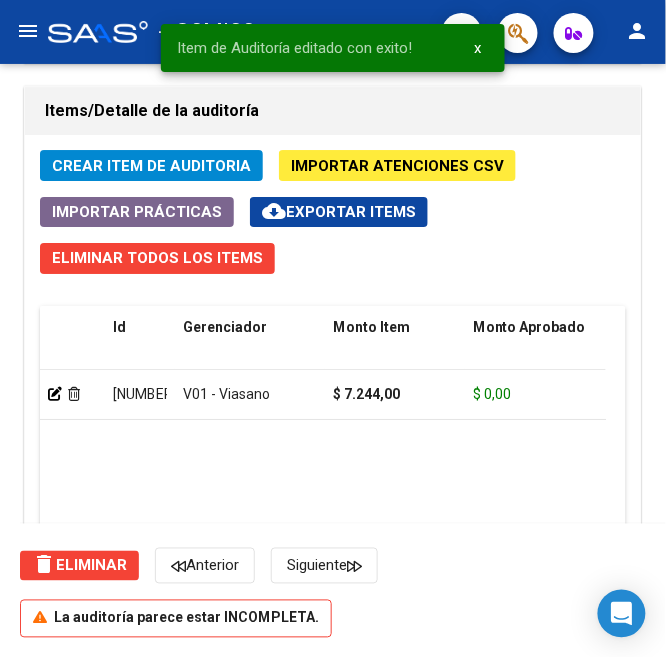 click on "Crear Item de Auditoria" 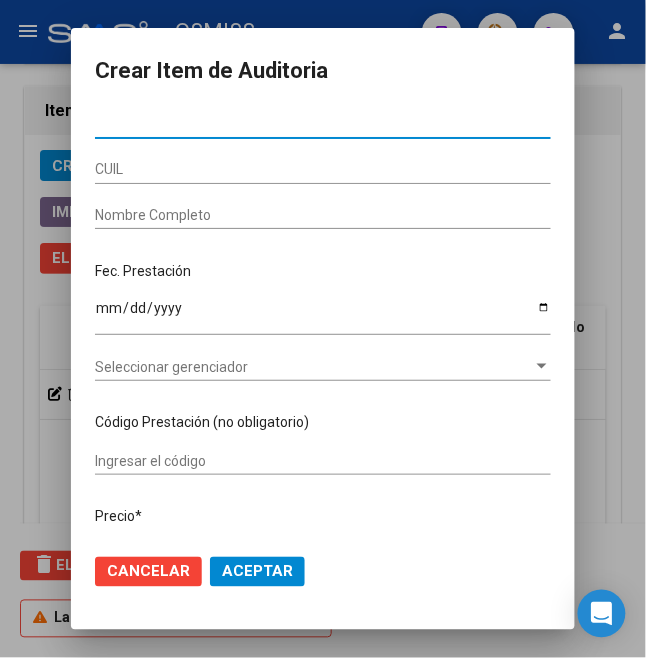 type on "40548990" 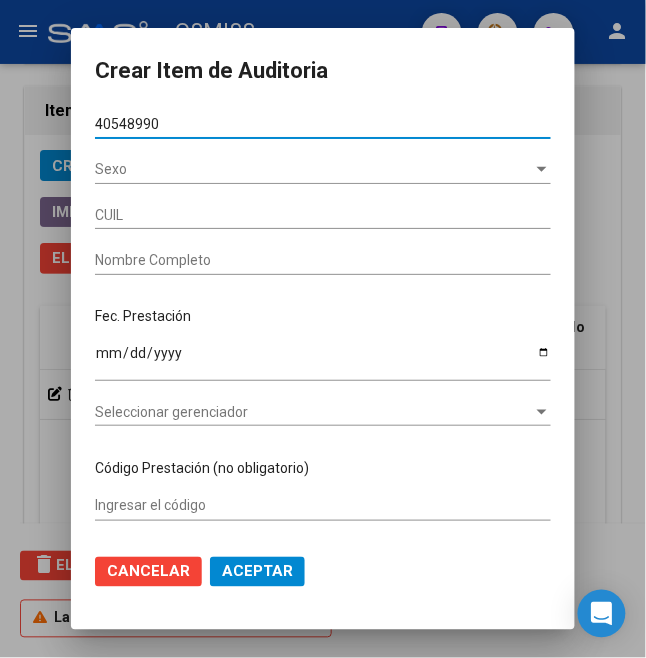 type on "[NUMBER]" 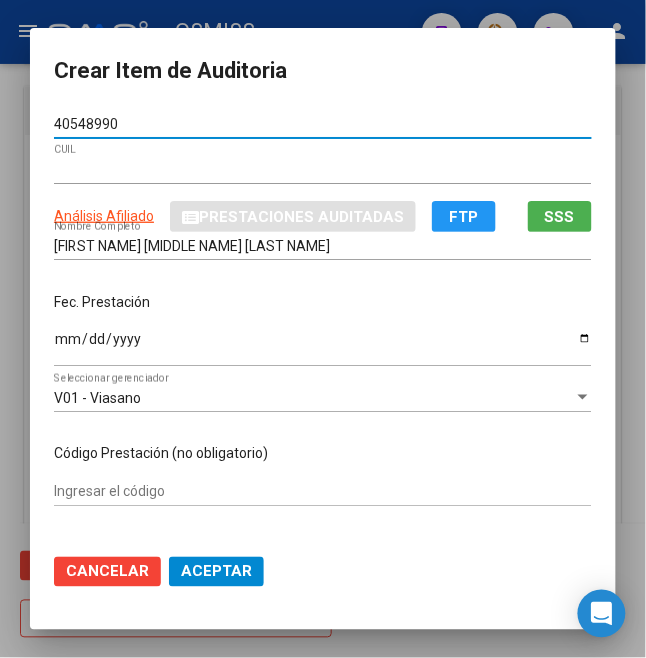 type on "40548990" 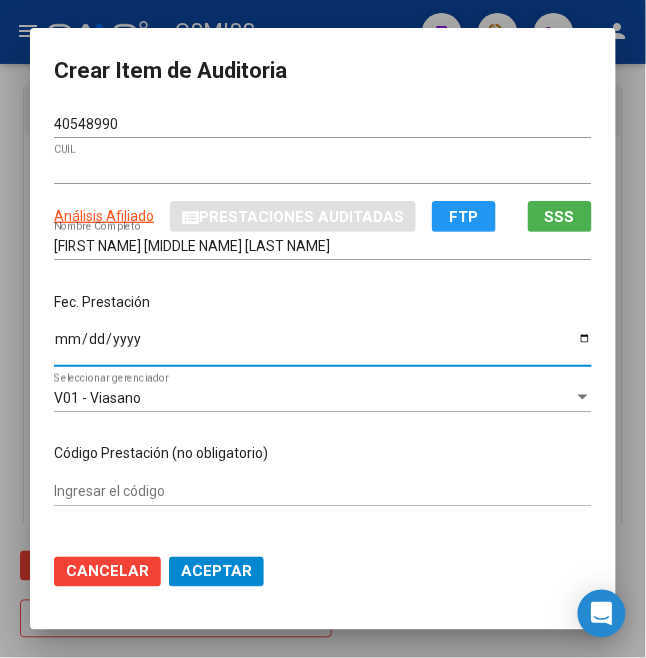 click on "Ingresar la fecha" at bounding box center [323, 346] 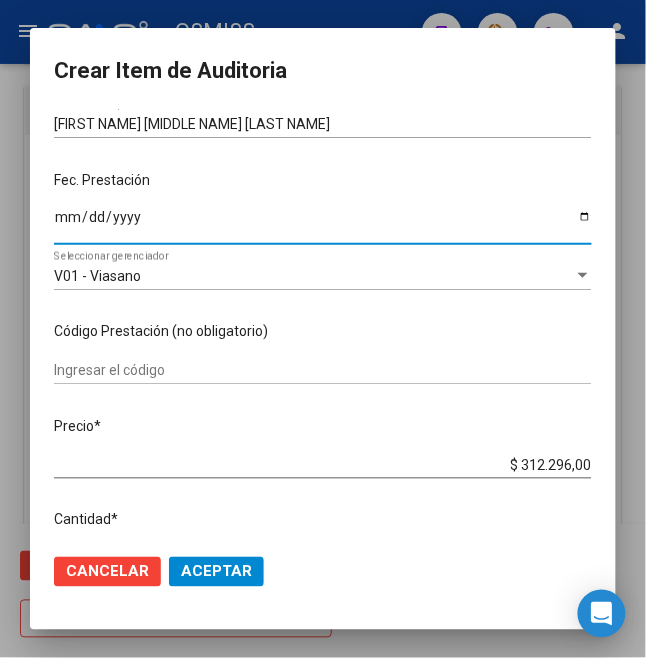 scroll, scrollTop: 266, scrollLeft: 0, axis: vertical 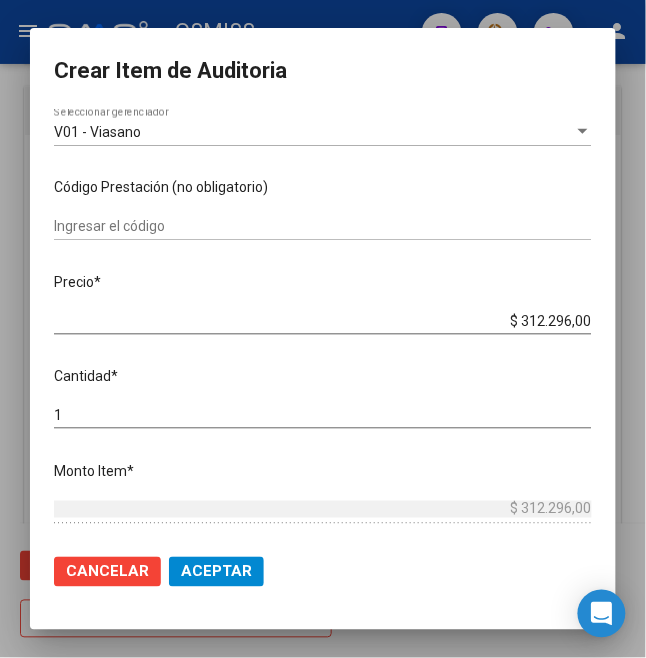 drag, startPoint x: 504, startPoint y: 317, endPoint x: 673, endPoint y: 337, distance: 170.17932 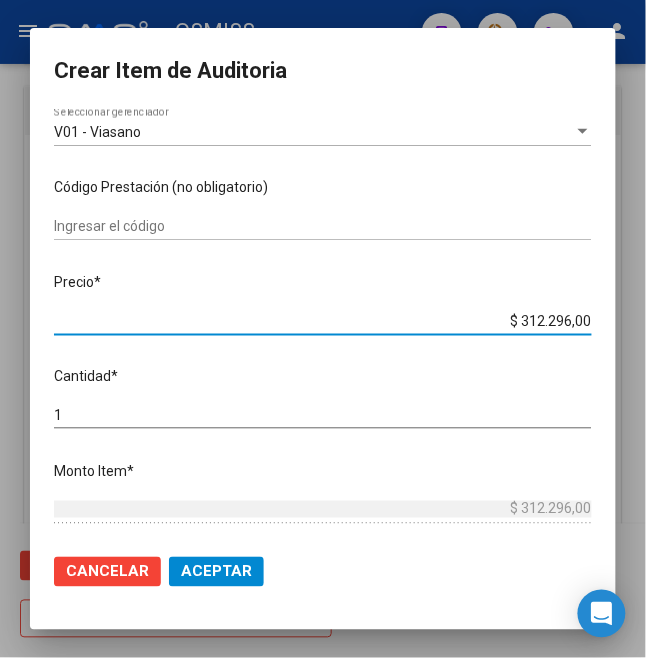 type on "$ 0,01" 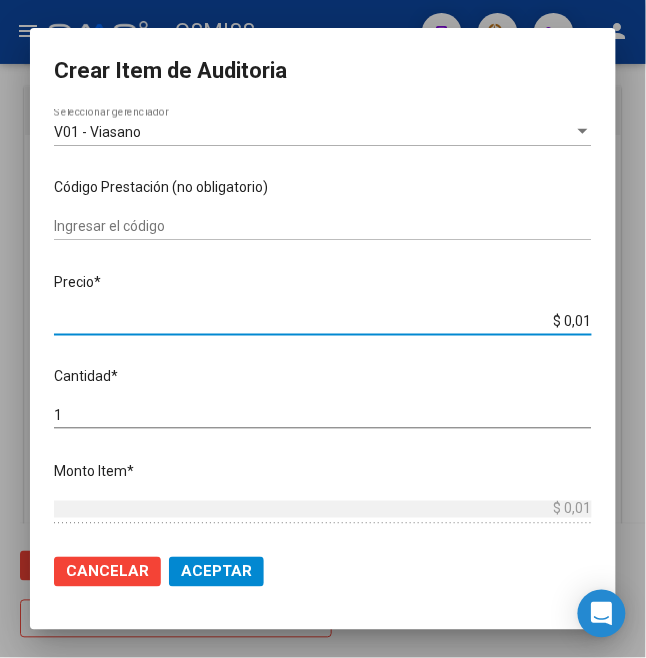 type on "$ 0,11" 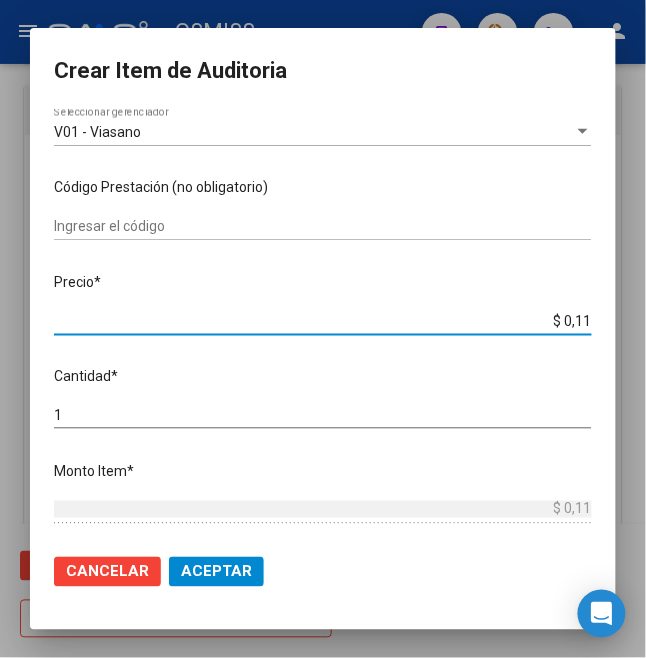 type on "$ 1,18" 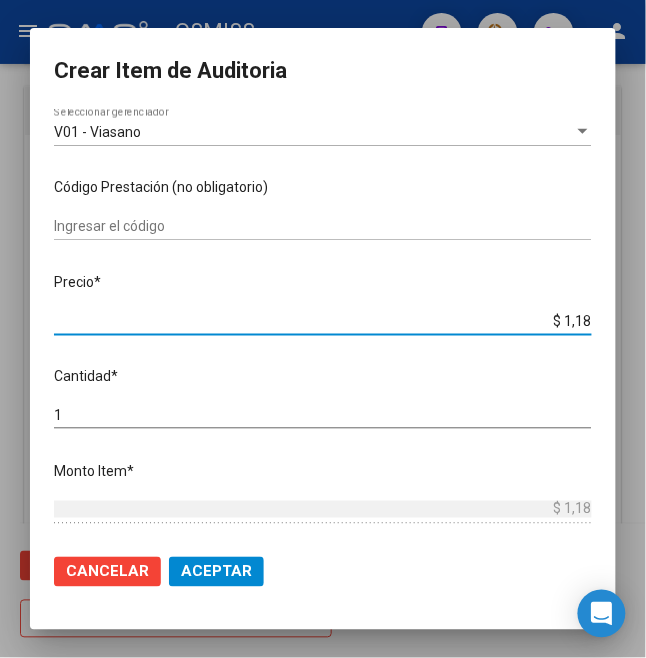 type on "$ 11,88" 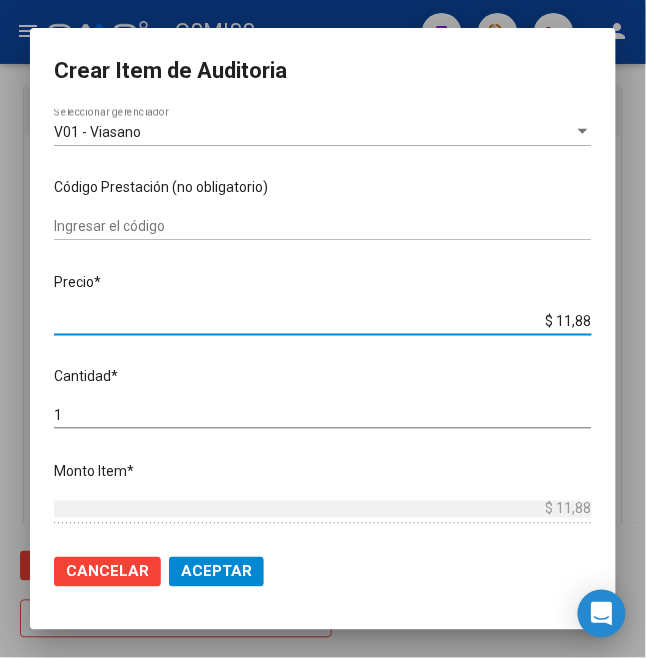 type on "$ 118,89" 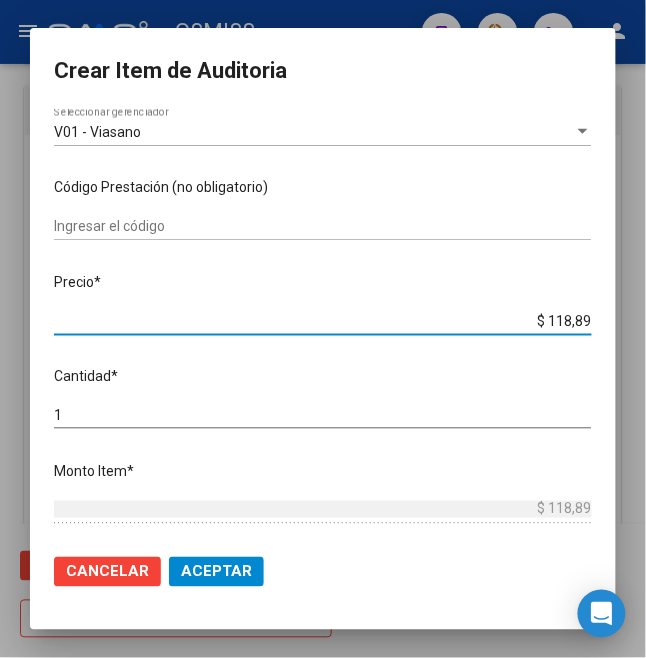 type on "$ 1.188,90" 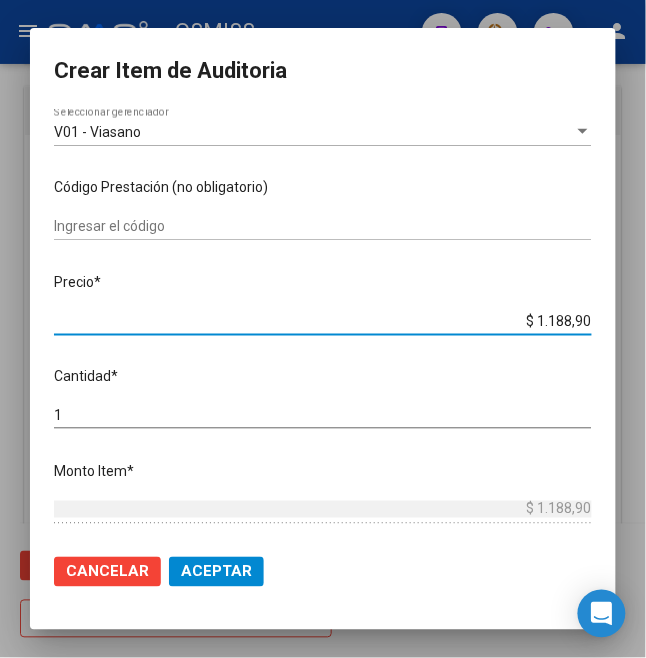 type on "$ 11.889,00" 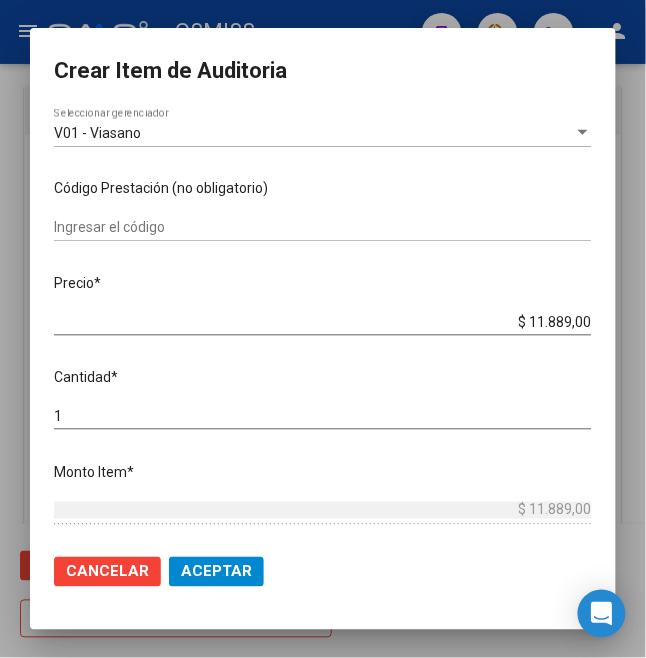 scroll, scrollTop: 266, scrollLeft: 0, axis: vertical 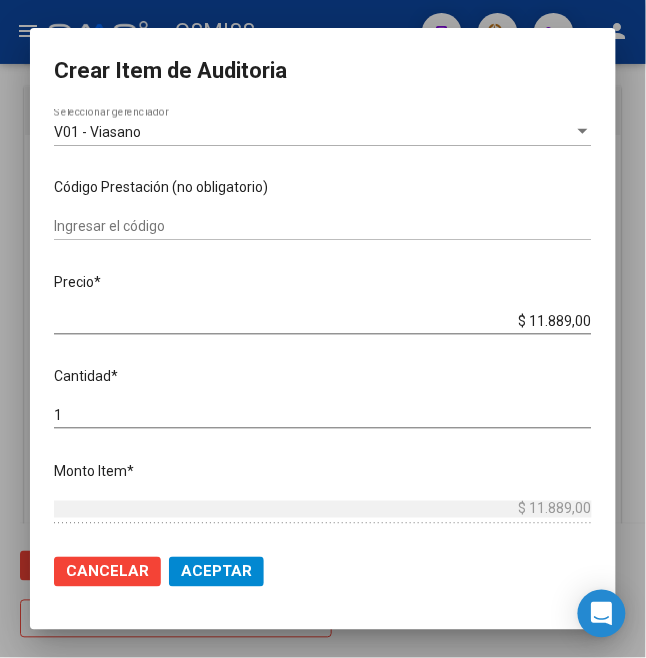 click on "Aceptar" 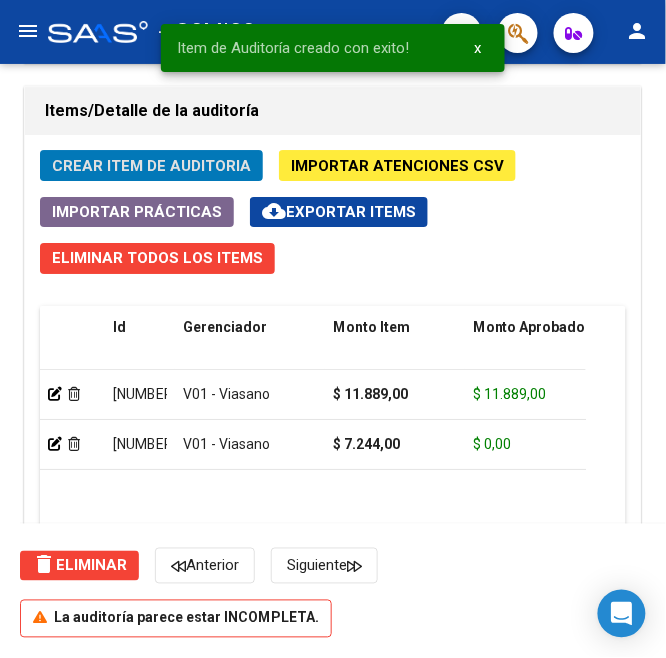 click on "Importar Prácticas" 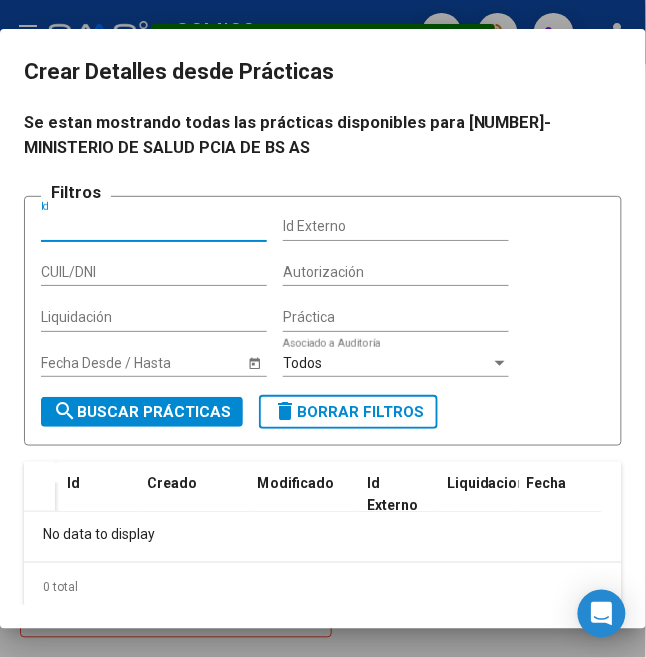 click at bounding box center [323, 329] 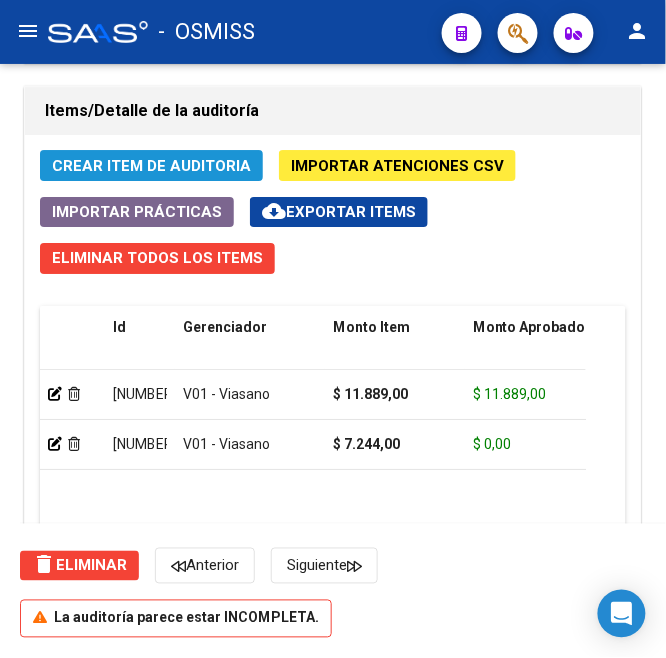 click on "Crear Item de Auditoria" 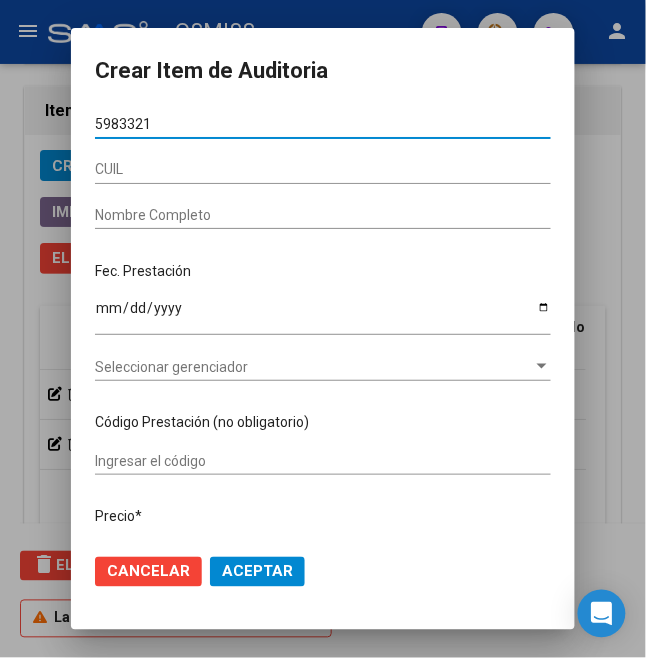 type on "[NUMBER]" 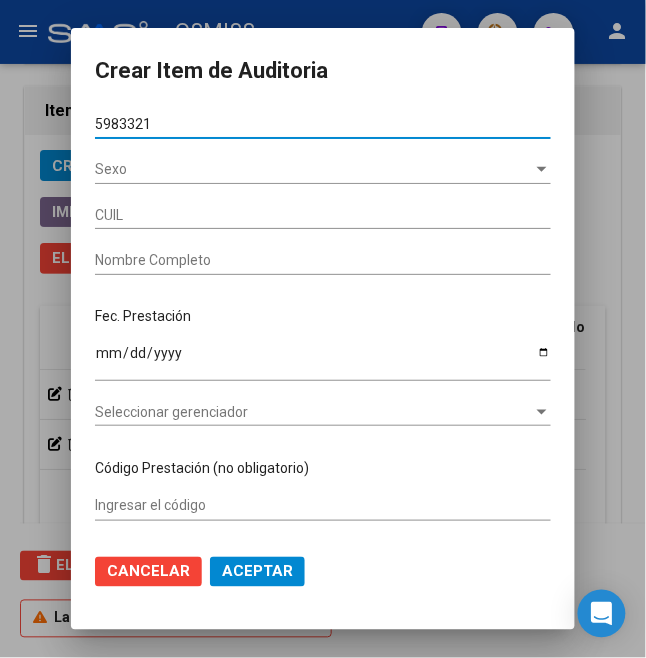 type on "[NUMBER]" 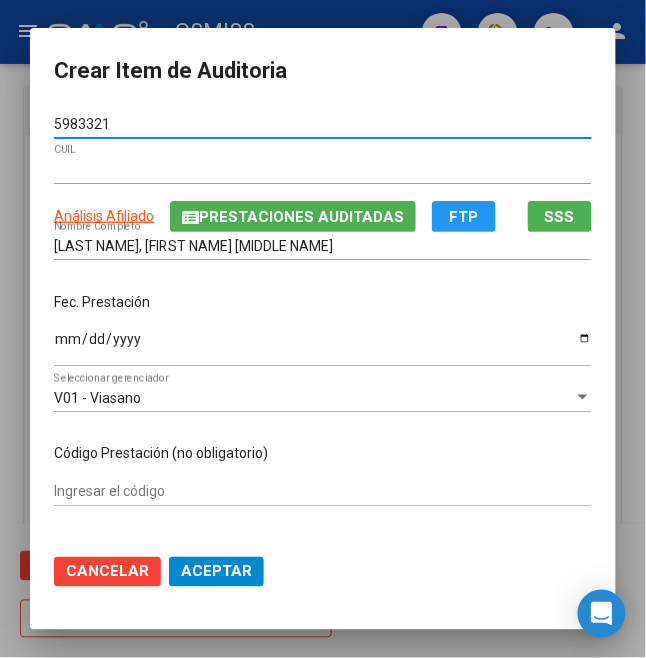 type on "[NUMBER]" 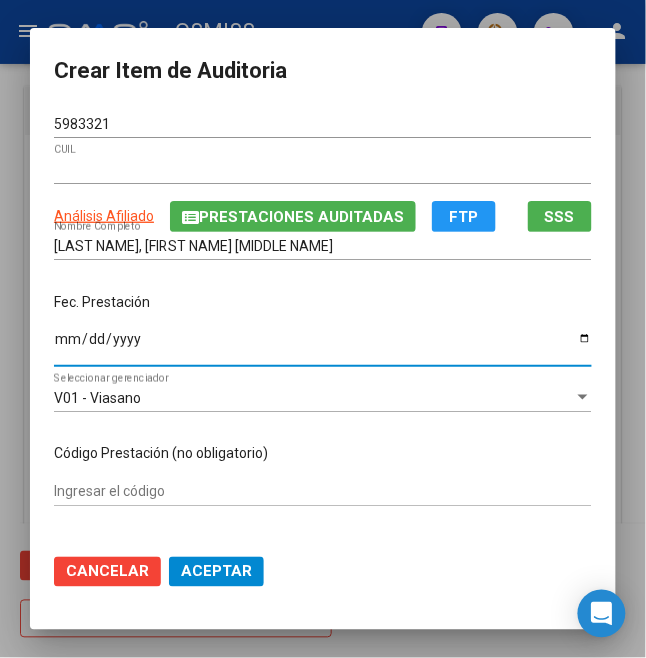 click on "Ingresar la fecha" at bounding box center [323, 346] 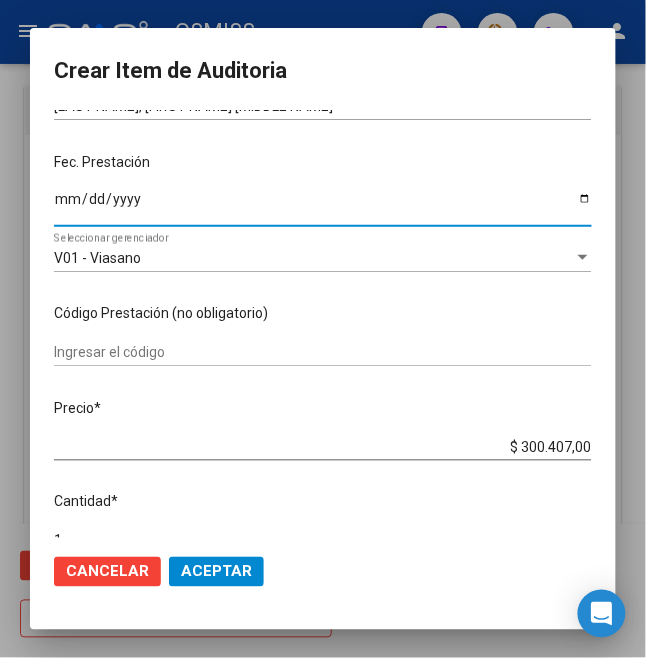 scroll, scrollTop: 400, scrollLeft: 0, axis: vertical 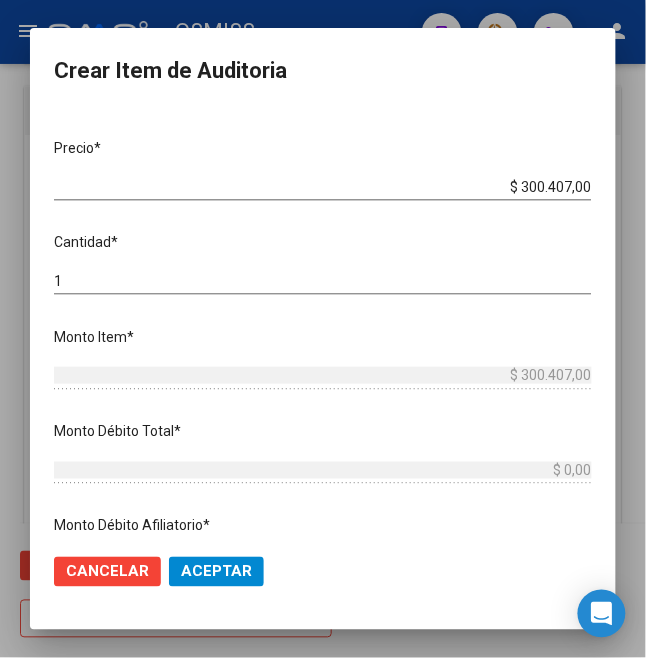 drag, startPoint x: 521, startPoint y: 186, endPoint x: 673, endPoint y: 213, distance: 154.37941 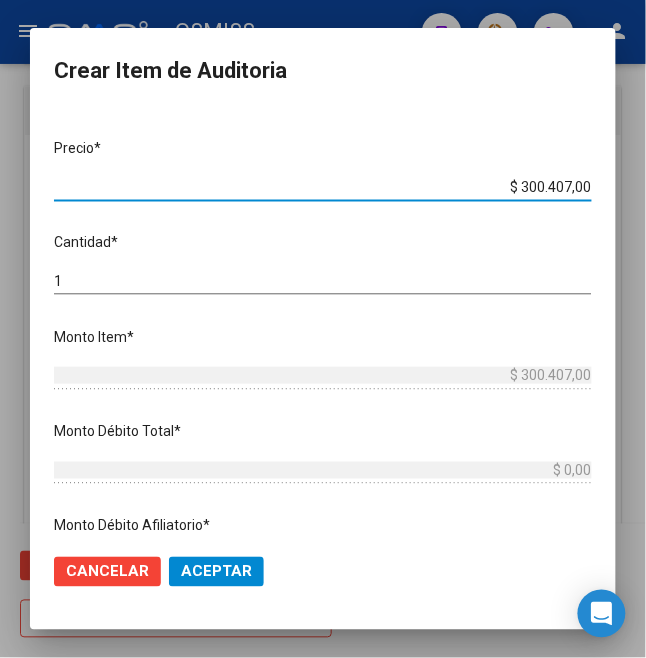 type on "$ 0,01" 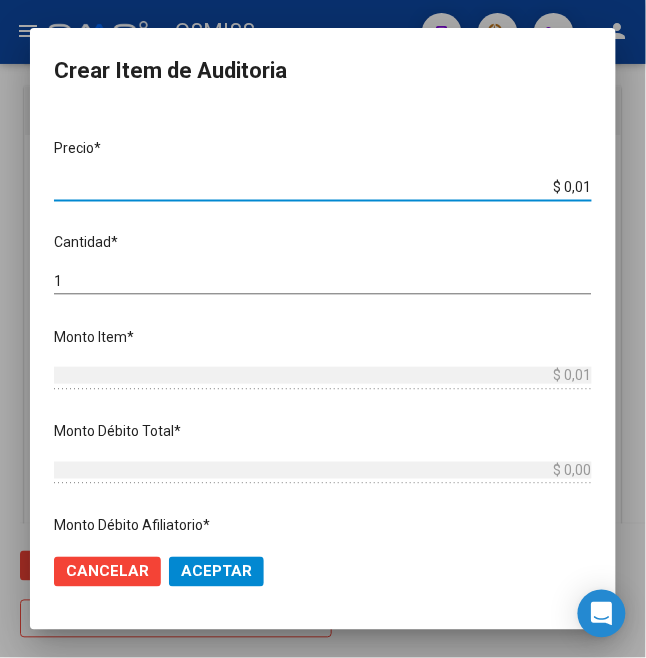 type on "$ 0,11" 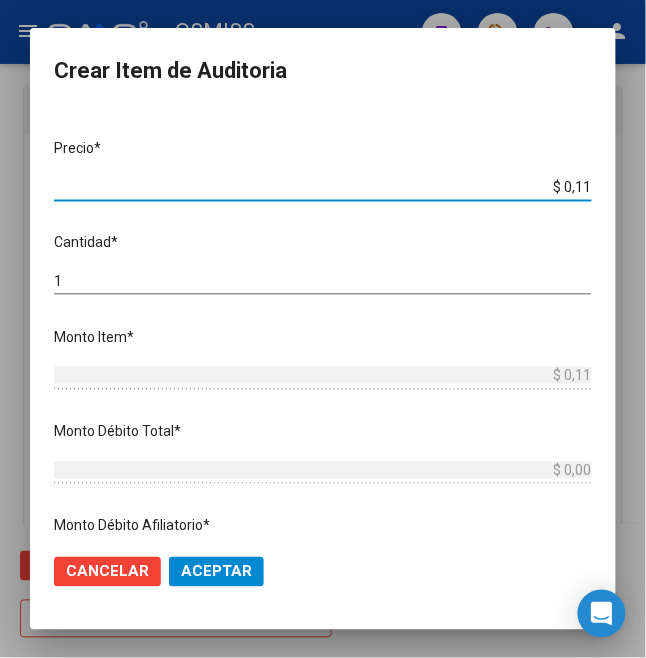 type on "$ 1,18" 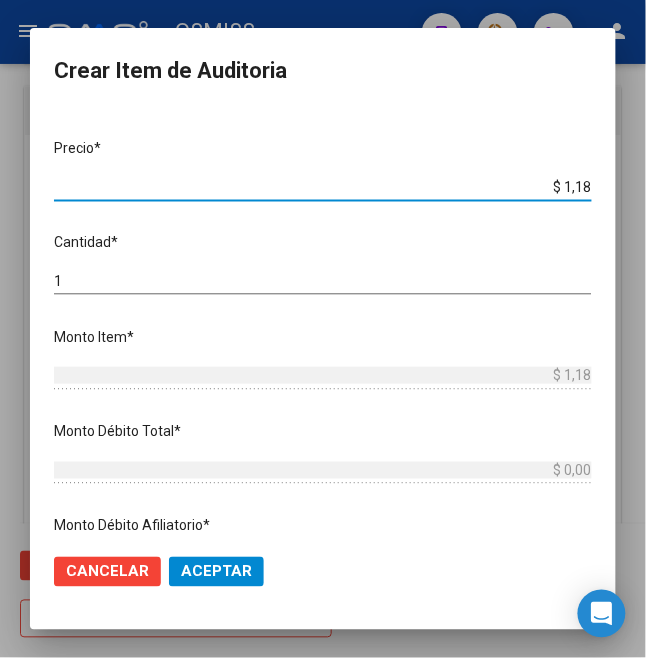 type on "$ 11,89" 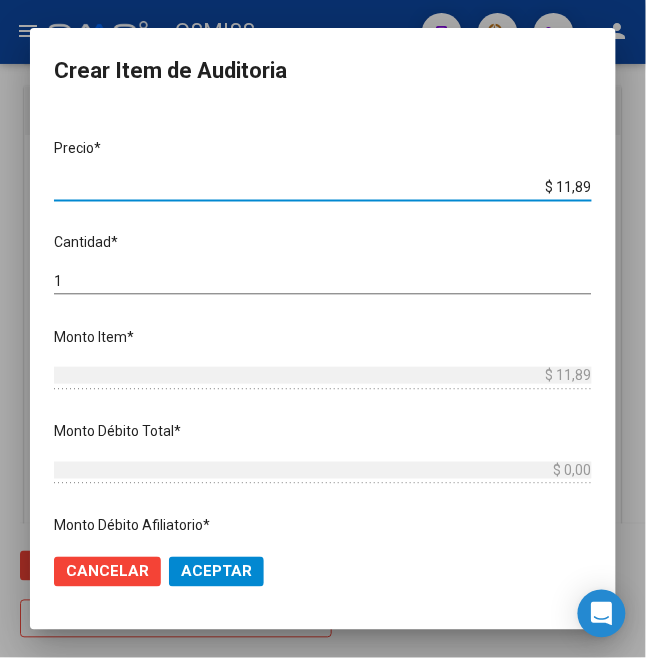 type on "$ 1,18" 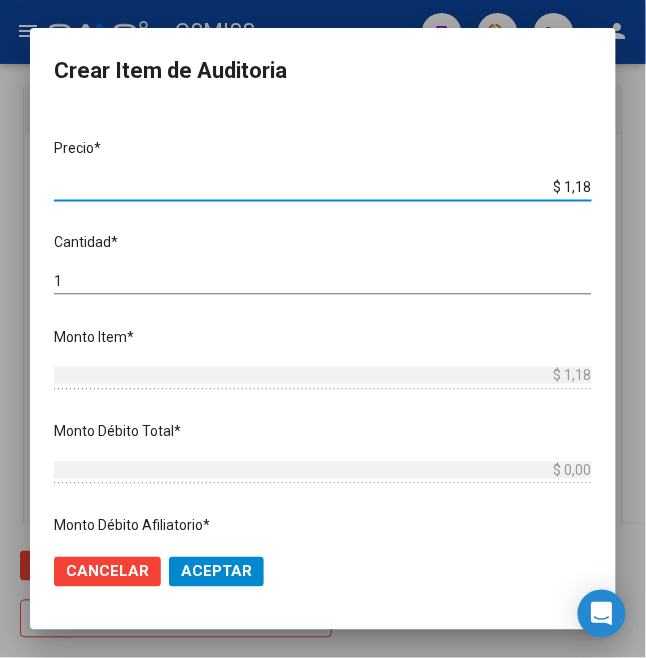 type on "$ 11,88" 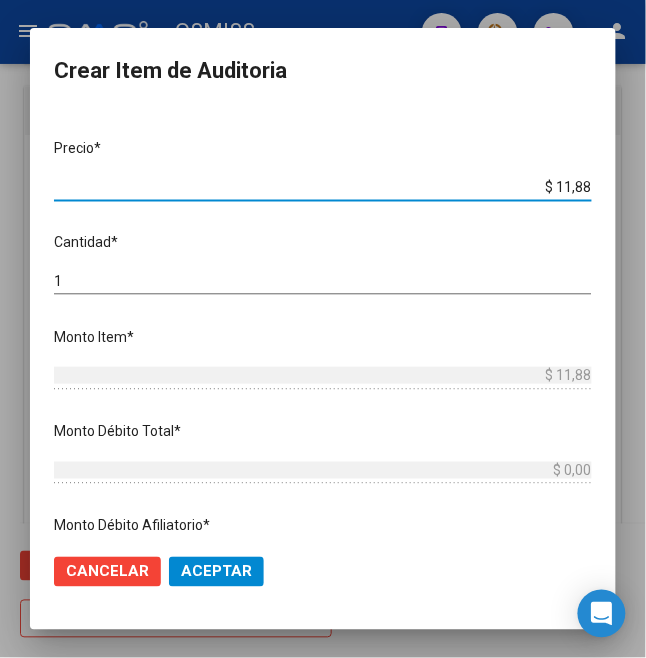 type on "$ 118,89" 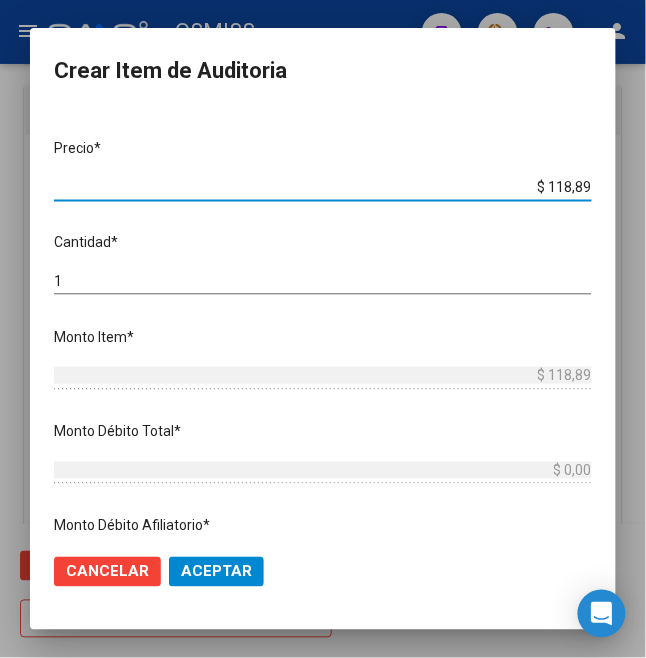 type on "$ 1.188,90" 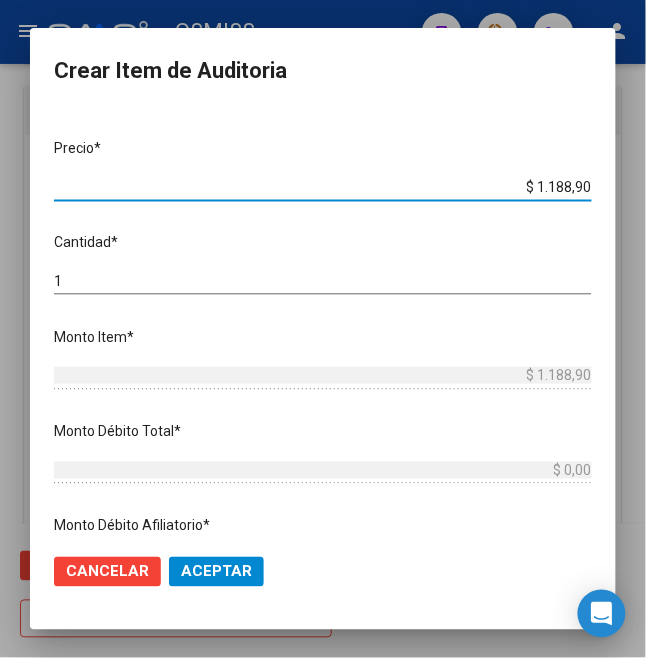 type on "$ 11.889,00" 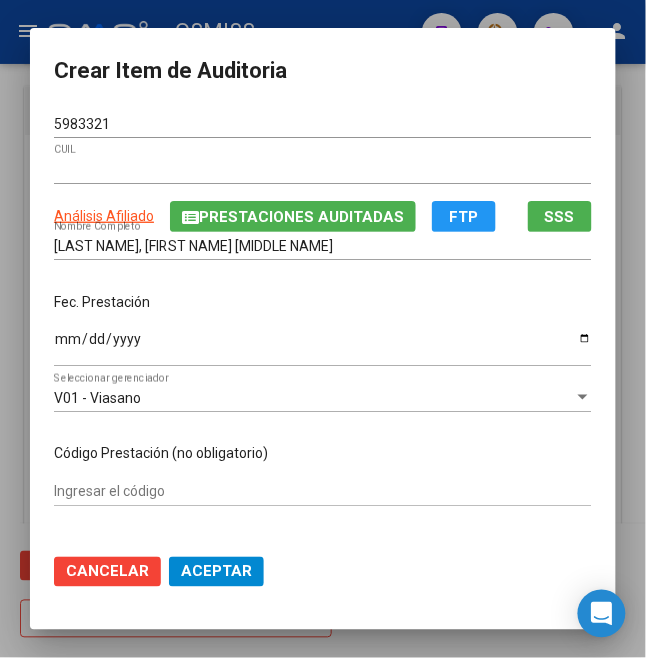 scroll, scrollTop: 266, scrollLeft: 0, axis: vertical 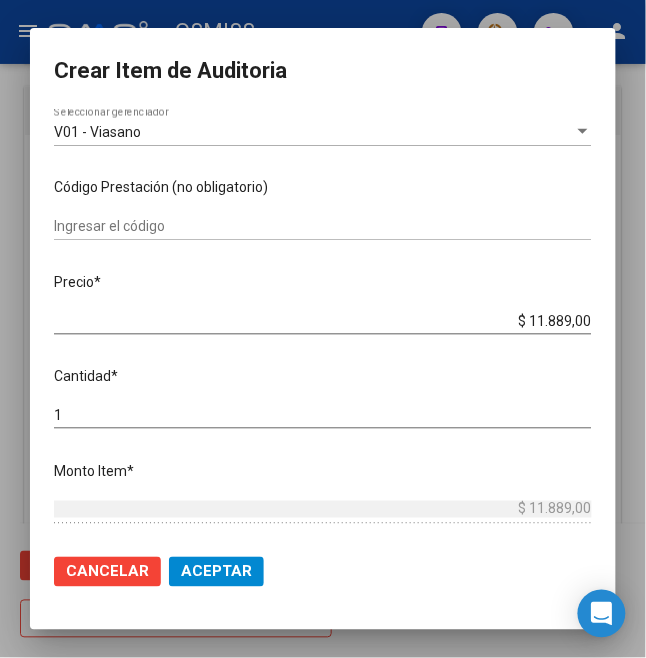 click on "Aceptar" 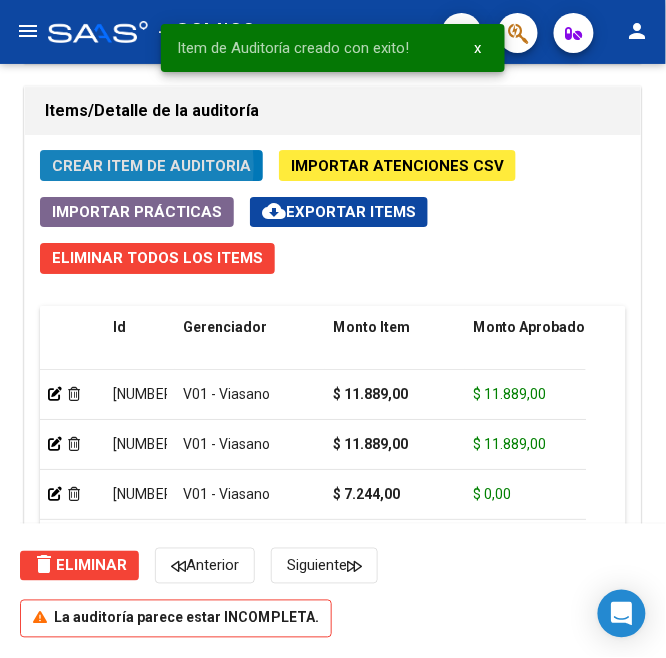 click on "Crear Item de Auditoria" 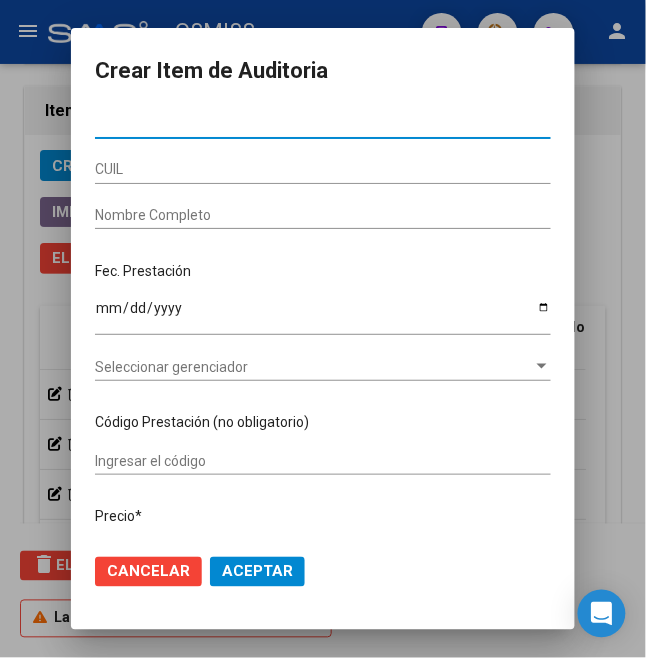 type on "[NUMBER]" 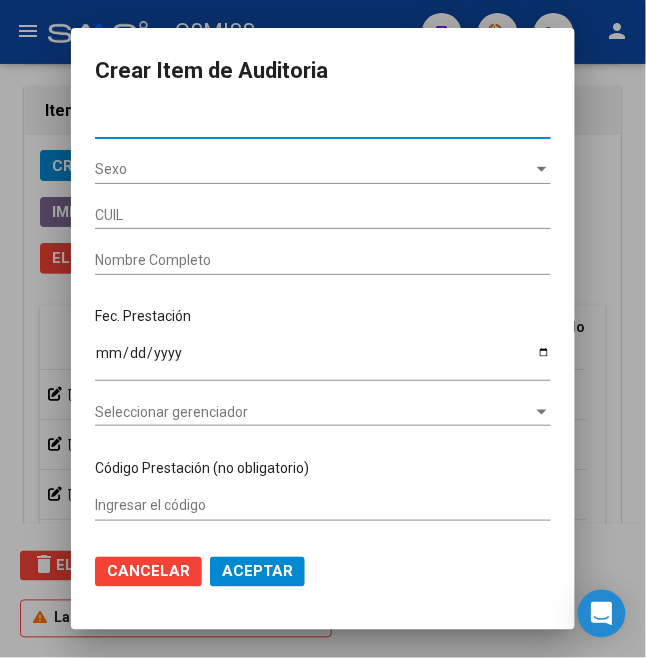 type on "[CUIL]" 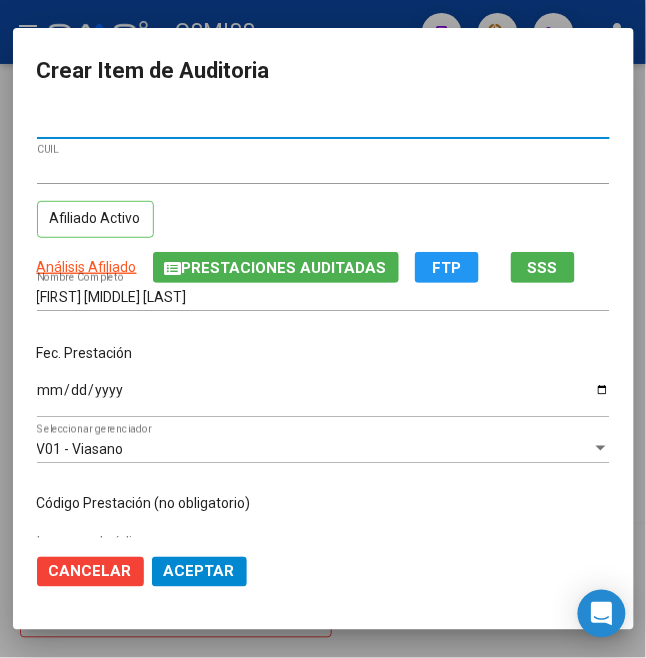 type on "[NUMBER]" 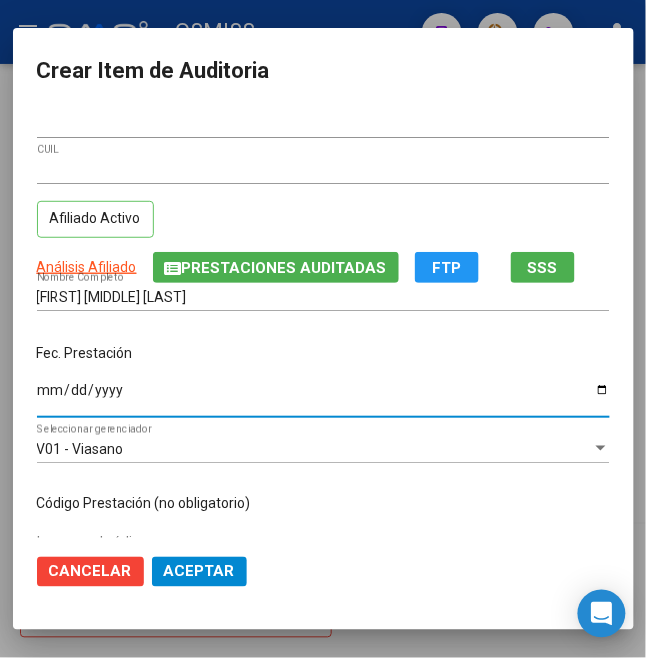 click on "Ingresar la fecha" at bounding box center [323, 397] 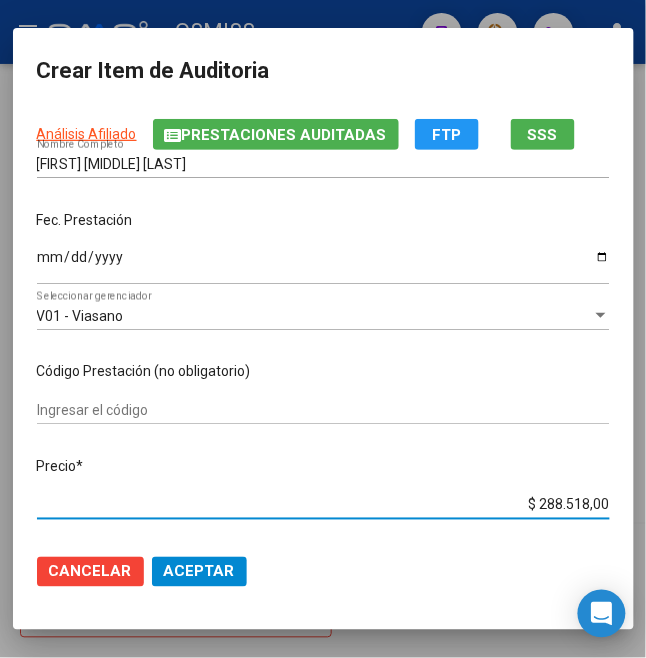 drag, startPoint x: 528, startPoint y: 502, endPoint x: 673, endPoint y: 501, distance: 145.00345 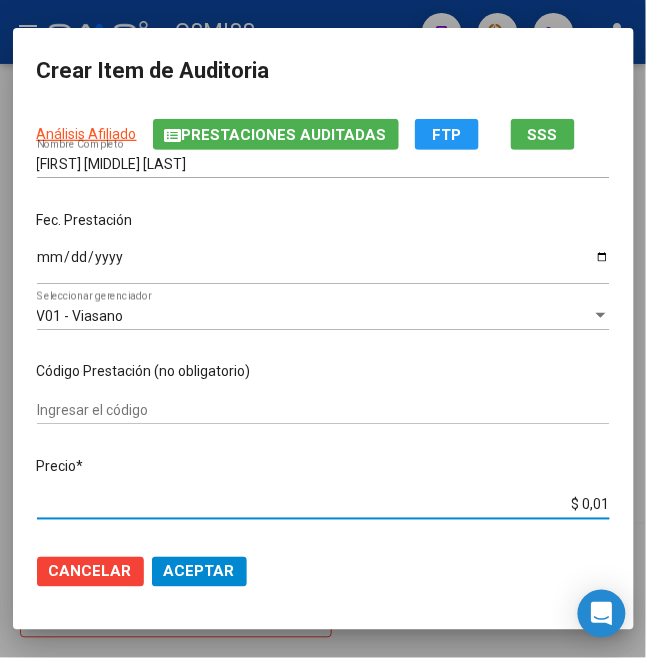 type on "$ 0,11" 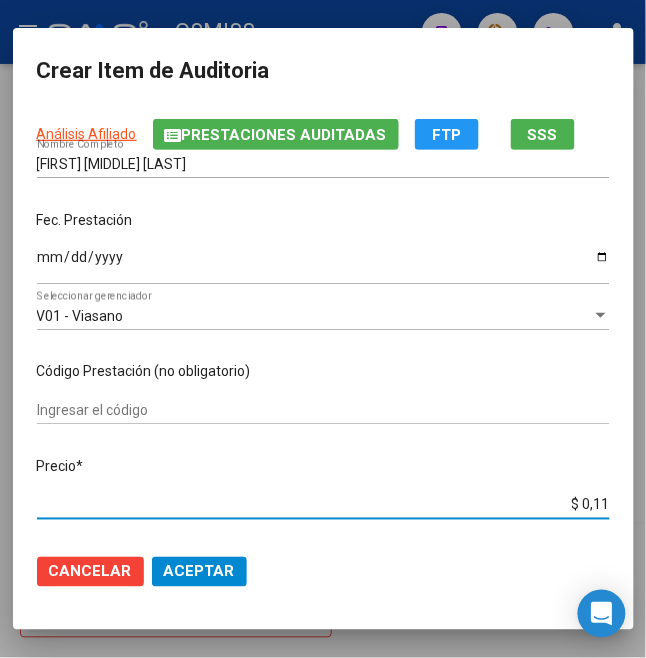 type on "$ 1,18" 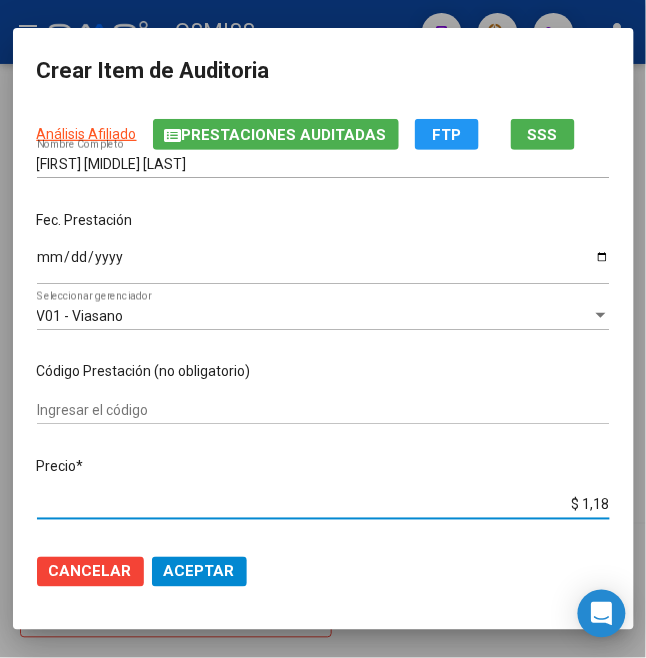 type on "$ 11,88" 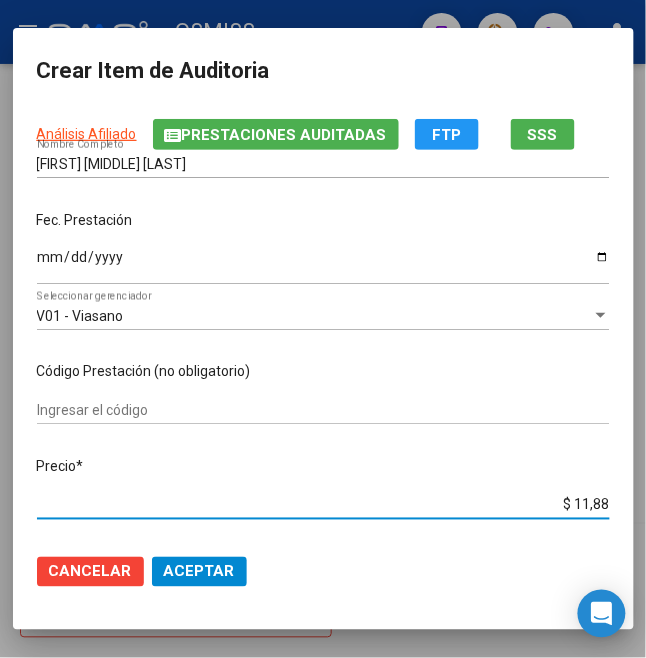 type on "$ 118,89" 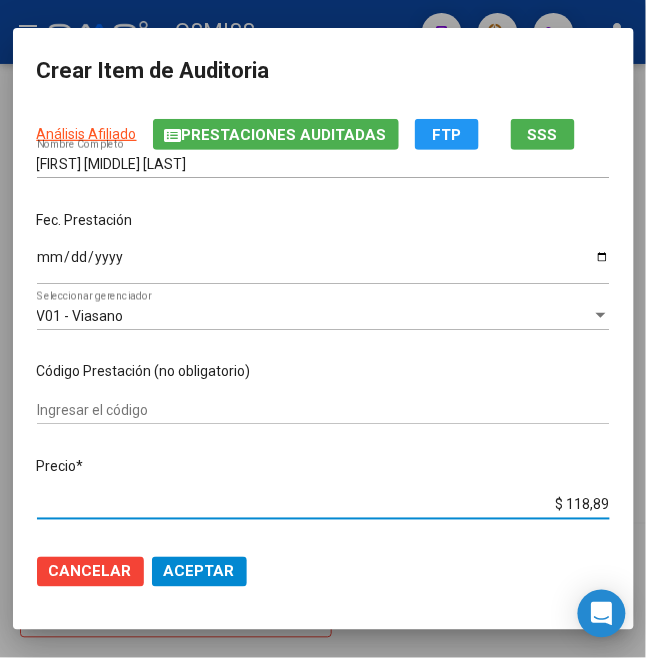 type on "$ 1.188,90" 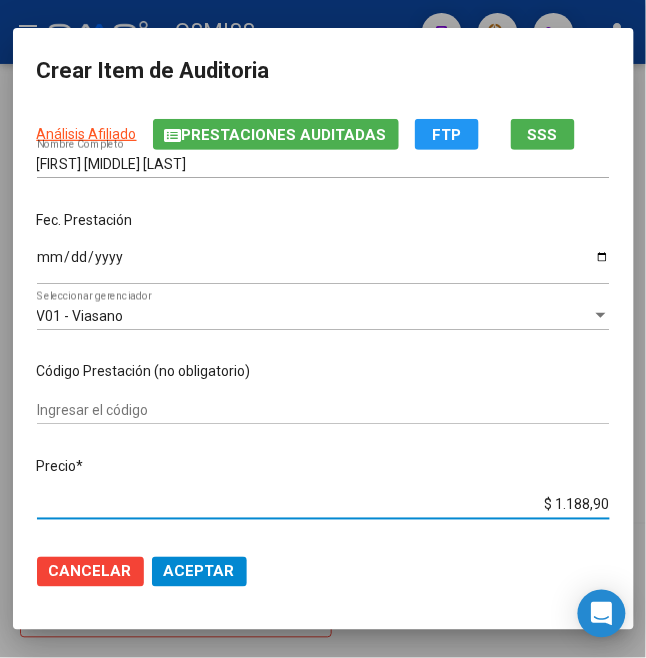 type on "$ 11.889,00" 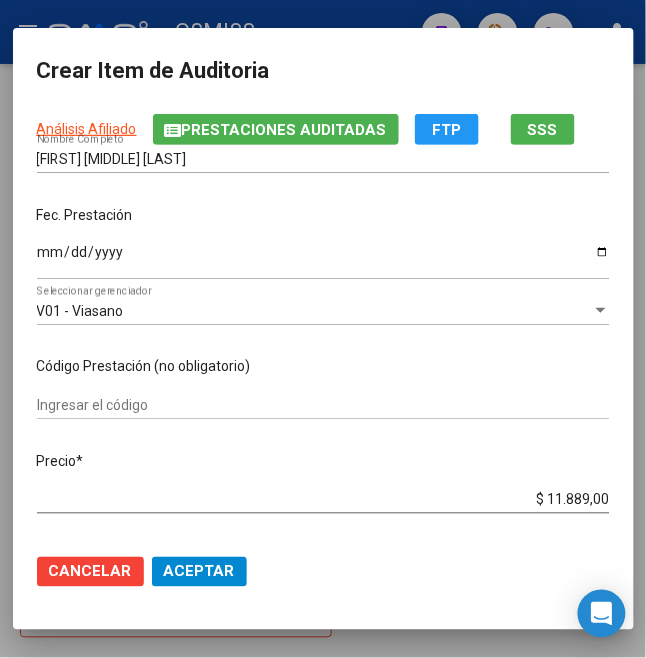 scroll, scrollTop: 266, scrollLeft: 0, axis: vertical 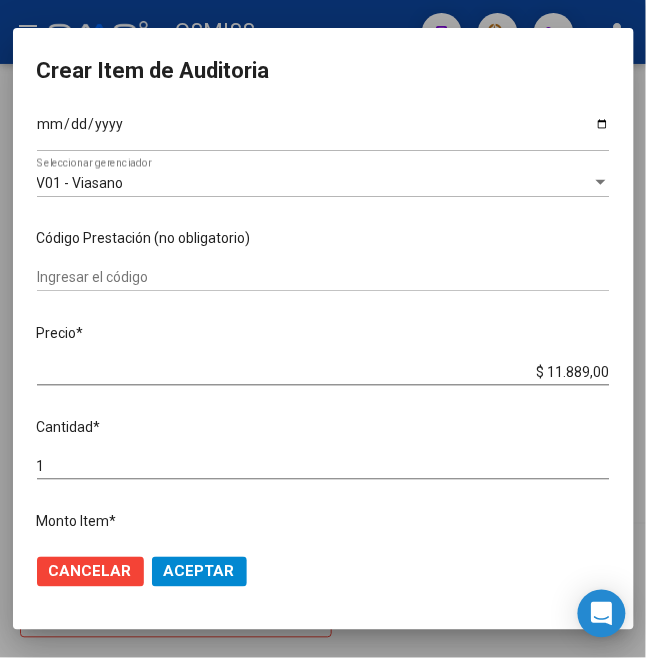 click on "Aceptar" 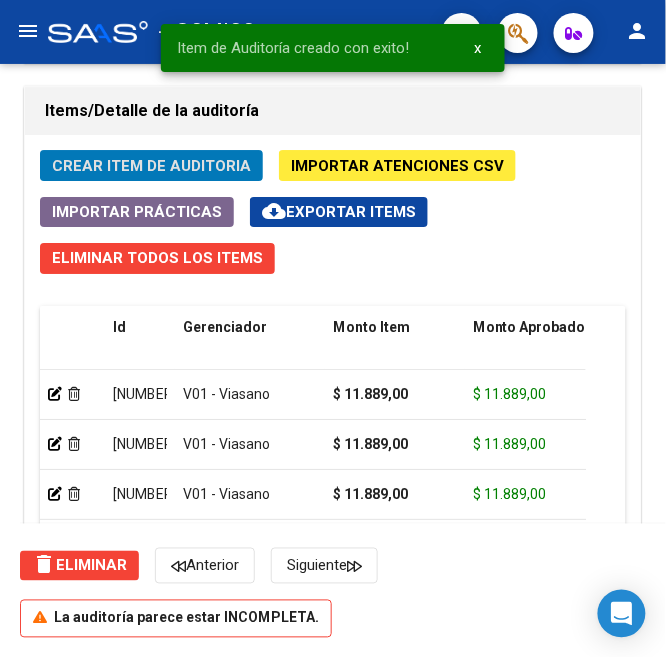 click on "Crear Item de Auditoria" 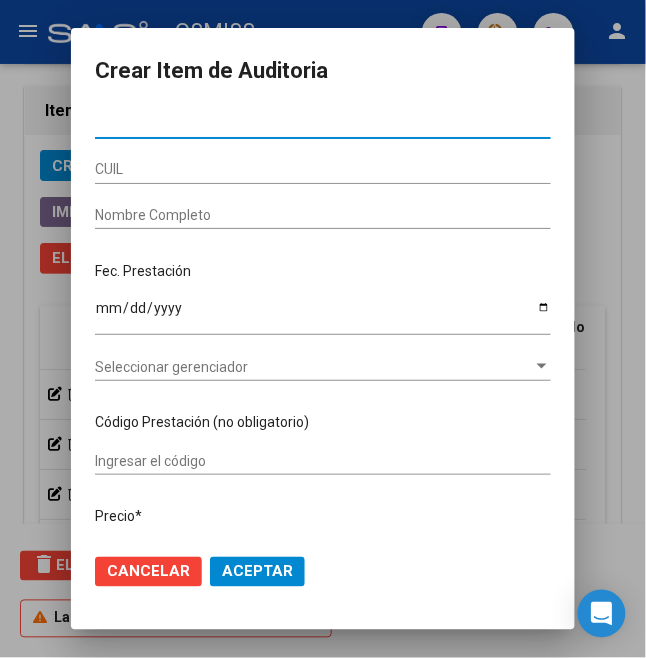type on "[NUMBER]" 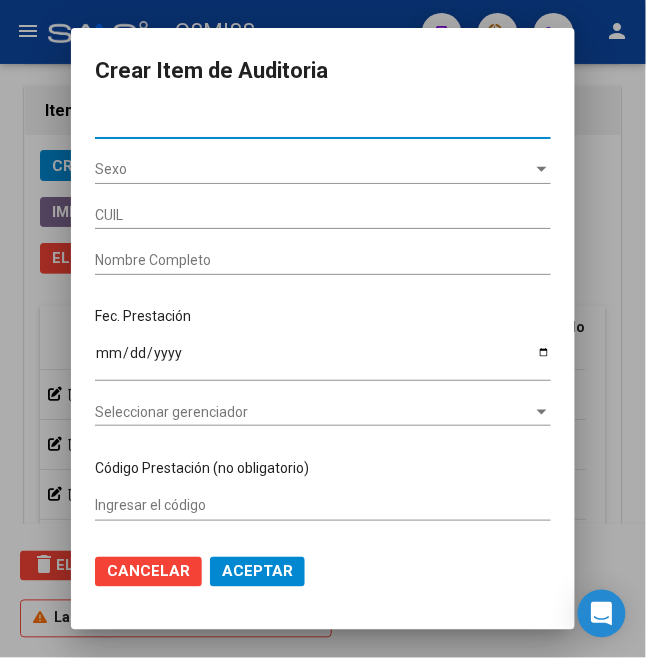 type on "[NUMBER]" 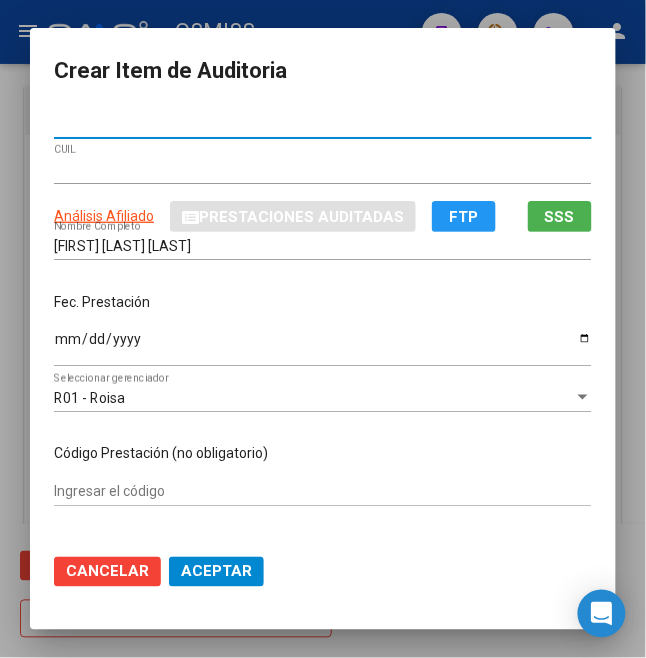 type on "[NUMBER]" 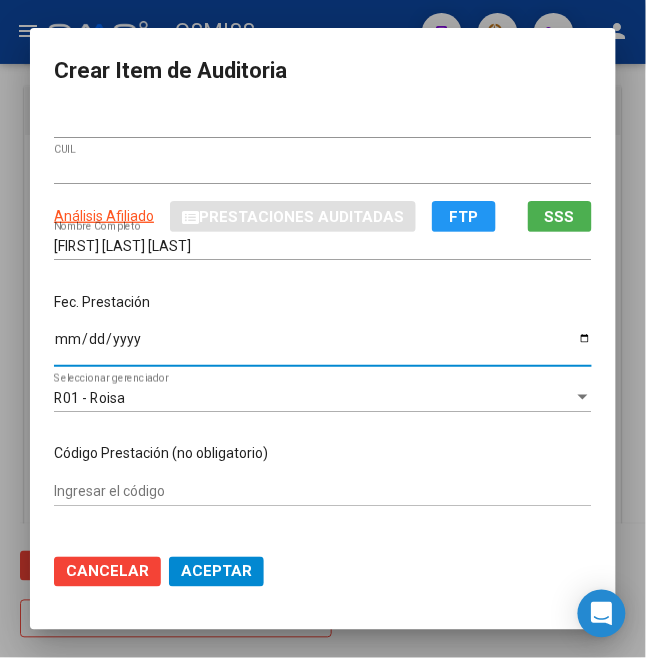 click on "Ingresar la fecha" at bounding box center [323, 346] 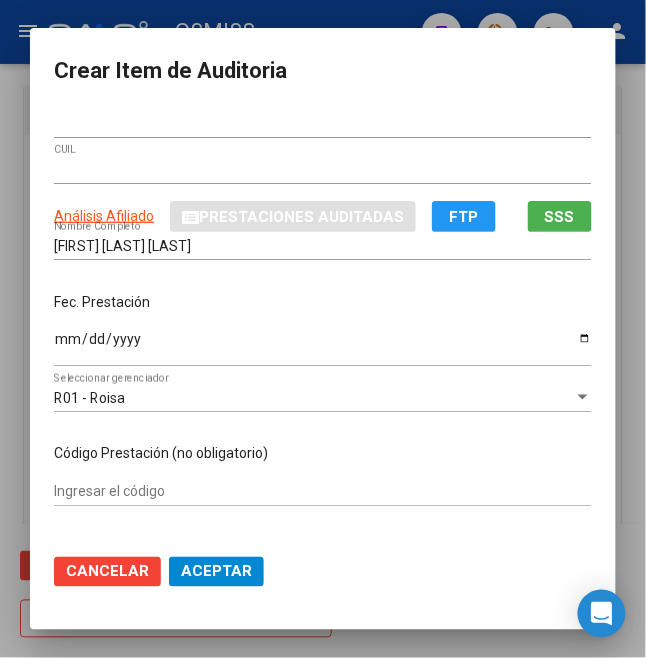 scroll, scrollTop: 133, scrollLeft: 0, axis: vertical 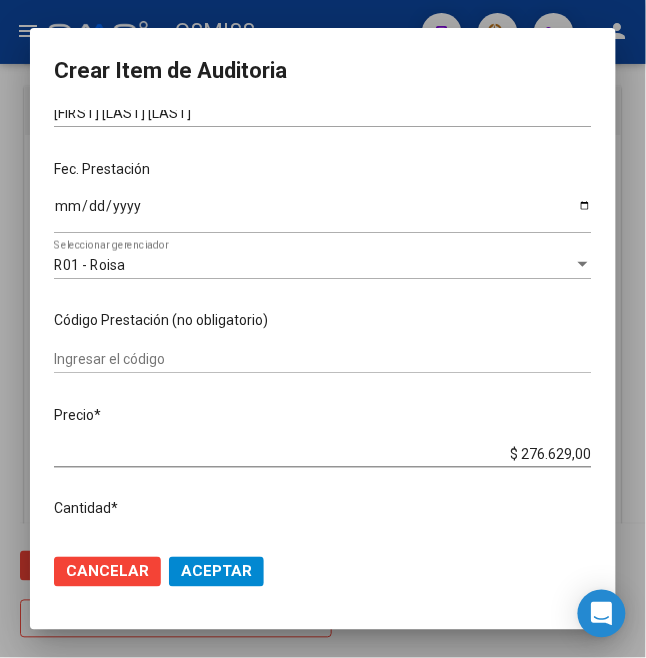 drag, startPoint x: 509, startPoint y: 453, endPoint x: 673, endPoint y: 461, distance: 164.195 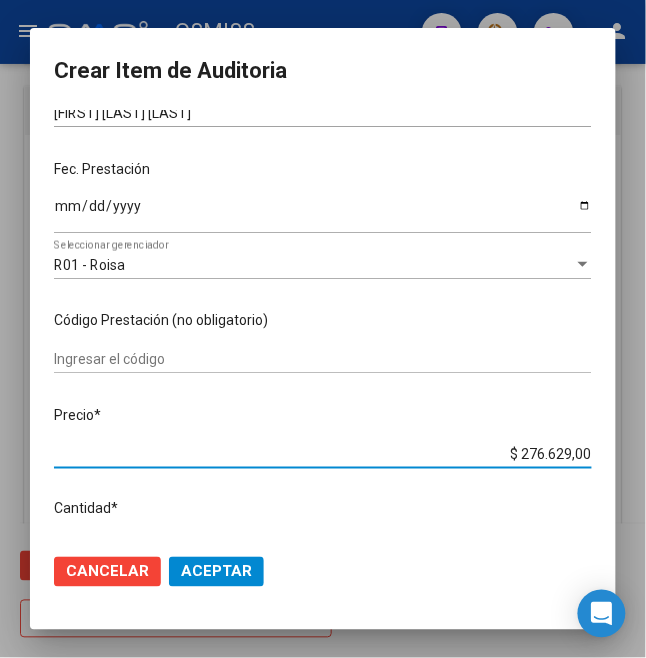 type on "$ 0,01" 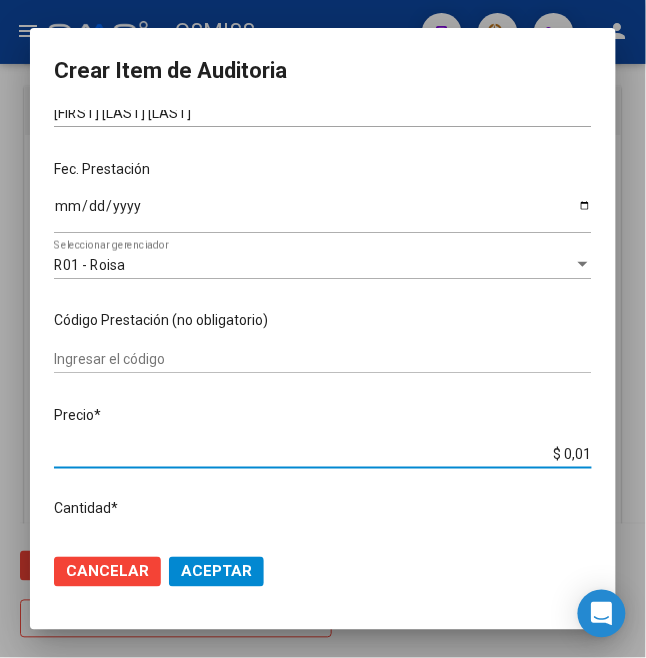 type on "$ 0,11" 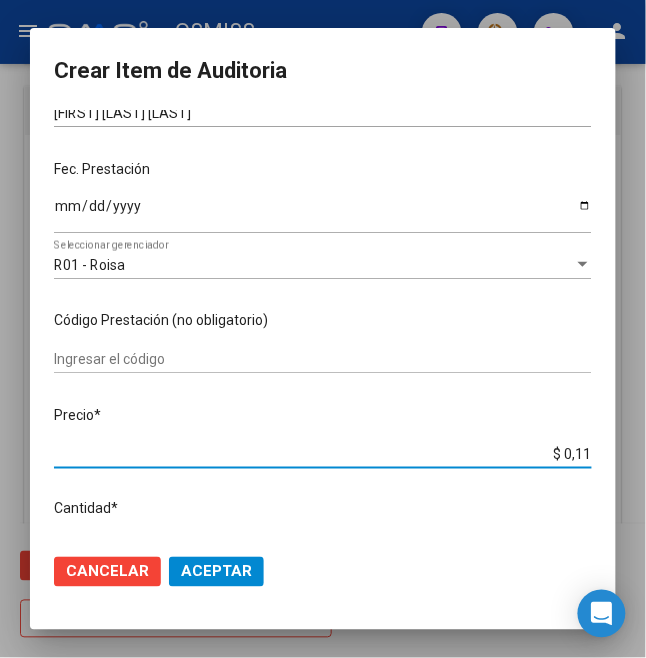 type on "$ 1,18" 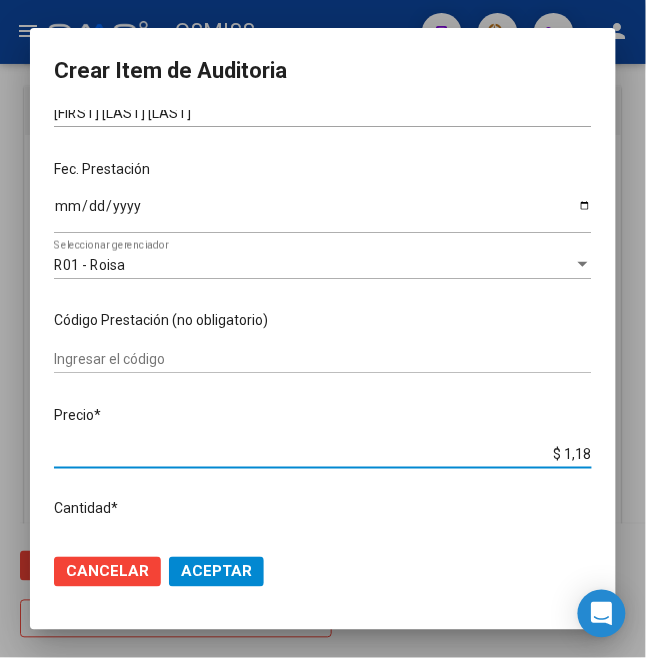 type on "$ 11,88" 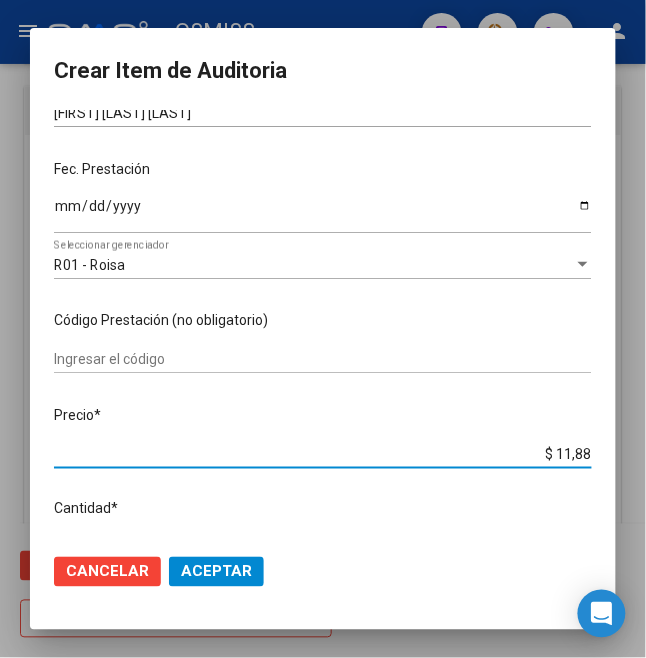type on "$ 118,89" 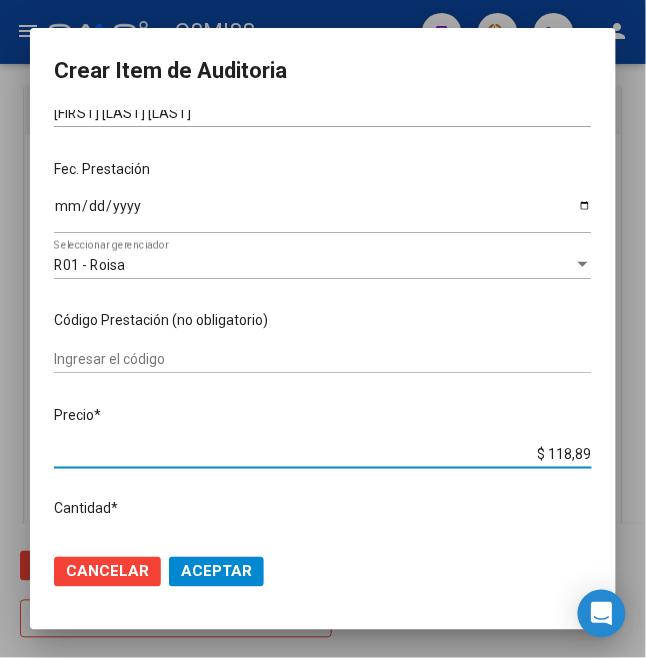 type on "$ 1.188,90" 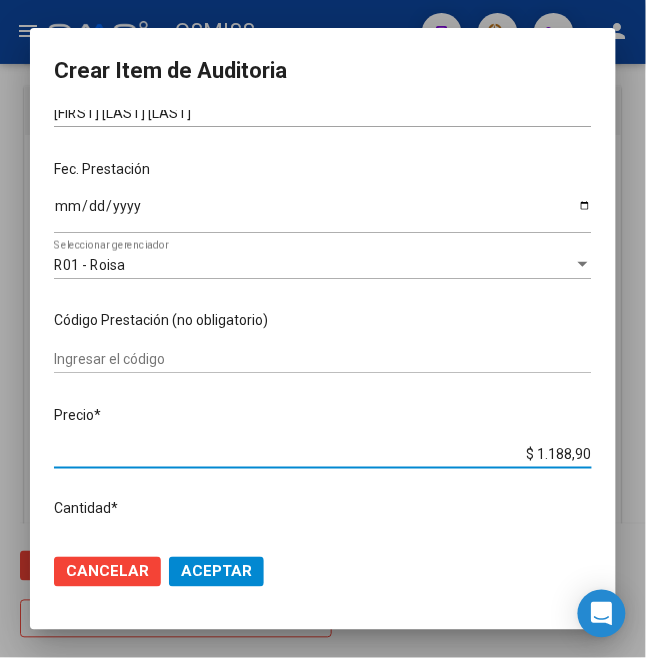 type on "$ 11.889,00" 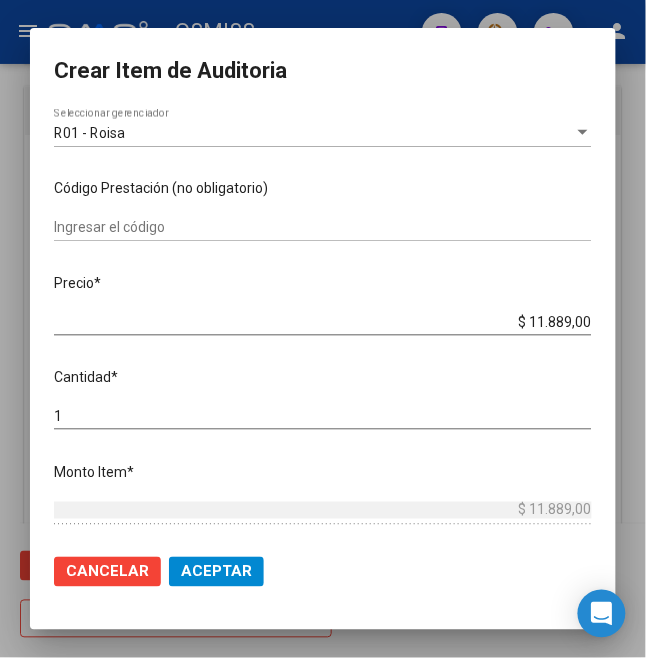 scroll, scrollTop: 266, scrollLeft: 0, axis: vertical 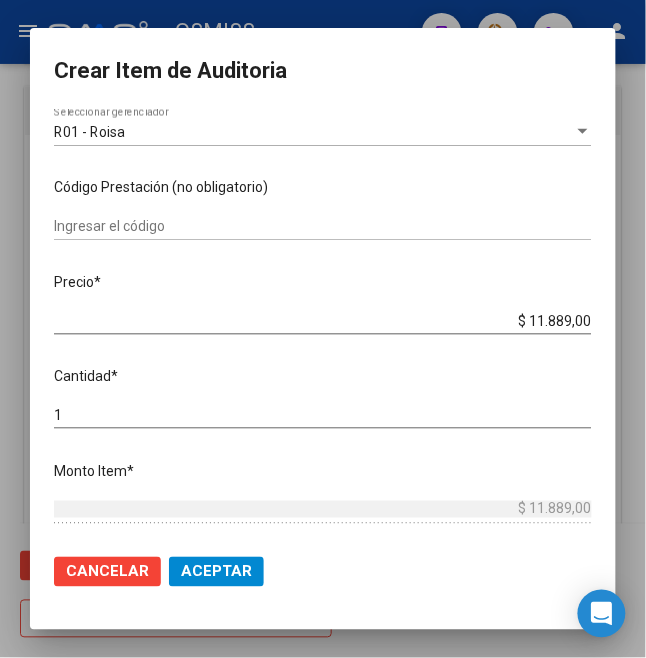 click on "Aceptar" 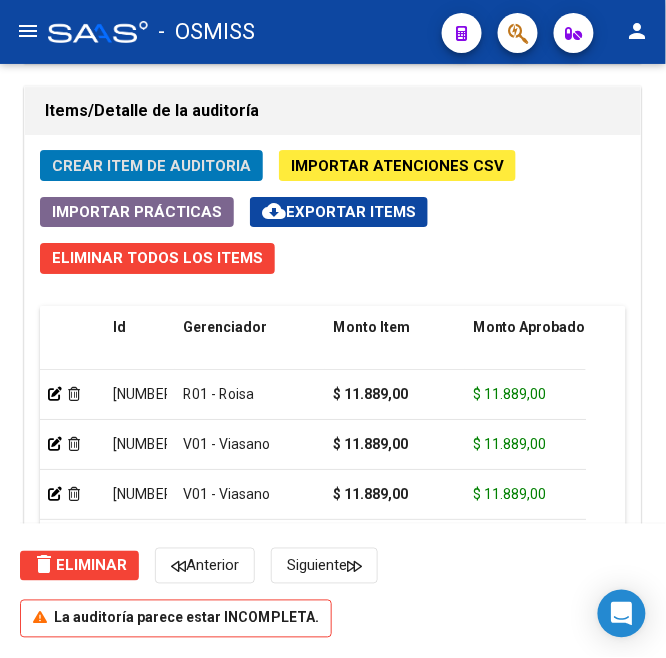 click on "Crear Item de Auditoria" 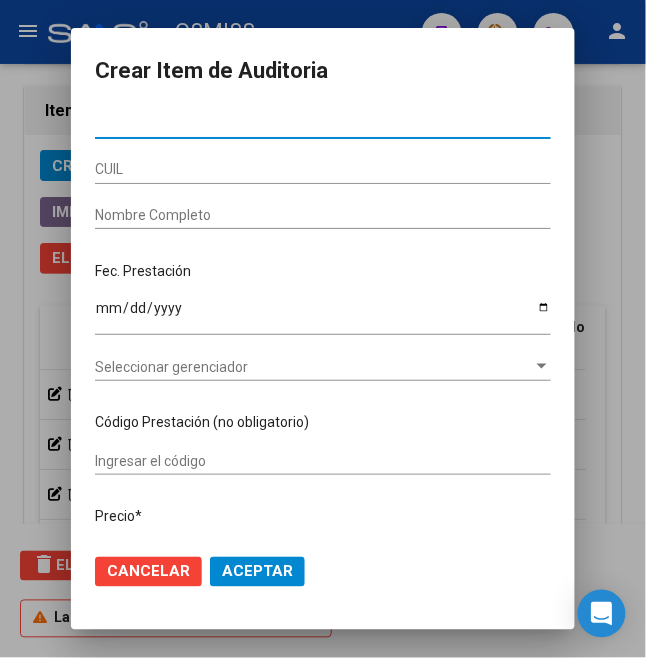type on "[NUMBER]" 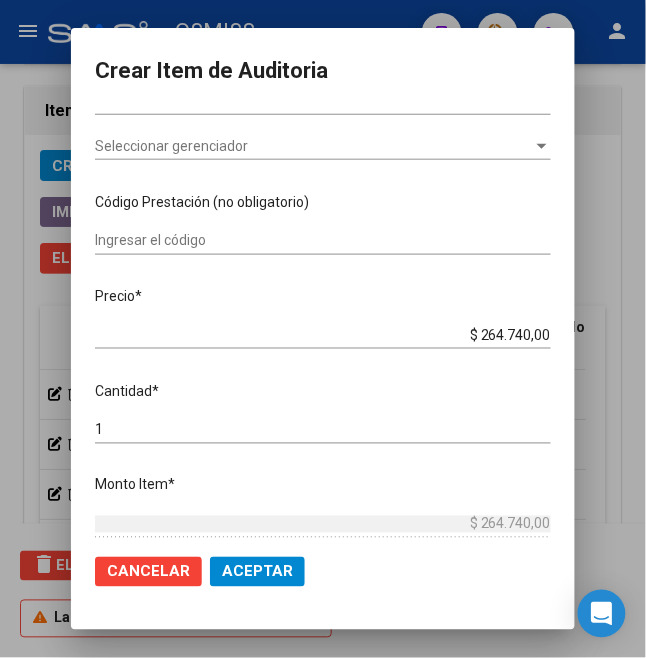 type on "[DOCUMENT_NUMBER]" 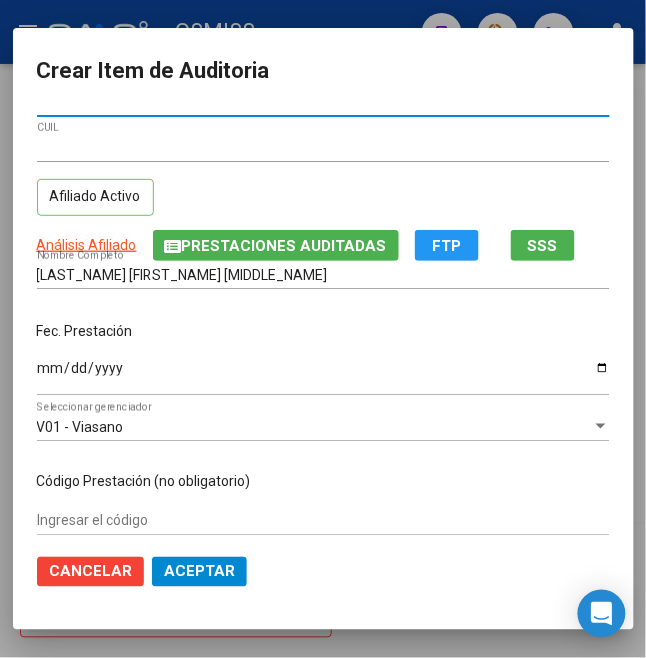 scroll, scrollTop: 0, scrollLeft: 0, axis: both 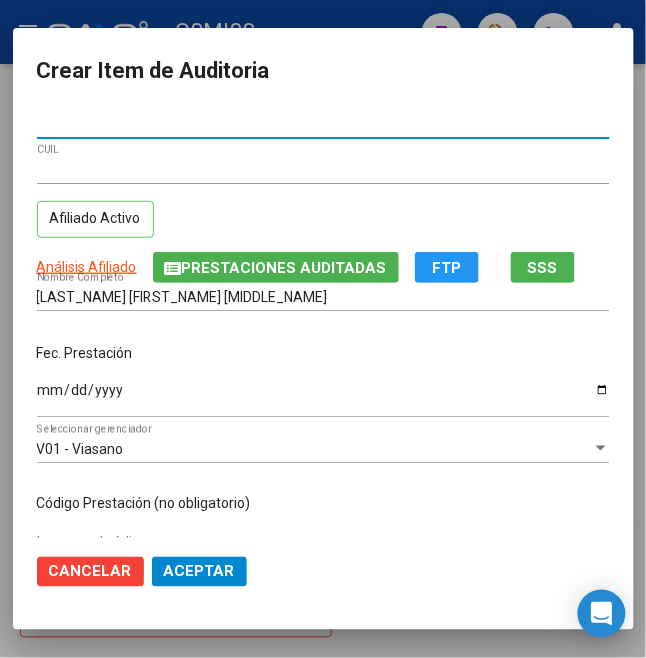 type on "[NUMBER]" 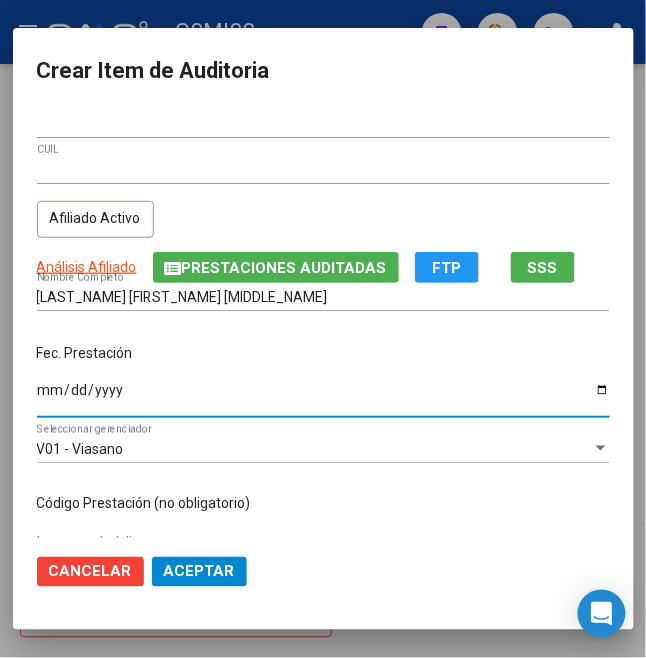 click on "Ingresar la fecha" at bounding box center (323, 397) 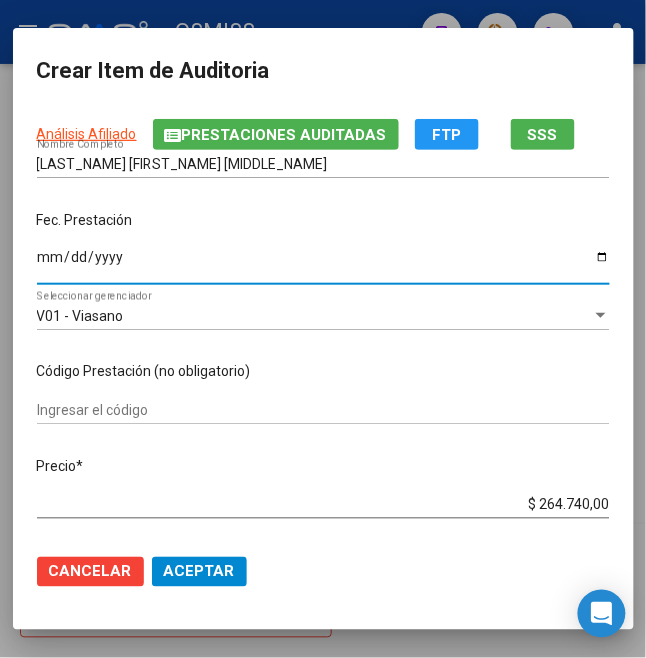 scroll, scrollTop: 266, scrollLeft: 0, axis: vertical 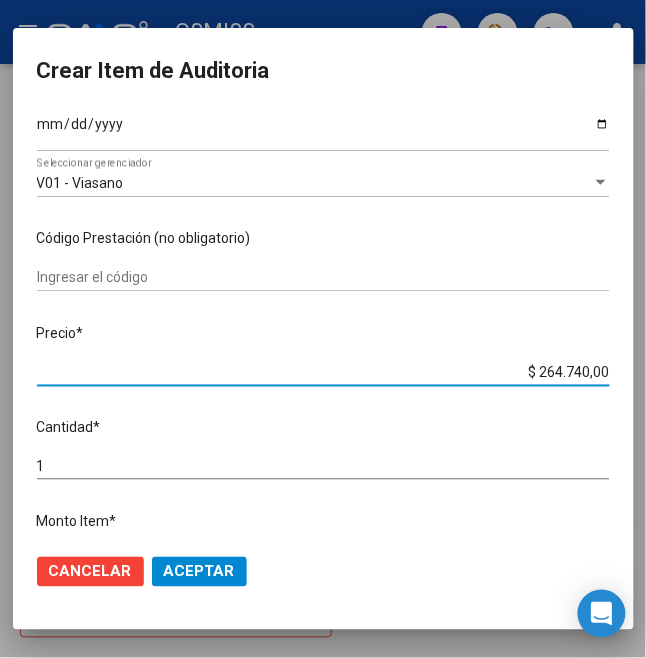 drag, startPoint x: 524, startPoint y: 366, endPoint x: 673, endPoint y: 377, distance: 149.40549 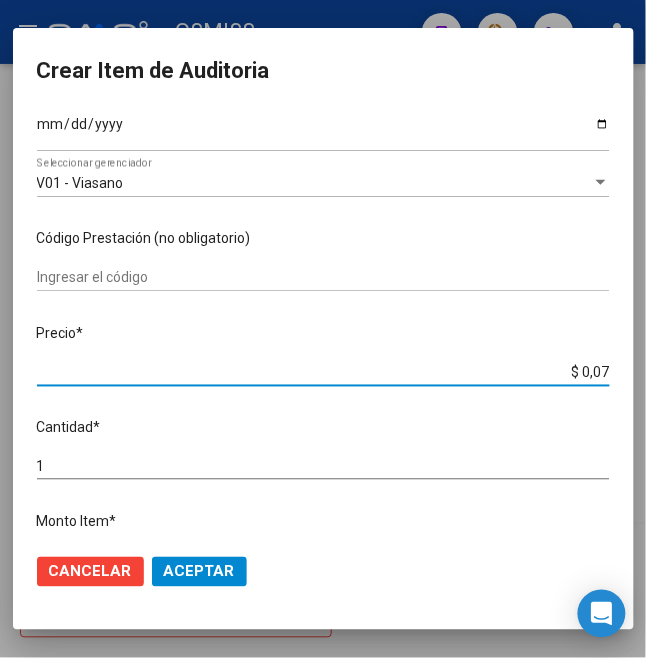 type on "$ 0,72" 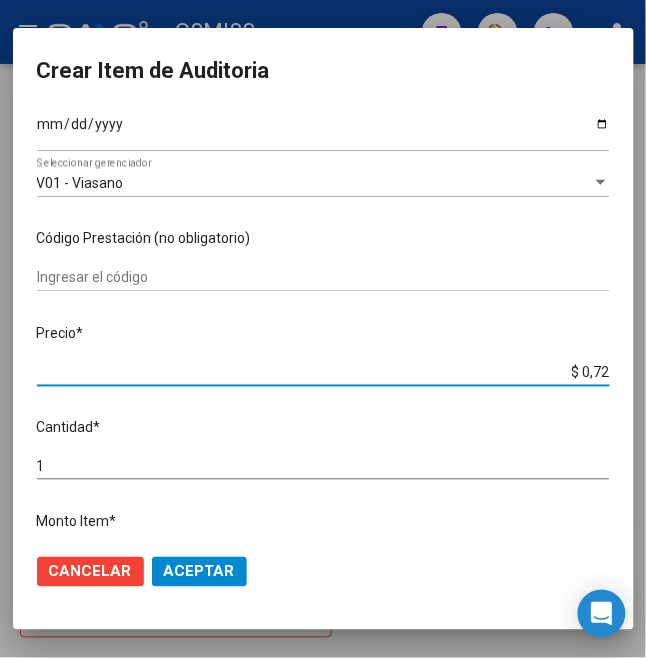 type on "$ 7,24" 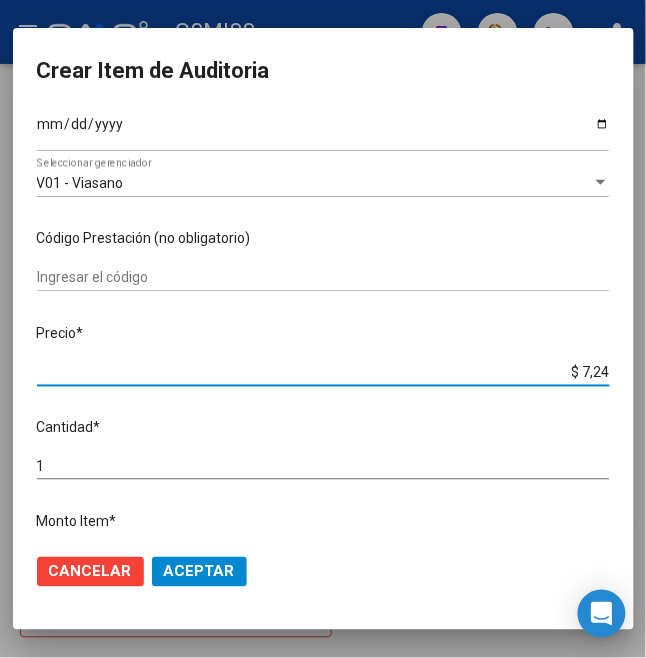 type on "$ 72,44" 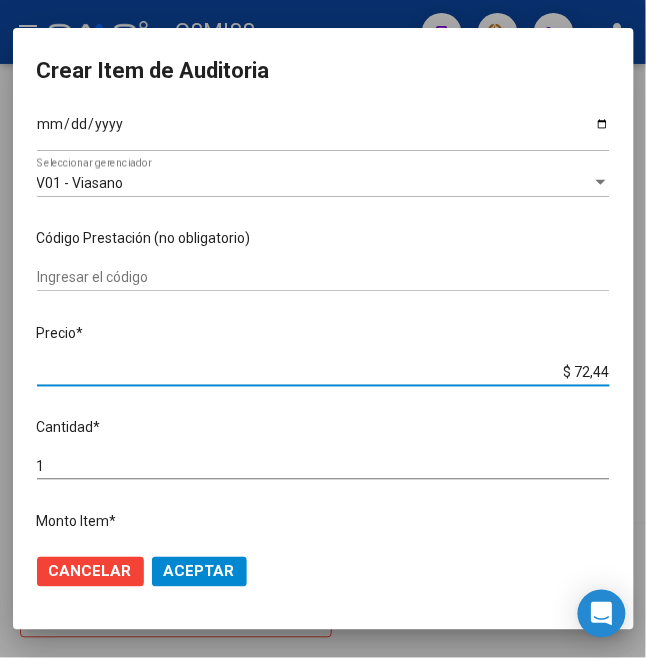 type on "$ 724,40" 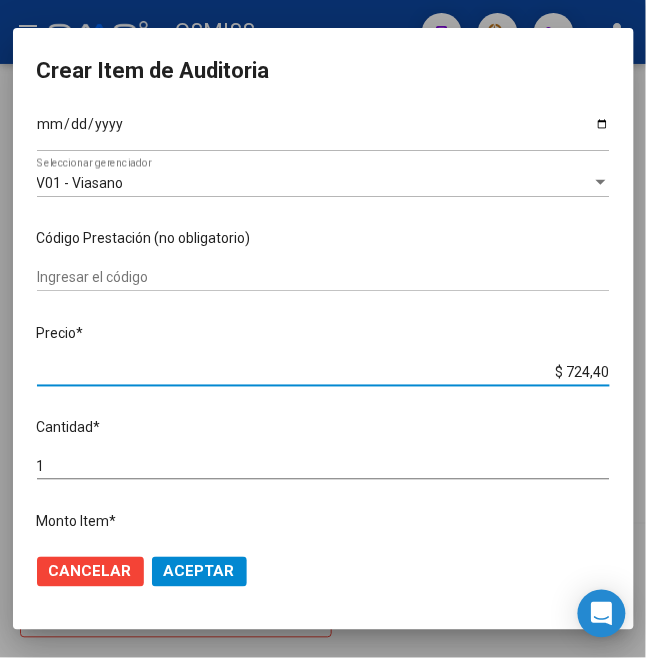type on "$ 7.244,00" 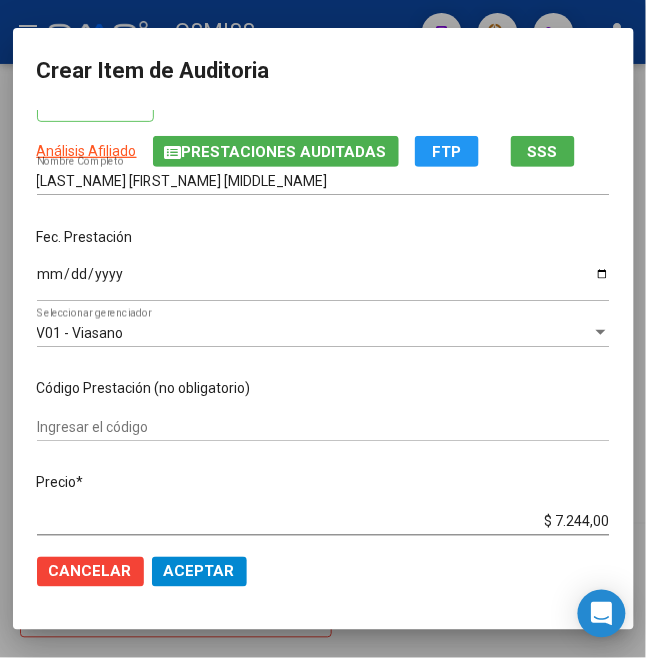 scroll, scrollTop: 266, scrollLeft: 0, axis: vertical 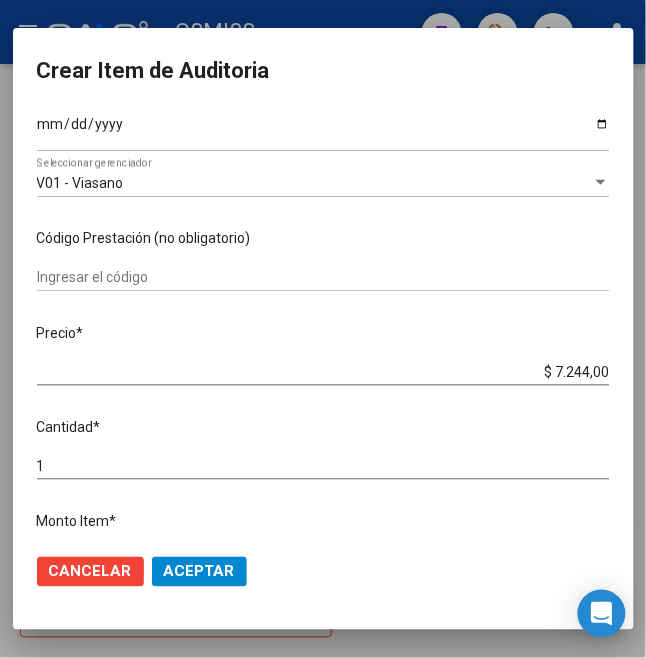click on "Aceptar" 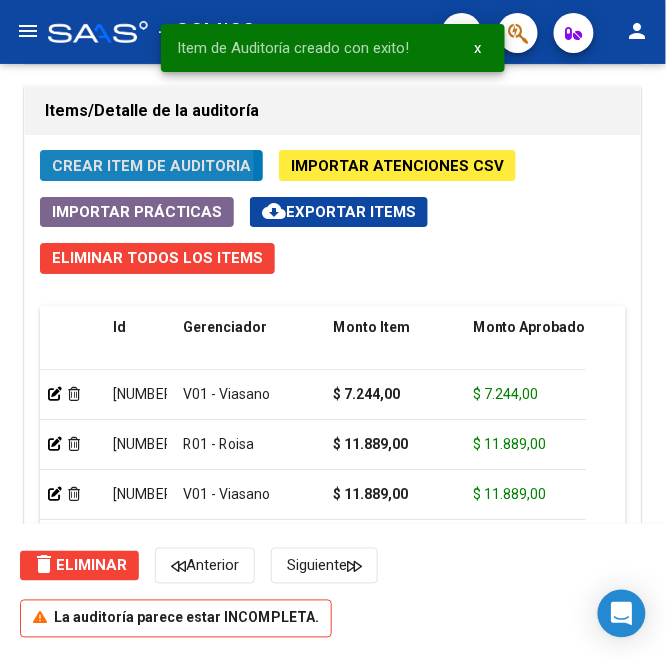click on "Crear Item de Auditoria" 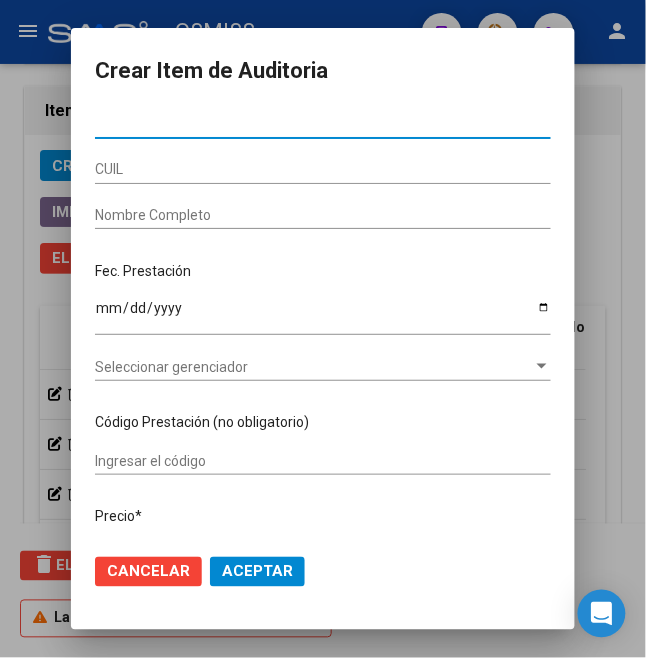 type on "[NUMBER]" 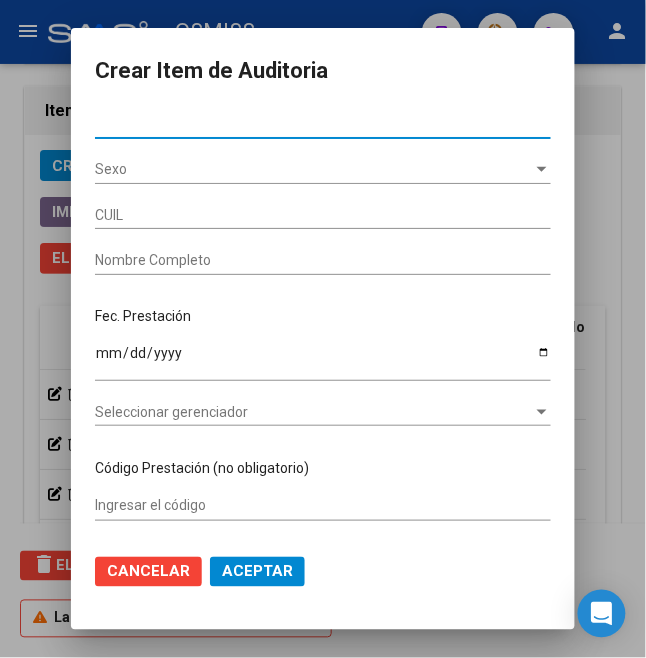 type on "[CUIL]" 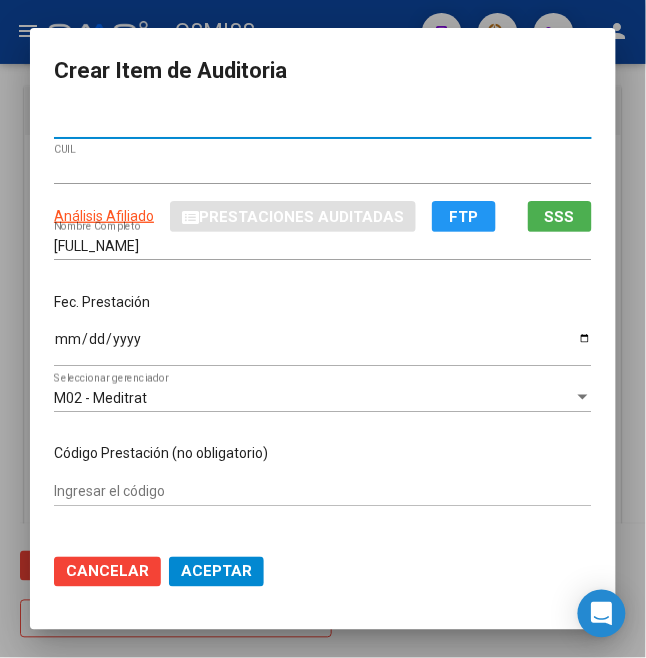 type on "[NUMBER]" 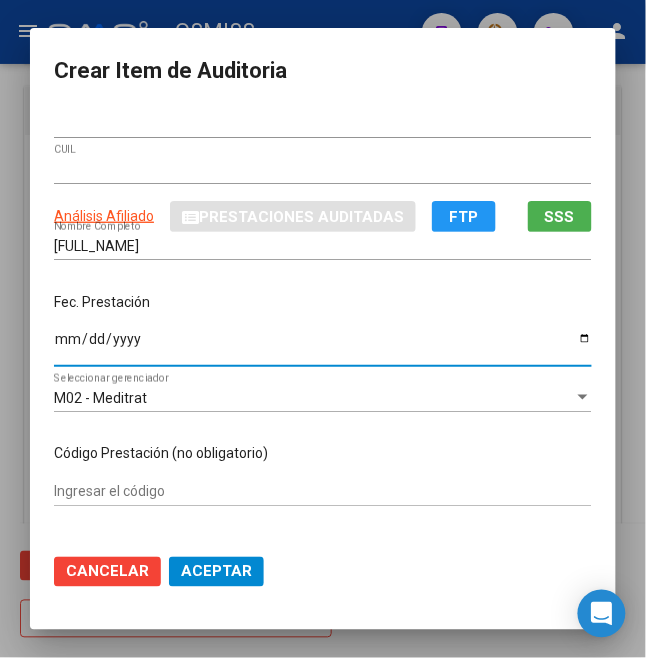click on "Ingresar la fecha" at bounding box center [323, 346] 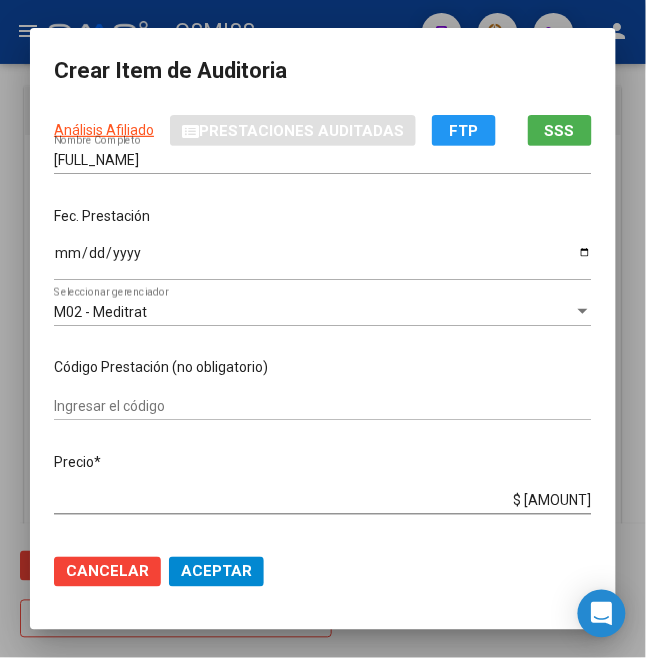 scroll, scrollTop: 133, scrollLeft: 0, axis: vertical 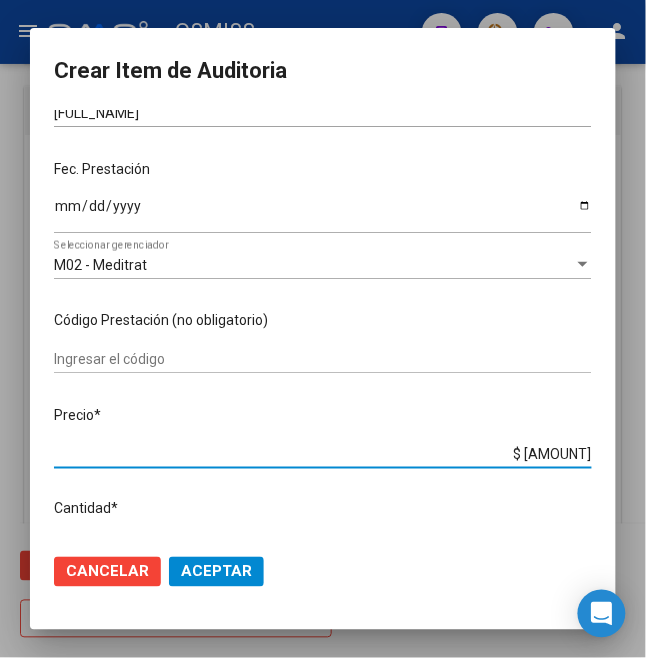 drag, startPoint x: 506, startPoint y: 460, endPoint x: 629, endPoint y: 452, distance: 123.25989 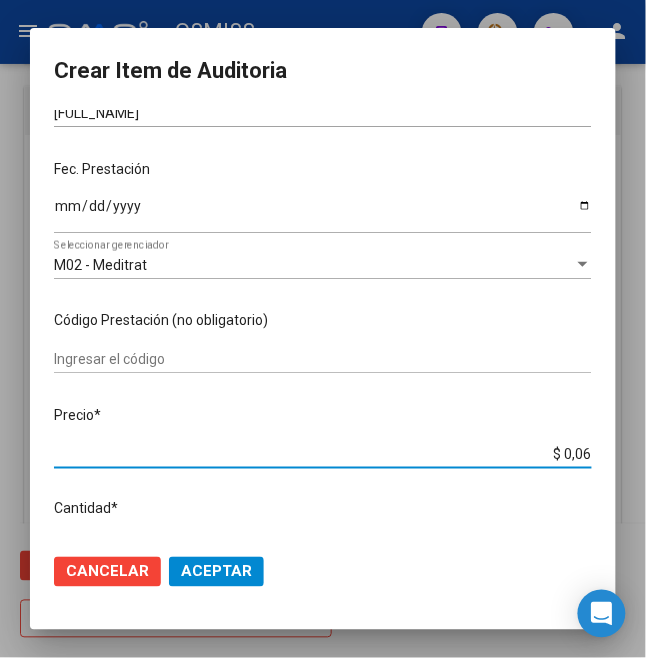 type on "$ 0,66" 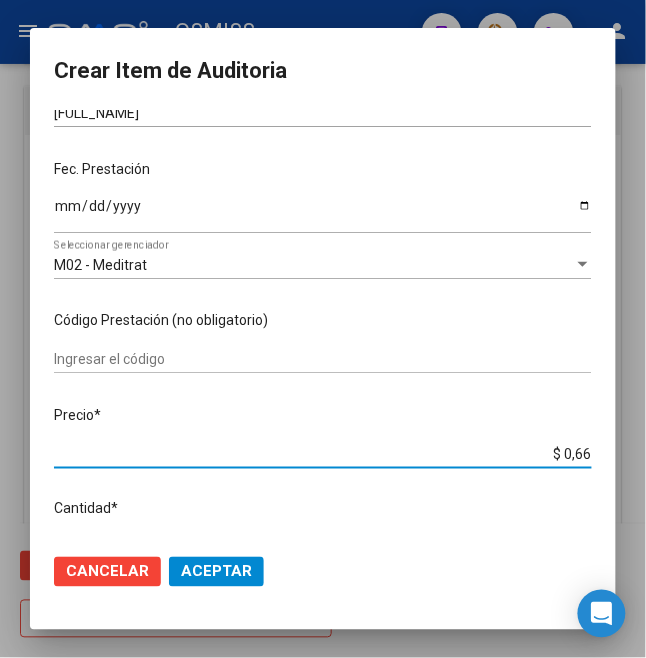 type on "$ 6,61" 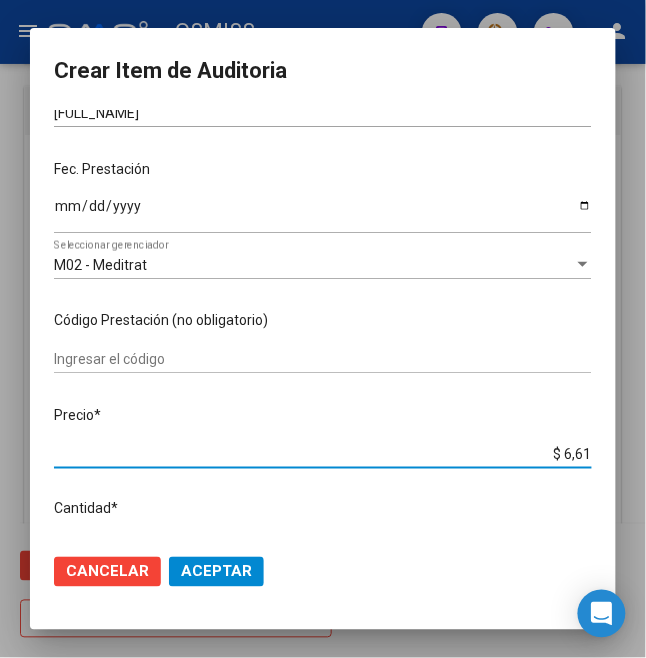 type on "$ 66,14" 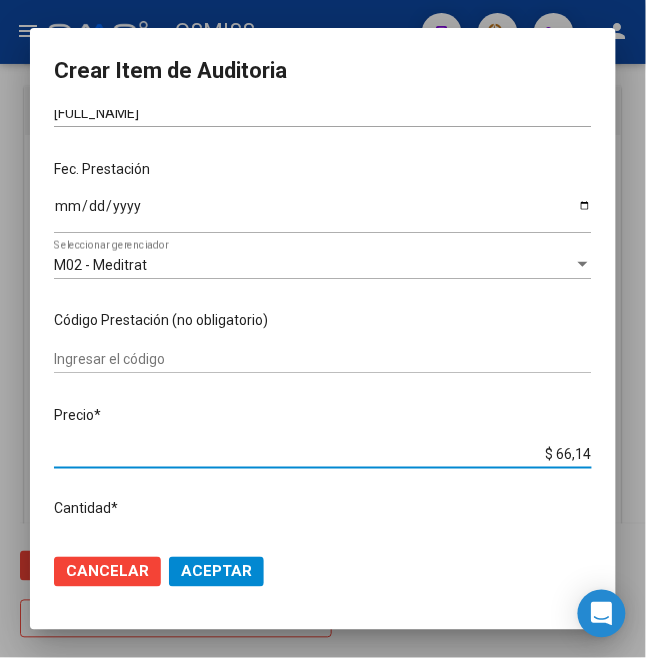 type on "$ 661,40" 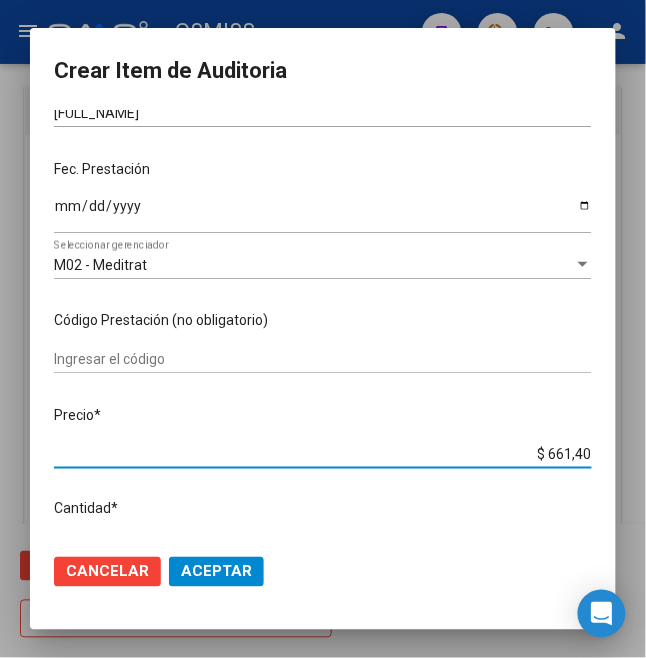 type on "$ 6.614,00" 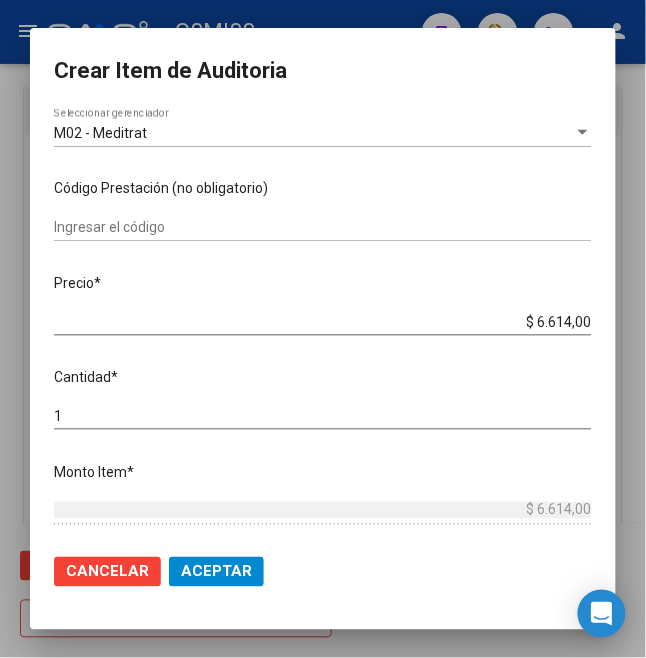 scroll, scrollTop: 266, scrollLeft: 0, axis: vertical 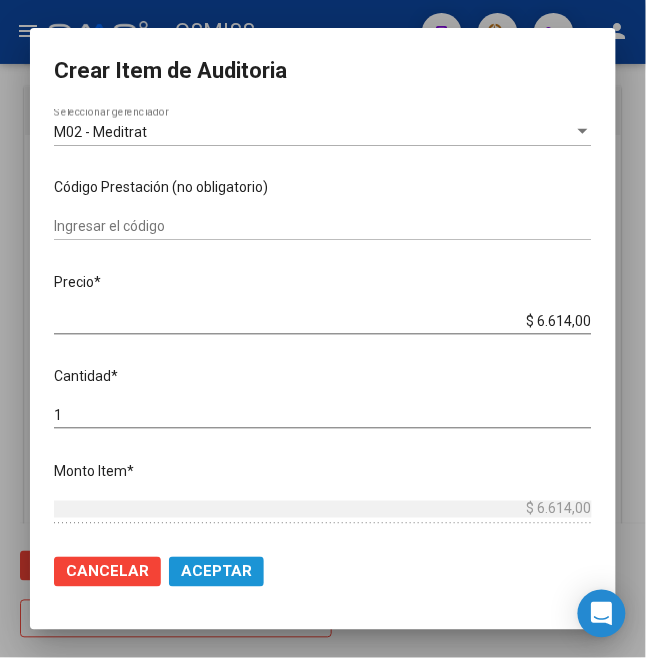 click on "Aceptar" 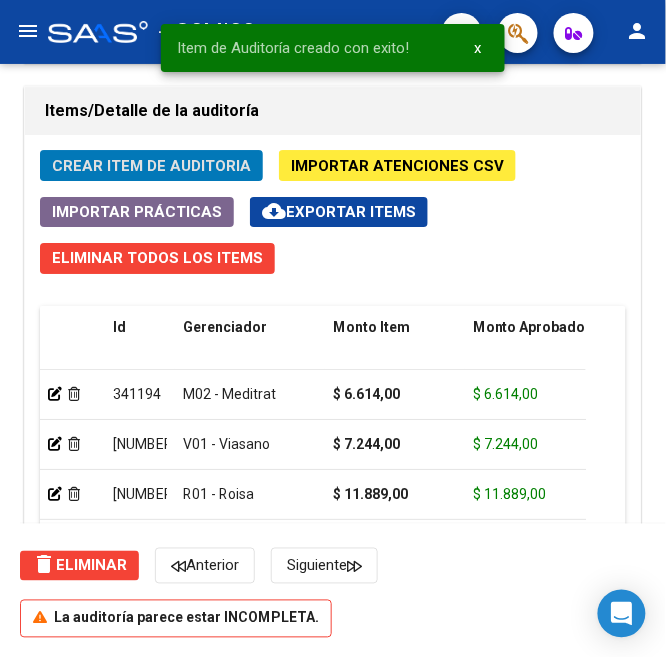 click on "Crear Item de Auditoria" 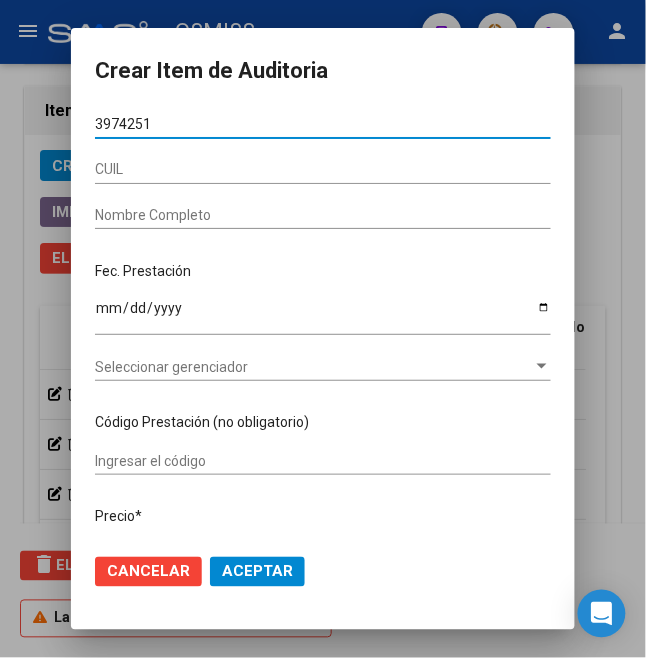 type on "[NUMBER]" 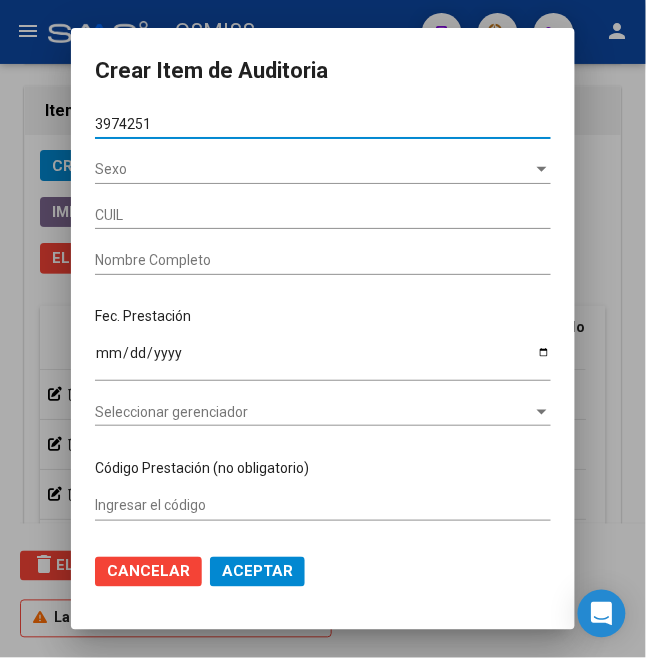 type on "[NUMBER]" 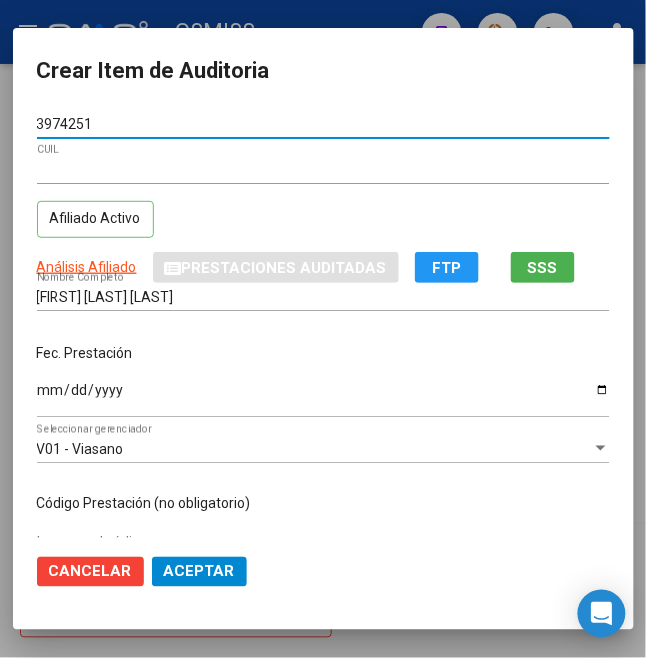 type on "[NUMBER]" 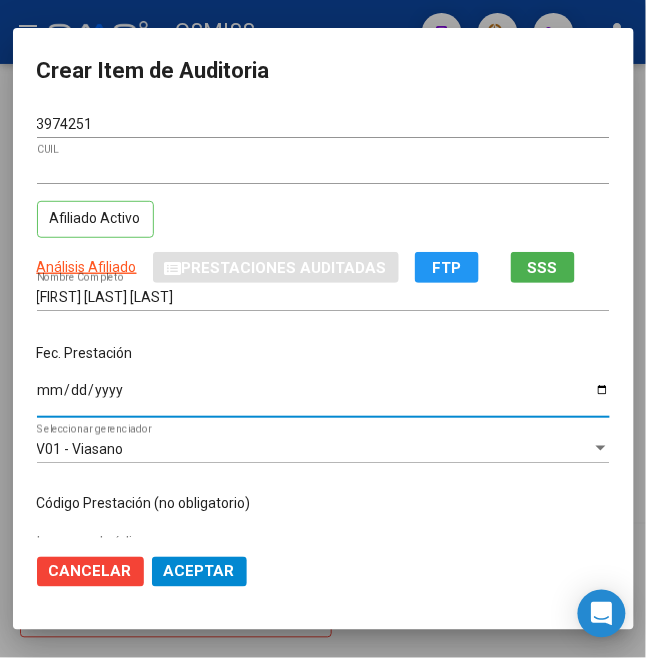 click on "Ingresar la fecha" at bounding box center (323, 397) 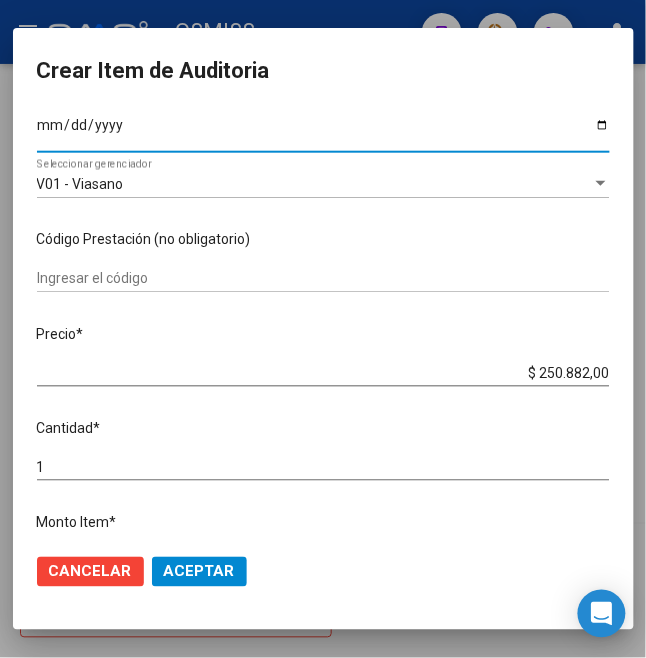 scroll, scrollTop: 266, scrollLeft: 0, axis: vertical 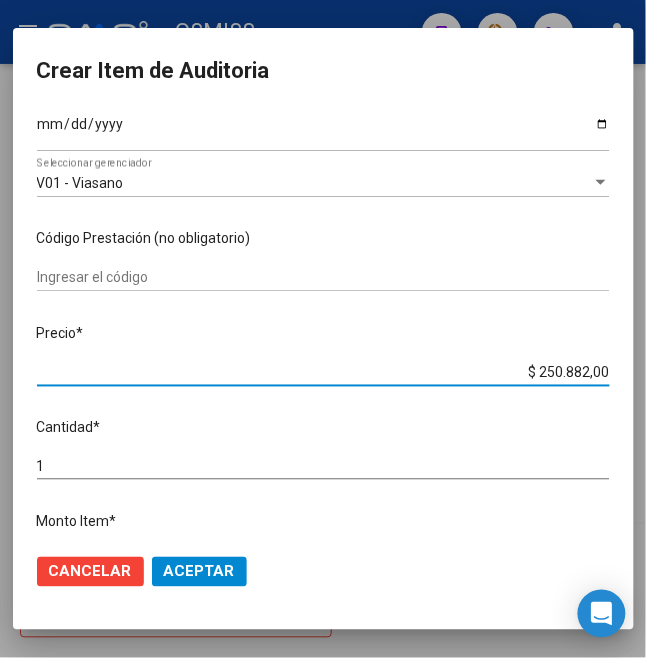 drag, startPoint x: 528, startPoint y: 373, endPoint x: 649, endPoint y: 380, distance: 121.20231 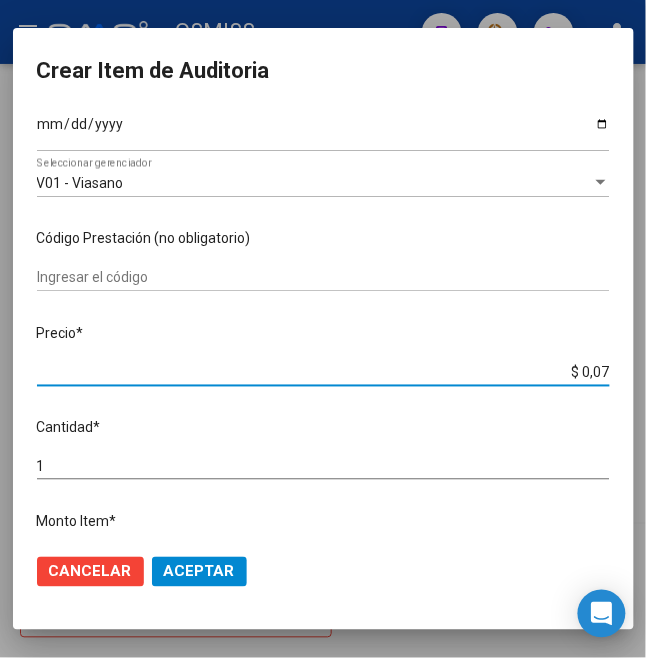 type on "$ 0,72" 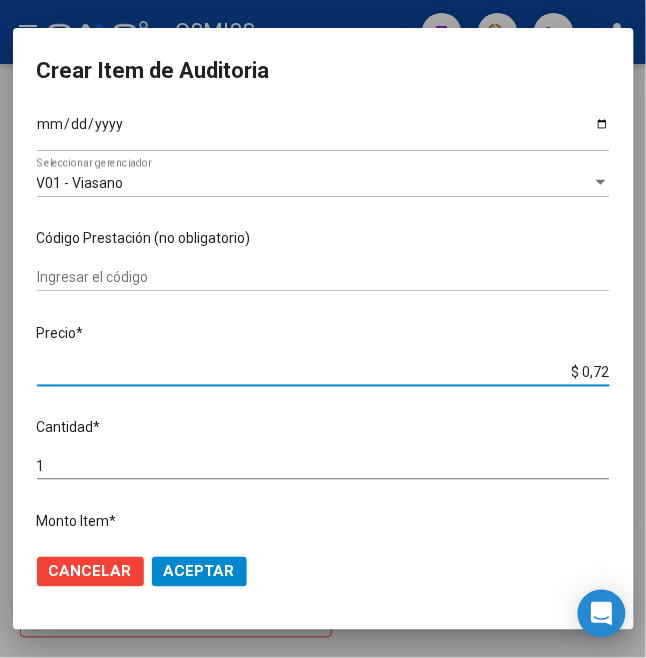 type on "$ 7,24" 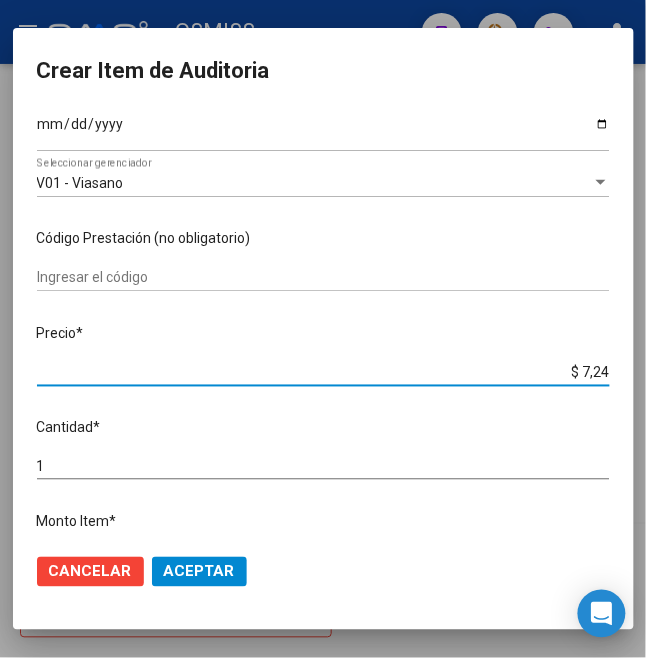 type on "$ 7,24" 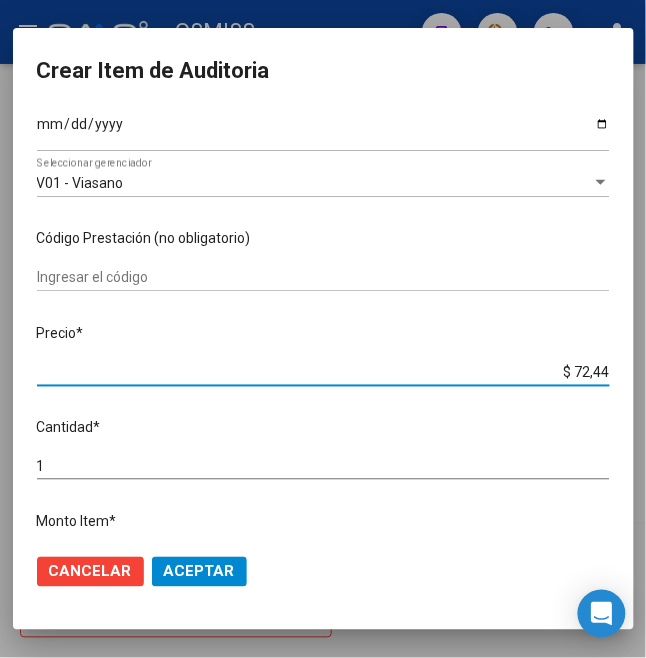 type on "$ 724,40" 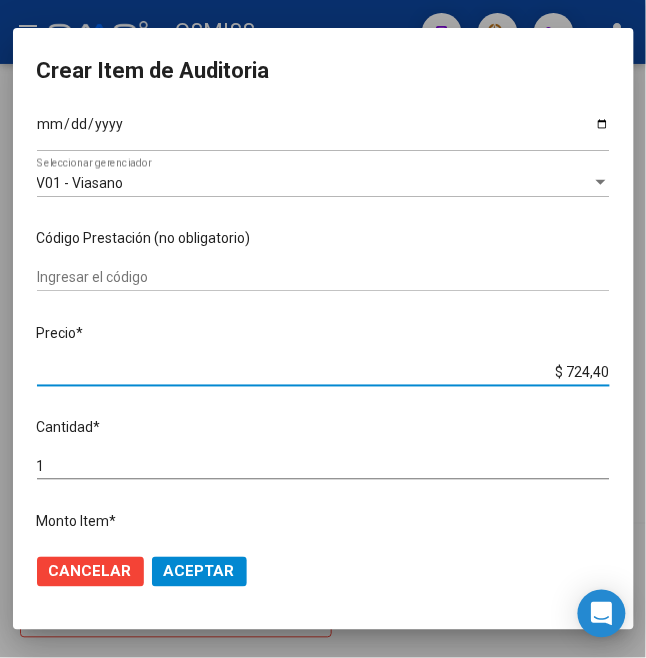 type on "$ 7.244,00" 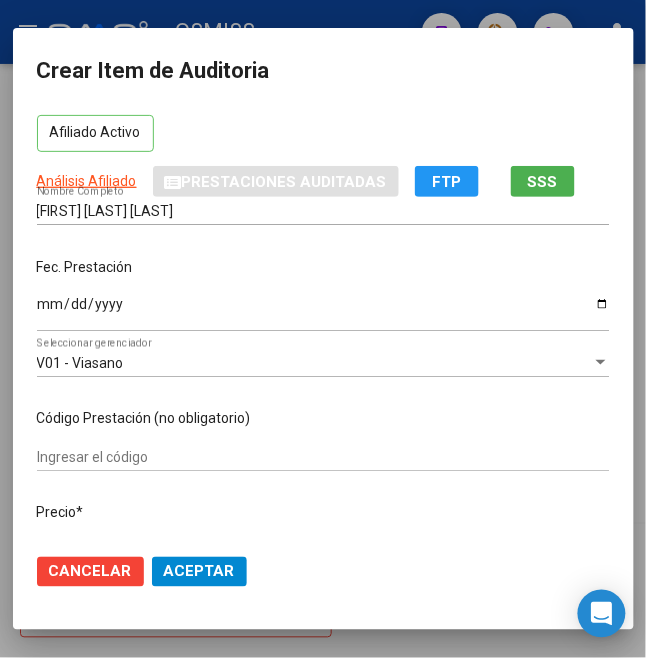 scroll, scrollTop: 133, scrollLeft: 0, axis: vertical 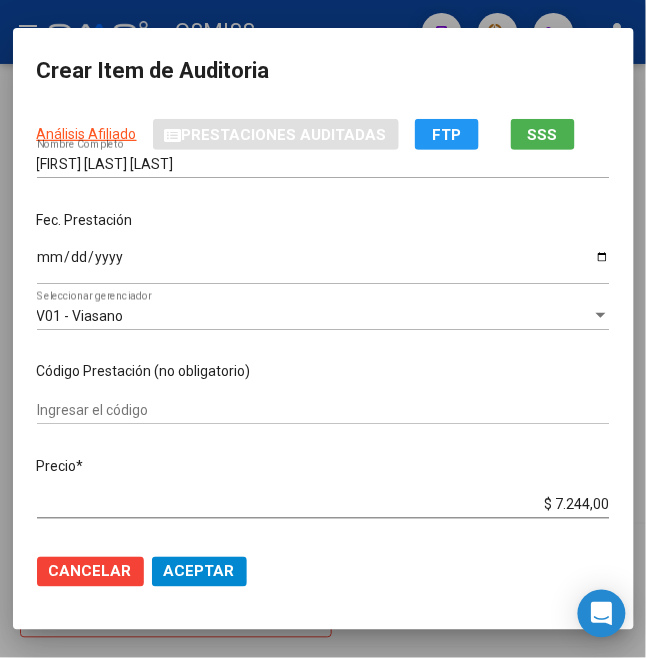 click on "Aceptar" 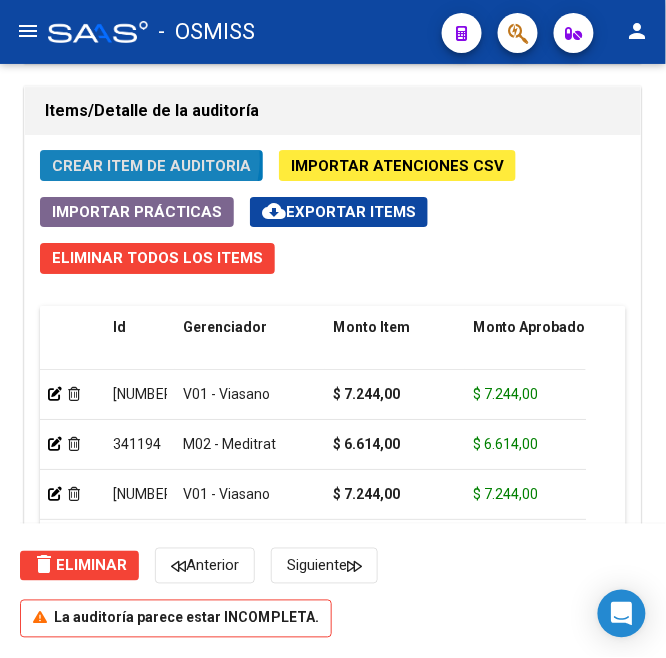 click on "Crear Item de Auditoria" 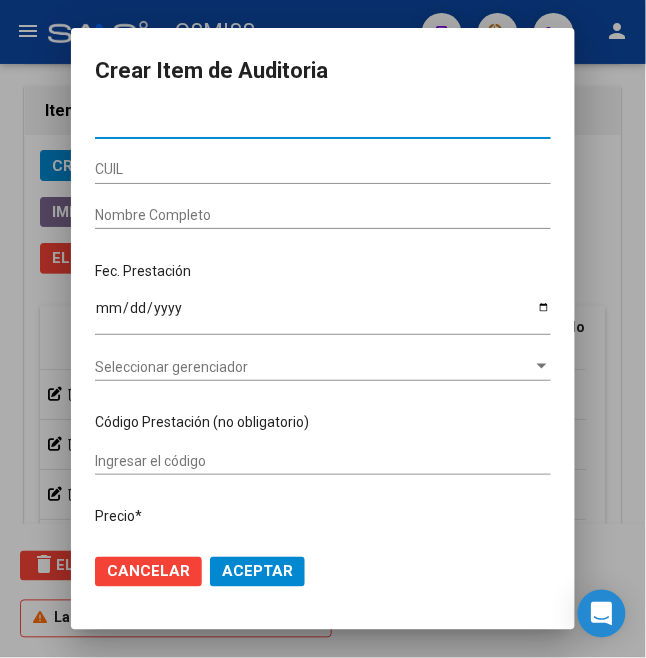 type on "[NUMBER]" 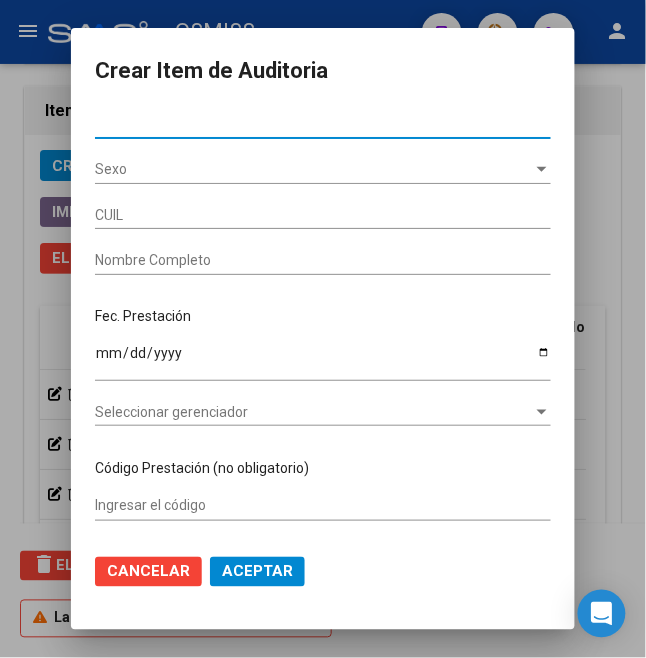 type on "[NUMBER]" 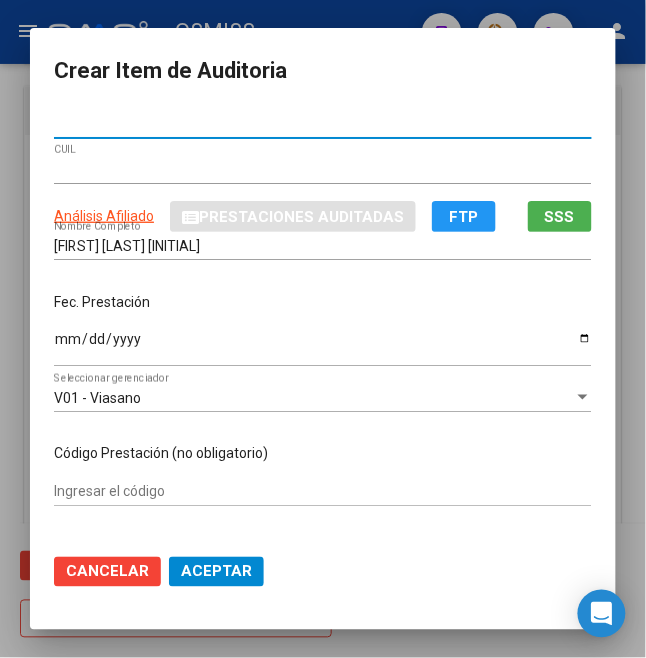type on "[NUMBER]" 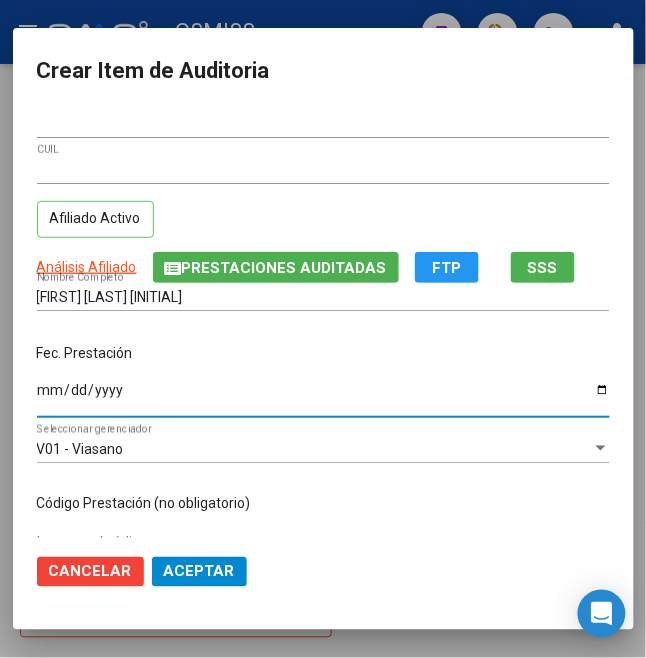 click on "Ingresar la fecha" at bounding box center [323, 397] 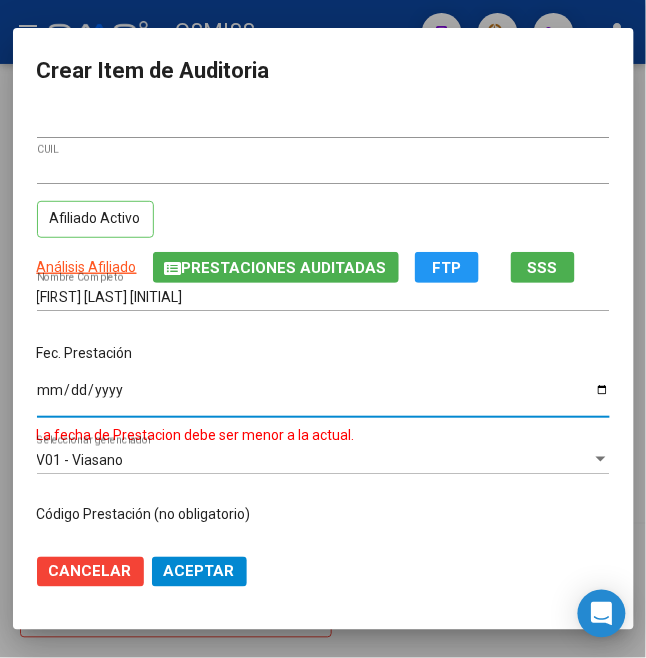 type on "[DATE]" 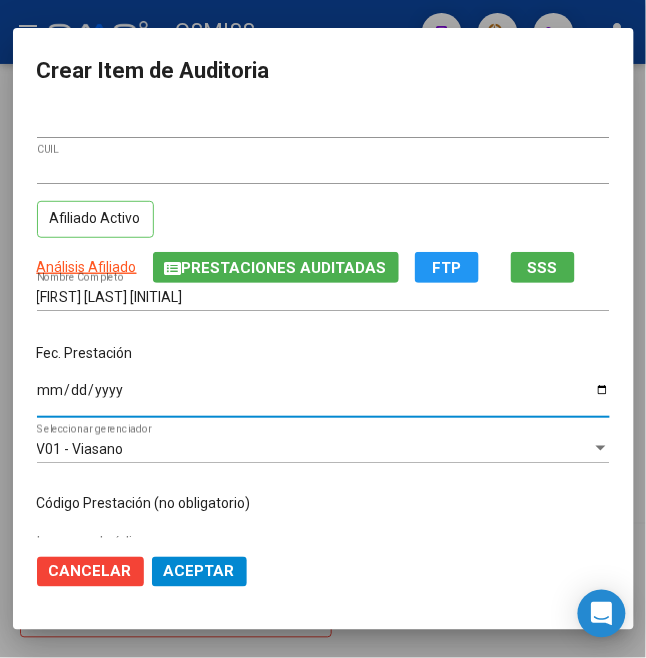click on "Fec. Prestación" at bounding box center (323, 353) 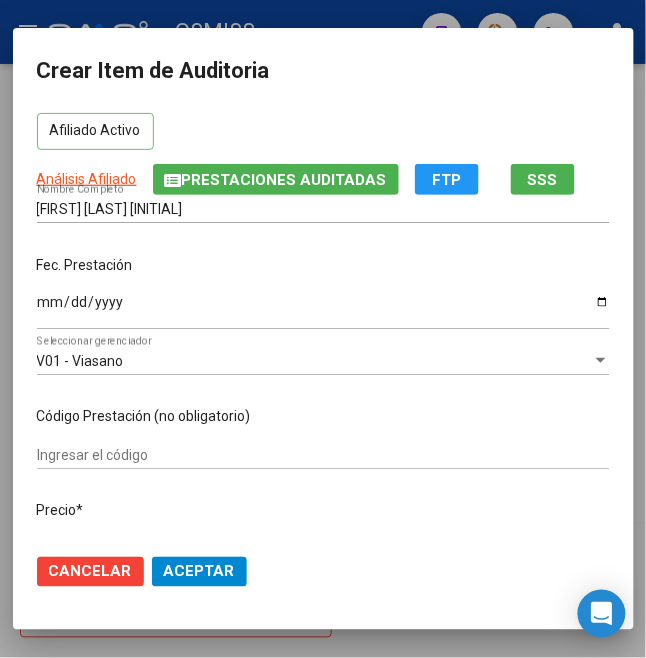 scroll, scrollTop: 133, scrollLeft: 0, axis: vertical 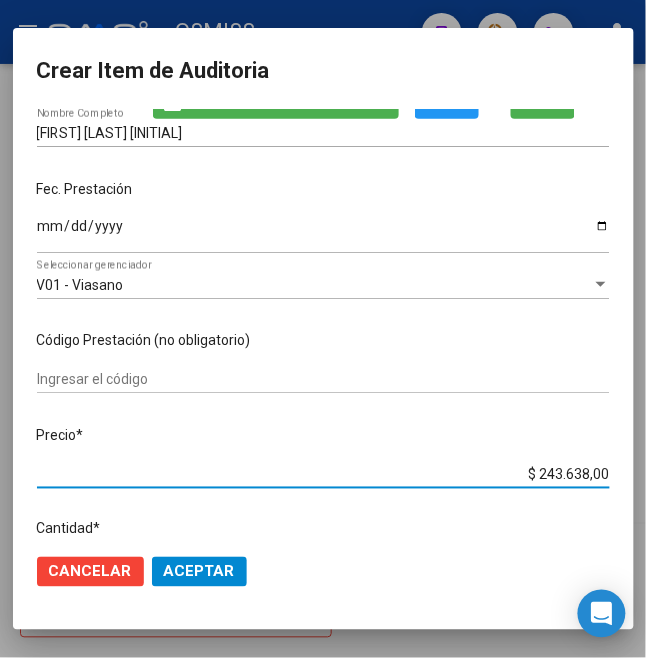 drag, startPoint x: 526, startPoint y: 501, endPoint x: 673, endPoint y: 516, distance: 147.76332 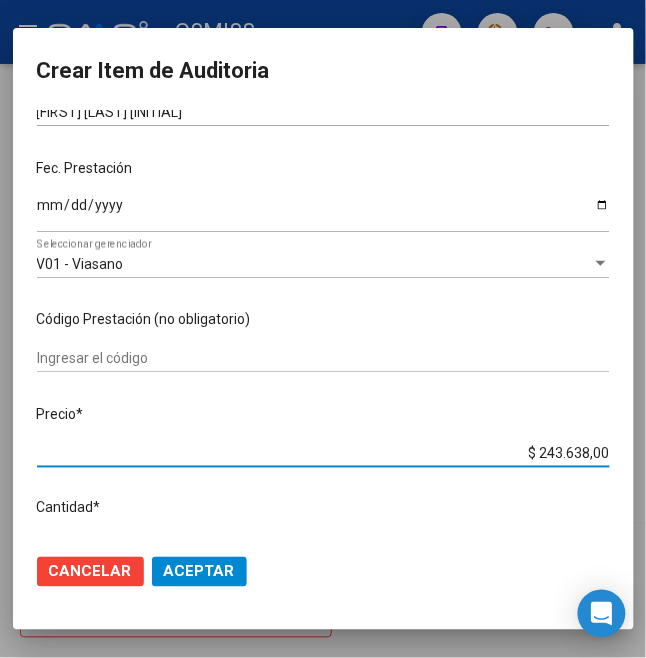 type on "$ 0,07" 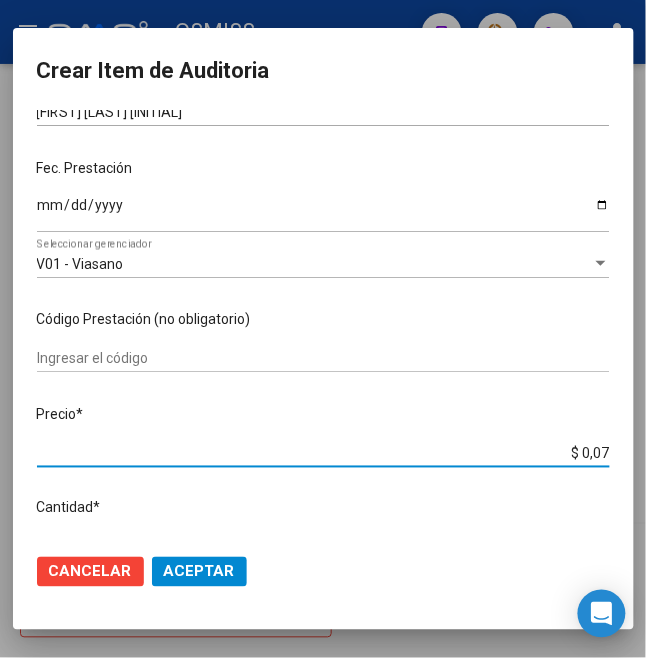 type on "$ 0,72" 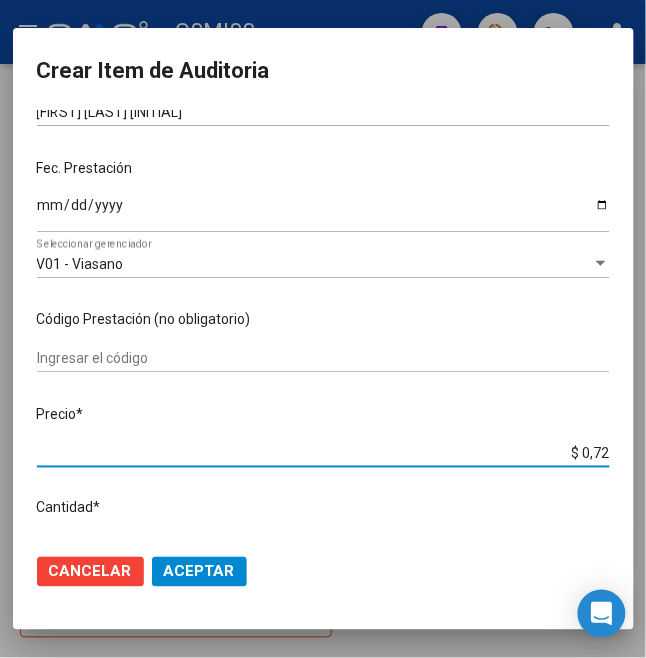 type on "$ 7,24" 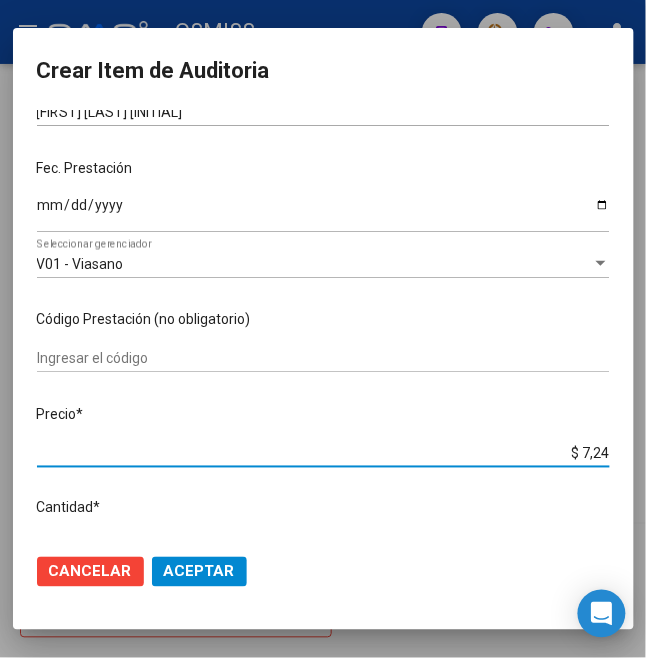type on "$ 72,44" 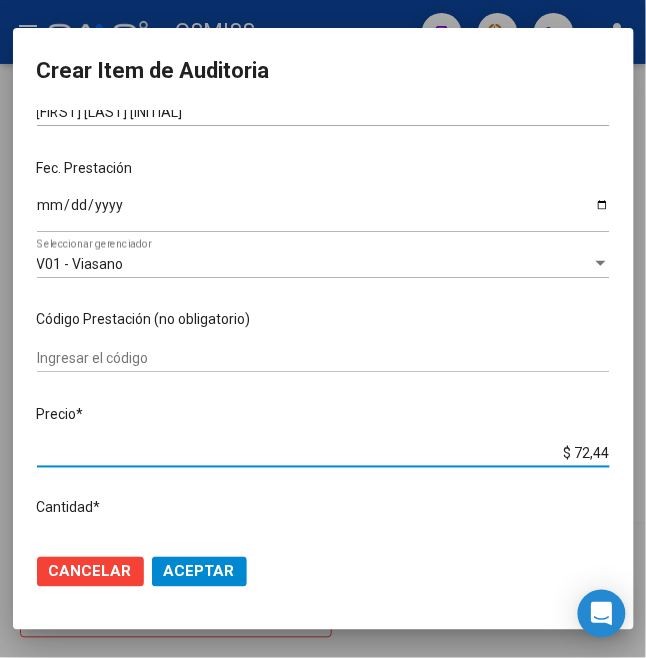 type on "$ 724,40" 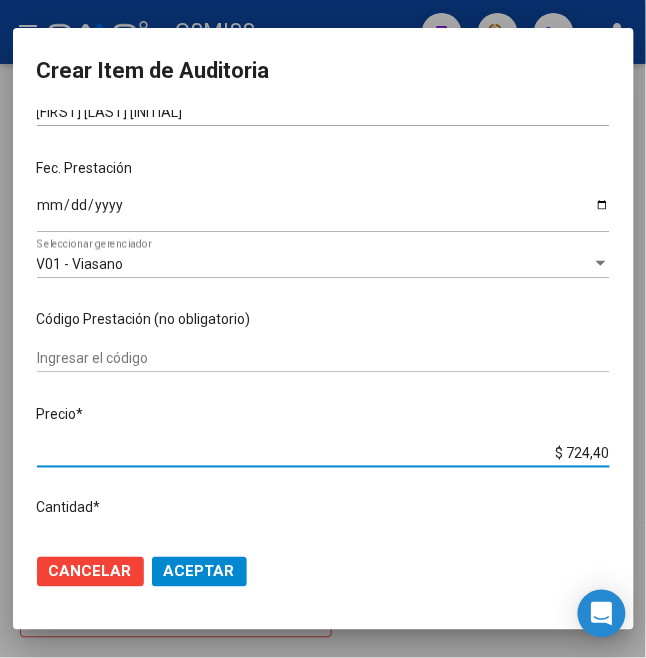type on "$ 7.244,00" 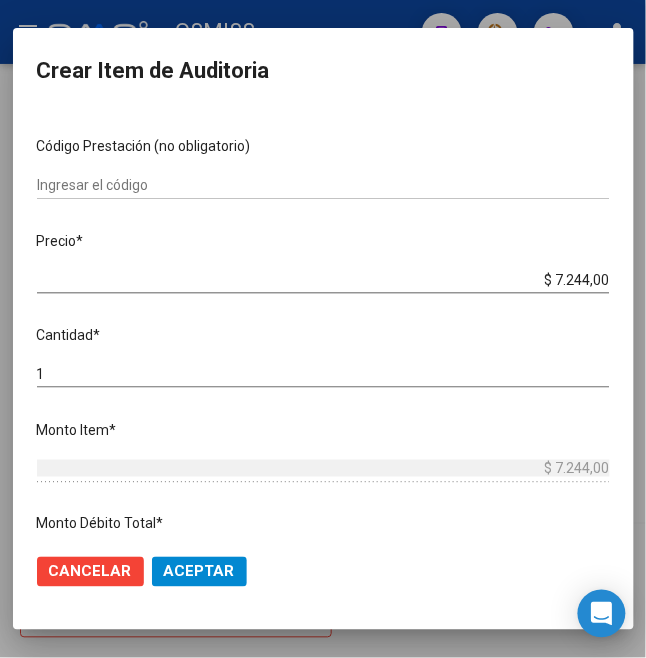 scroll, scrollTop: 400, scrollLeft: 0, axis: vertical 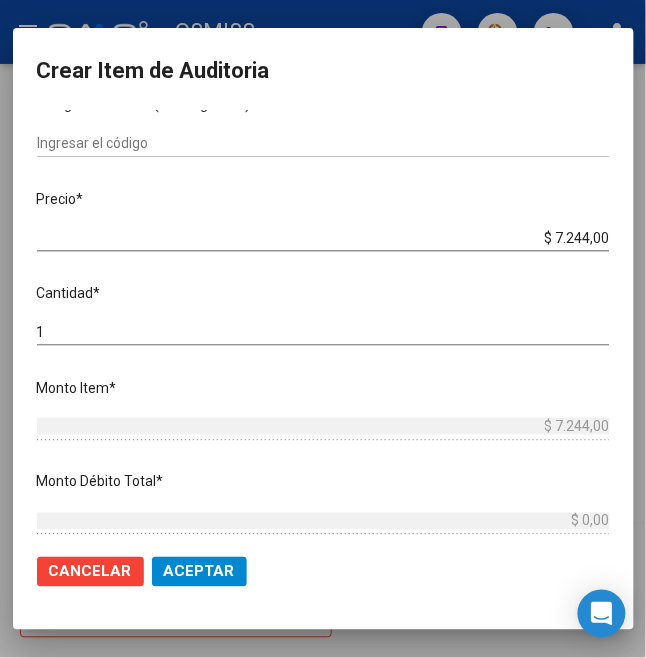 click on "Aceptar" 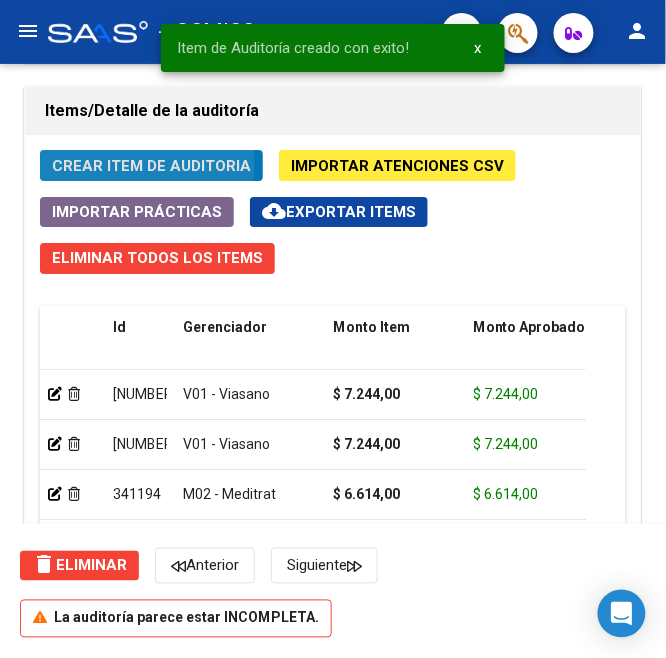 click on "Crear Item de Auditoria" 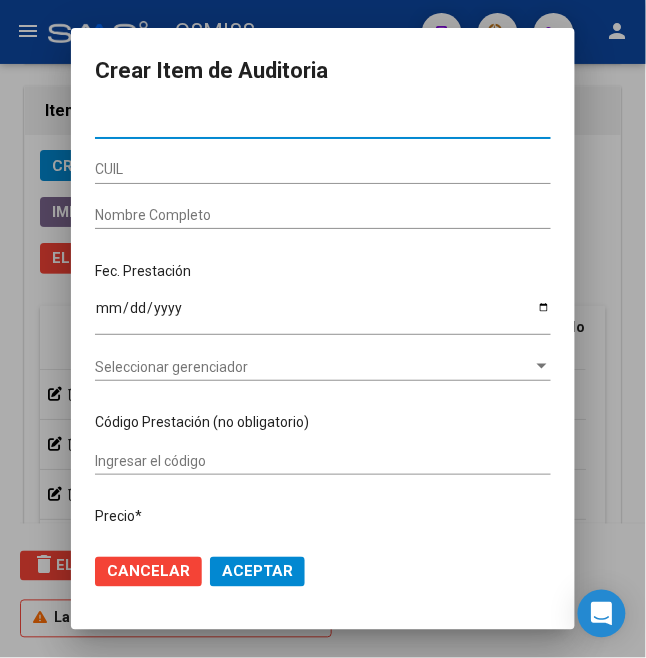 type on "[NUMBER]" 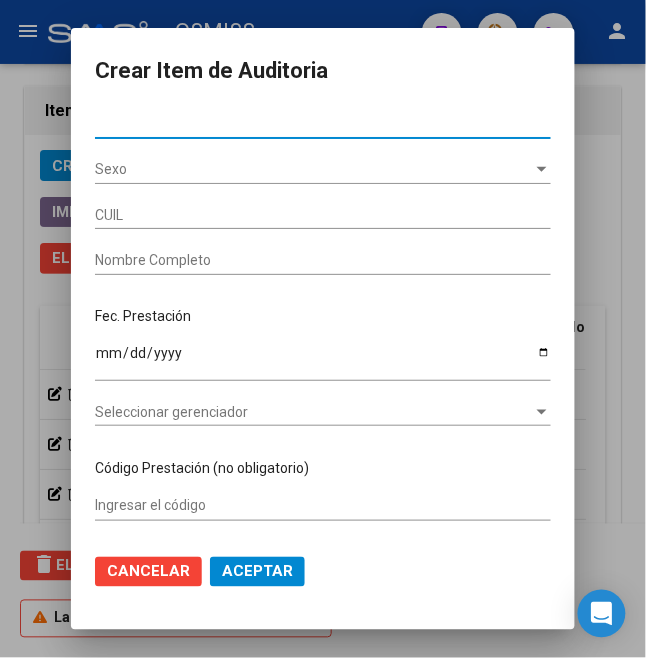 type on "[NUMBER]" 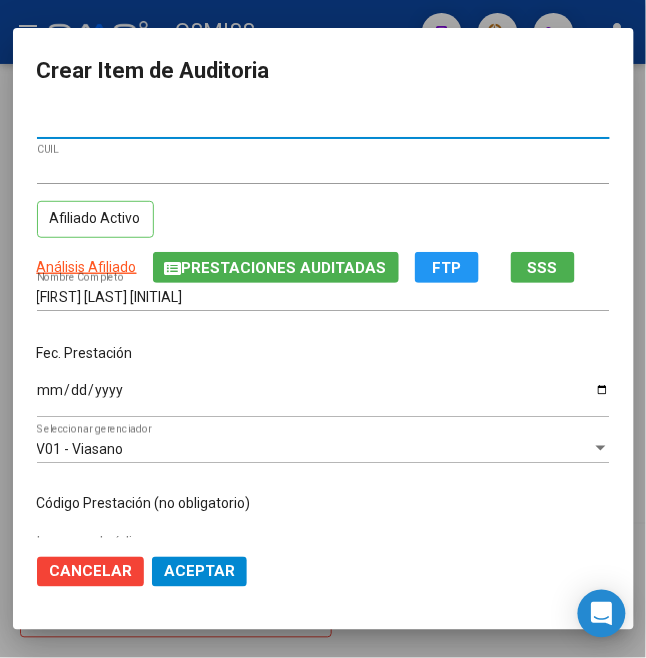 type on "[NUMBER]" 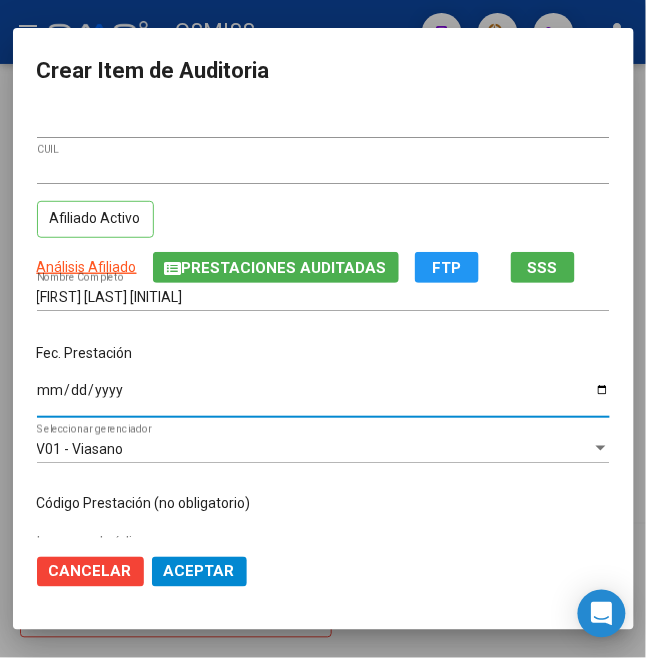 type on "[DATE]" 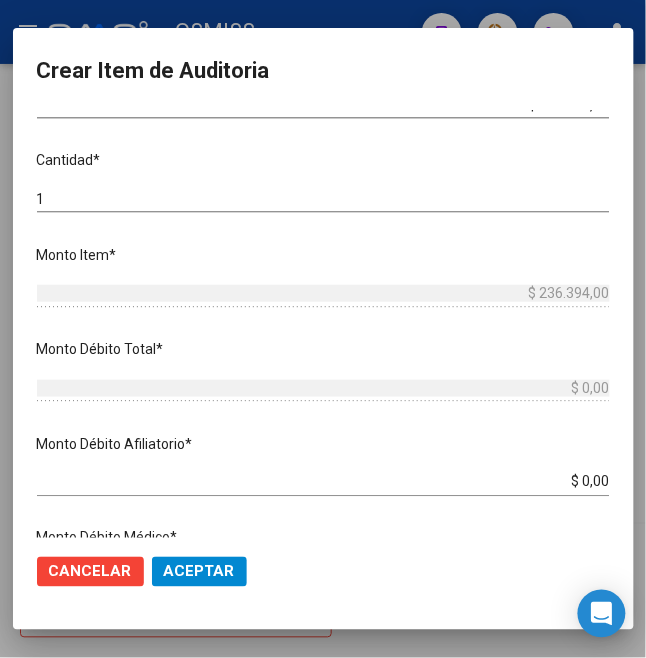 scroll, scrollTop: 266, scrollLeft: 0, axis: vertical 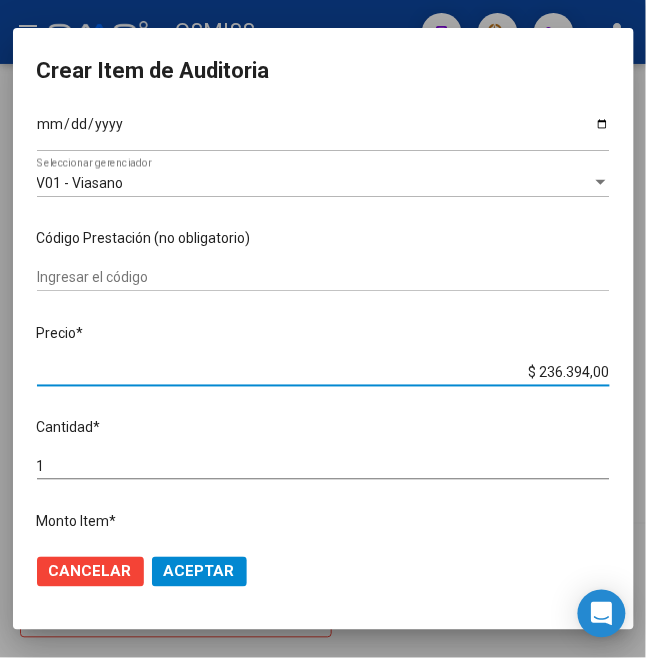 drag, startPoint x: 525, startPoint y: 378, endPoint x: 661, endPoint y: 381, distance: 136.03308 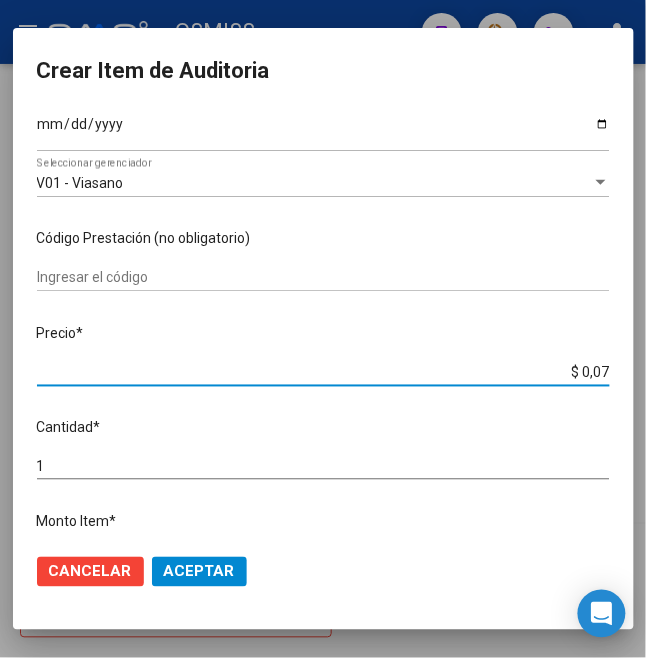 type on "$ 0,72" 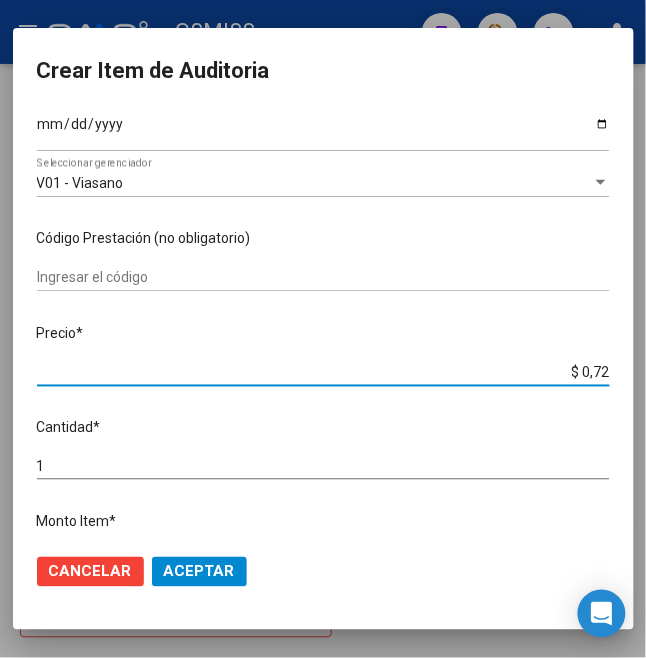 type on "$ 0,72" 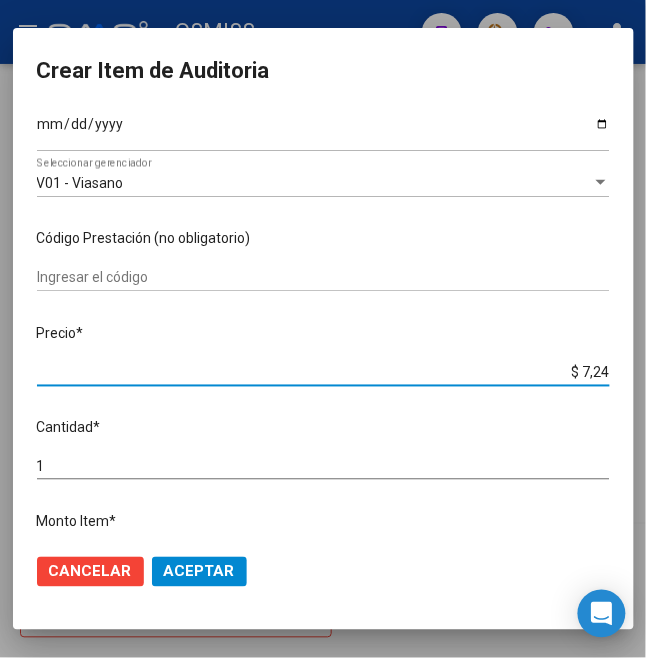 type on "$ 72,44" 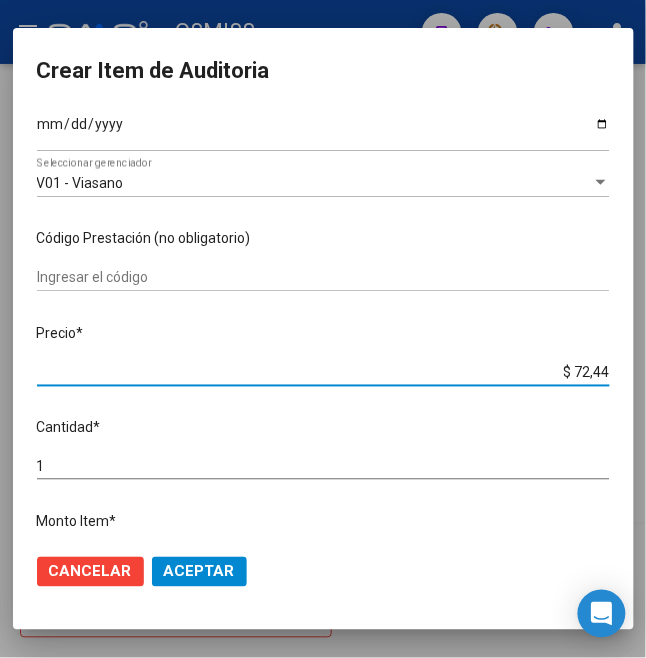 type on "$ 724,40" 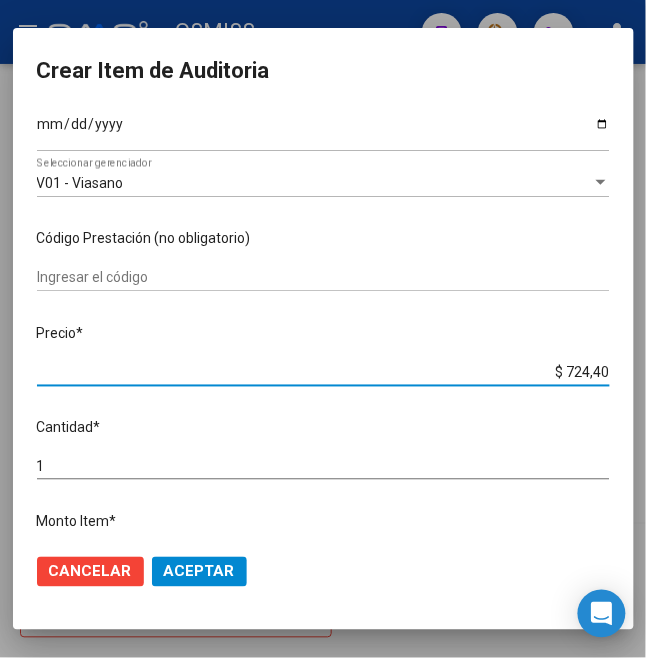 type on "$ 7.244,00" 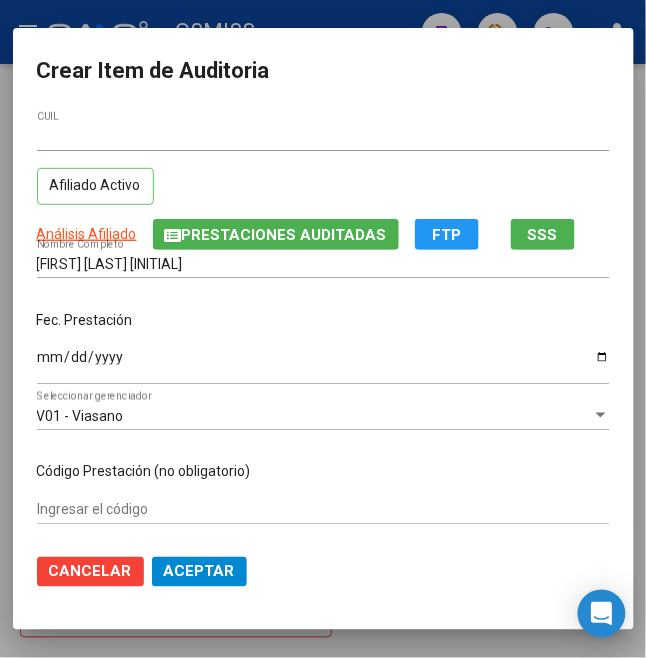 scroll, scrollTop: 133, scrollLeft: 0, axis: vertical 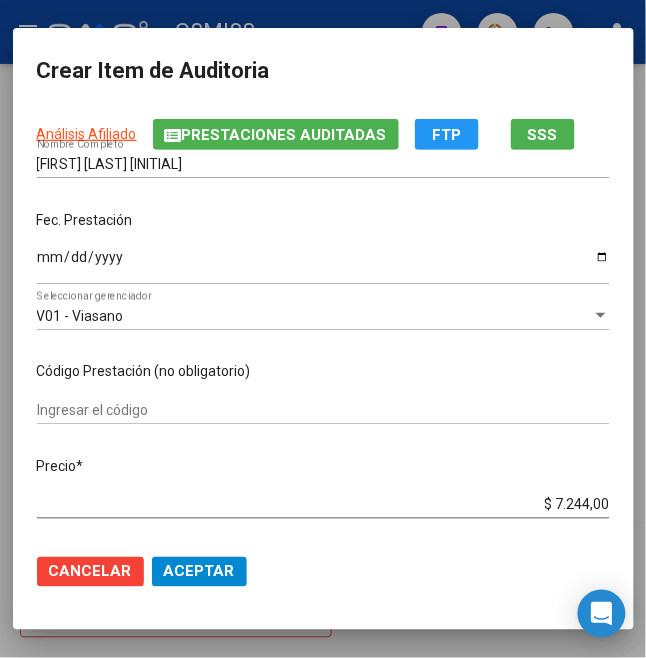 click on "Aceptar" 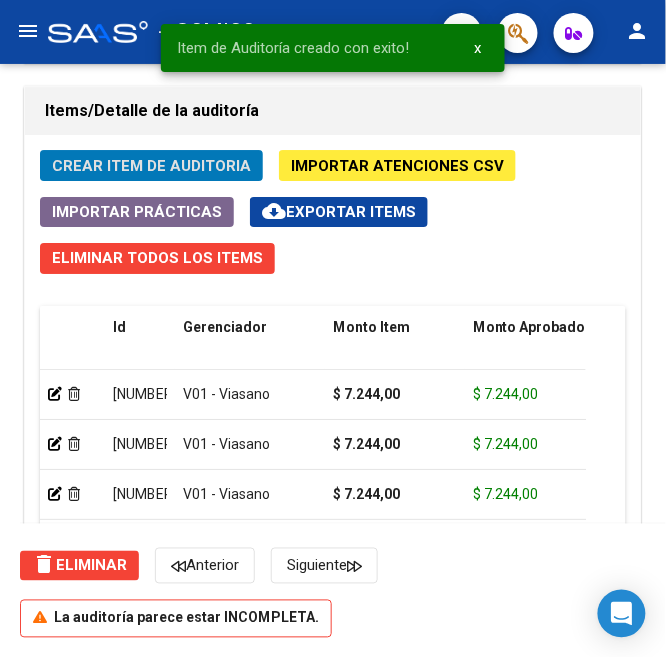 click on "Crear Item de Auditoria" 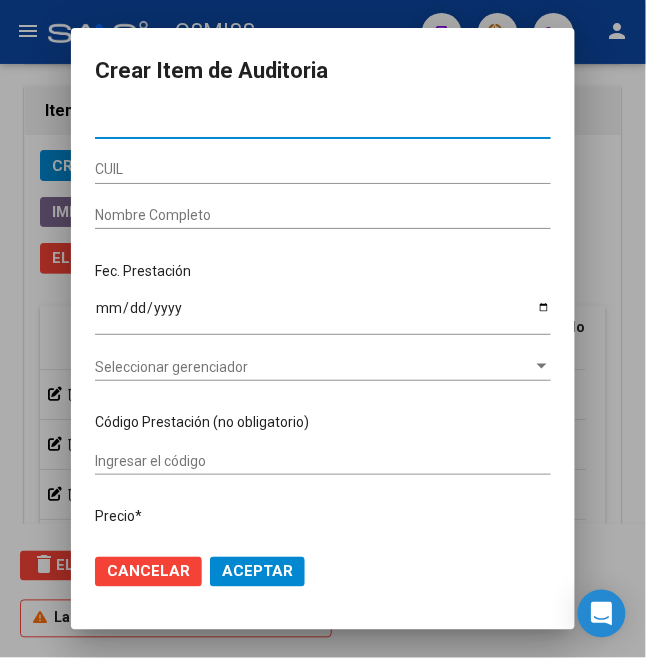 type 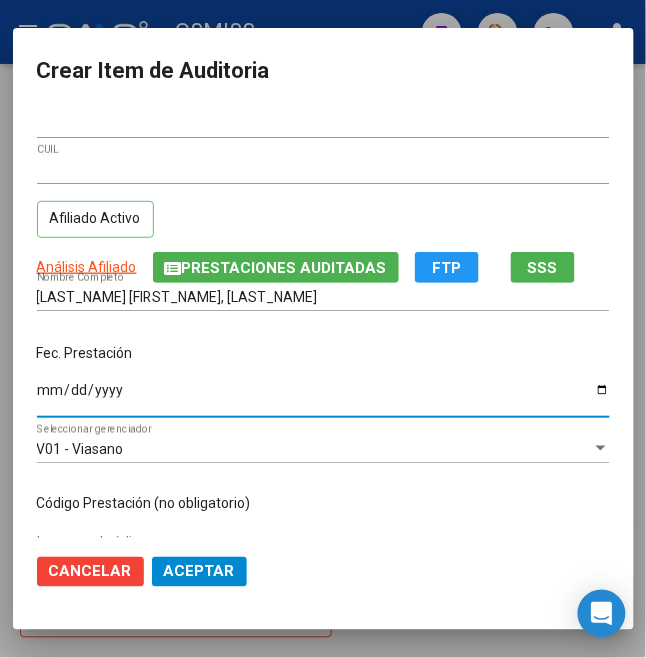 click on "Ingresar la fecha" at bounding box center [323, 397] 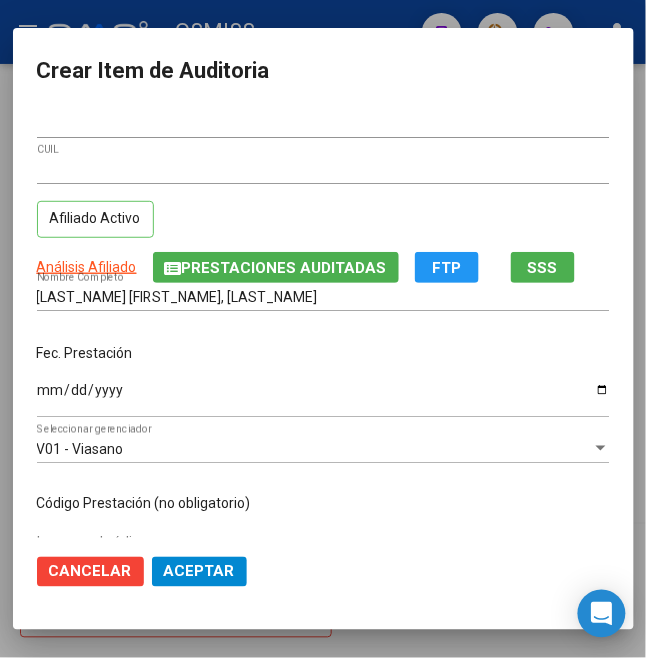 click on "Ingresar la fecha" at bounding box center [323, 397] 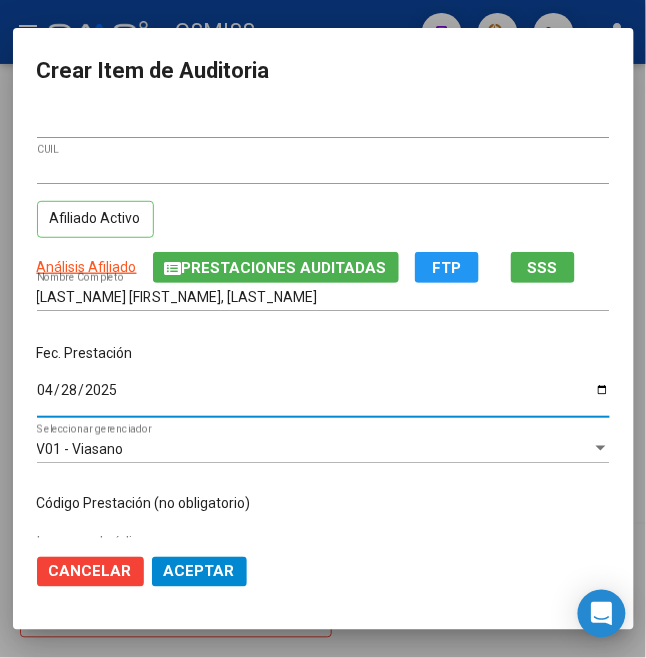 click on "[DATE]" at bounding box center (323, 398) 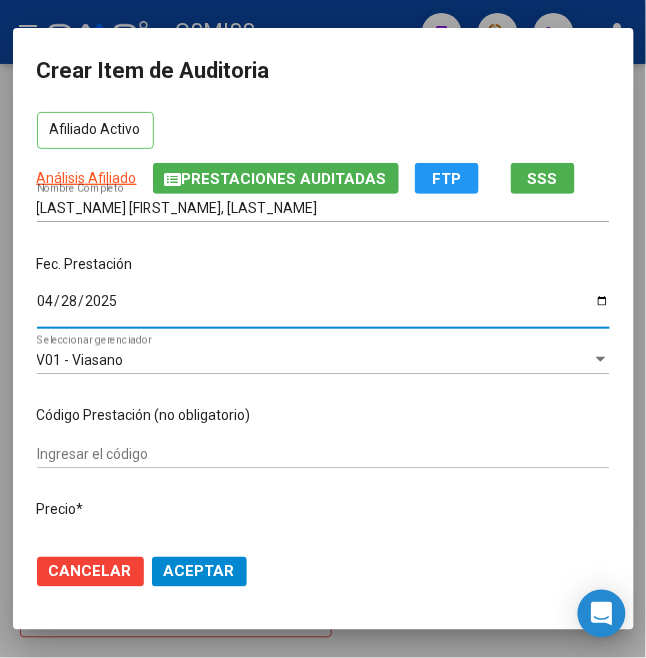 scroll, scrollTop: 133, scrollLeft: 0, axis: vertical 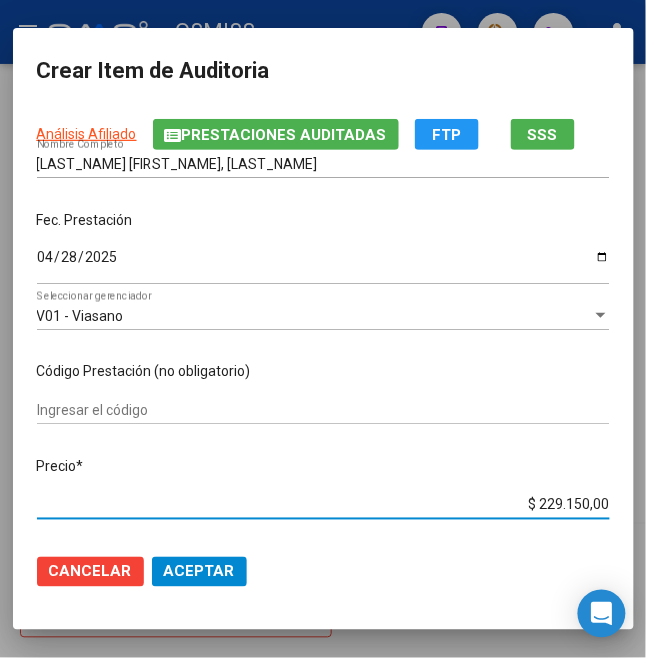 drag, startPoint x: 528, startPoint y: 496, endPoint x: 673, endPoint y: 500, distance: 145.05516 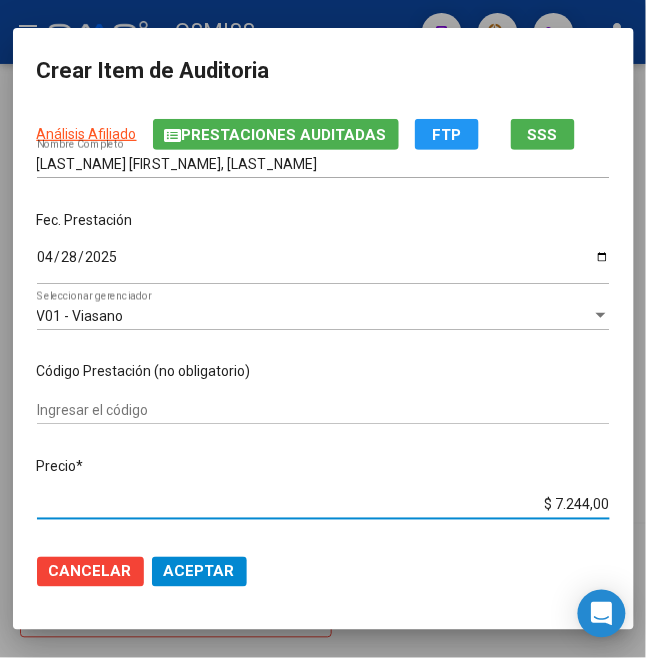 scroll, scrollTop: 0, scrollLeft: 0, axis: both 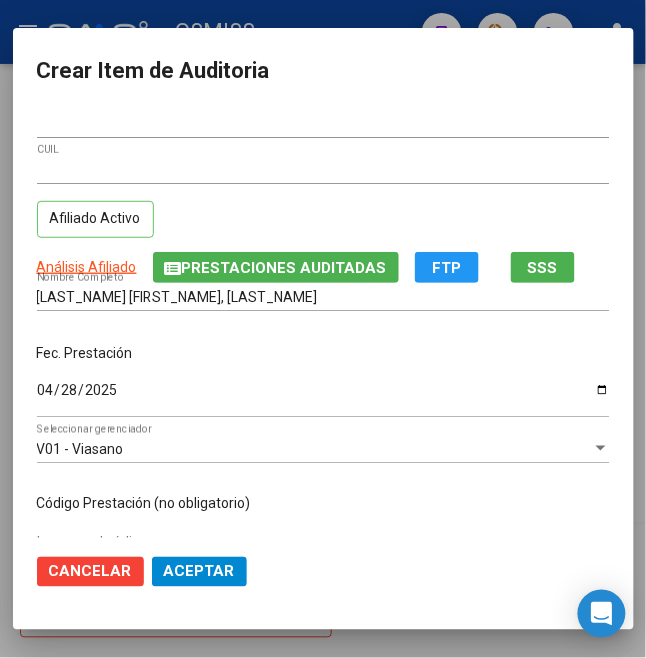click on "Fec. Prestación" at bounding box center [323, 353] 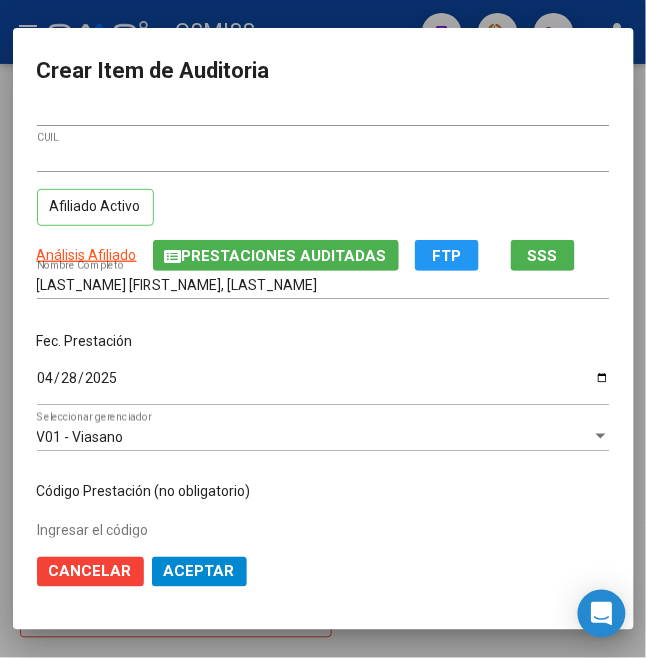 scroll, scrollTop: 0, scrollLeft: 0, axis: both 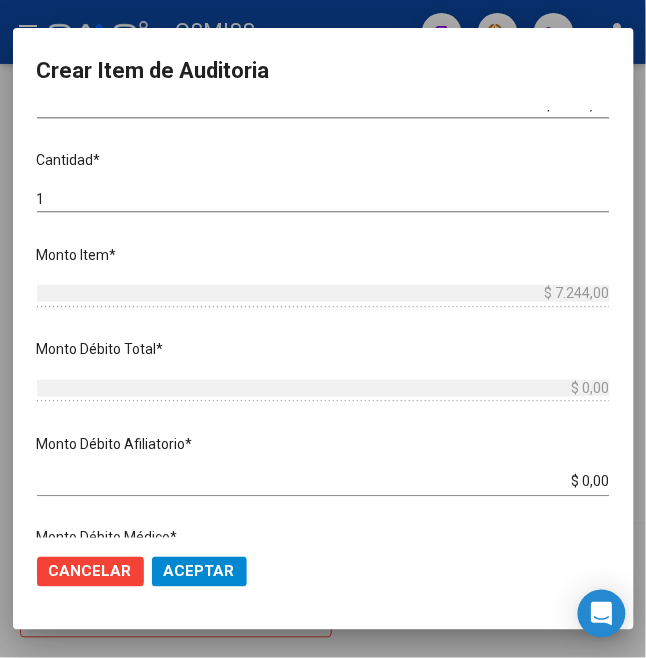 click on "Aceptar" 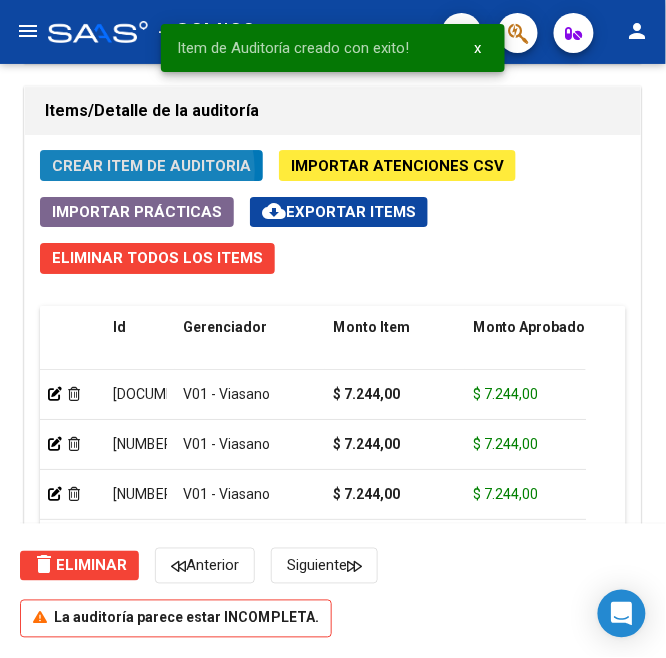 click on "Crear Item de Auditoria" 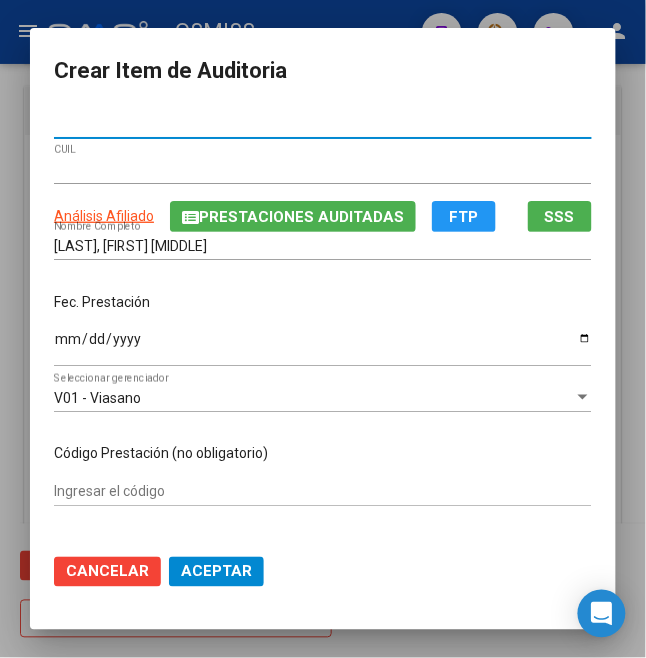 click on "Ingresar la fecha" at bounding box center (323, 346) 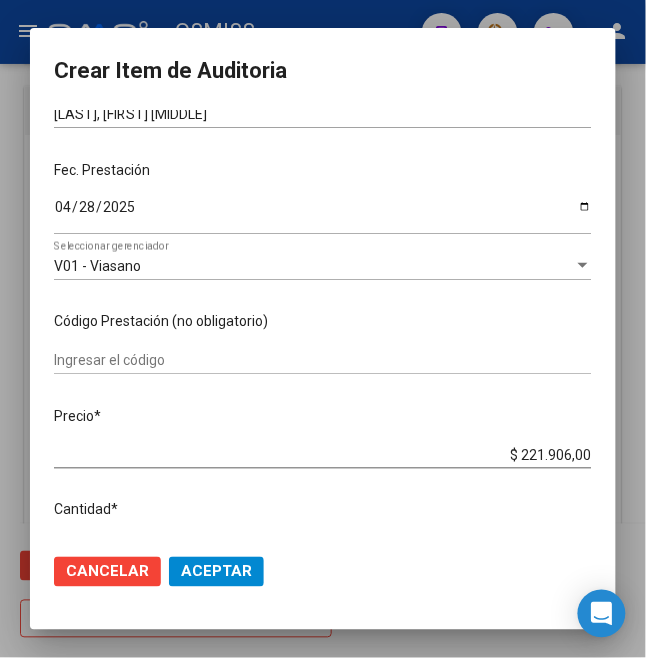 scroll, scrollTop: 266, scrollLeft: 0, axis: vertical 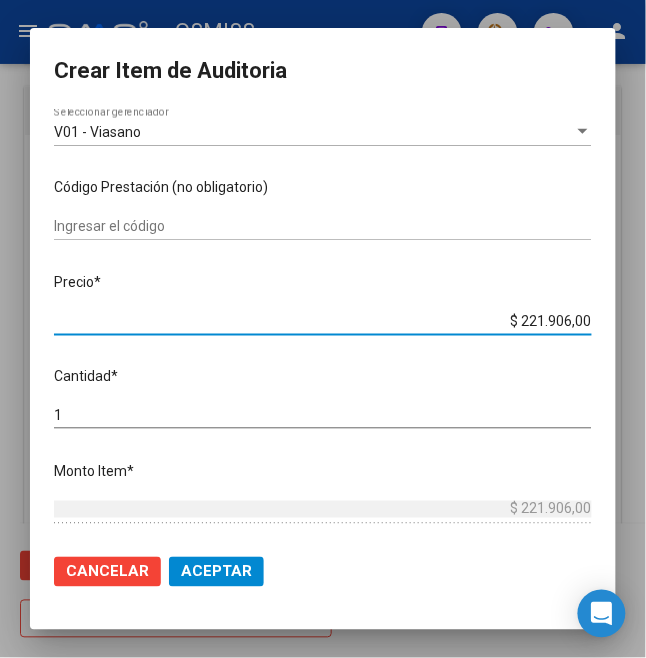 drag, startPoint x: 506, startPoint y: 321, endPoint x: 673, endPoint y: 320, distance: 167.00299 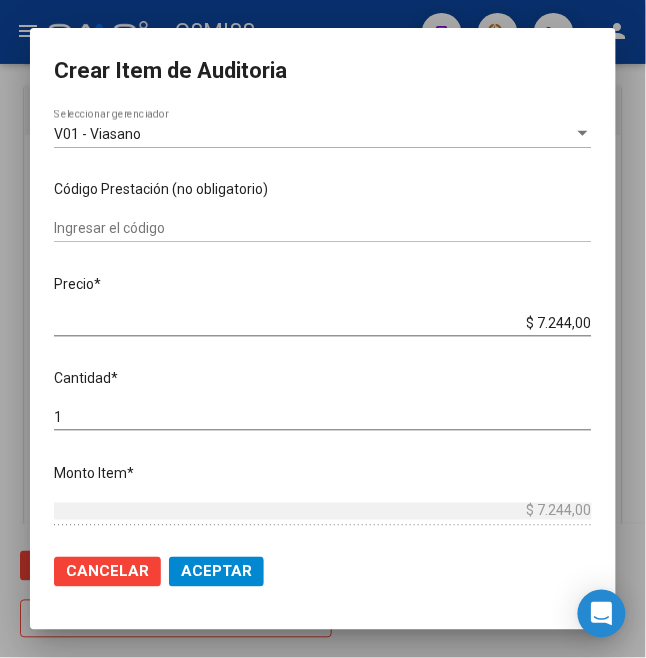scroll, scrollTop: 266, scrollLeft: 0, axis: vertical 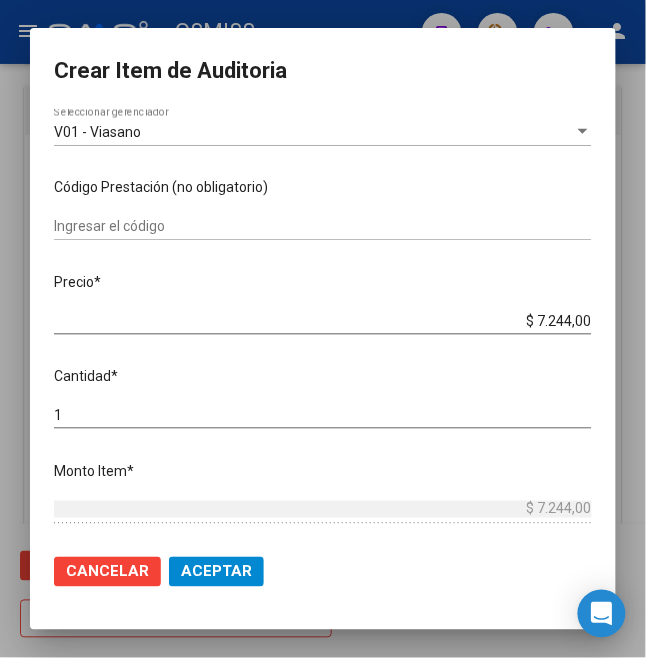 click on "Aceptar" 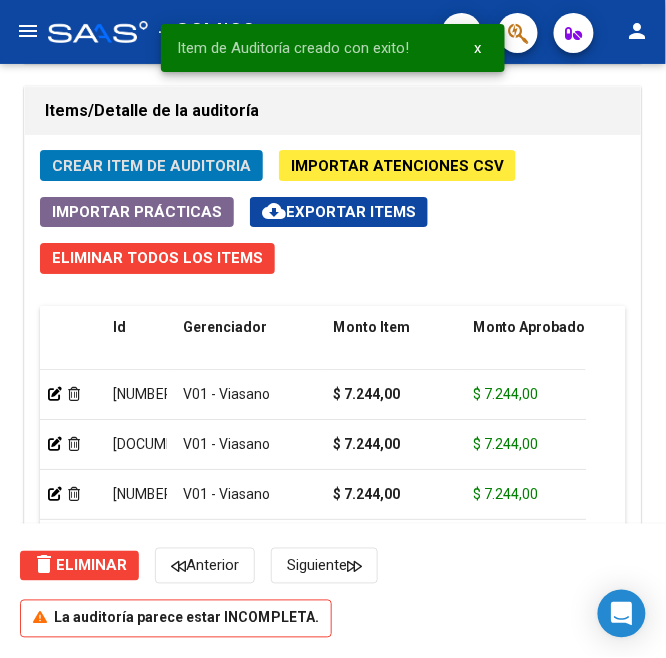 click on "Crear Item de Auditoria" 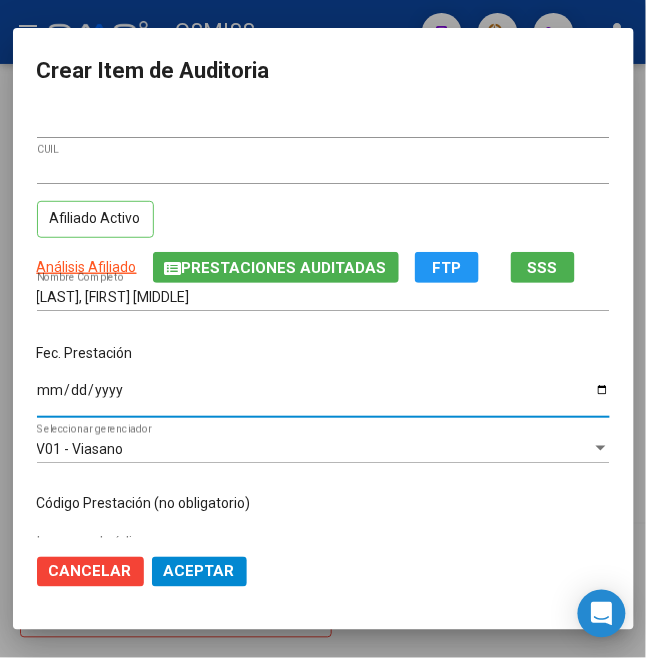 click on "Ingresar la fecha" at bounding box center [323, 397] 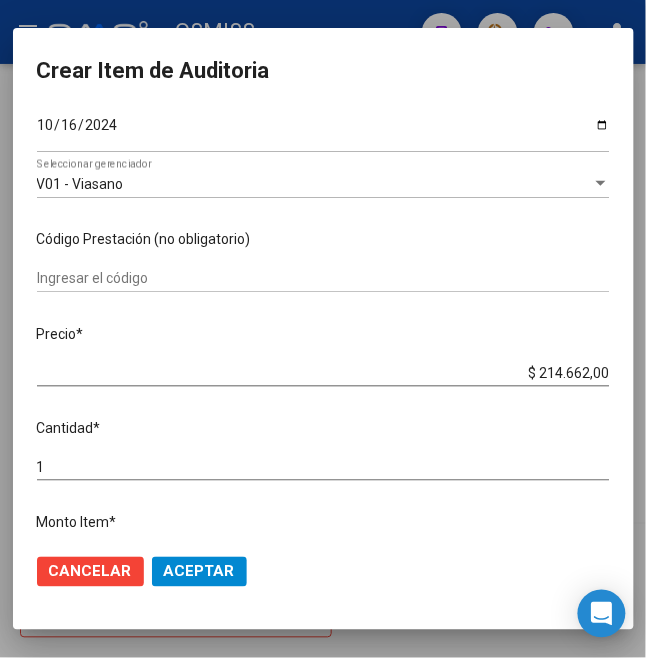 scroll, scrollTop: 266, scrollLeft: 0, axis: vertical 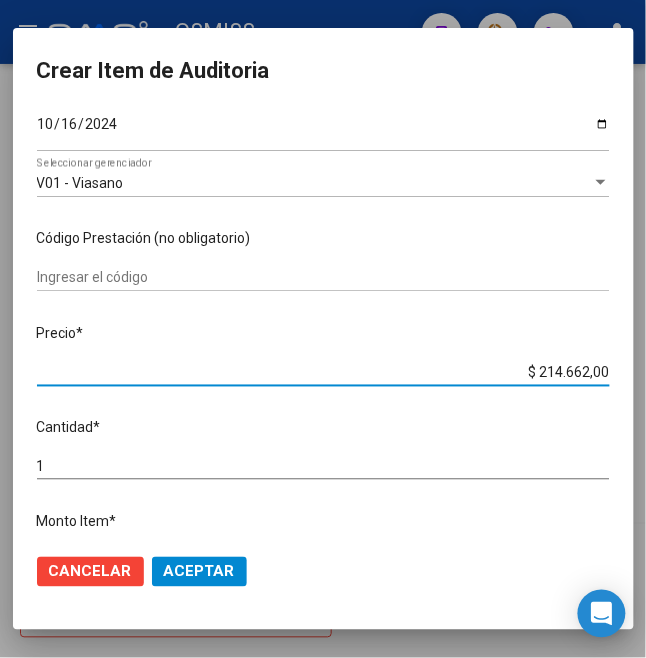 drag, startPoint x: 532, startPoint y: 370, endPoint x: 673, endPoint y: 381, distance: 141.42842 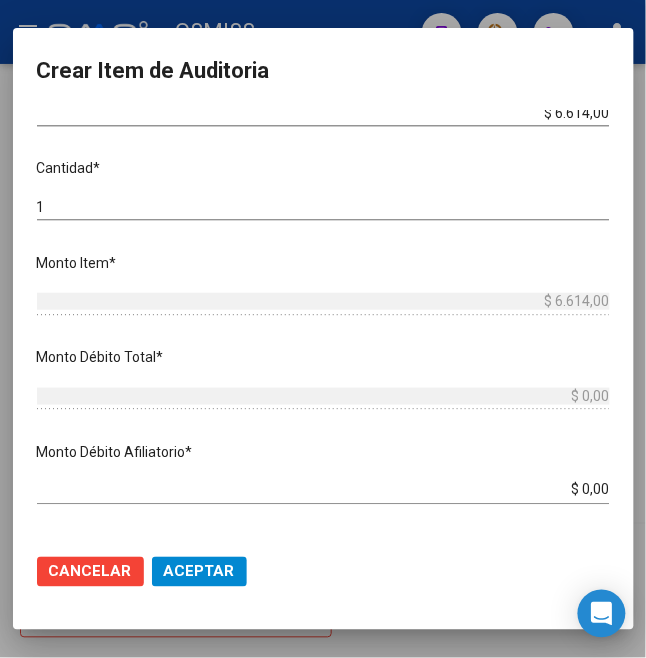 scroll, scrollTop: 533, scrollLeft: 0, axis: vertical 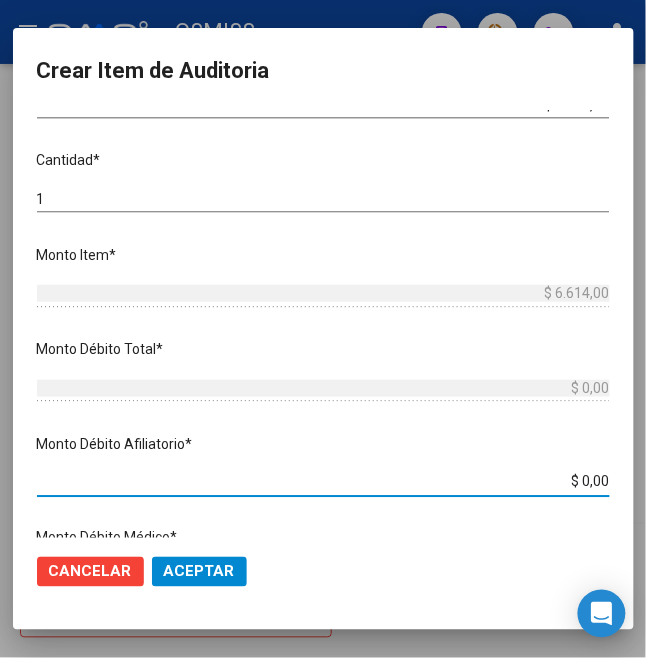click on "$ 0,00" at bounding box center (323, 482) 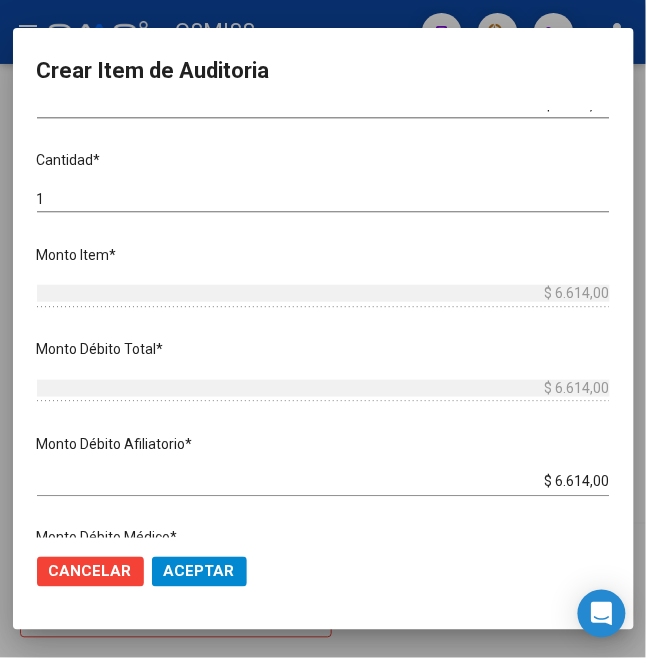 click on "Cancelar Aceptar" 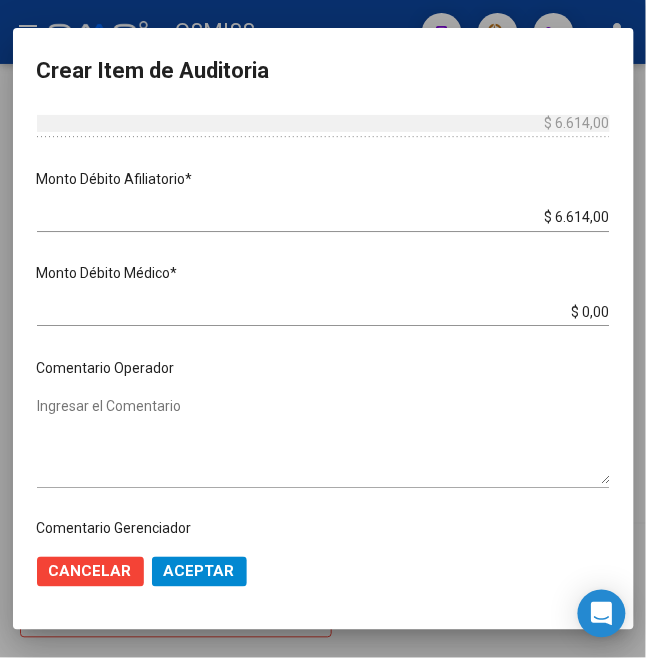 scroll, scrollTop: 800, scrollLeft: 0, axis: vertical 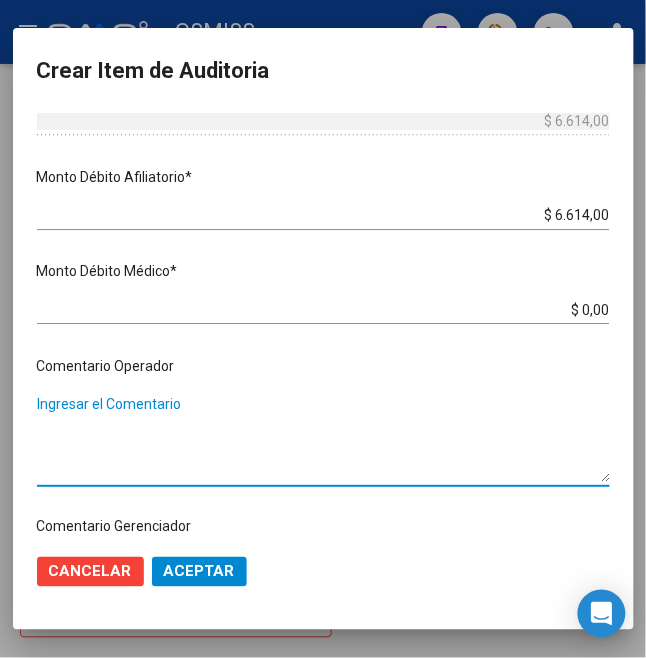 click on "Ingresar el Comentario" at bounding box center (323, 438) 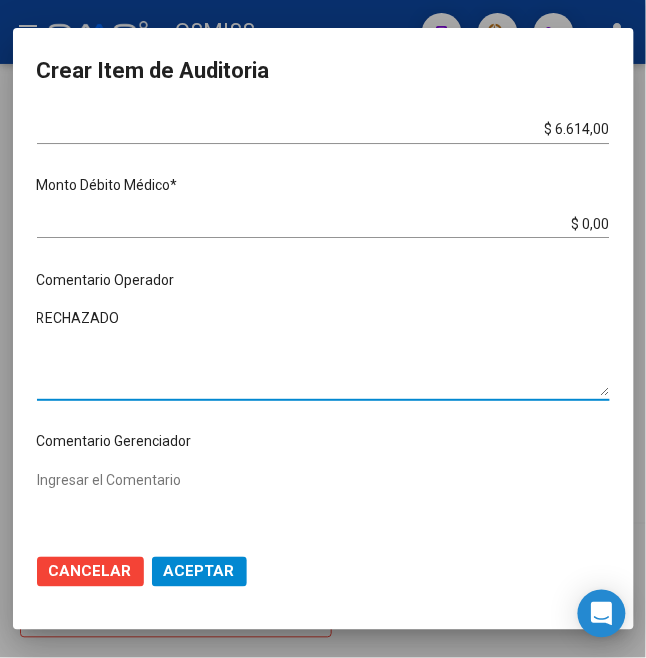 scroll, scrollTop: 933, scrollLeft: 0, axis: vertical 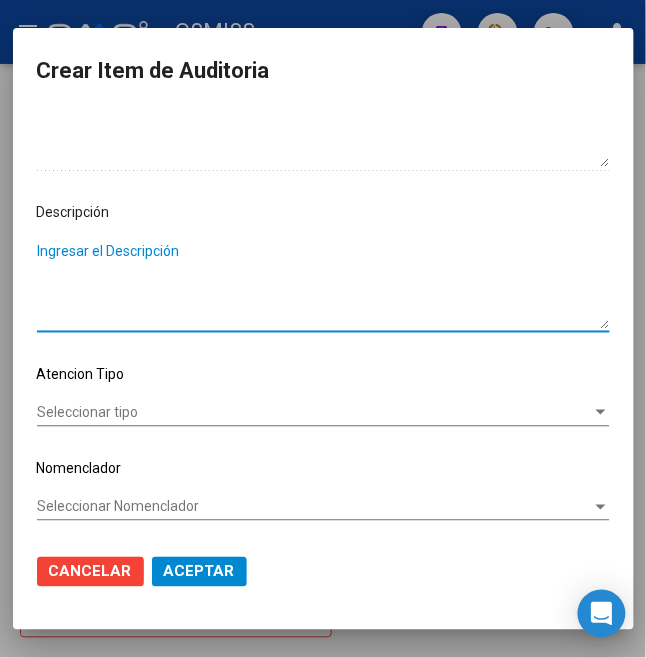 click on "Ingresar el Descripción" at bounding box center (323, 285) 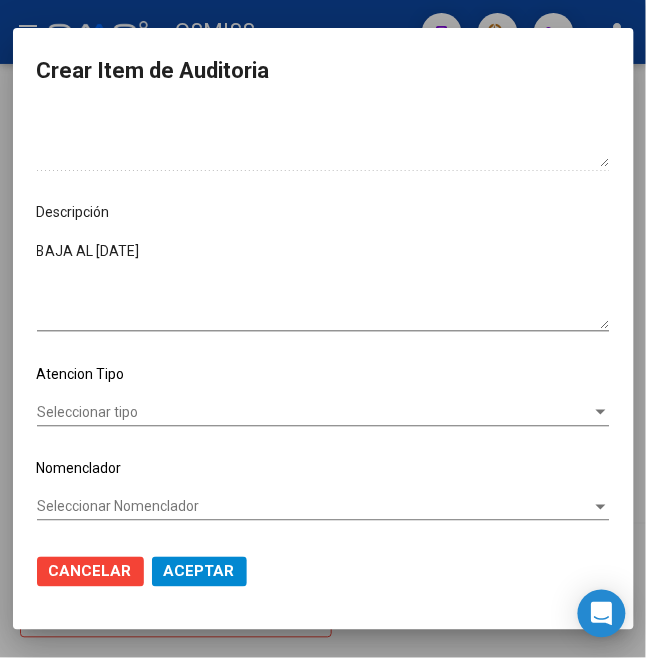 click on "BAJA AL [DATE]" at bounding box center (323, 285) 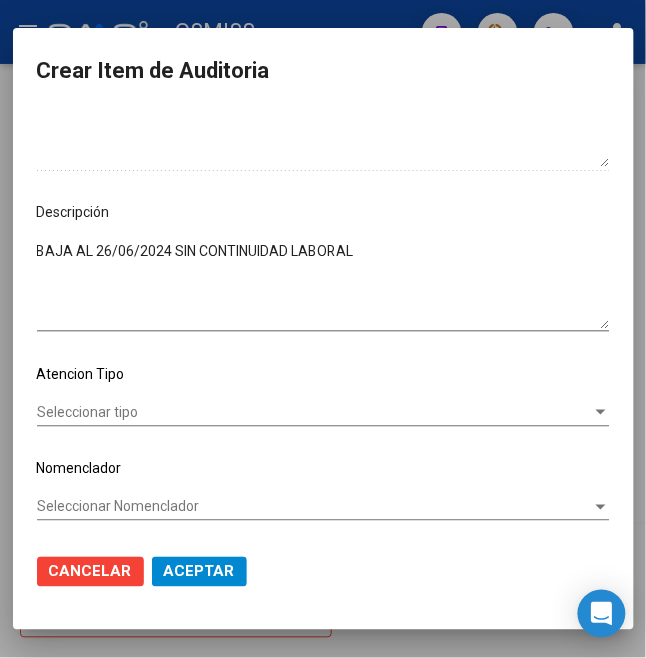click on "BAJA AL 26/06/2024 SIN CONTINUIDAD LABORAL" at bounding box center [323, 285] 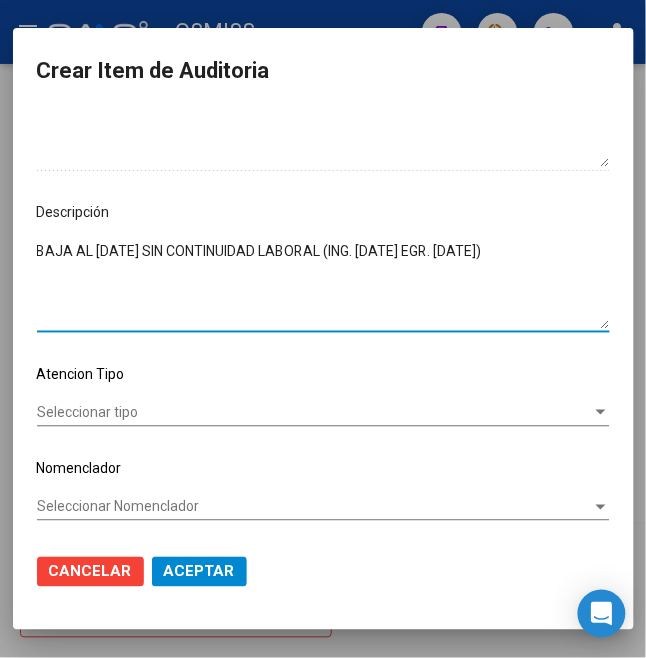 click on "BAJA AL [DATE] SIN CONTINUIDAD LABORAL (ING. [DATE] EGR. [DATE])" at bounding box center (323, 285) 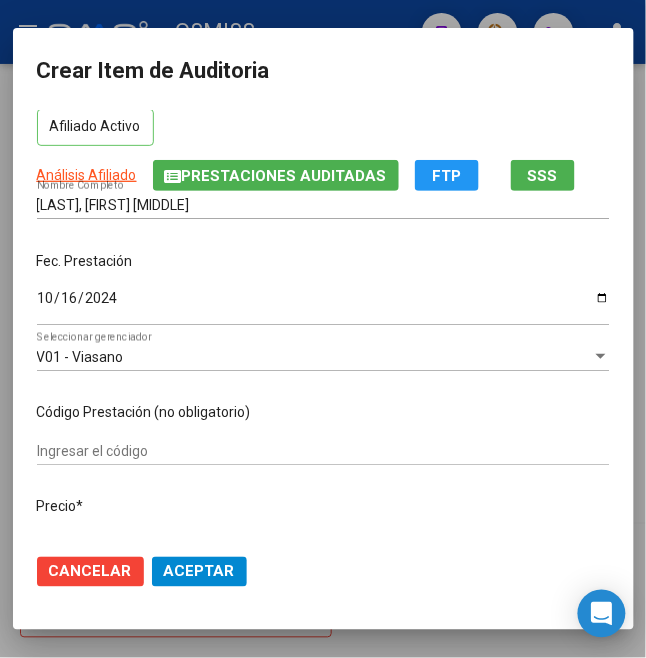scroll, scrollTop: 0, scrollLeft: 0, axis: both 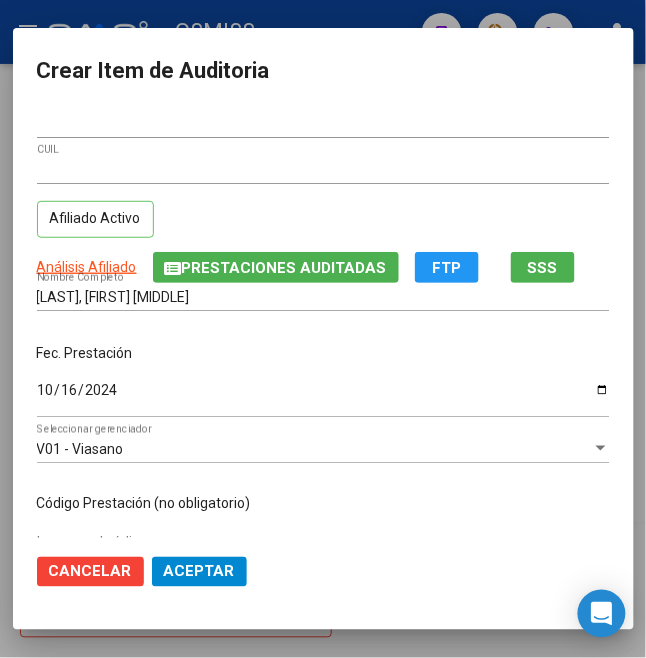 click on "Fec. Prestación    [DATE] Ingresar la fecha" at bounding box center (323, 382) 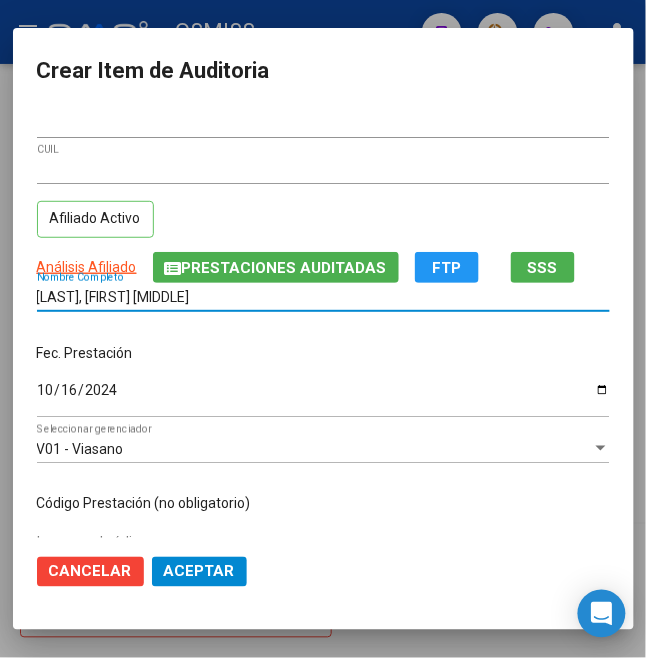 drag, startPoint x: 164, startPoint y: 305, endPoint x: -152, endPoint y: 317, distance: 316.22775 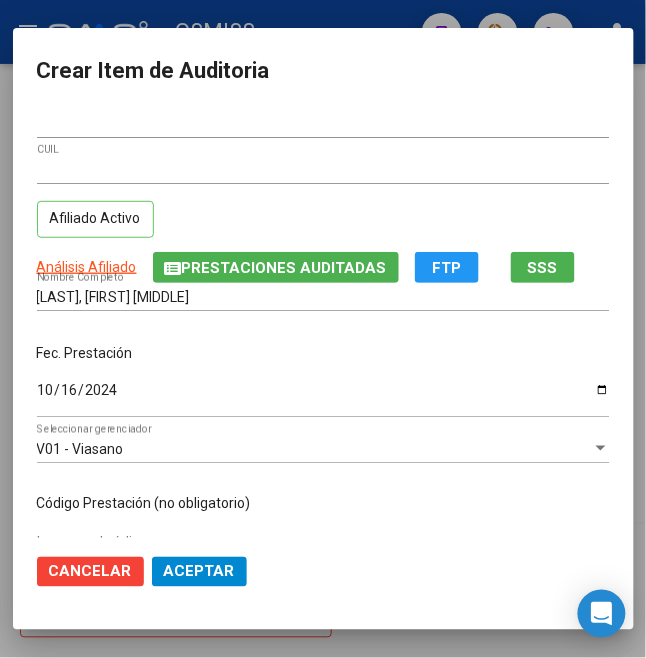 click on "Fec. Prestación    [DATE] Ingresar la fecha" at bounding box center (323, 382) 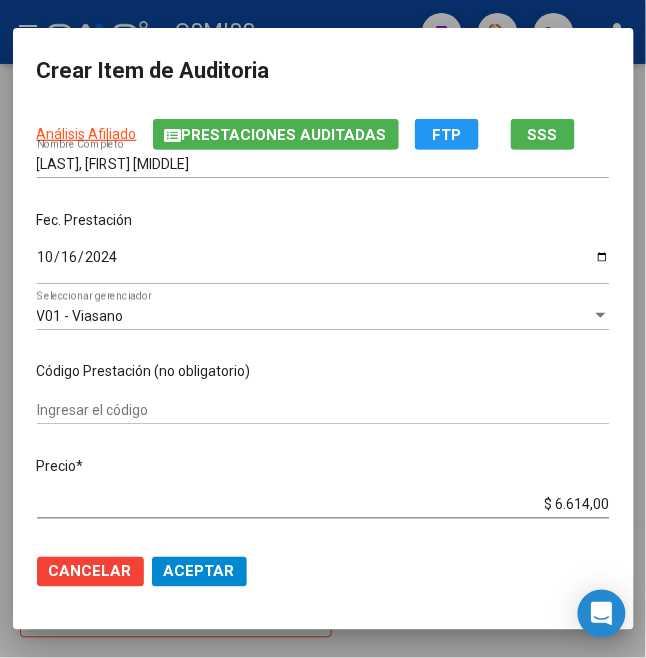 click on "Aceptar" 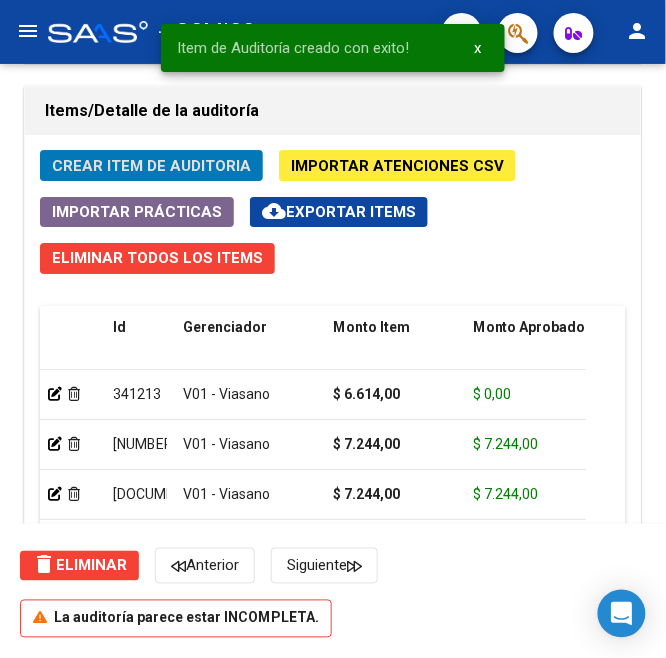 click on "Crear Item de Auditoria" 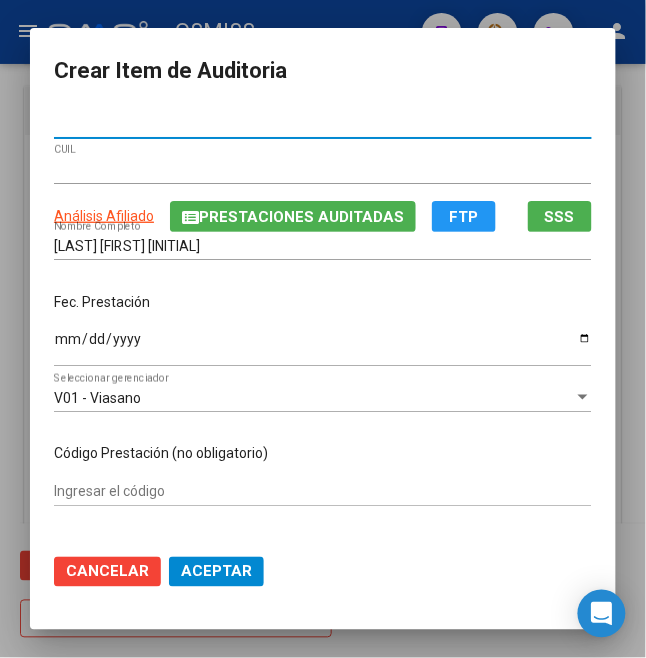click on "Ingresar la fecha" at bounding box center (323, 346) 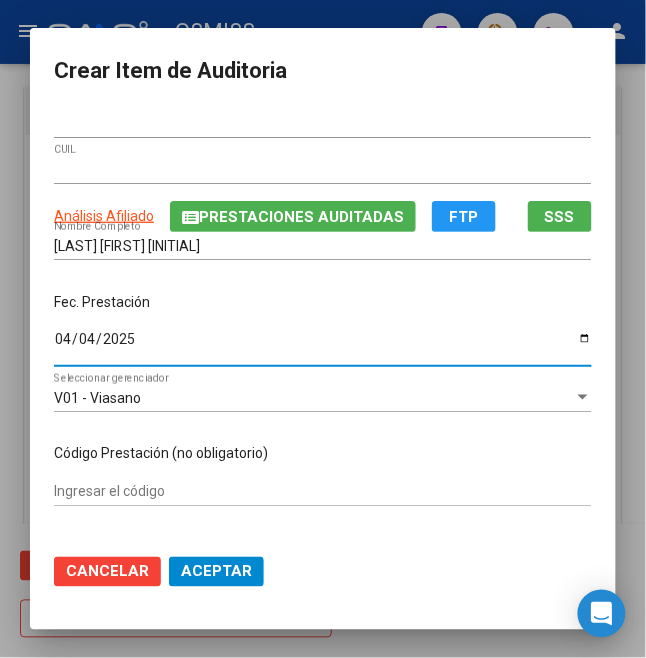 click on "Fec. Prestación    [DATE] Ingresar la fecha" at bounding box center (323, 331) 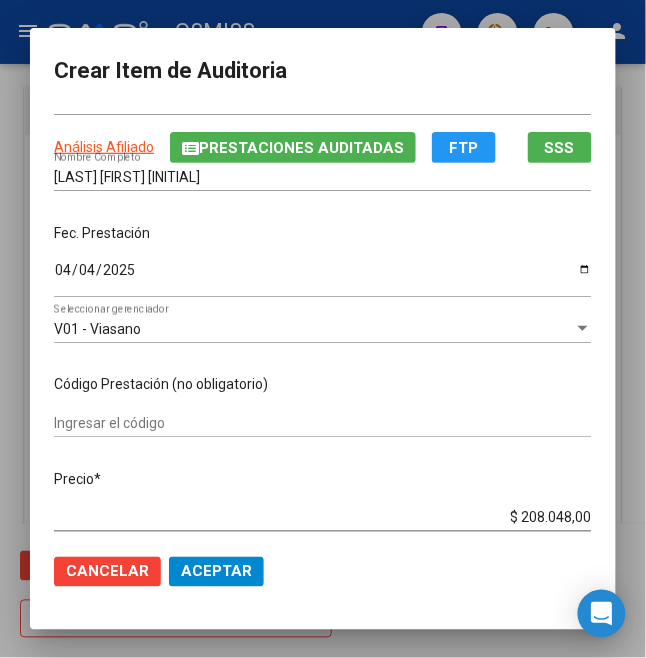 scroll, scrollTop: 133, scrollLeft: 0, axis: vertical 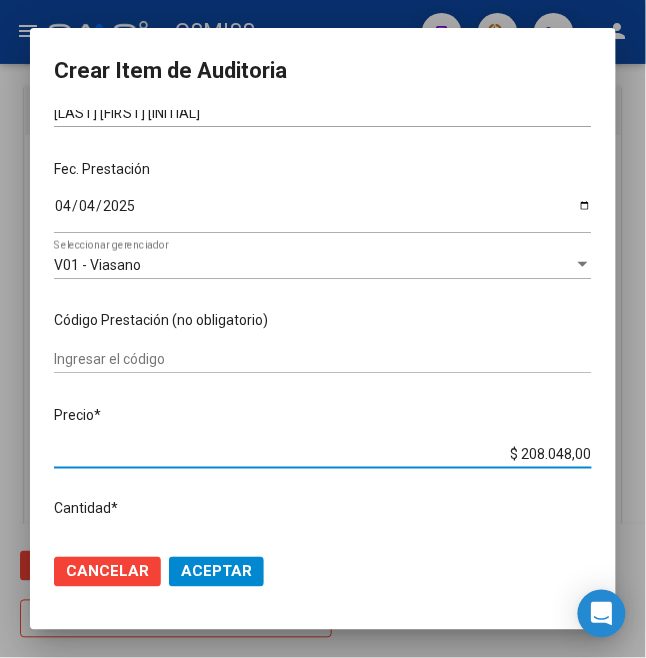 drag, startPoint x: 506, startPoint y: 452, endPoint x: 601, endPoint y: 457, distance: 95.131485 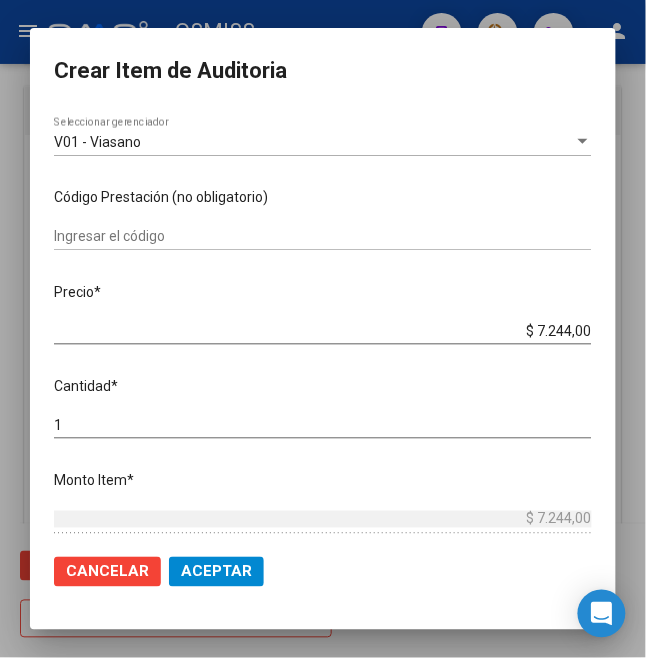 scroll, scrollTop: 266, scrollLeft: 0, axis: vertical 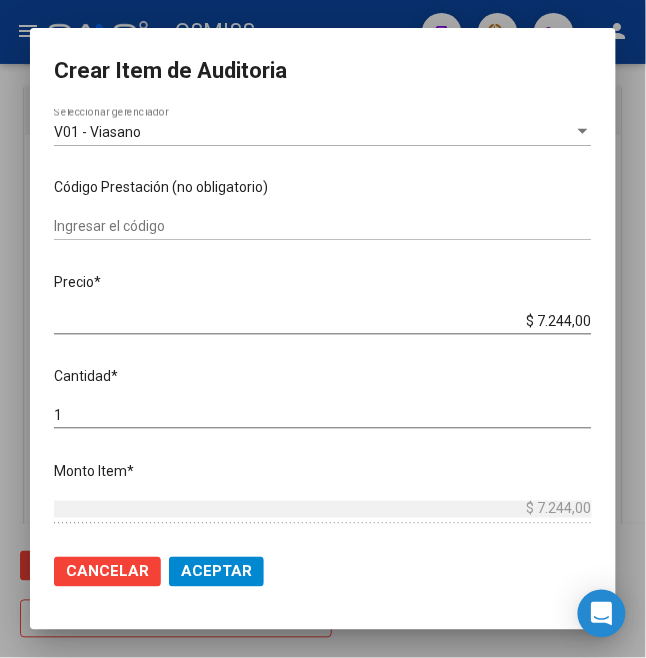 click on "Aceptar" 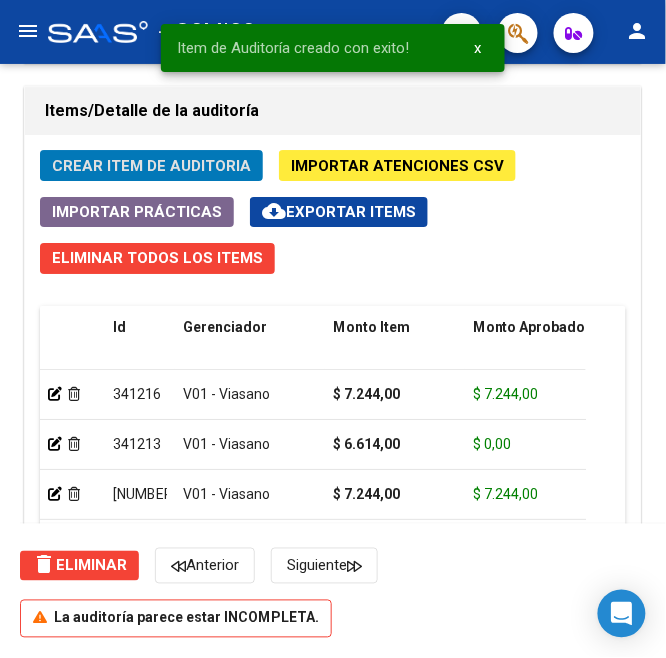 click on "Crear Item de Auditoria" 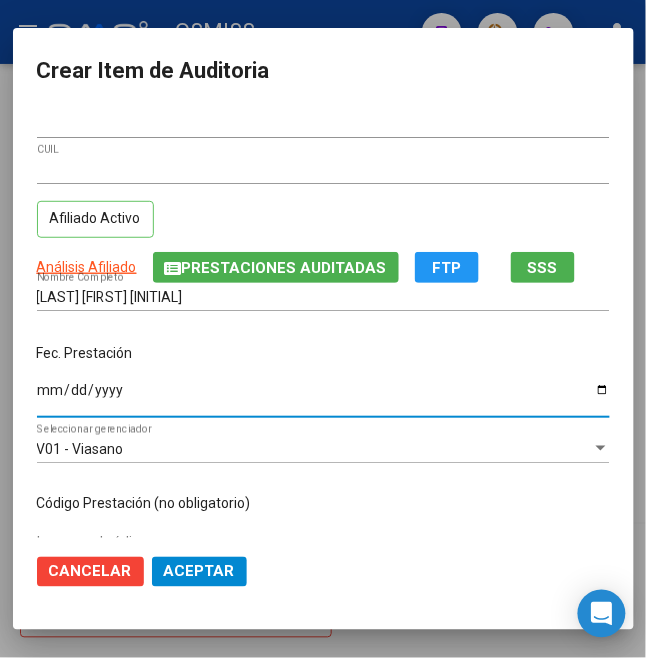 click on "Ingresar la fecha" at bounding box center (323, 397) 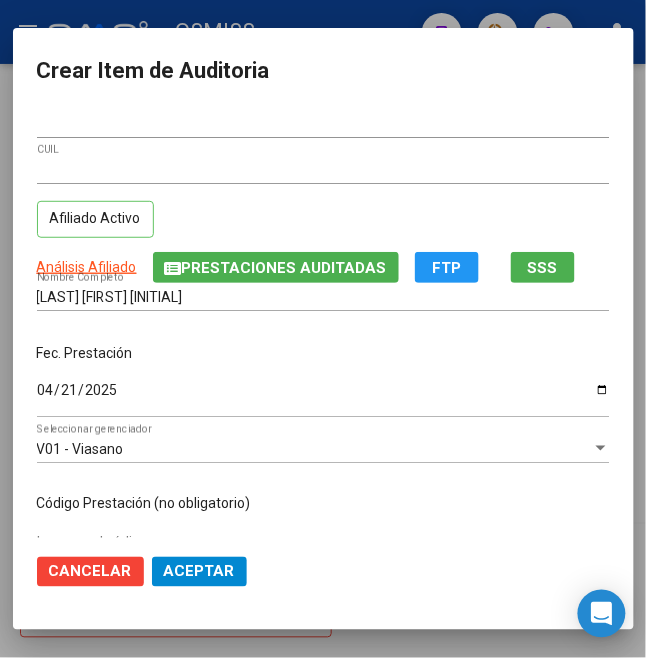 scroll, scrollTop: 133, scrollLeft: 0, axis: vertical 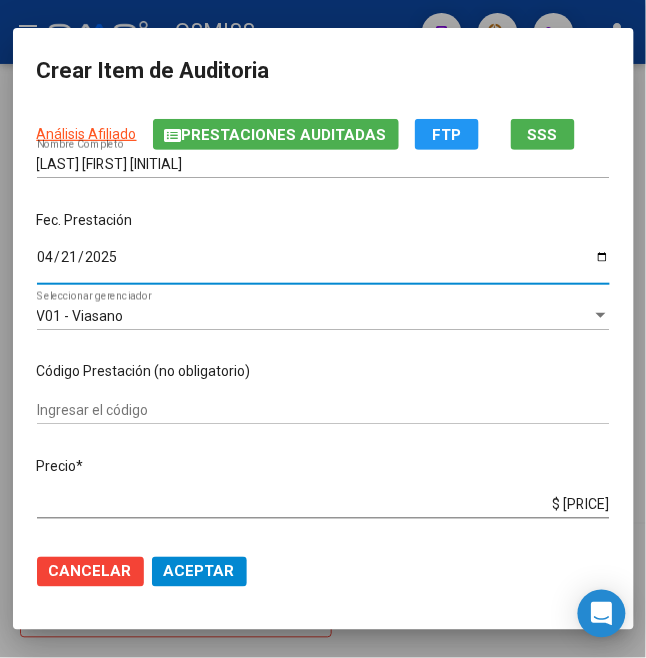 click on "2025-04-21" at bounding box center [323, 264] 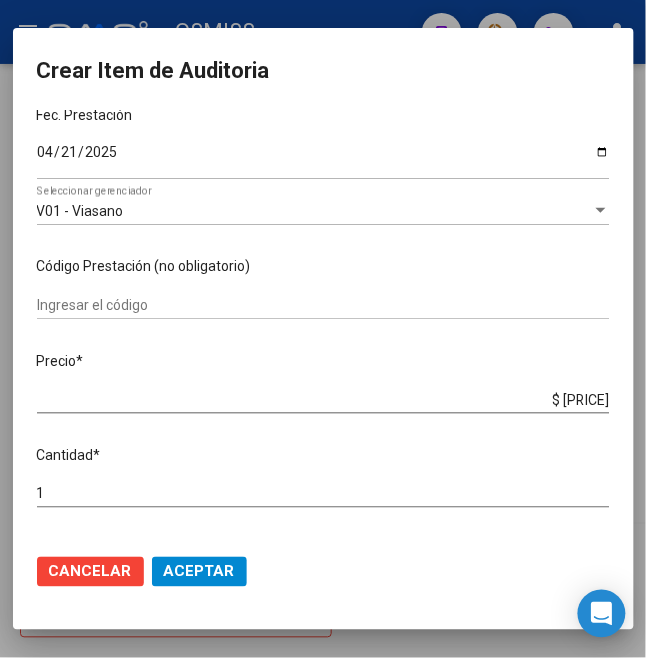 scroll, scrollTop: 266, scrollLeft: 0, axis: vertical 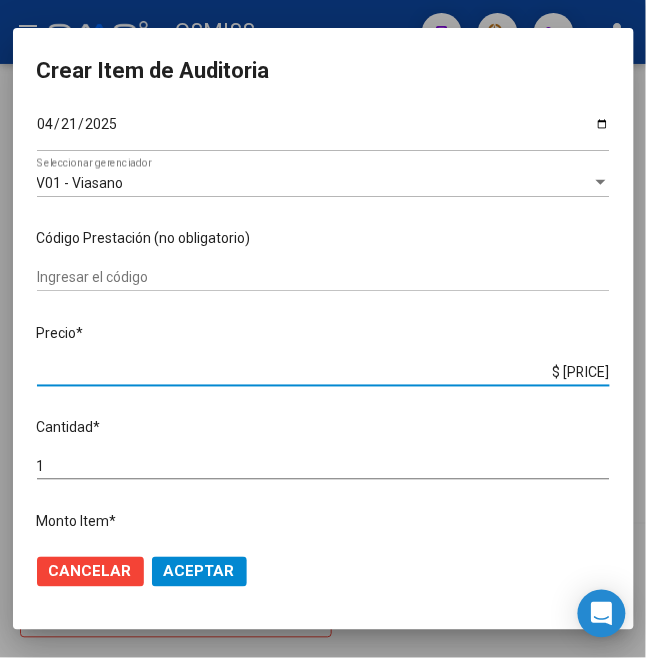 drag, startPoint x: 533, startPoint y: 373, endPoint x: 673, endPoint y: 365, distance: 140.22838 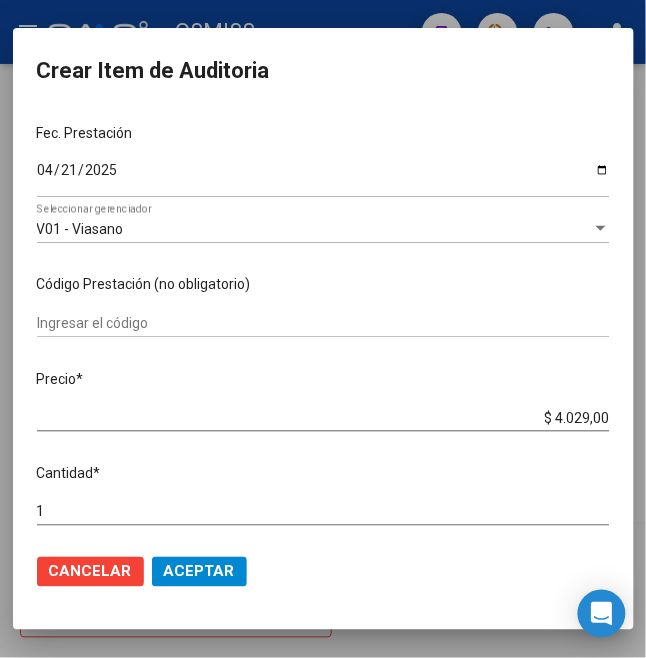 scroll, scrollTop: 266, scrollLeft: 0, axis: vertical 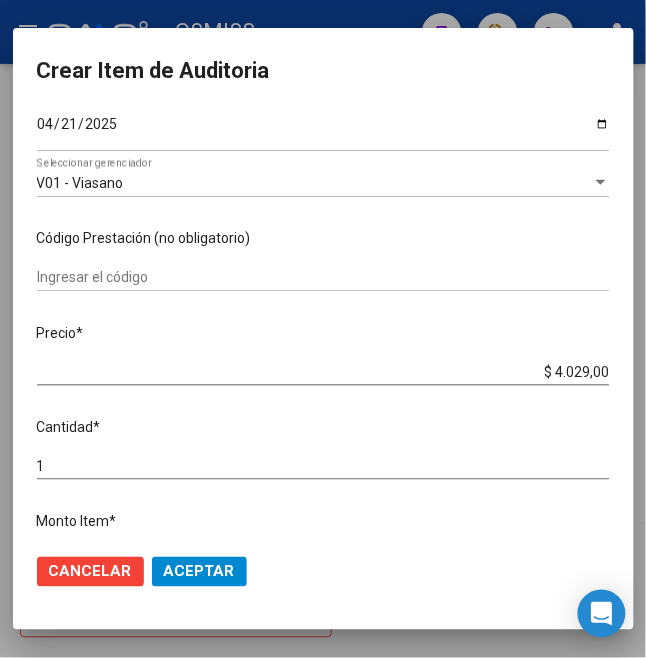 click on "Aceptar" 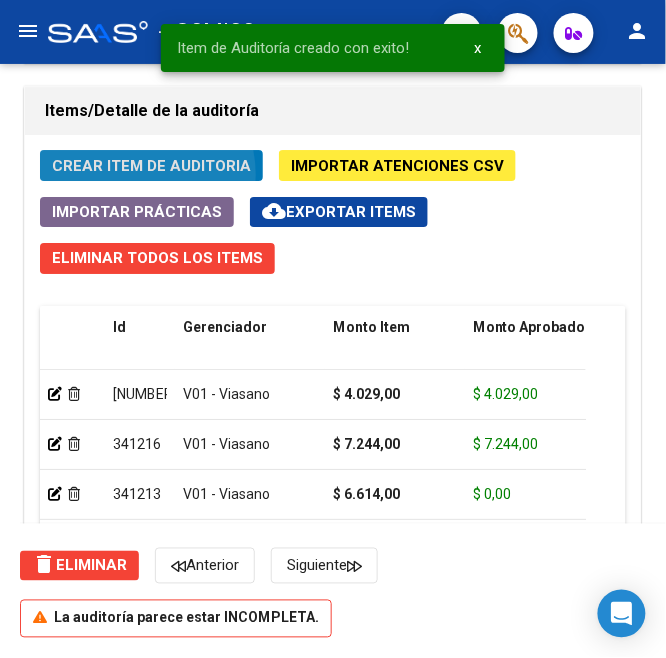 click on "Crear Item de Auditoria" 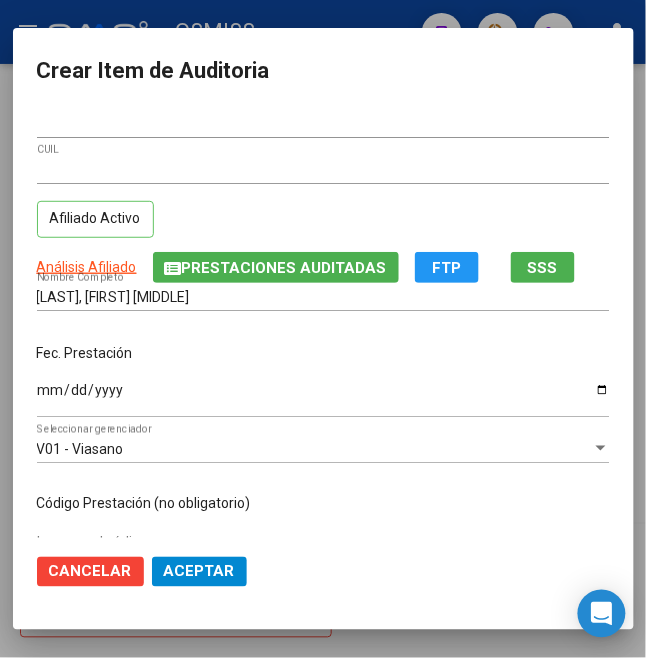 click on "[NUMBER] Nro Documento [NUMBER] CUIL Afiliado Activo Análisis Afiliado Prestaciones Auditadas FTP SSS GIMENEZ NELSON HECTOR Nombre Completo Fec. Prestación Ingresar la fecha V01 - Viasano Seleccionar gerenciador Código Prestación (no obligatorio) Ingresar el código Precio * Cantidad * 1 Monto Item * Monto Débito Total * Monto Débito Afiliatorio * Monto Débito Médico * Ingresar el monto Hospitalario Comentario Operador Ingresar el Comentario Comentario Gerenciador Ingresar el Comentario Descripción Ingresar el Descripción Atencion Tipo Seleccionar tipo Seleccionar tipo Nomenclador Seleccionar Nomenclador Seleccionar Nomenclador" at bounding box center (323, 324) 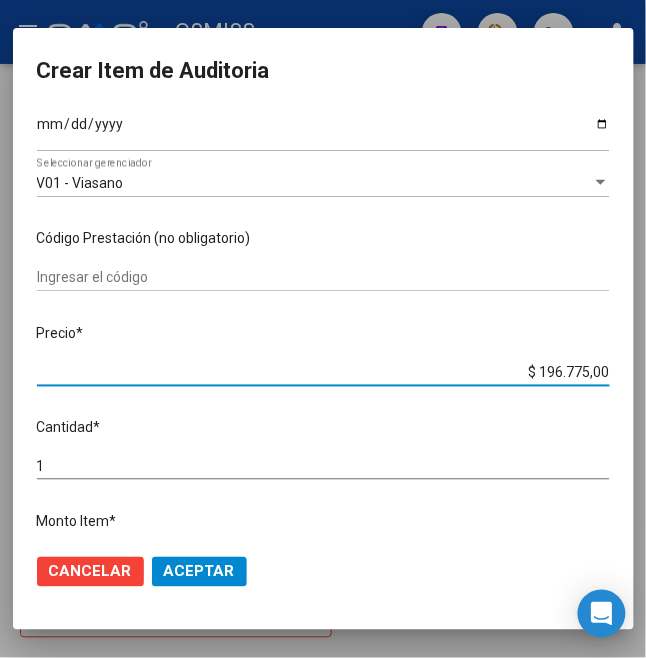 drag, startPoint x: 528, startPoint y: 364, endPoint x: 673, endPoint y: 365, distance: 145.00345 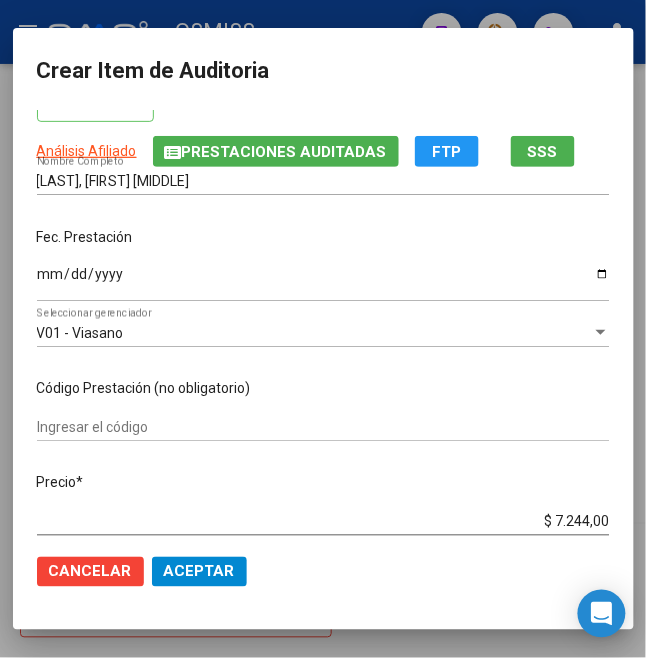 scroll, scrollTop: 266, scrollLeft: 0, axis: vertical 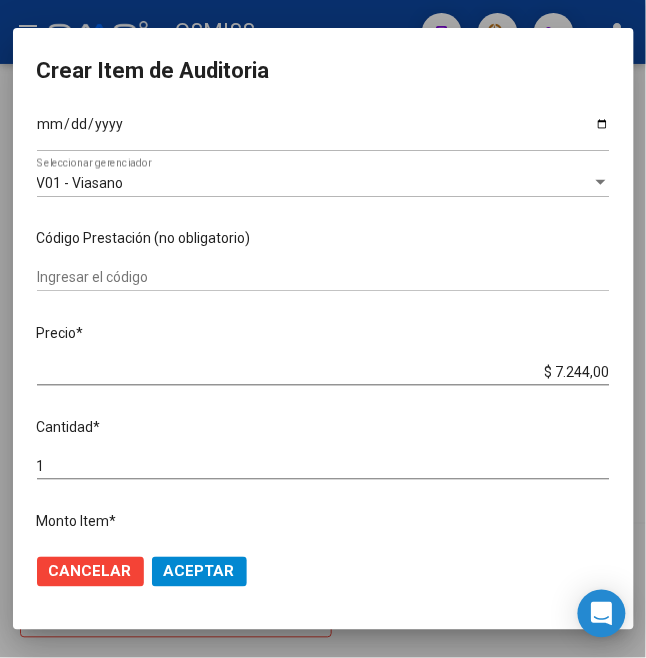 click on "Aceptar" 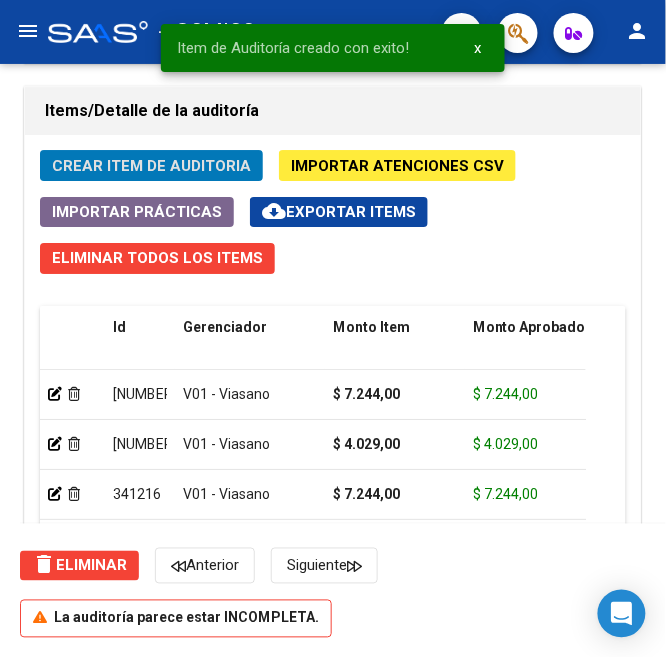 click on "Crear Item de Auditoria" 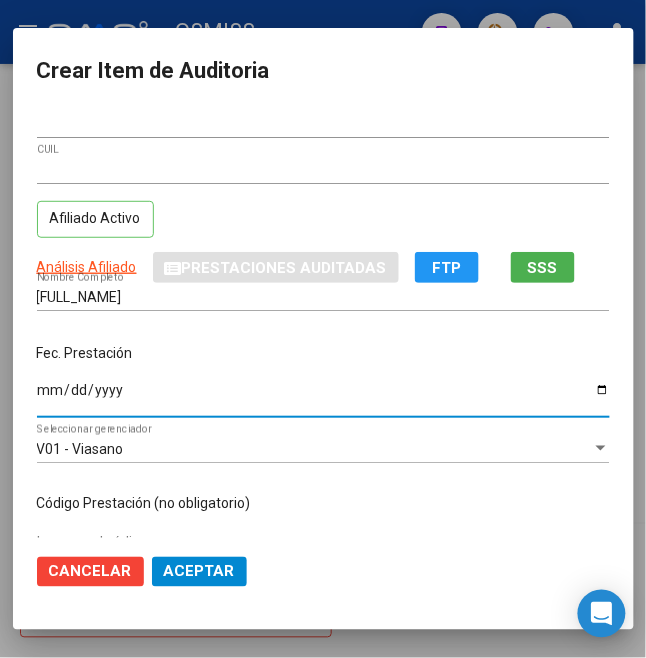 click on "Ingresar la fecha" at bounding box center [323, 397] 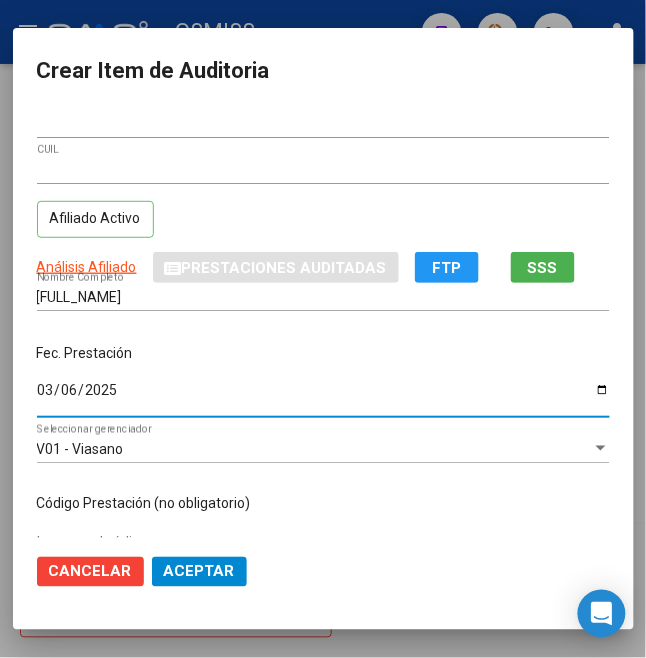 click on "Fec. Prestación" at bounding box center [323, 353] 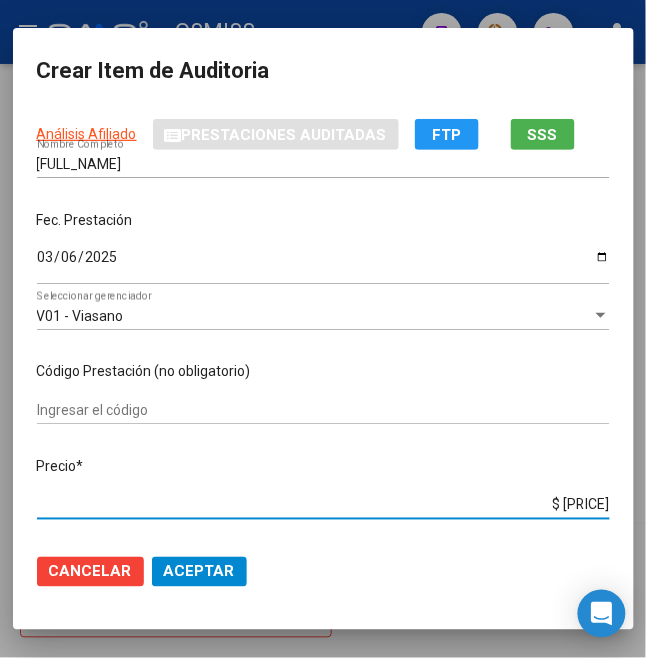 scroll, scrollTop: 250, scrollLeft: 0, axis: vertical 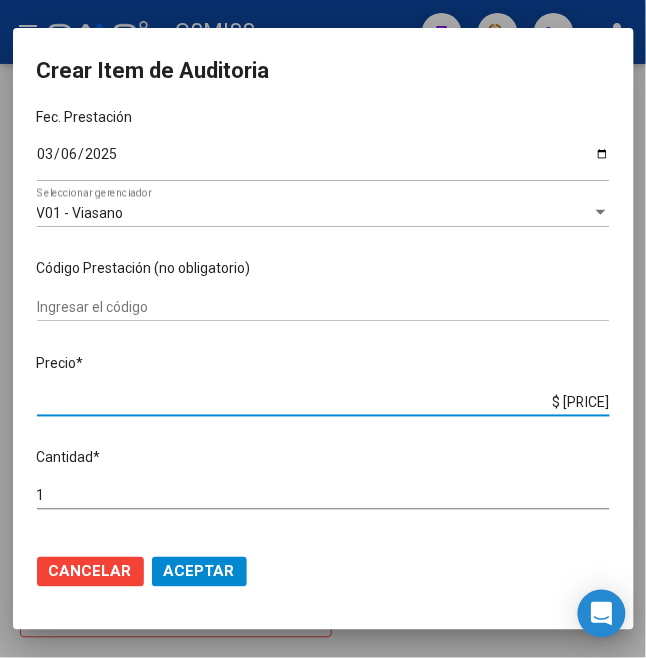 drag, startPoint x: 533, startPoint y: 508, endPoint x: 673, endPoint y: 529, distance: 141.56624 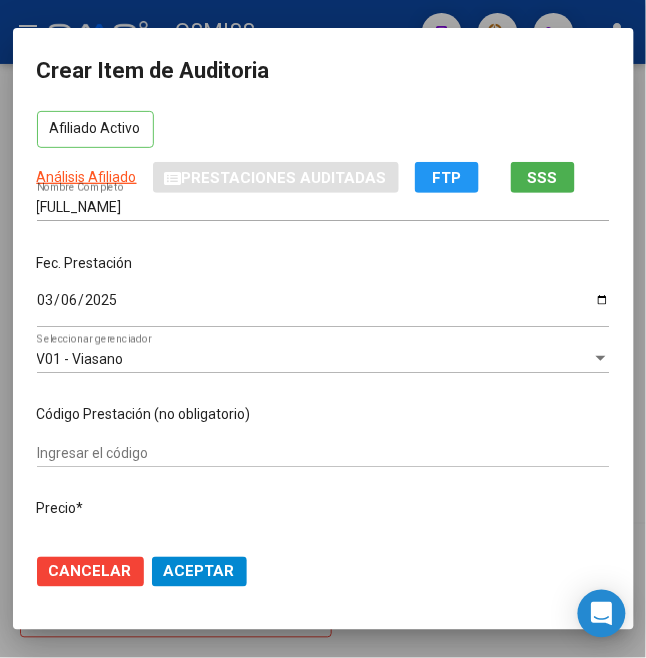 scroll, scrollTop: 0, scrollLeft: 0, axis: both 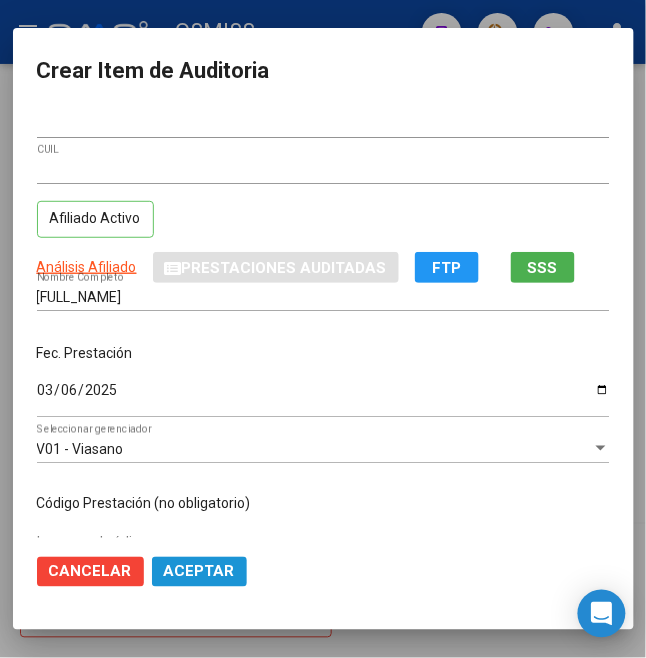 click on "Aceptar" 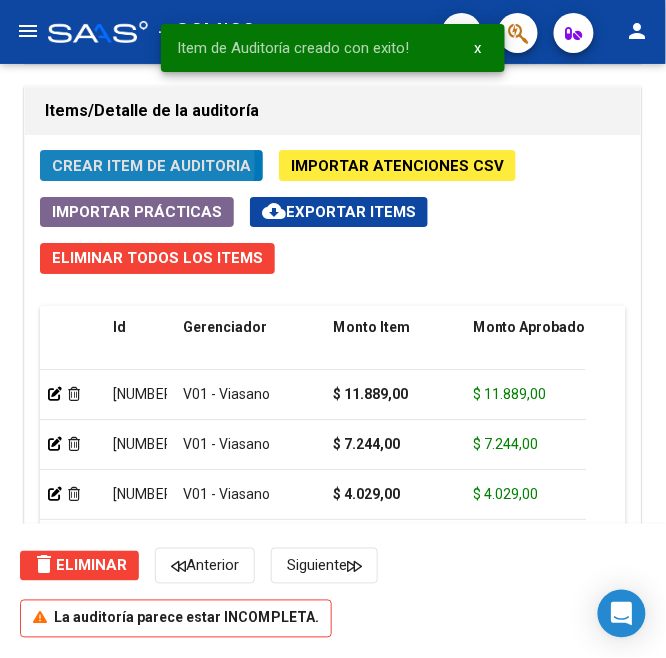 click on "Crear Item de Auditoria" 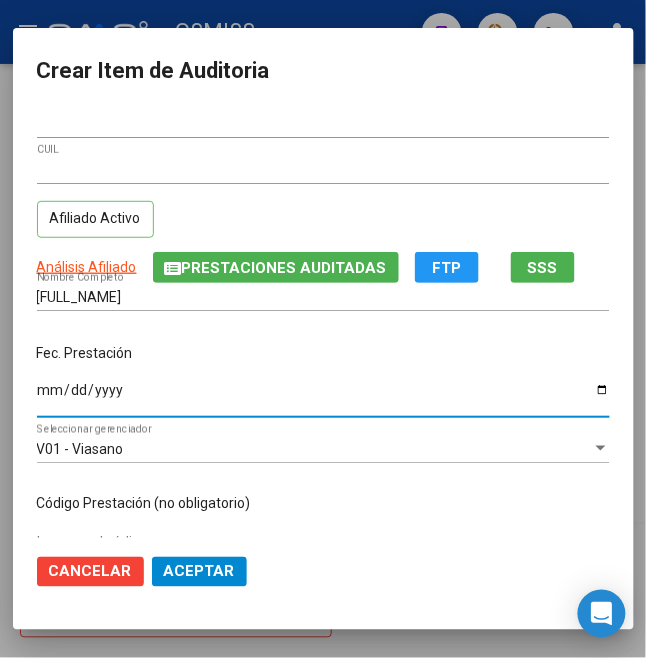 click on "Ingresar la fecha" at bounding box center (323, 397) 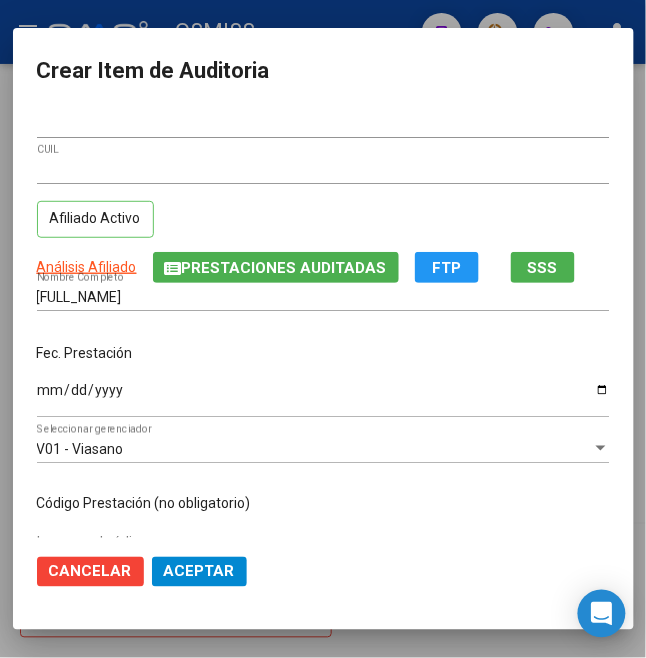 click on "Fec. Prestación [DATE] Ingresar la fecha" at bounding box center [323, 382] 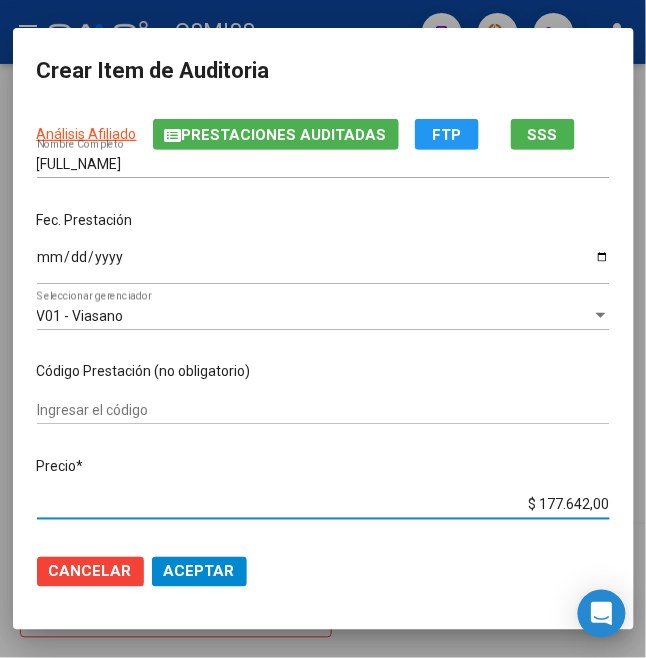 drag, startPoint x: 528, startPoint y: 502, endPoint x: 673, endPoint y: 505, distance: 145.03104 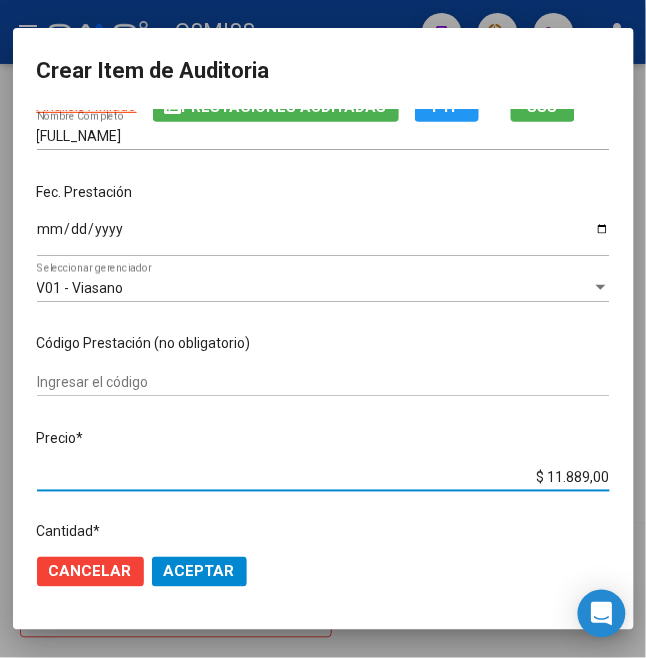 scroll, scrollTop: 400, scrollLeft: 0, axis: vertical 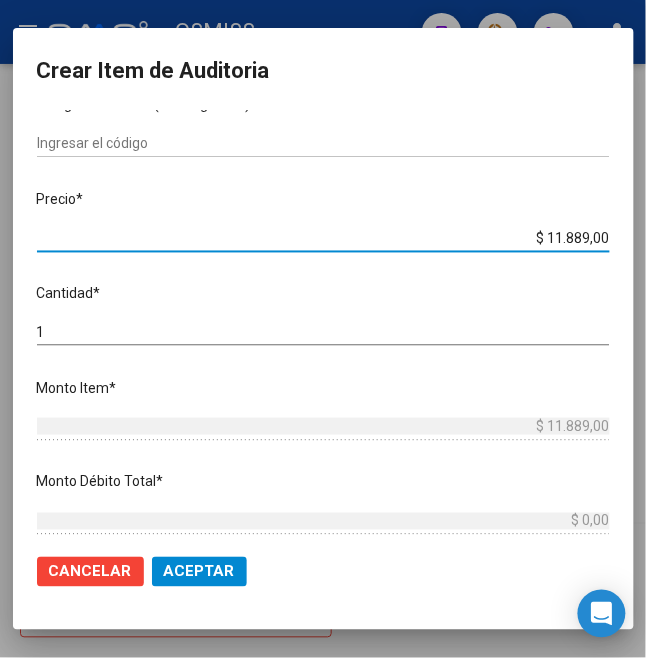 click on "Aceptar" 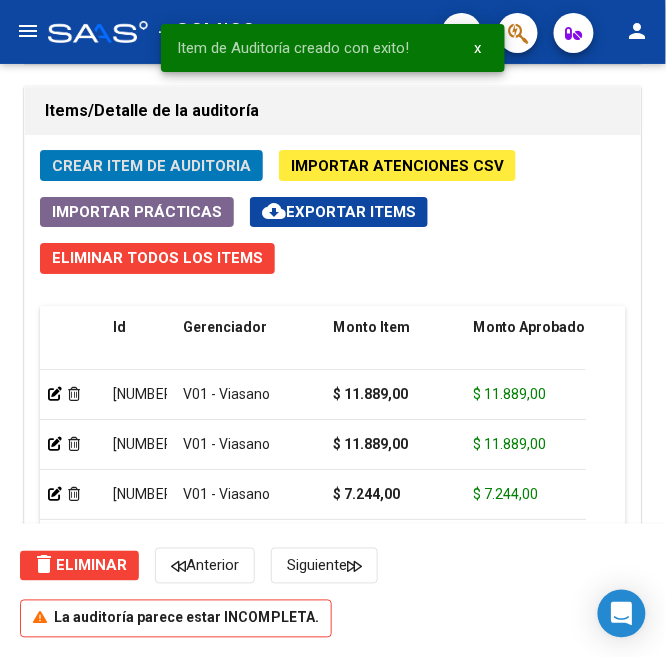 click on "Crear Item de Auditoria" 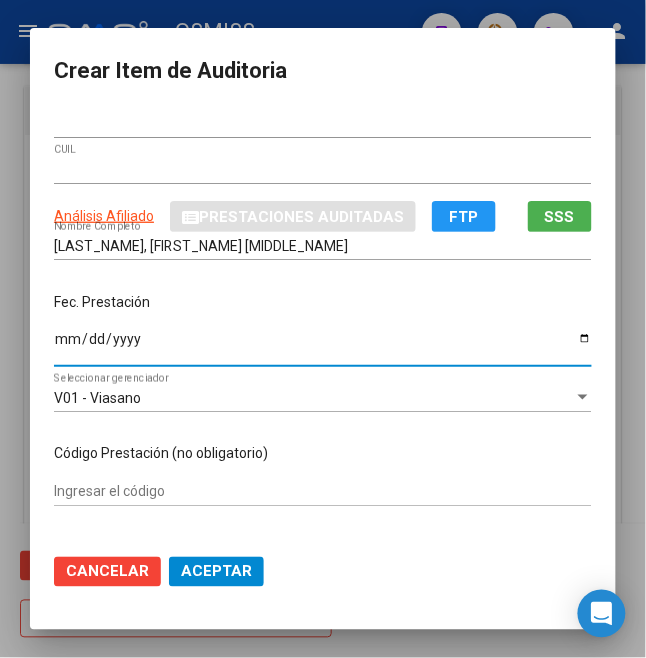 click on "Ingresar la fecha" at bounding box center (323, 346) 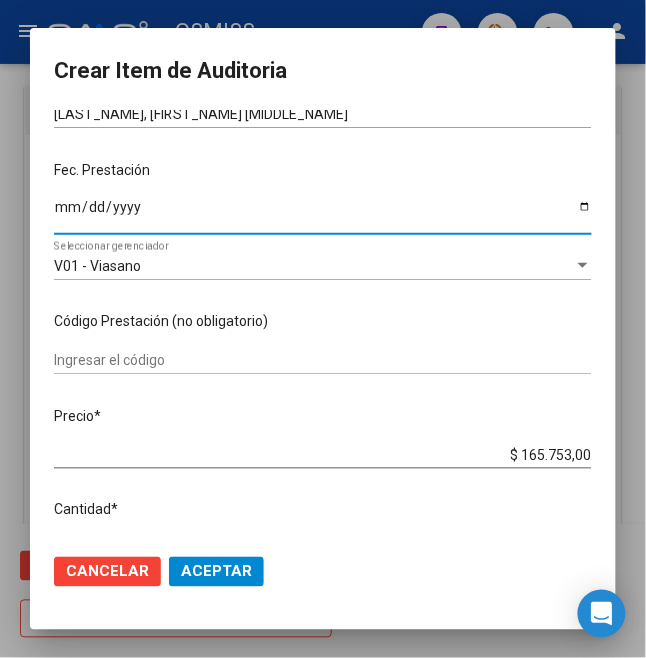 scroll, scrollTop: 133, scrollLeft: 0, axis: vertical 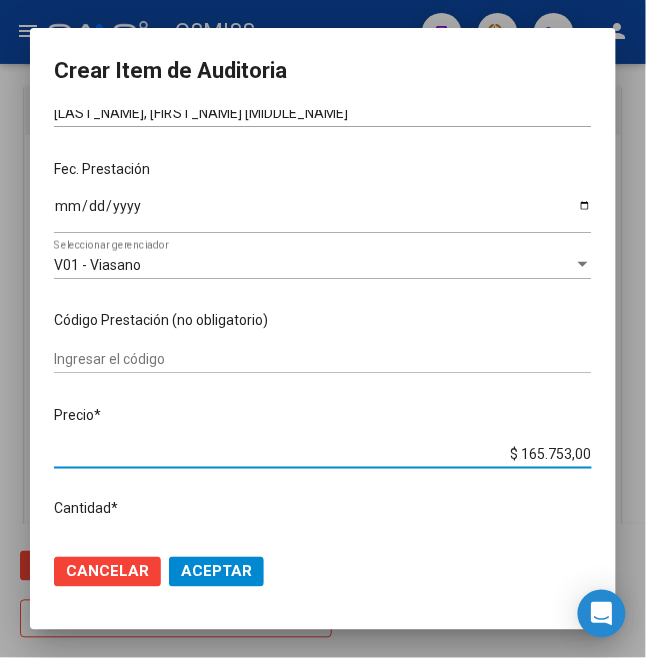 drag, startPoint x: 500, startPoint y: 450, endPoint x: 644, endPoint y: 453, distance: 144.03125 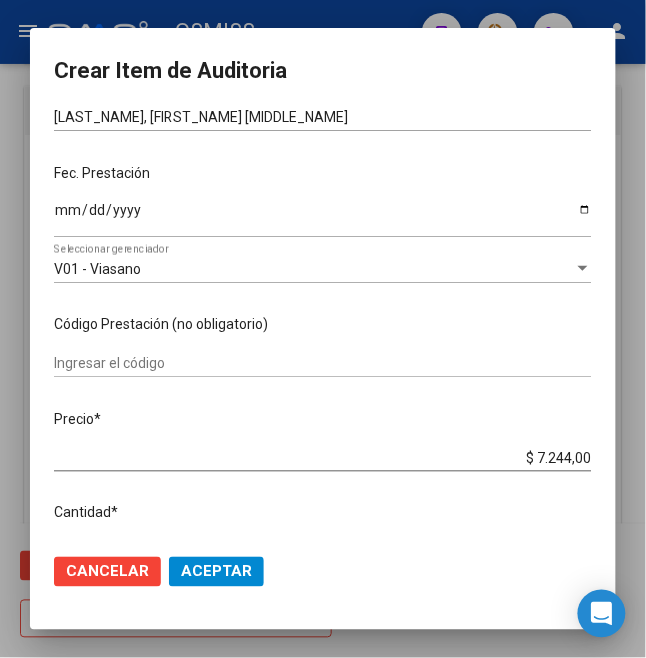 scroll, scrollTop: 0, scrollLeft: 0, axis: both 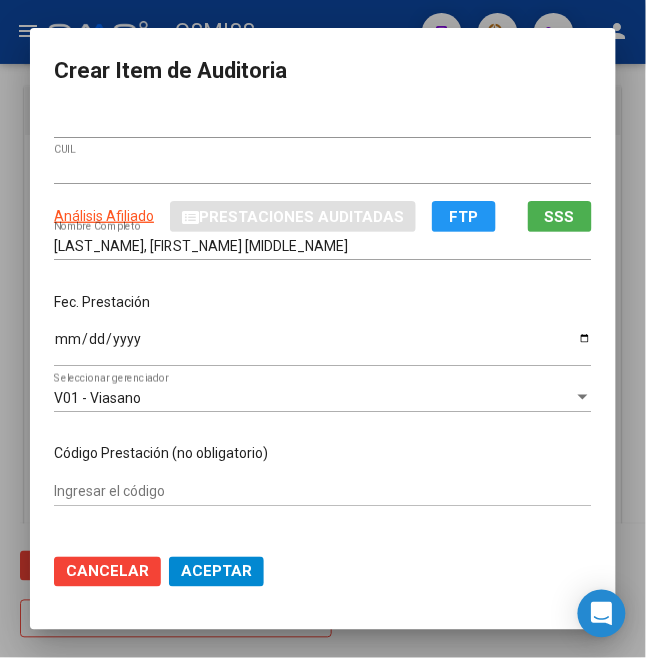 click on "Aceptar" 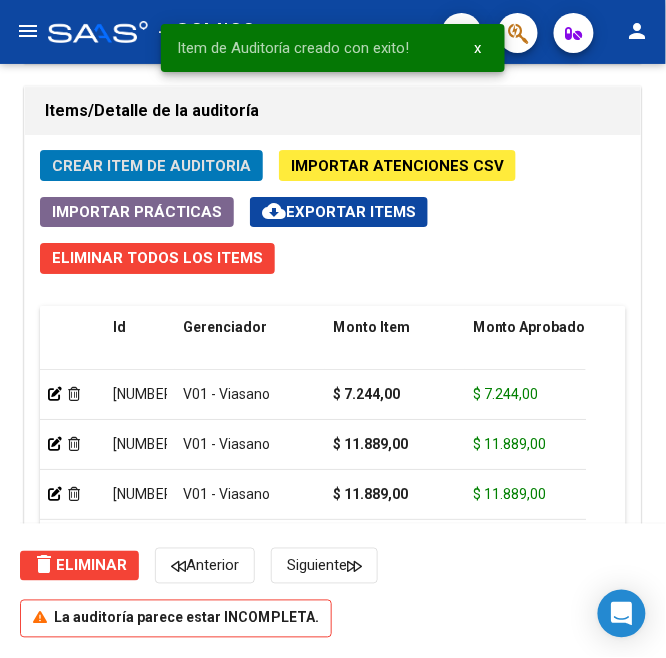 click on "Crear Item de Auditoria" 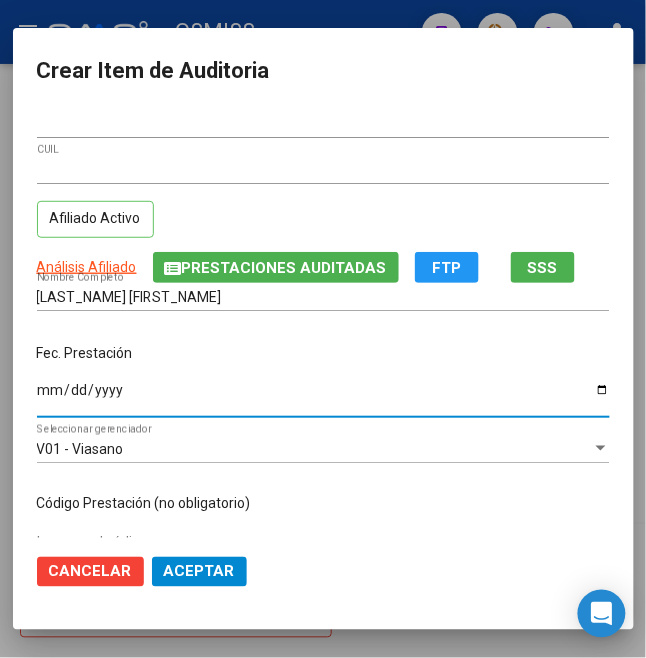 click on "Ingresar la fecha" at bounding box center (323, 397) 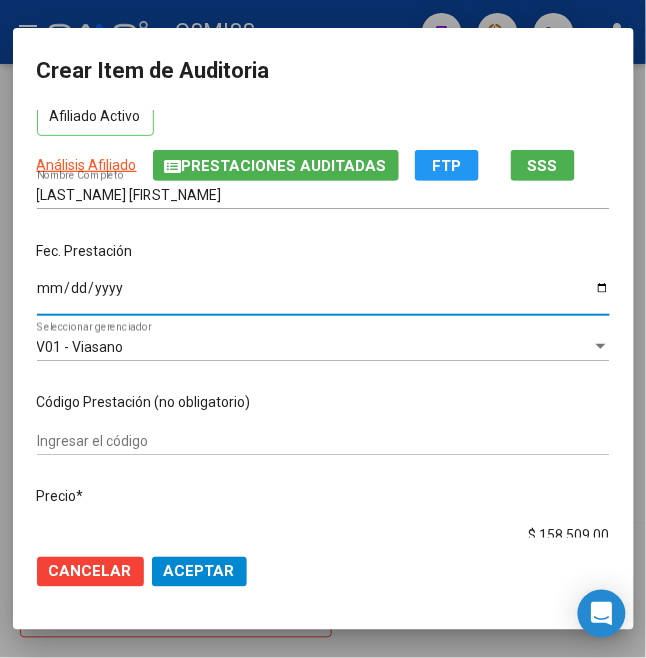 scroll, scrollTop: 266, scrollLeft: 0, axis: vertical 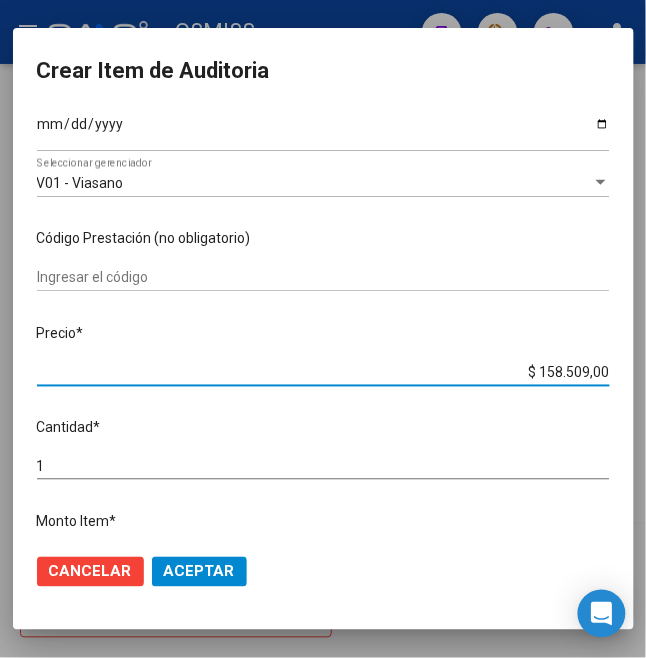 drag, startPoint x: 532, startPoint y: 369, endPoint x: 673, endPoint y: 365, distance: 141.05673 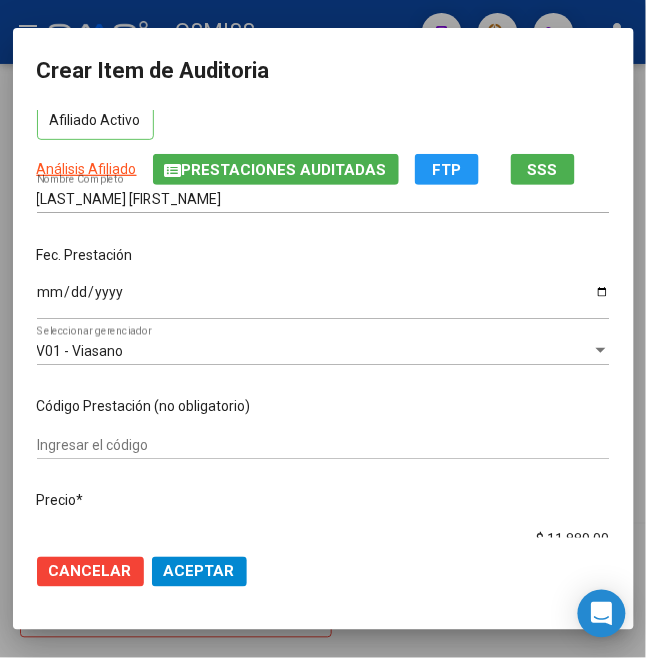 scroll, scrollTop: 133, scrollLeft: 0, axis: vertical 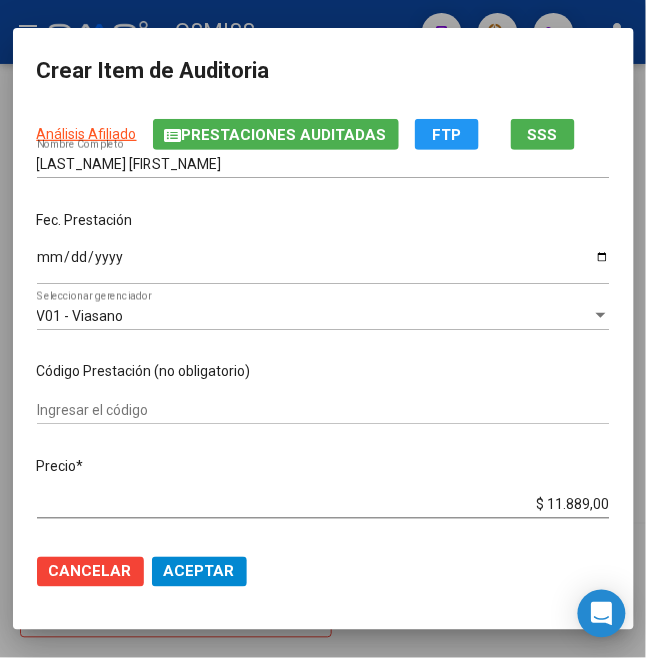 click on "Aceptar" 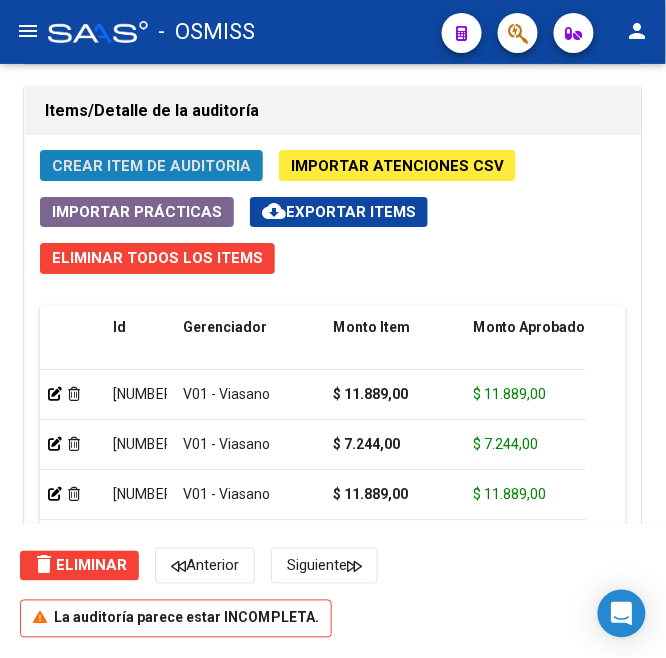 click on "Crear Item de Auditoria" 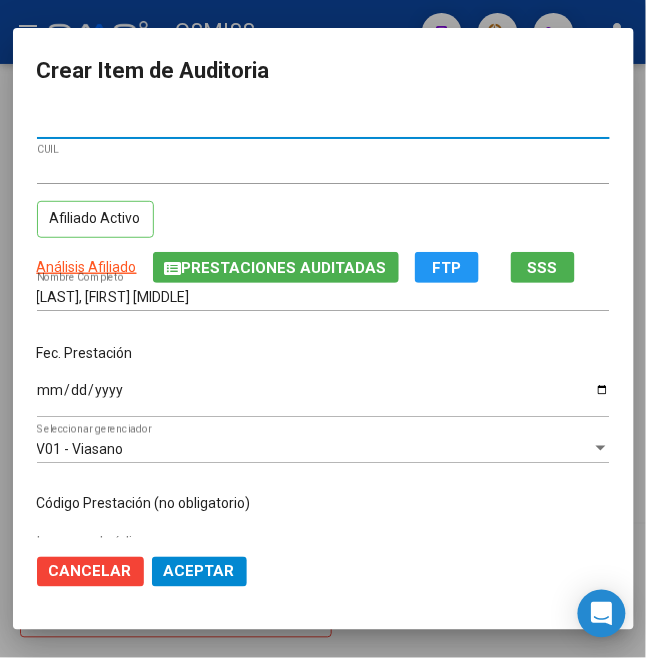 click on "Ingresar la fecha" at bounding box center [323, 397] 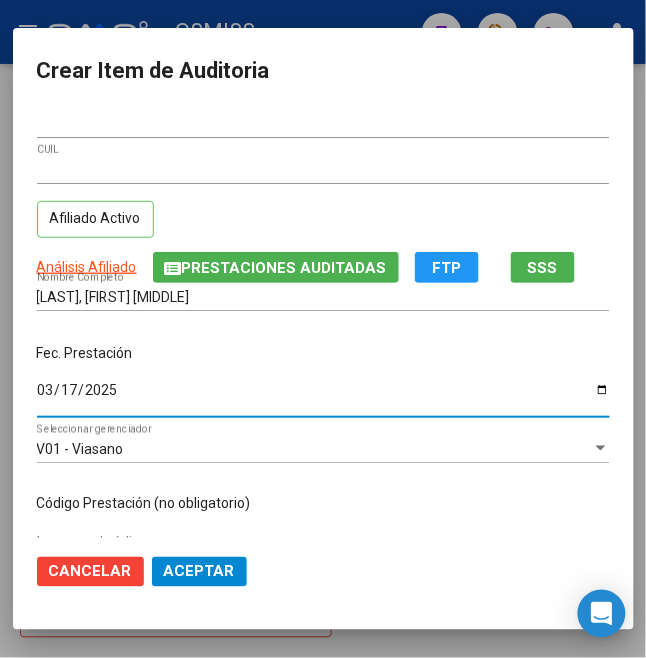 click on "Fec. Prestación" at bounding box center [323, 353] 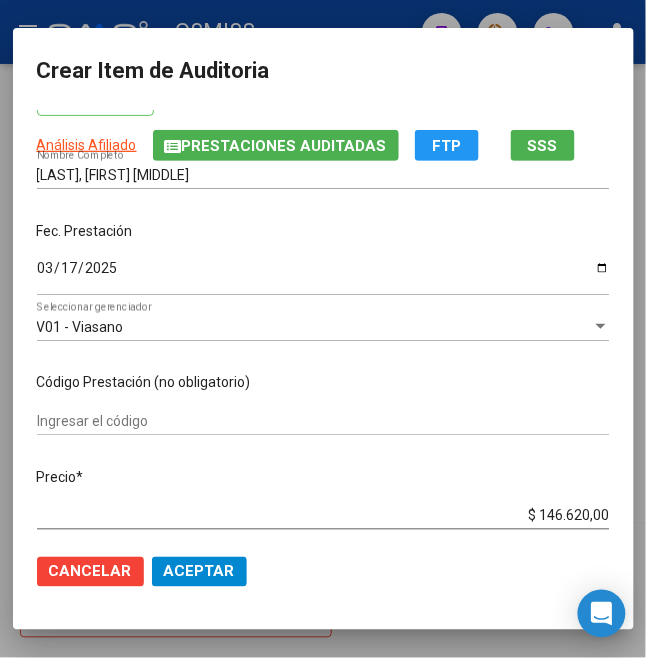 scroll, scrollTop: 266, scrollLeft: 0, axis: vertical 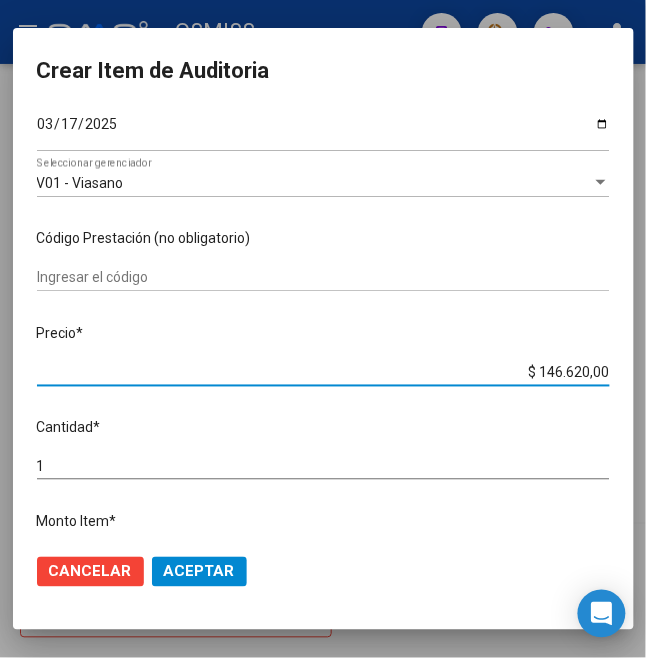 drag, startPoint x: 532, startPoint y: 369, endPoint x: 673, endPoint y: 350, distance: 142.27438 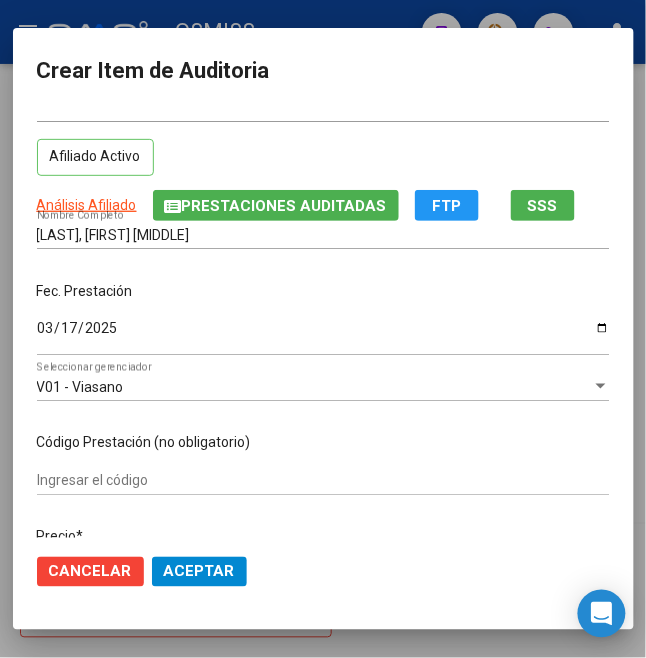 scroll, scrollTop: 0, scrollLeft: 0, axis: both 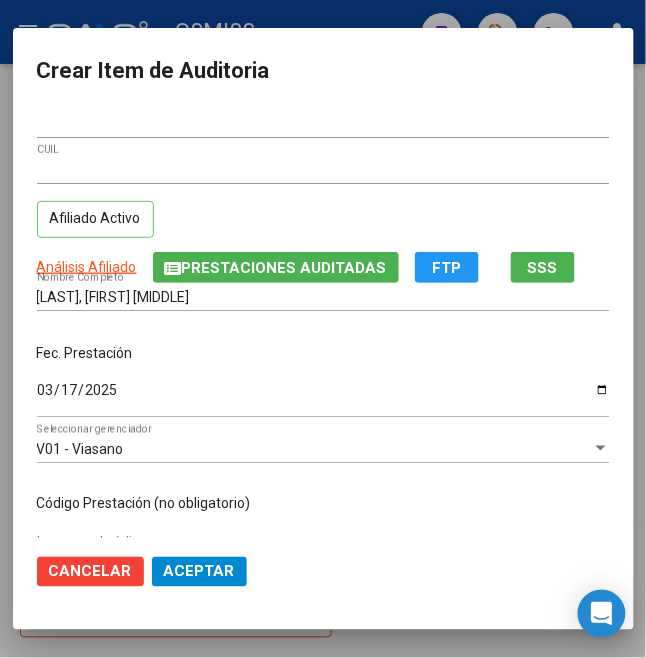 click on "2025-03-17" at bounding box center [323, 397] 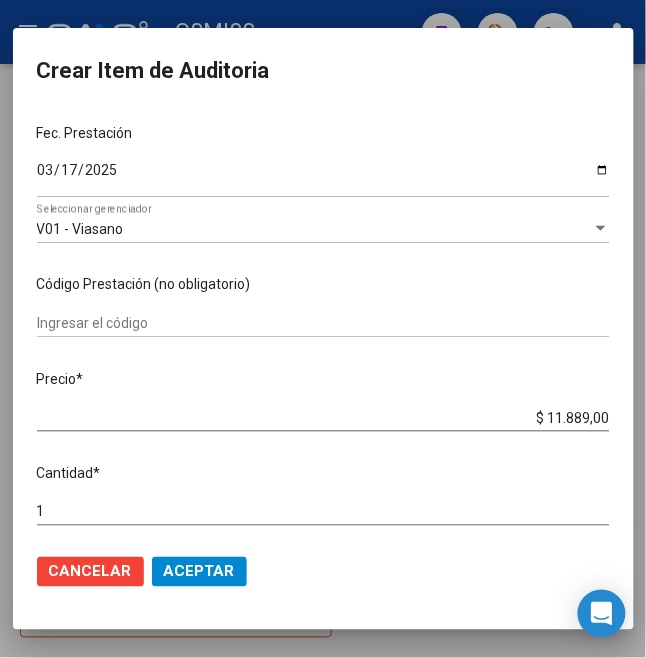 scroll, scrollTop: 266, scrollLeft: 0, axis: vertical 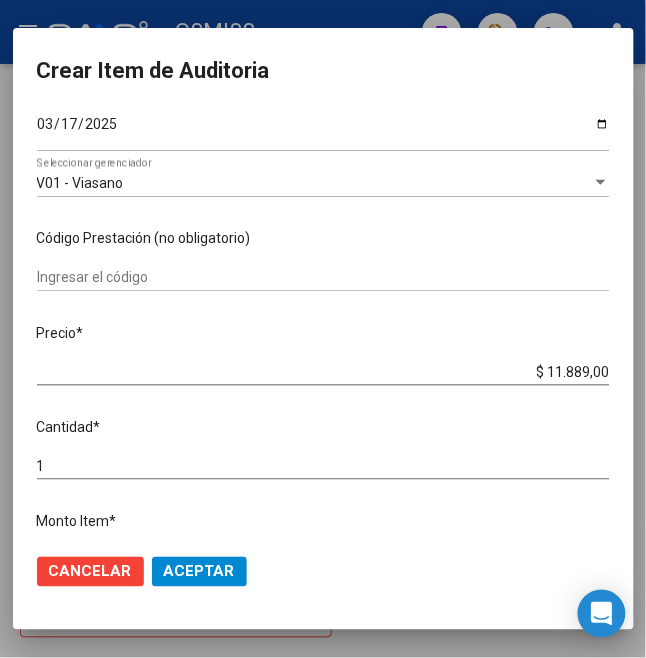 click on "1 Ingresar la cantidad" at bounding box center [323, 466] 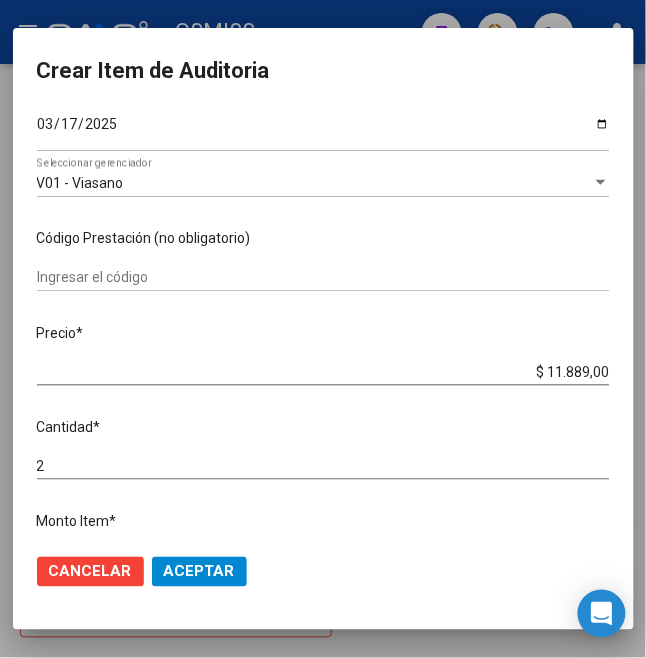 click on "Precio  *" at bounding box center [323, 333] 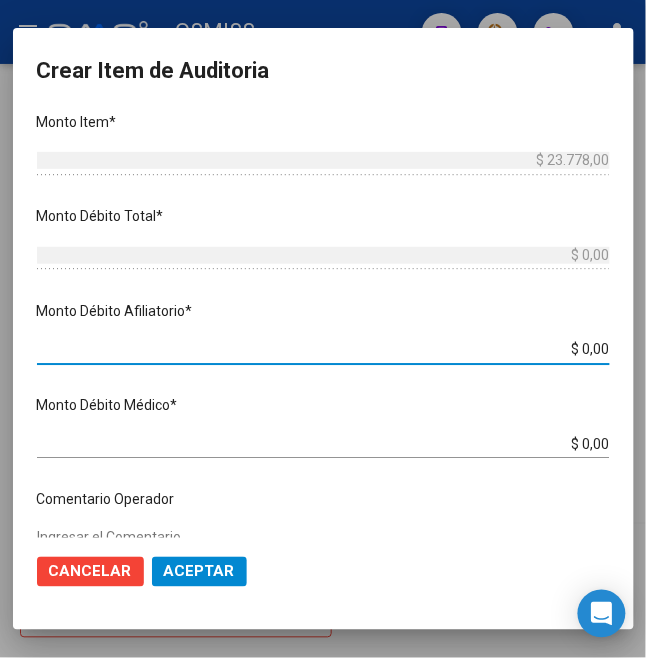 drag, startPoint x: 573, startPoint y: 353, endPoint x: 586, endPoint y: 346, distance: 14.764823 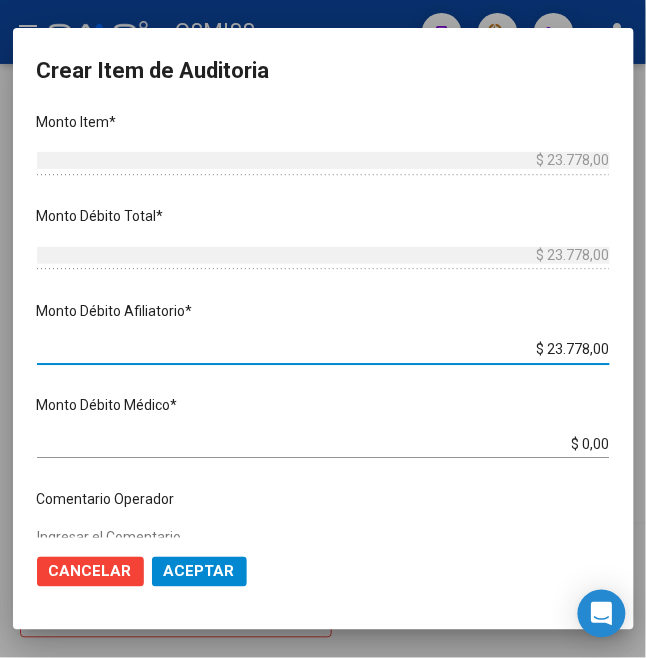 click on "Ingresar el Comentario" at bounding box center [323, 572] 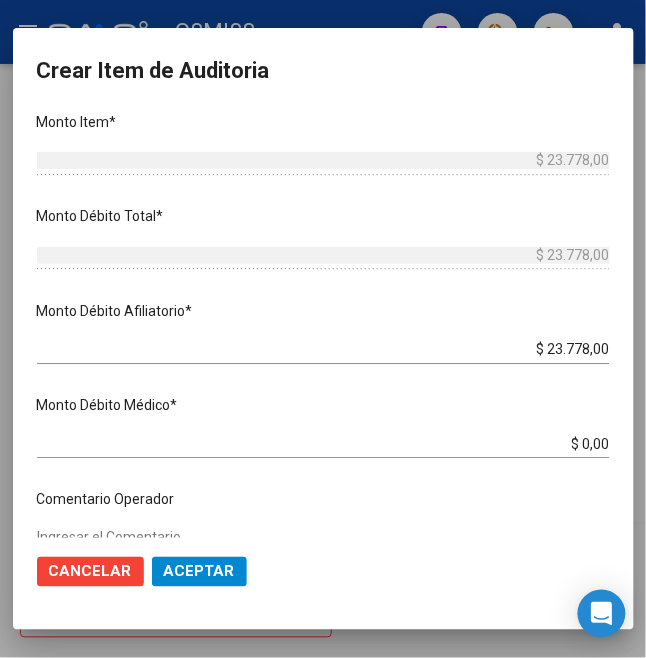 click on "[NUMBER] Nro Documento    [NUMBER] CUIL   Afiliado Activo  Análisis Afiliado  Prestaciones Auditadas FTP SSS   [FIRST] [LAST] Nombre Completo  Fec. Prestación    [DATE] Ingresar la fecha  V01 - Viasano  Seleccionar gerenciador Código Prestación (no obligatorio)    Ingresar el código  Precio  *   $ 11.889,00 Ingresar el precio  Cantidad  *   2 Ingresar la cantidad  Monto Item  *   $ 23.778,00 Ingresar el monto  Monto Débito Total  *   $ 23.778,00 Ingresar el monto  Monto Débito Afiliatorio  *   $ 23.778,00 Ingresar el monto Afiliatorio  Monto Débito Médico  *   $ 0,00 Ingresar el monto Hospitalario  Comentario Operador    Ingresar el Comentario  Comentario Gerenciador    Ingresar el Comentario  Descripción    Ingresar el Descripción   Atencion Tipo  Seleccionar tipo Seleccionar tipo  Nomenclador  Seleccionar Nomenclador Seleccionar Nomenclador" at bounding box center [323, 324] 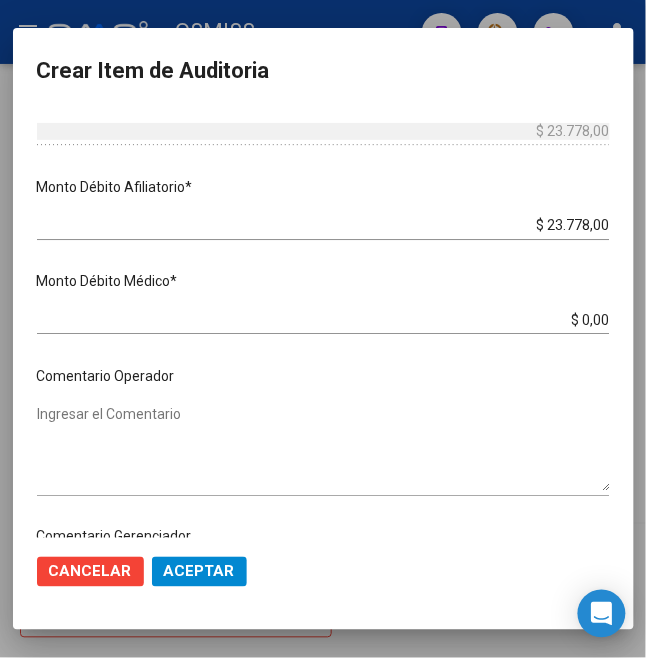 scroll, scrollTop: 933, scrollLeft: 0, axis: vertical 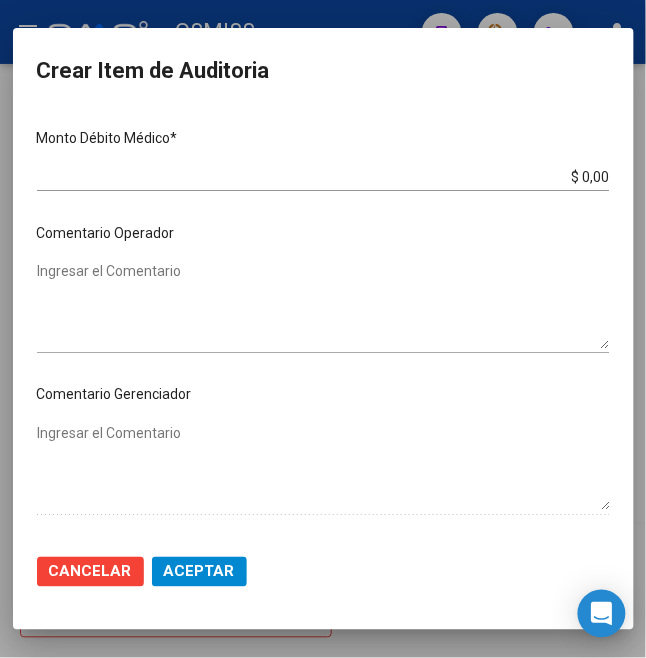 click on "Ingresar el Comentario" at bounding box center [323, 305] 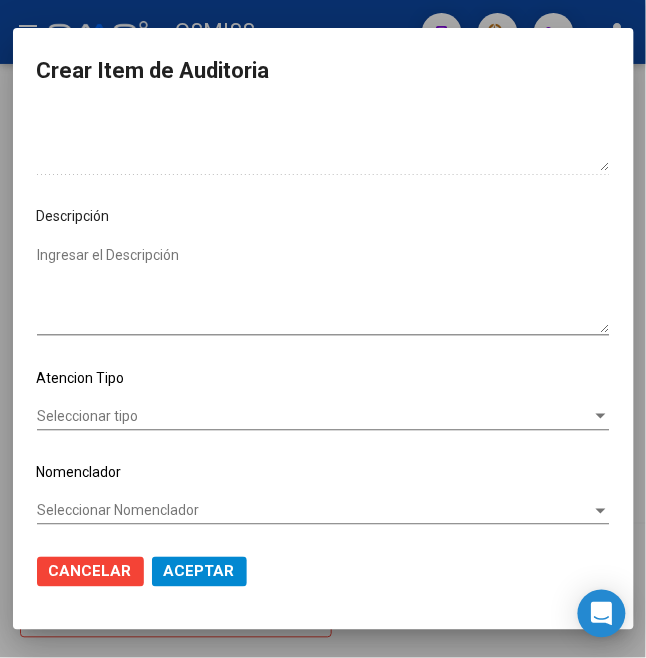 scroll, scrollTop: 1277, scrollLeft: 0, axis: vertical 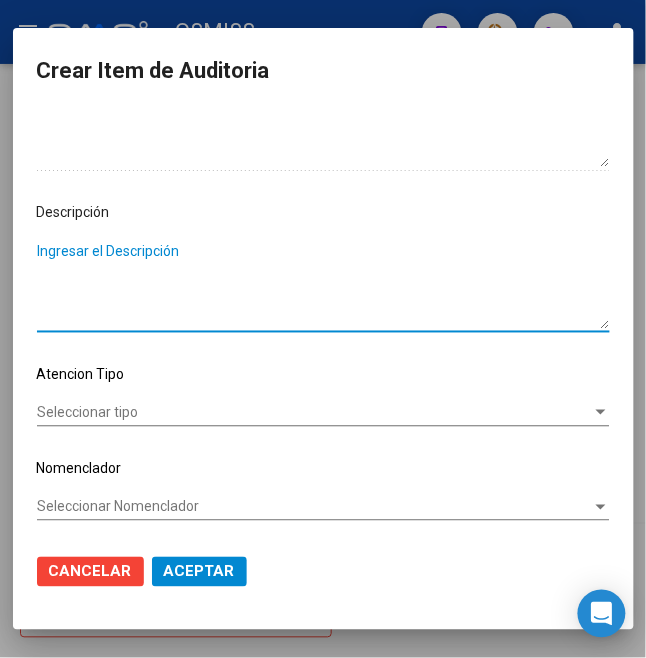 click on "Ingresar el Descripción" at bounding box center [323, 285] 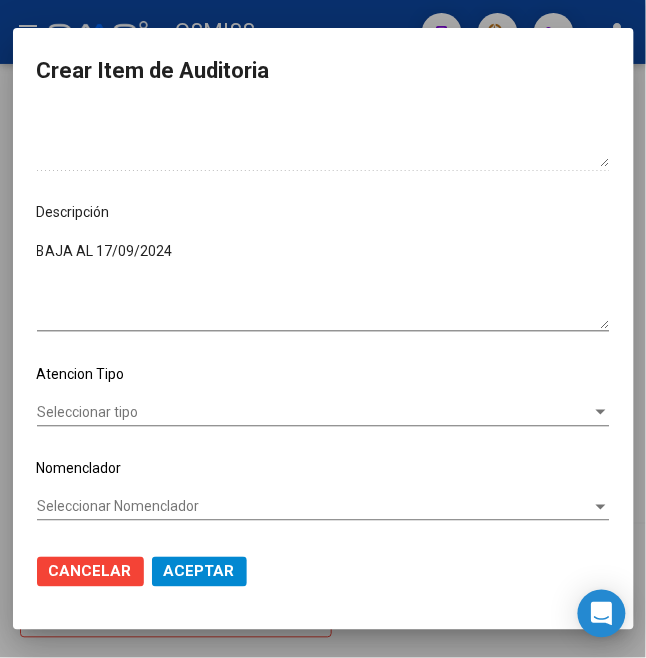 click on "BAJA AL 17/09/2024" at bounding box center [323, 285] 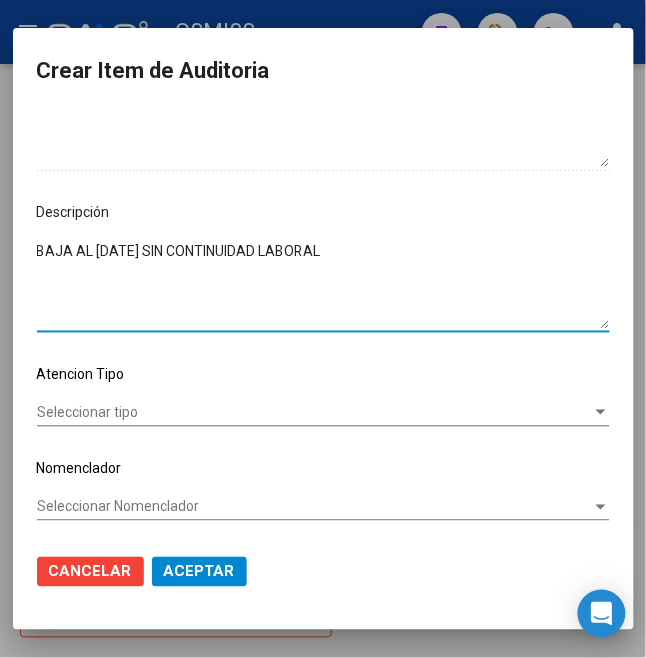 click on "BAJA AL [DATE] SIN CONTINUIDAD LABORAL" at bounding box center (323, 285) 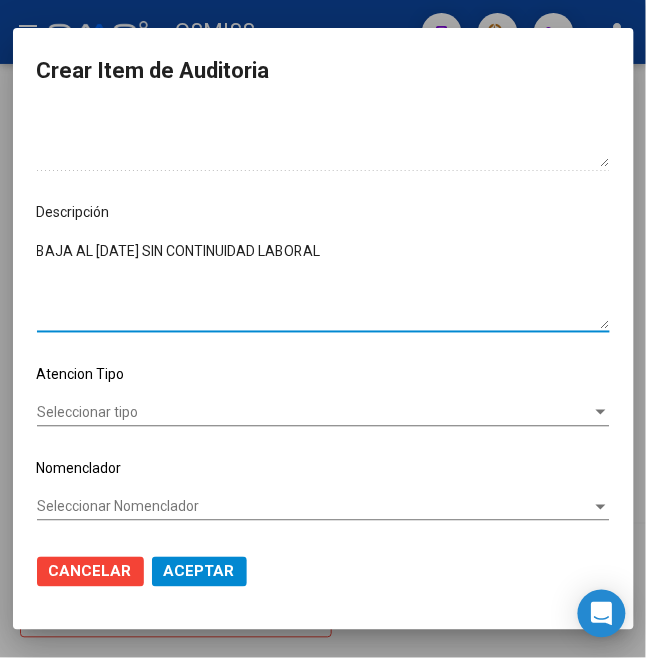 click on "BAJA AL [DATE] SIN CONTINUIDAD LABORAL" at bounding box center (323, 285) 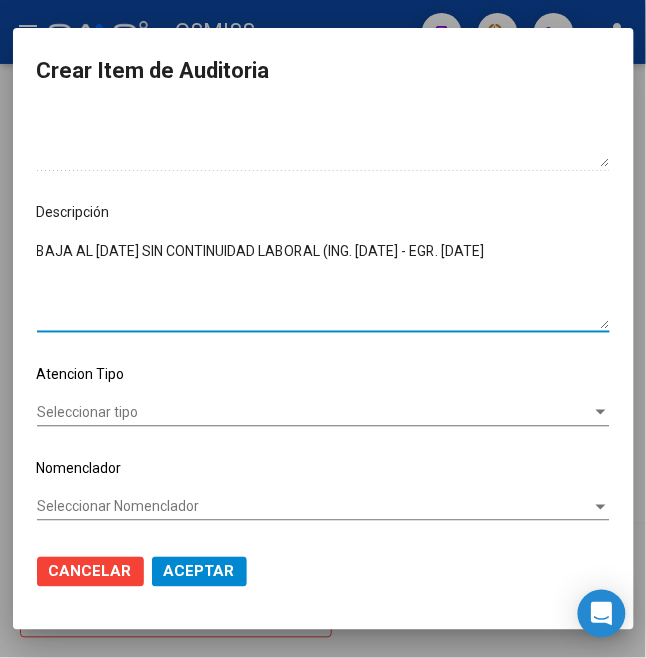 click on "BAJA AL [DATE] SIN CONTINUIDAD LABORAL (ING. [DATE] - EGR. [DATE]" at bounding box center (323, 285) 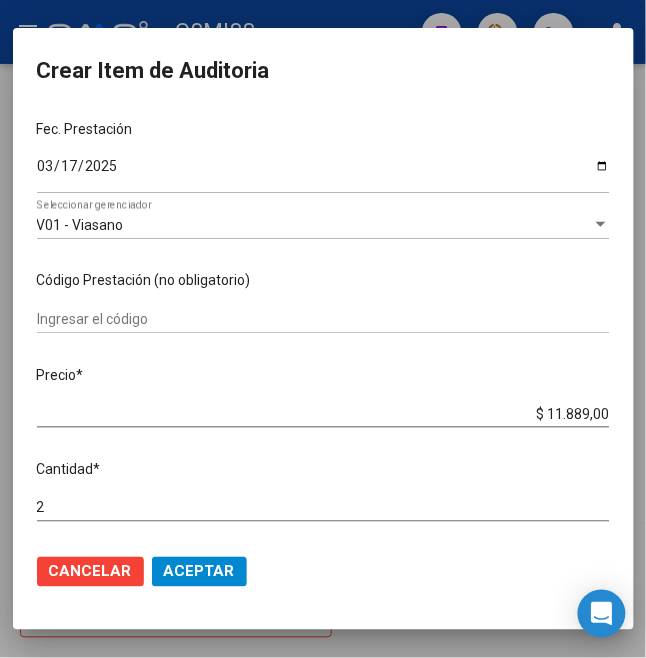 scroll, scrollTop: 0, scrollLeft: 0, axis: both 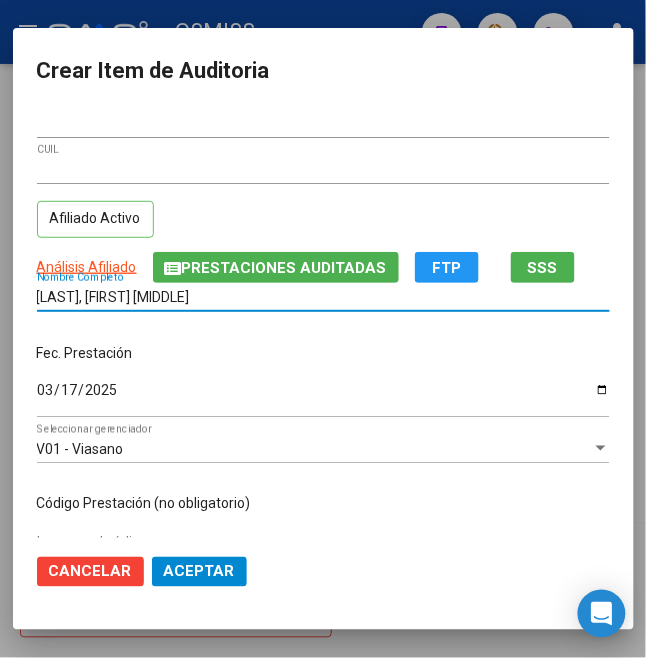 drag, startPoint x: 246, startPoint y: 294, endPoint x: -43, endPoint y: 289, distance: 289.04324 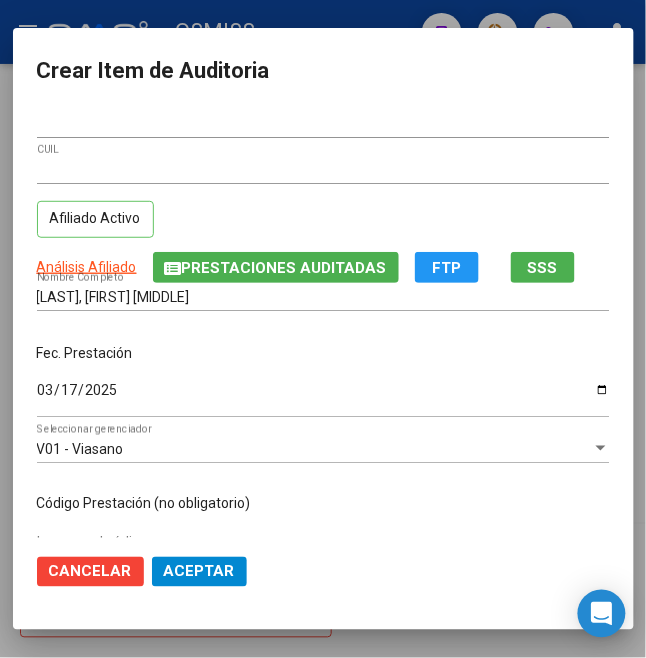 click on "Fec. Prestación [DATE] Ingresar la fecha" at bounding box center (323, 382) 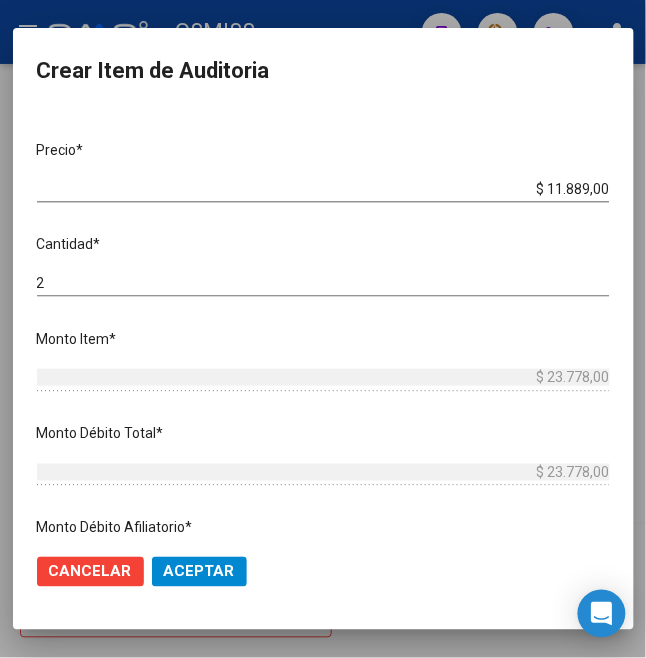 scroll, scrollTop: 800, scrollLeft: 0, axis: vertical 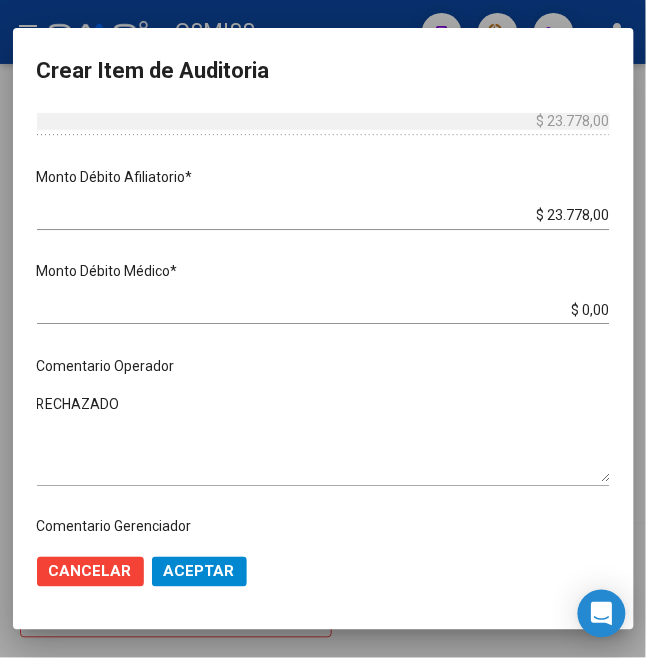 click on "Aceptar" 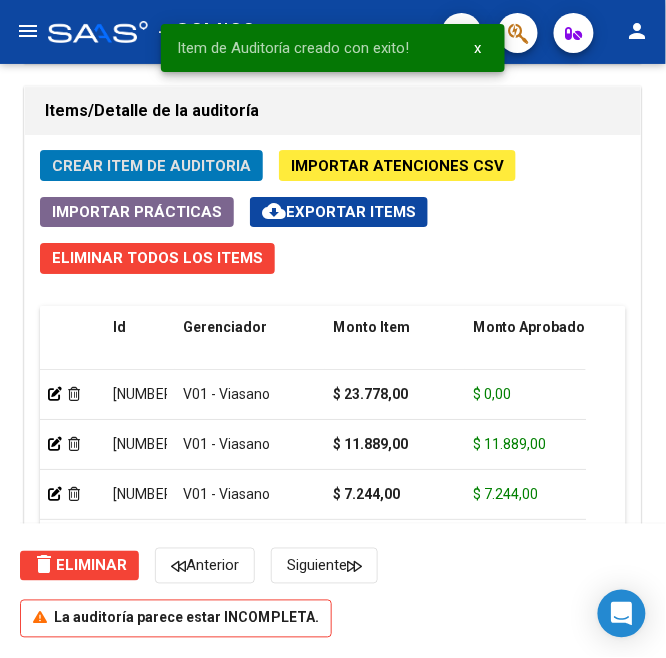 click on "Crear Item de Auditoria" 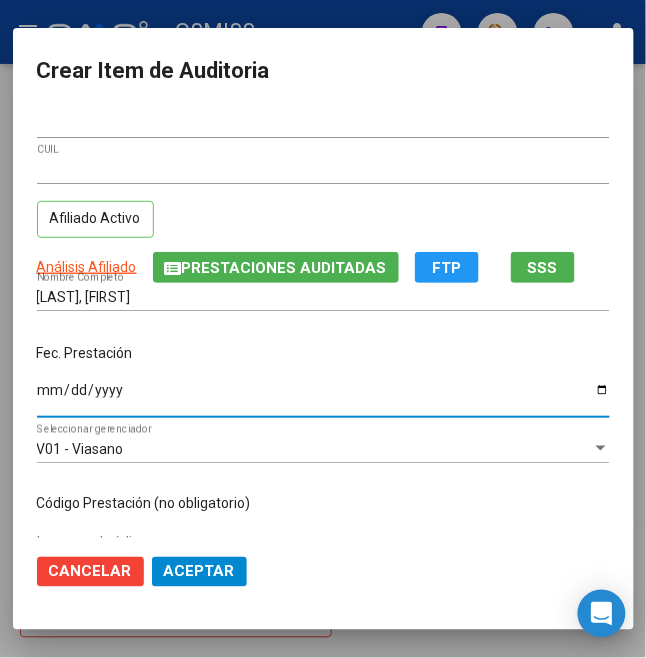 click on "Ingresar la fecha" at bounding box center [323, 397] 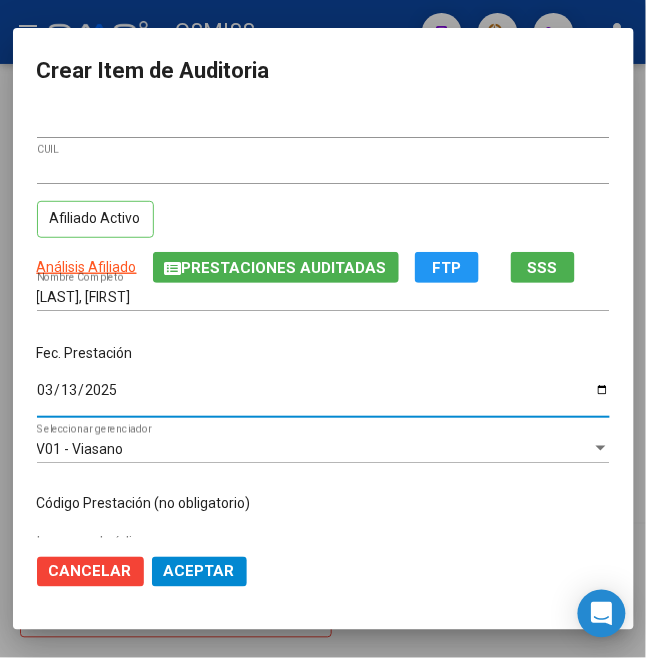 click on "Fec. Prestación" at bounding box center (323, 353) 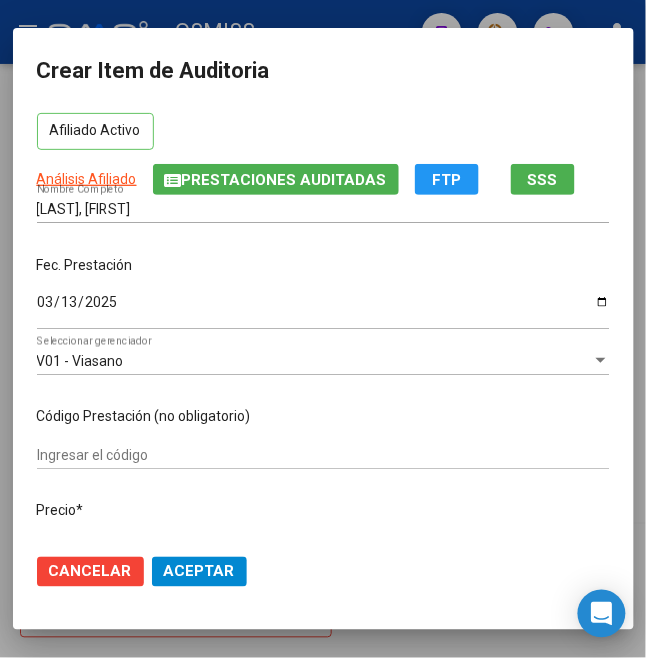 scroll, scrollTop: 133, scrollLeft: 0, axis: vertical 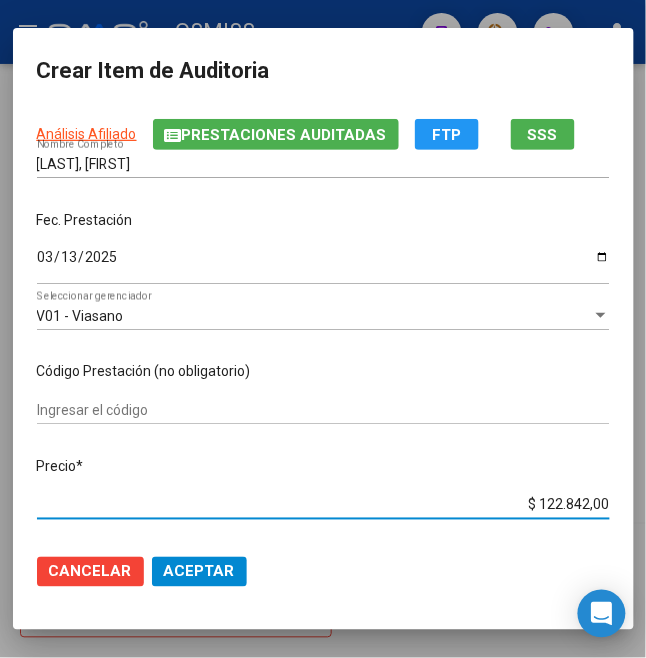 drag, startPoint x: 529, startPoint y: 509, endPoint x: 644, endPoint y: 501, distance: 115.27792 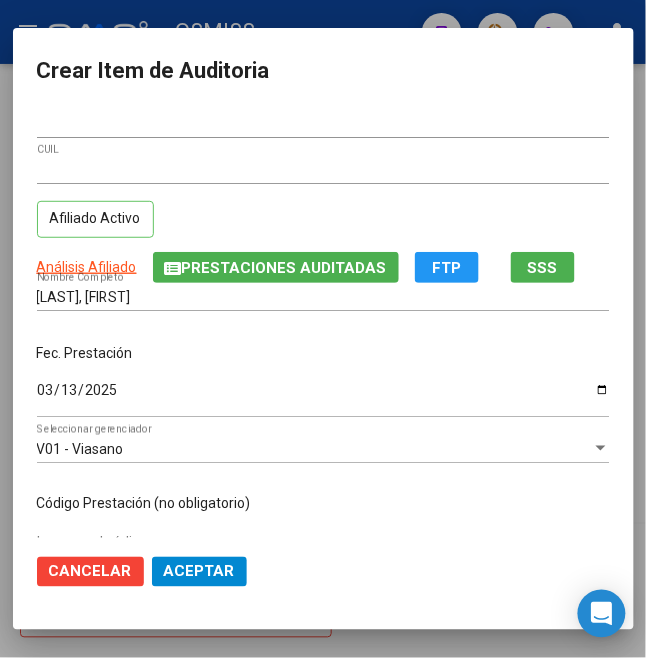 scroll, scrollTop: 266, scrollLeft: 0, axis: vertical 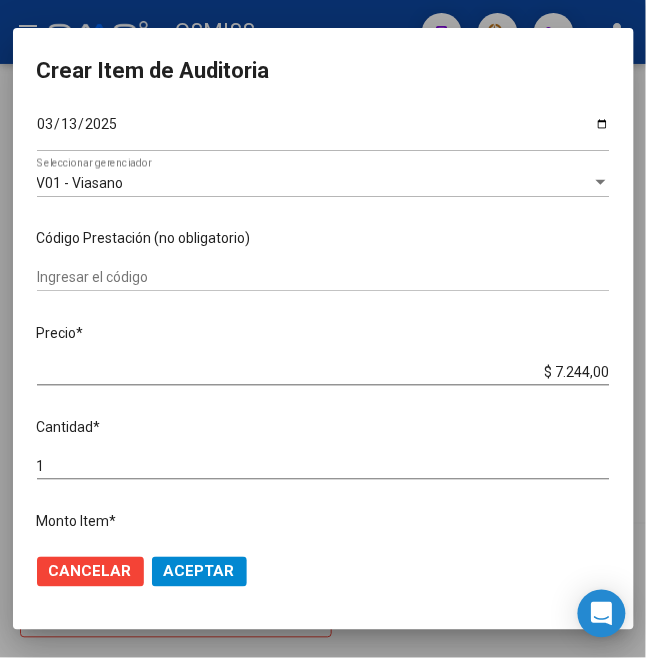 click on "Aceptar" 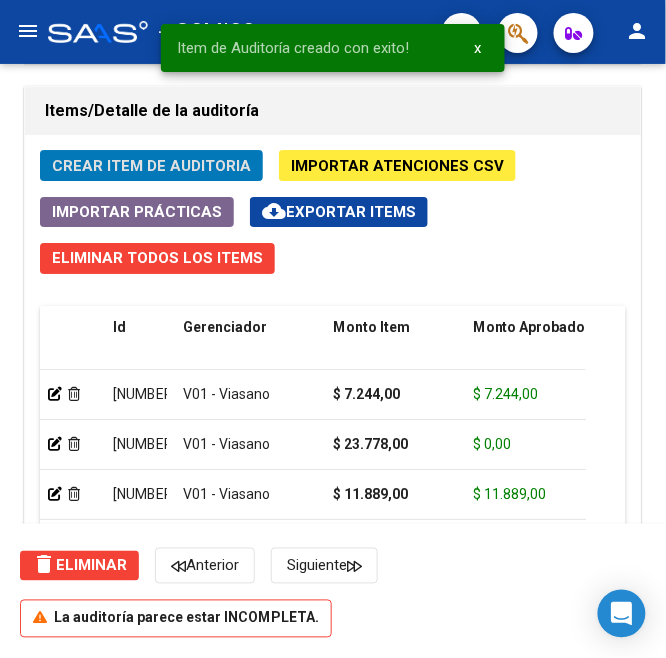 click on "Crear Item de Auditoria Importar Atenciones CSV  Importar Prácticas
cloud_download  Exportar Items   Eliminar Todos los Items  Id Gerenciador Monto Item Monto Aprobado Debitado Tot. Débito Médico Débito Afiliatorio Comentario Comentario Gerenciador Descripción Afiliado Estado CUIL Documento Nombre Completo Fec. Prestación Atencion Tipo Nomenclador Código Nomenclador Nombre Usuario Creado Area Creado Area Modificado     [NUMBER]  V01 - Viasano $ 7.244,00 $ 7.244,00 $ 0,00 $ 0,00 $ 0,00         [DOCUMENT_NUMBER]  [NUMBER]   LEON SERVIN, FIDELINA              [DATE]  Veronica Pozzi   [DATE]      [NUMBER]  V01 - Viasano $ 23.778,00 $ 0,00 $ 23.778,00 $ 0,00 $ 23.778,00      RECHAZADO       BAJA AL [DATE] SIN CONTINUIDAD LABORAL (ING. [DATE] - EGR. [DATE])  [DOCUMENT_NUMBER]  [NUMBER]   HOLZMAISTER FRANCO LAUTARO         [DATE]  Veronica Pozzi   [DATE]      [NUMBER]  V01 - Viasano $ 11.889,00 $ 11.889,00 $ 0,00 $ 0,00 $ 0,00         [DATE]" 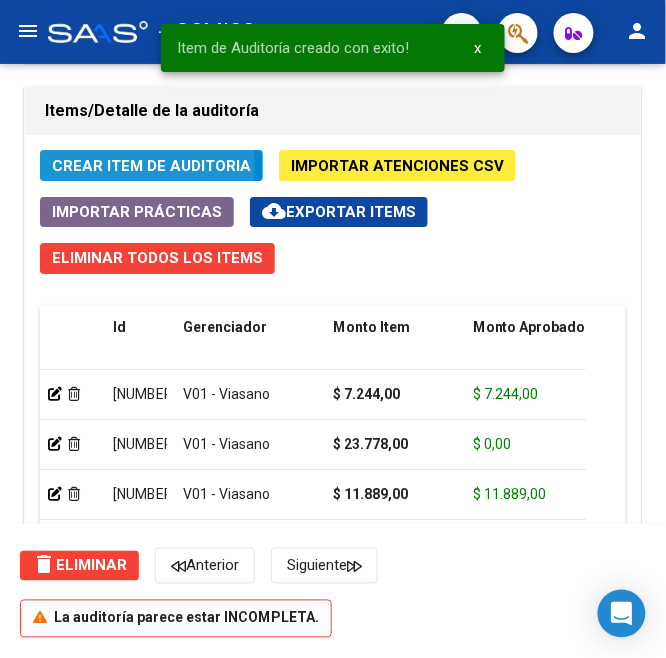 click on "Crear Item de Auditoria" 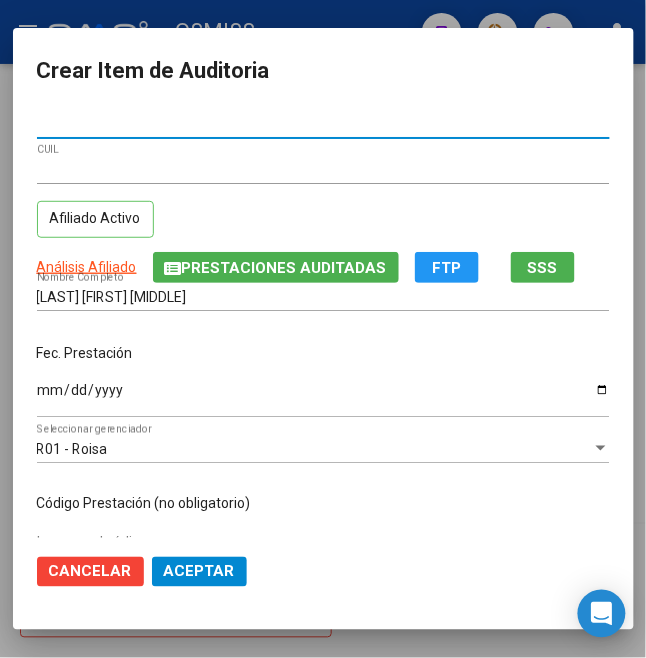 click on "Ingresar la fecha" at bounding box center [323, 397] 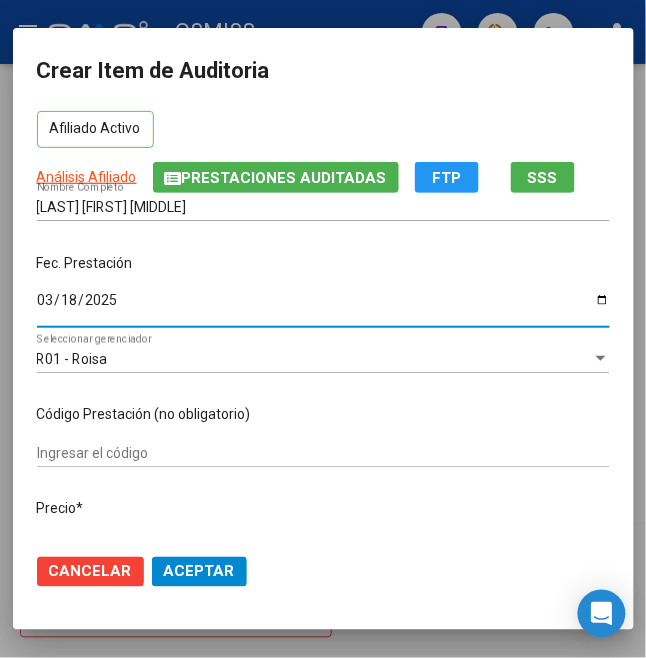 scroll, scrollTop: 133, scrollLeft: 0, axis: vertical 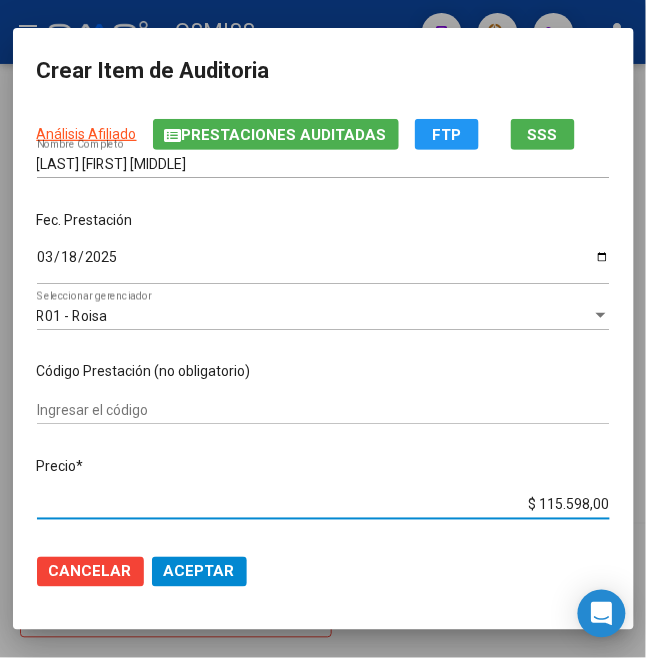 drag, startPoint x: 532, startPoint y: 510, endPoint x: 673, endPoint y: 490, distance: 142.41138 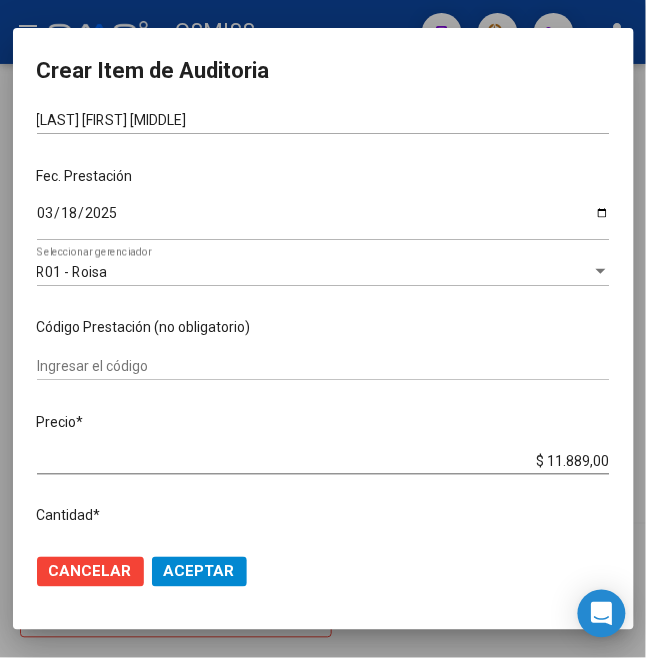 scroll, scrollTop: 266, scrollLeft: 0, axis: vertical 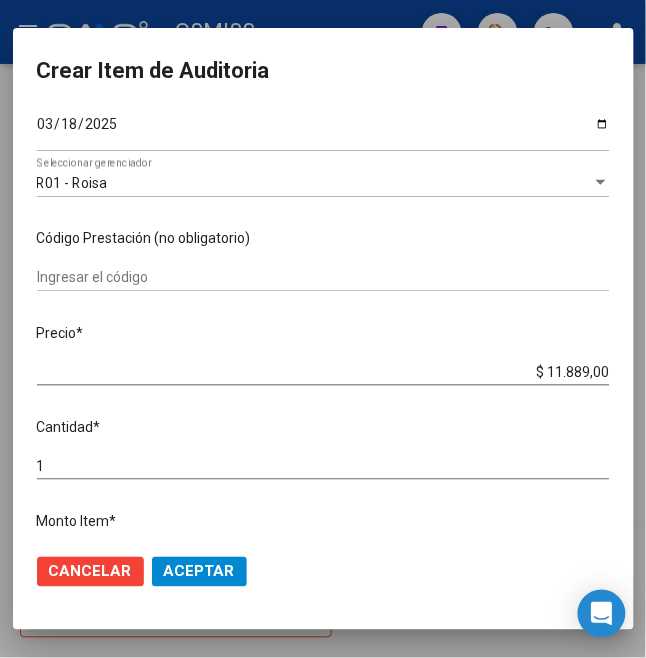 click on "Aceptar" 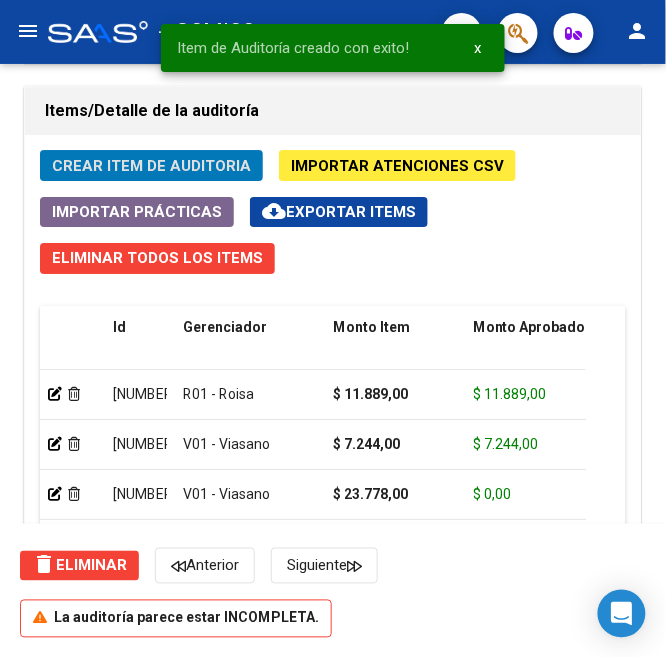 click on "Crear Item de Auditoria" 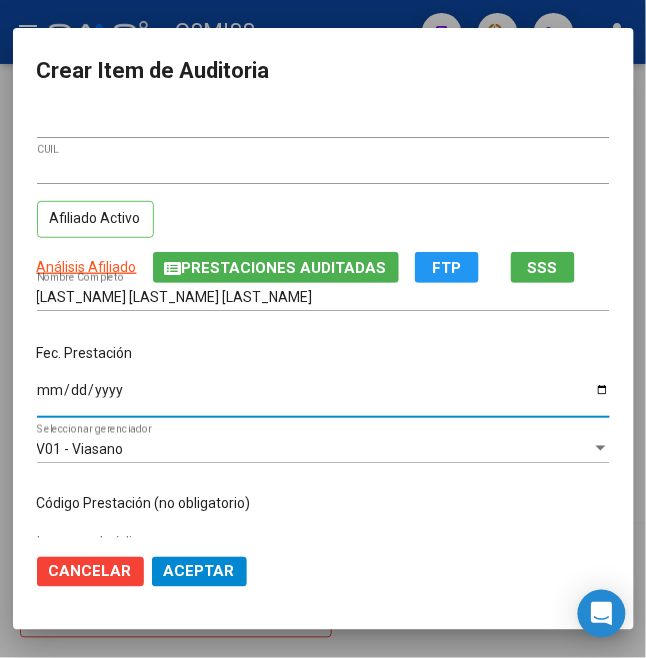click on "Ingresar la fecha" at bounding box center [323, 397] 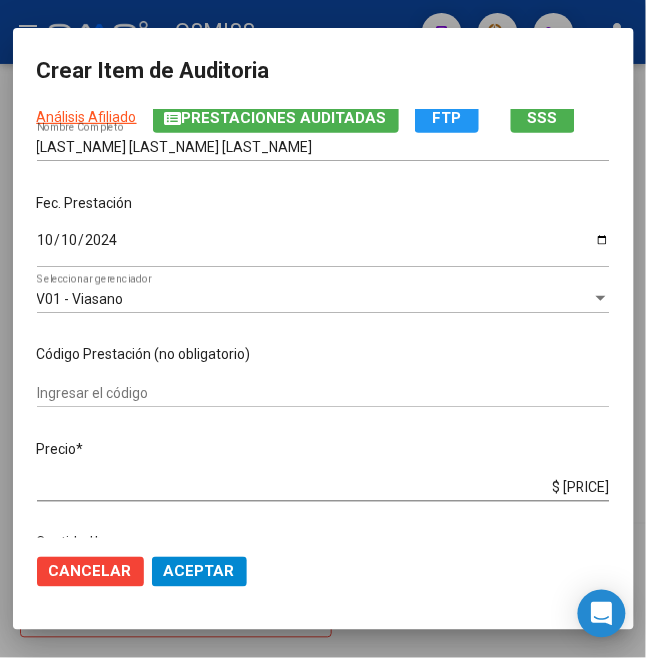 scroll, scrollTop: 266, scrollLeft: 0, axis: vertical 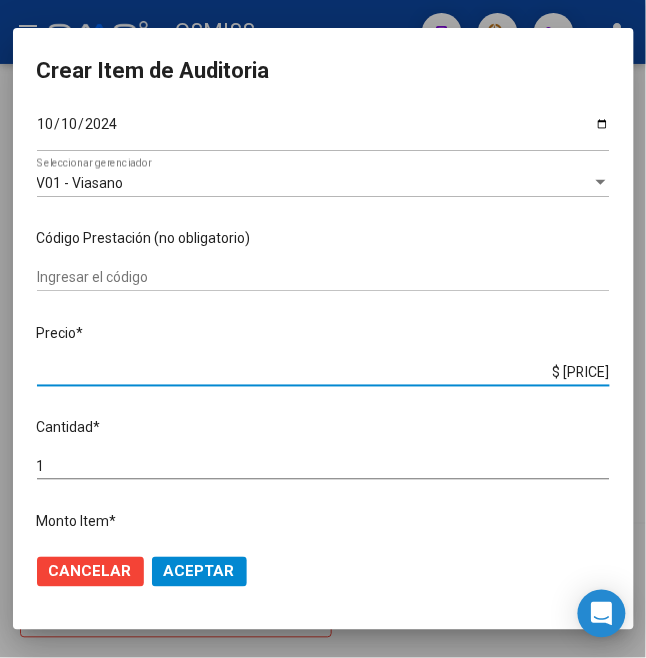 drag, startPoint x: 528, startPoint y: 369, endPoint x: 673, endPoint y: 376, distance: 145.16887 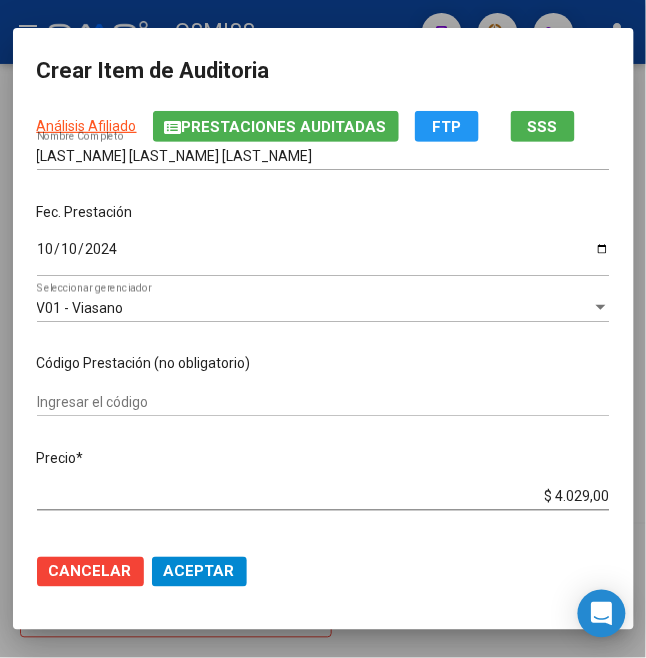 scroll, scrollTop: 400, scrollLeft: 0, axis: vertical 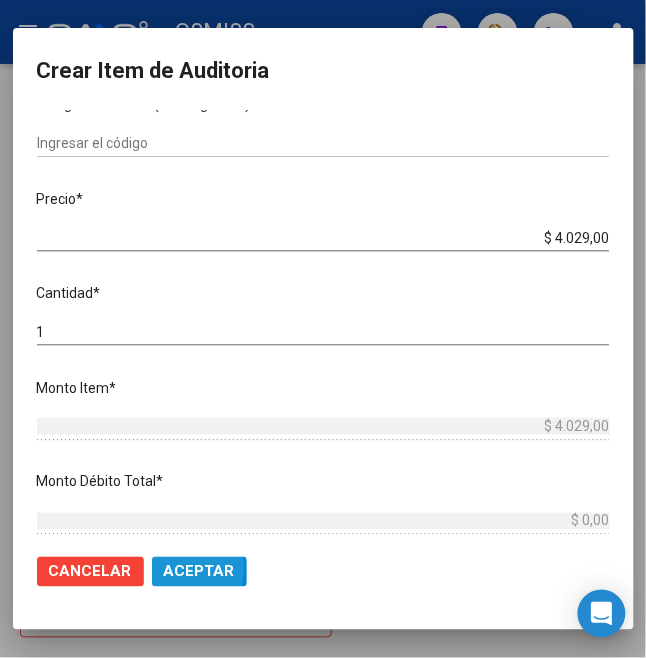 click on "Aceptar" 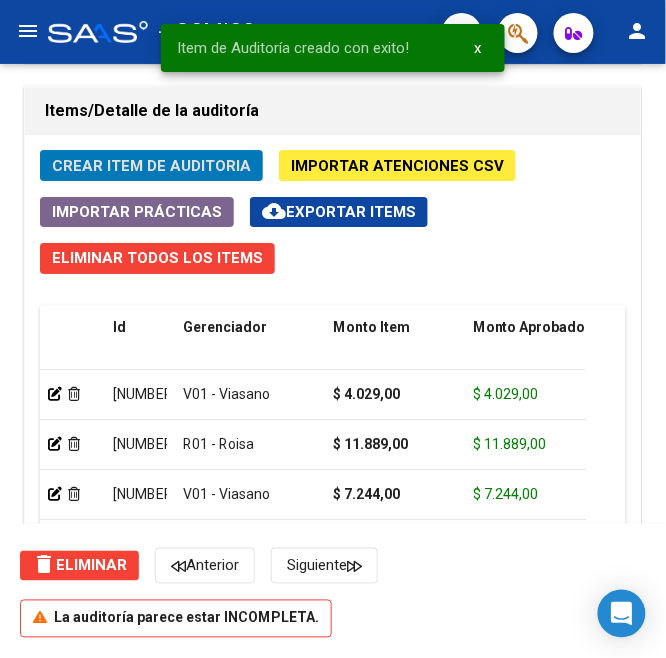 click on "Crear Item de Auditoria" 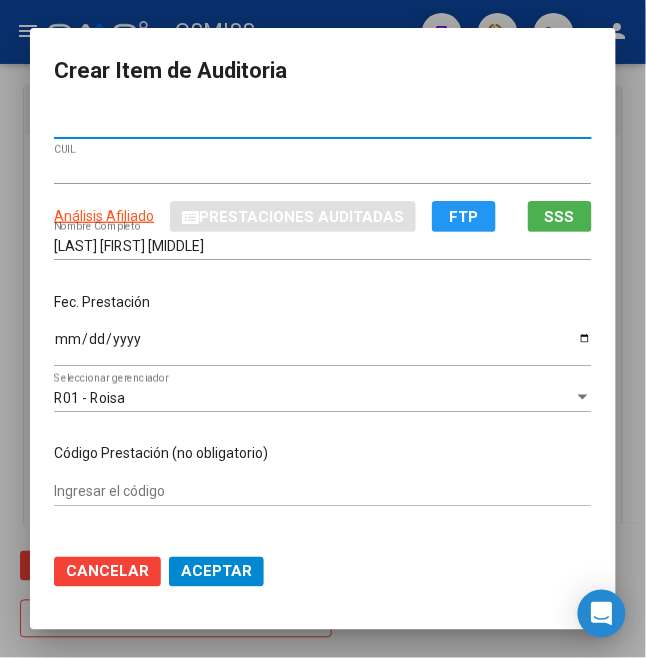 click on "Ingresar la fecha" at bounding box center (323, 346) 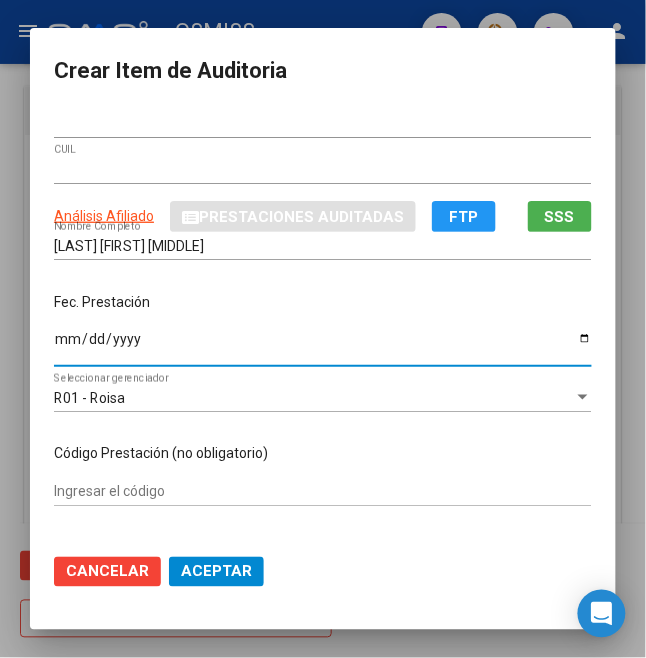 click on "[DATE] Ingresar la fecha" at bounding box center (323, 347) 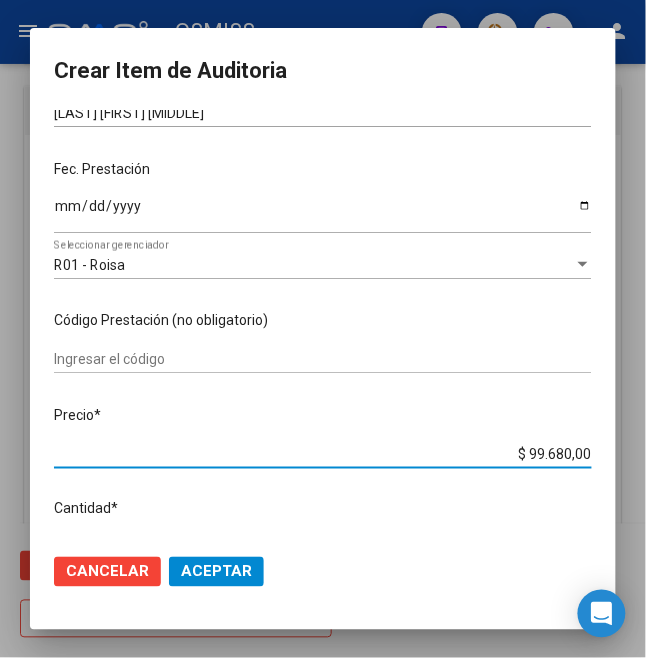 drag, startPoint x: 513, startPoint y: 449, endPoint x: 637, endPoint y: 453, distance: 124.0645 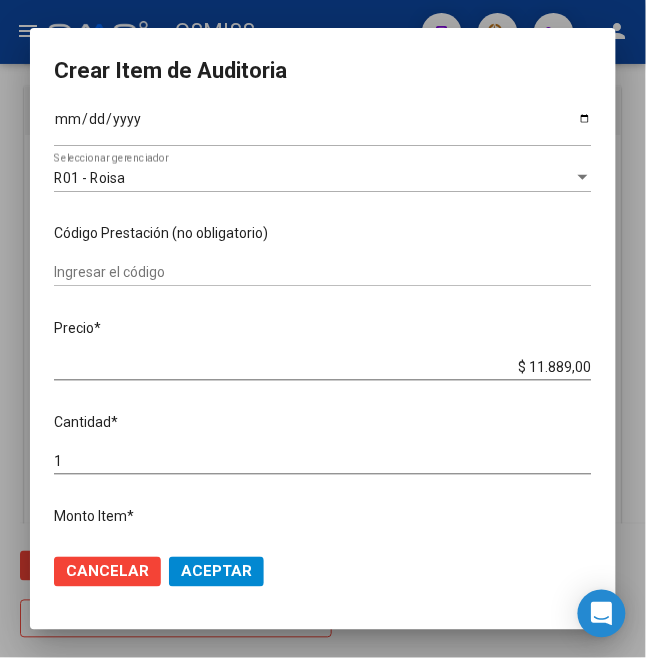 scroll, scrollTop: 266, scrollLeft: 0, axis: vertical 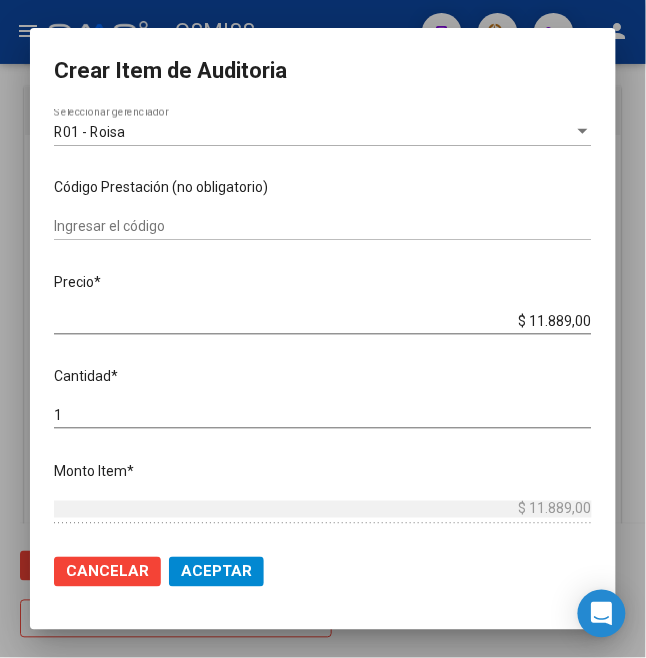 click on "Aceptar" 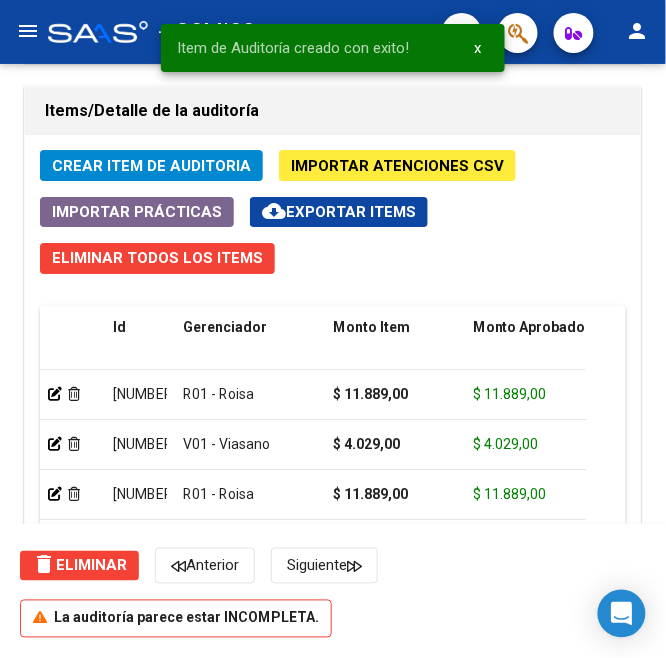 click on "Crear Item de Auditoria Importar Atenciones CSV Importar Prácticas cloud_download Exportar Items Eliminar Todos los Items Id Gerenciador Monto Item Monto Aprobado Debitado Tot. Débito Médico Débito Afiliatorio Comentario Comentario Gerenciador Descripción Afiliado Estado CUIL Documento Nombre Completo Fec. Prestación Atencion Tipo Nomenclador Código Nomenclador Nombre Usuario Creado Area Creado Area Modificado [NUMBER] R01 - Roisa $ [AMOUNT] $ [AMOUNT] $ [AMOUNT] $ [AMOUNT] $ [AMOUNT] [NUMBER] [NUMBER] [LAST] [FIRST] [LAST] [DATE] Veronica Pozzi [DATE] [NUMBER] V01 - Viasano $ [AMOUNT] $ [AMOUNT] $ [AMOUNT] $ [AMOUNT] $ [AMOUNT] [NUMBER] [NUMBER] [LAST] [FIRST] [LAST] [DATE] Veronica Pozzi [DATE] [NUMBER] R01 - Roisa $ [AMOUNT] $ [AMOUNT] $ [AMOUNT] $ [AMOUNT] $ [AMOUNT] [NUMBER] [NUMBER] [LAST] [FIRST] [LAST] [DATE] Veronica Pozzi [DATE] [NUMBER] V01 - Viasano $ [AMOUNT]" 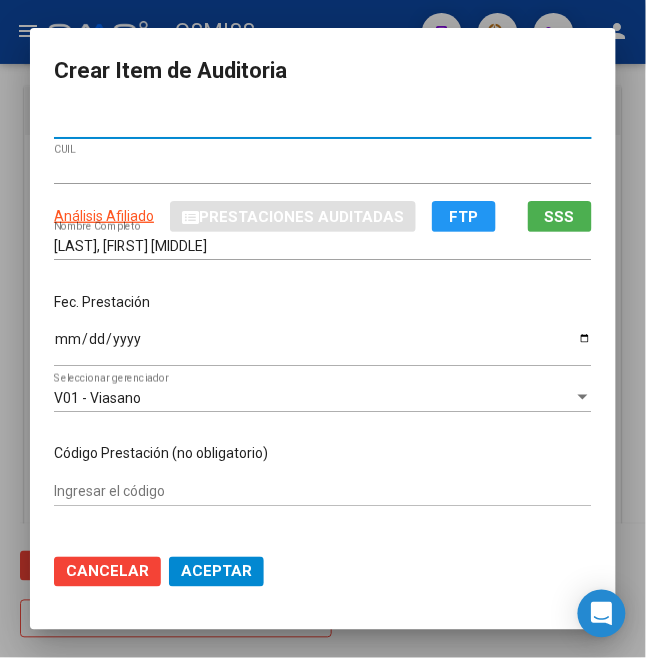click on "MUOZ, BAUTISTA BENJAMIN Nombre Completo" at bounding box center (323, 246) 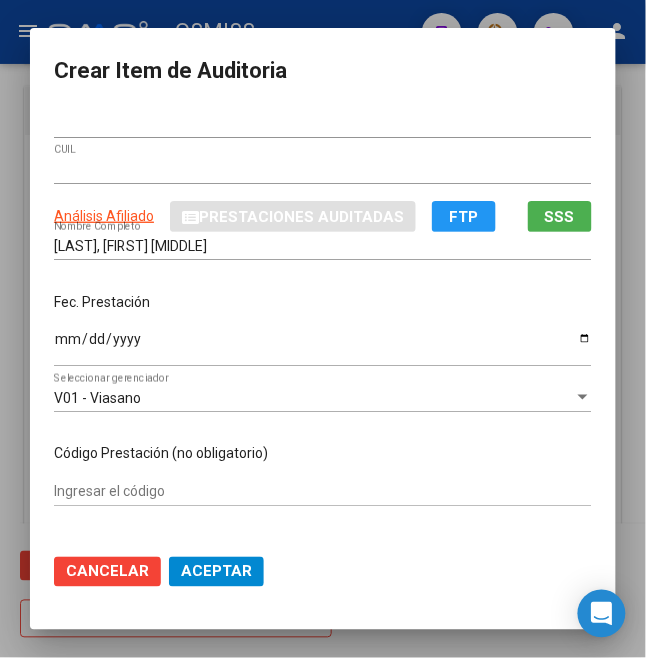 click on "MUOZ, BAUTISTA BENJAMIN Nombre Completo" at bounding box center (323, 246) 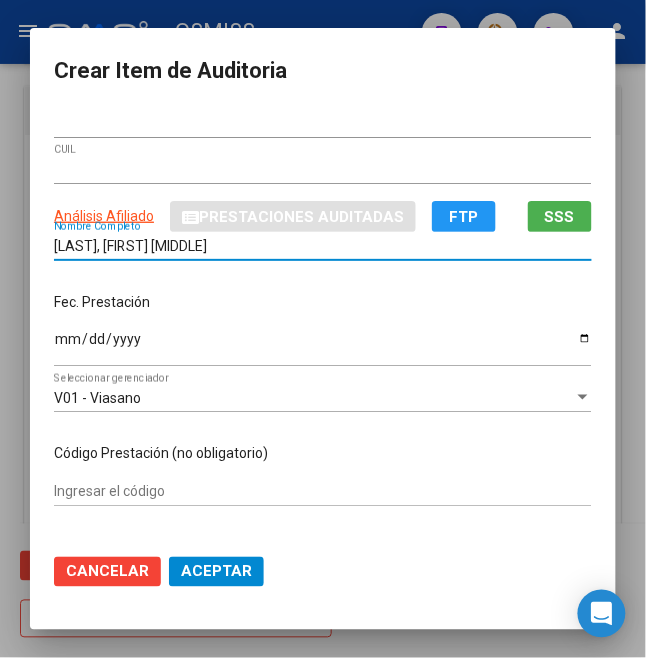 click on "[LAST], [FIRST] [MIDDLE]" at bounding box center [323, 246] 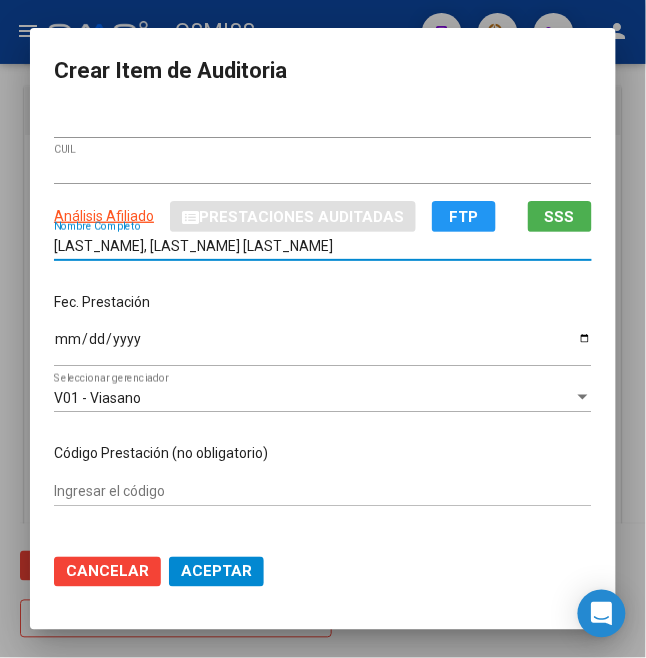 click on "Ingresar la fecha" at bounding box center [323, 346] 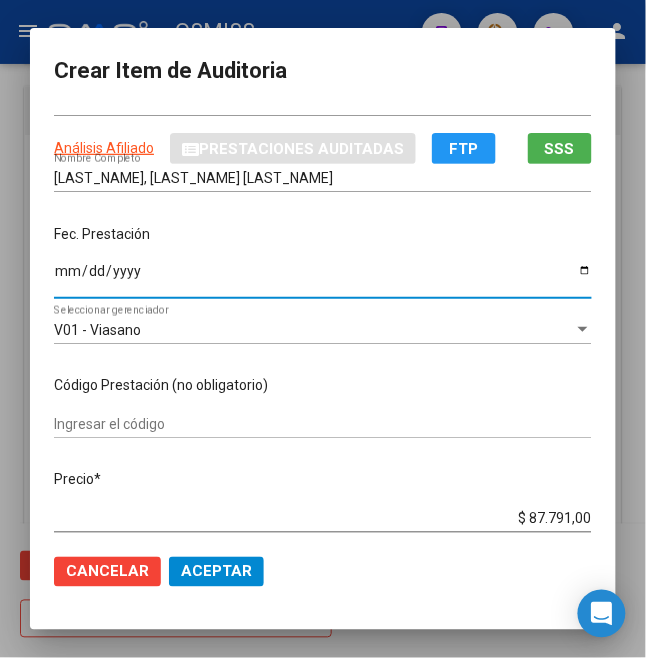 scroll, scrollTop: 133, scrollLeft: 0, axis: vertical 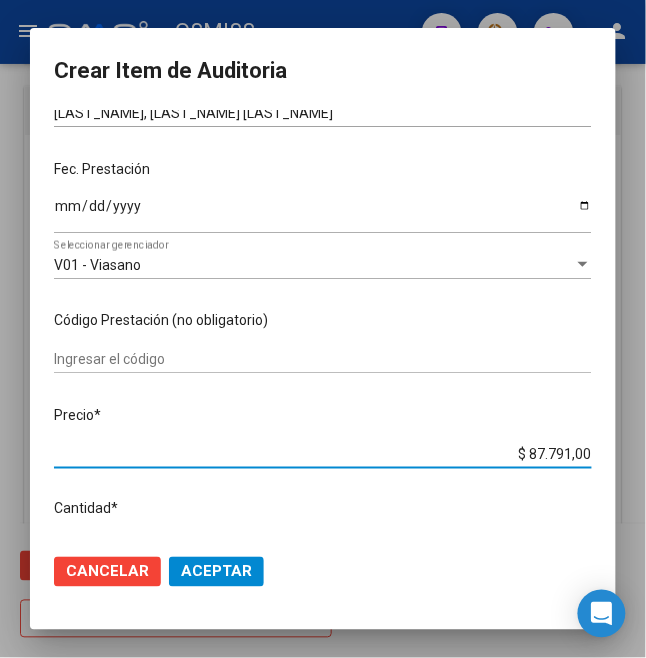 drag, startPoint x: 518, startPoint y: 452, endPoint x: 673, endPoint y: 440, distance: 155.46382 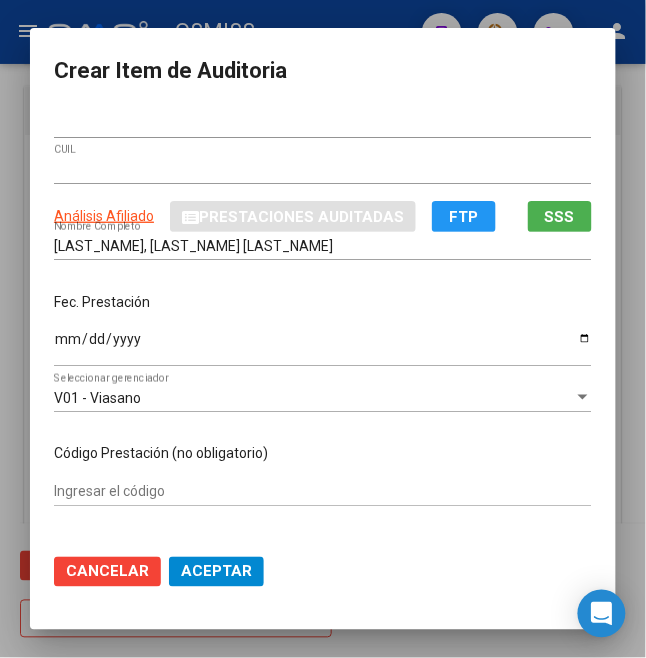 scroll, scrollTop: 133, scrollLeft: 0, axis: vertical 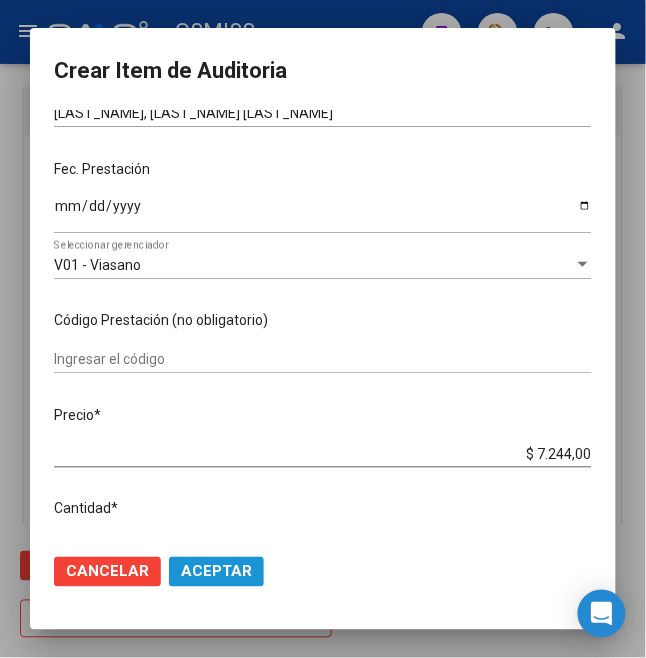 click on "Aceptar" 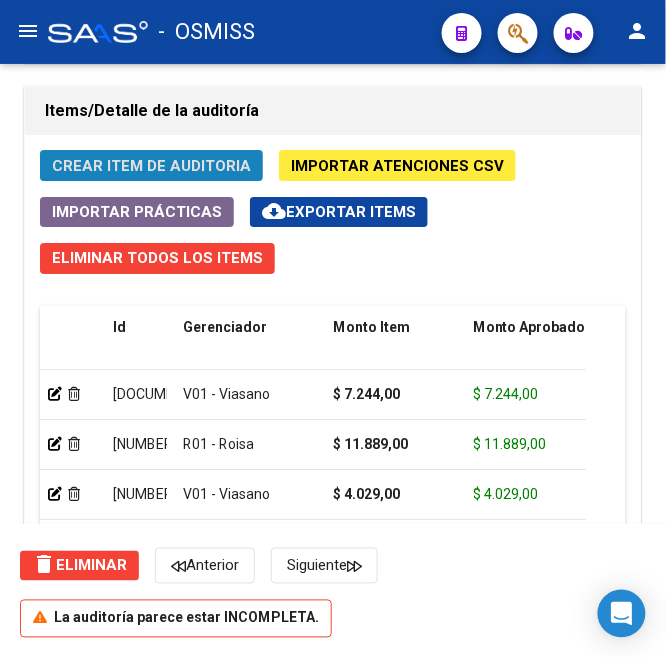 click on "Crear Item de Auditoria" 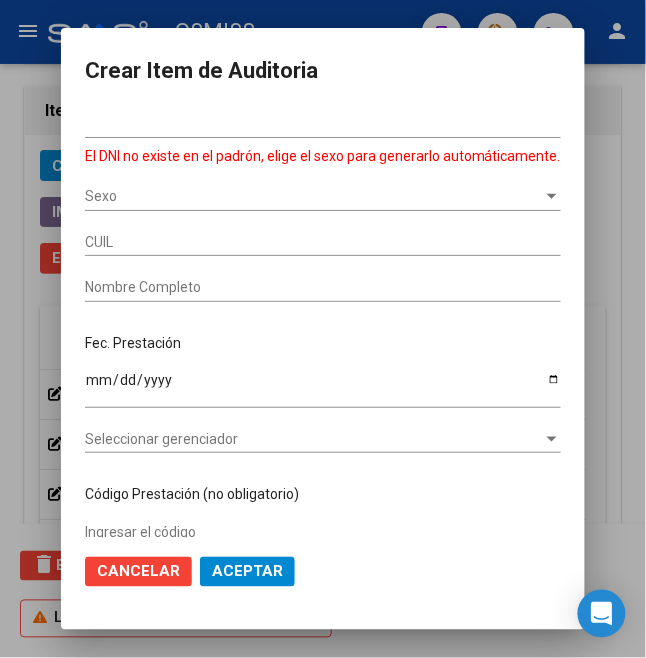 drag, startPoint x: 156, startPoint y: 132, endPoint x: 66, endPoint y: 126, distance: 90.199776 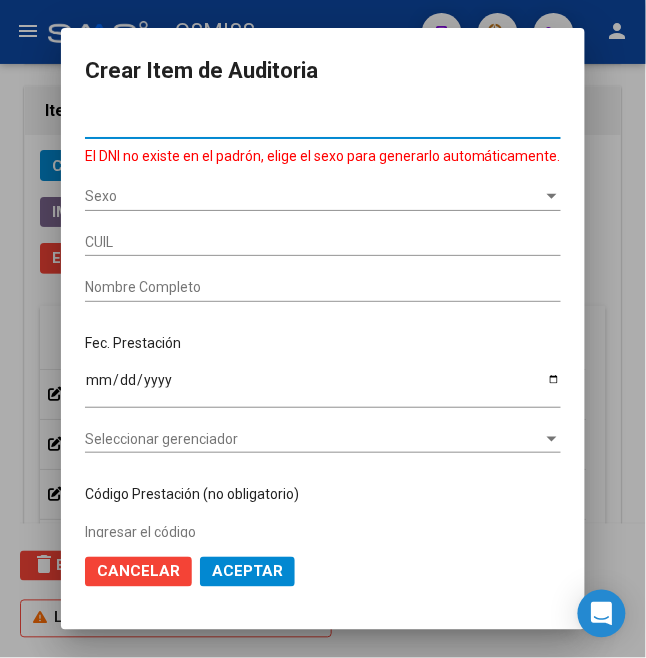 click on "Sexo" at bounding box center [314, 196] 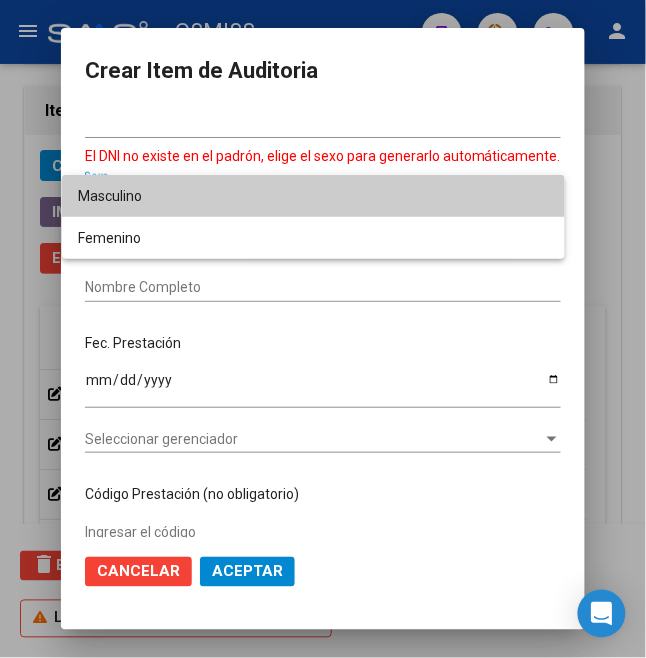 click at bounding box center (323, 329) 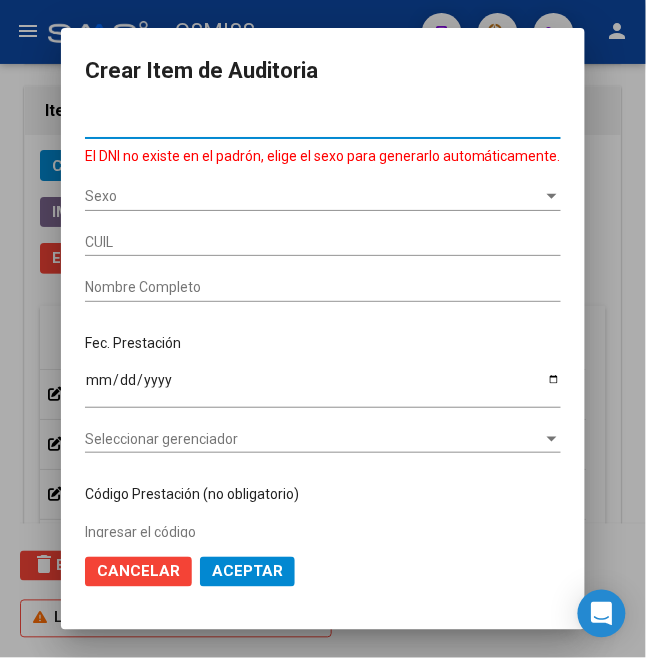 drag, startPoint x: 170, startPoint y: 129, endPoint x: 64, endPoint y: 116, distance: 106.7942 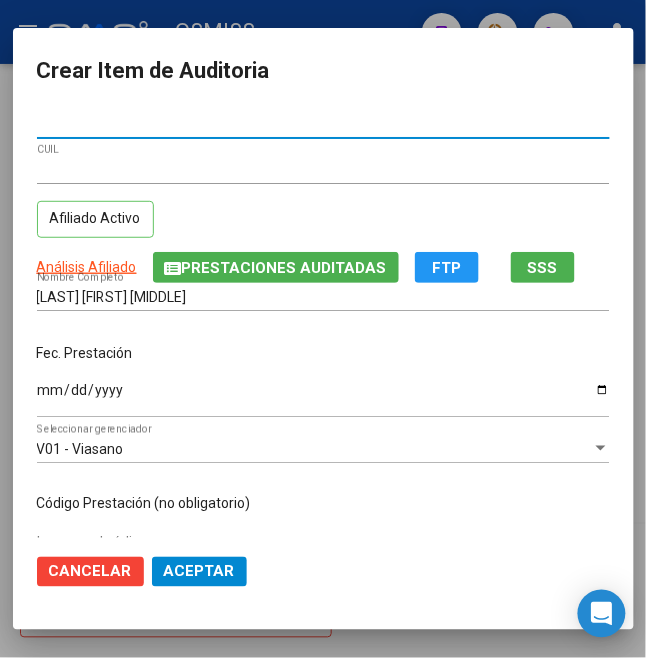 click on "Ingresar la fecha" at bounding box center [323, 397] 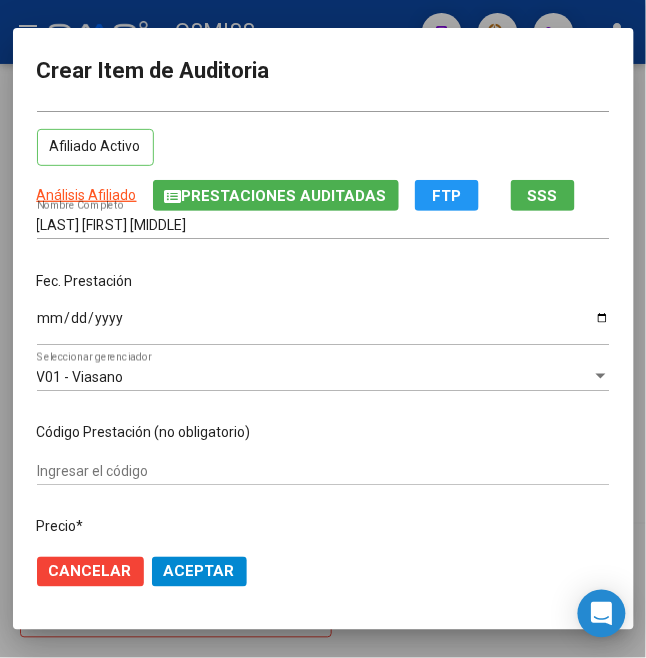 scroll, scrollTop: 133, scrollLeft: 0, axis: vertical 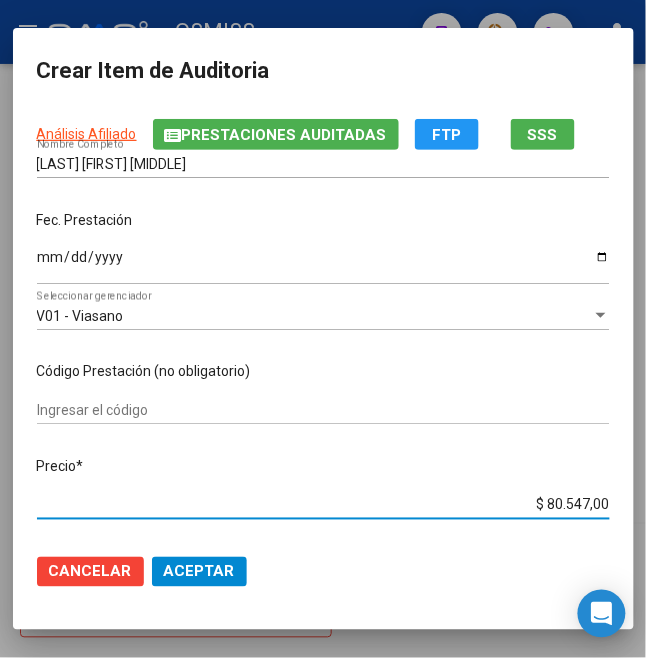 drag, startPoint x: 542, startPoint y: 500, endPoint x: 638, endPoint y: 484, distance: 97.3242 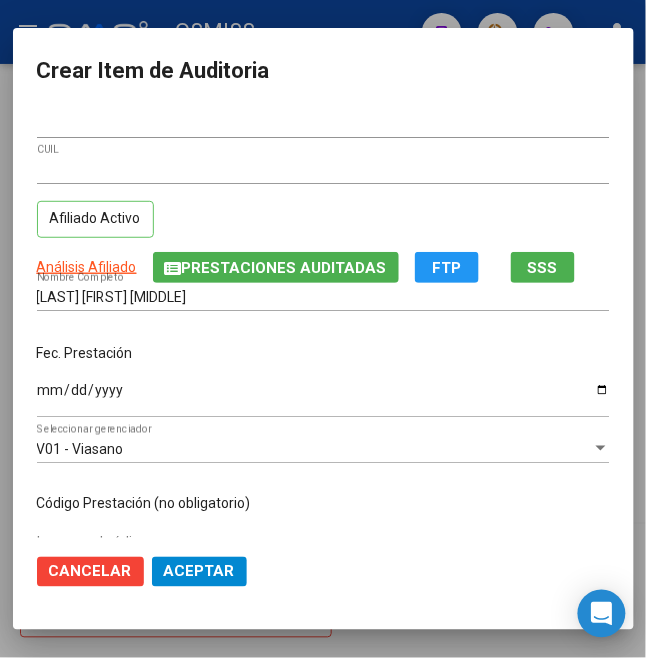 scroll, scrollTop: 133, scrollLeft: 0, axis: vertical 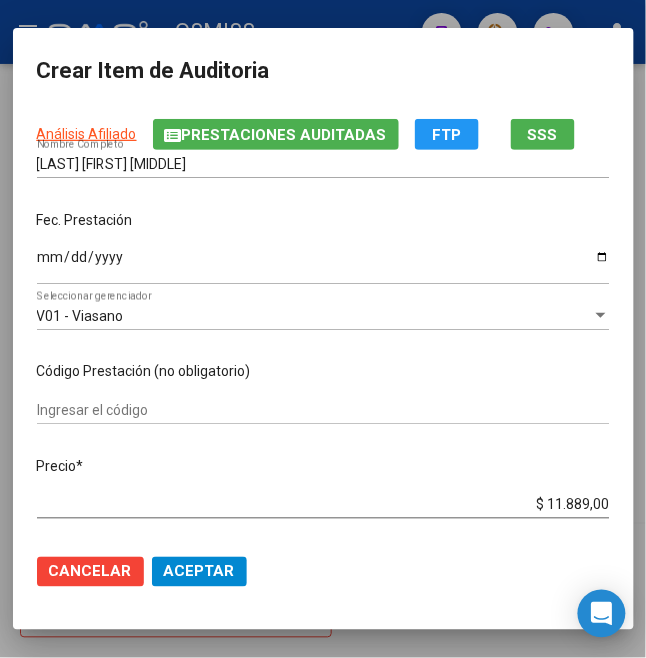click on "Aceptar" 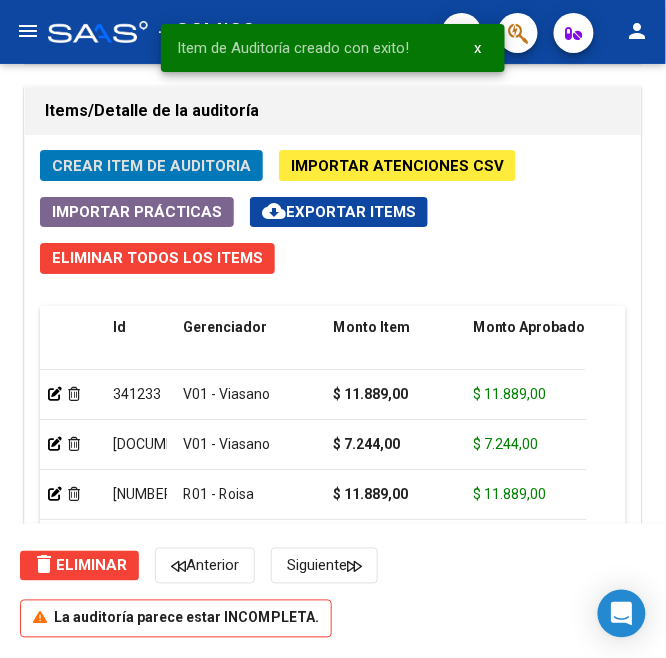 click on "Crear Item de Auditoria" 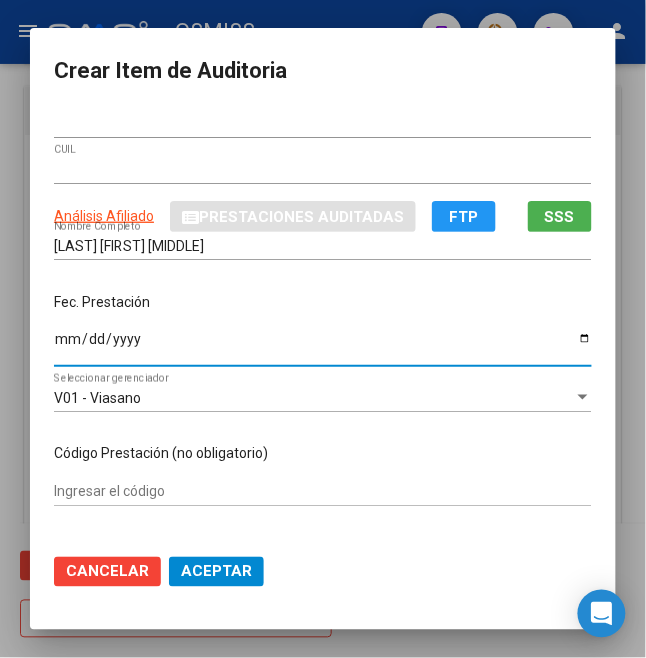 click on "Ingresar la fecha" at bounding box center (323, 346) 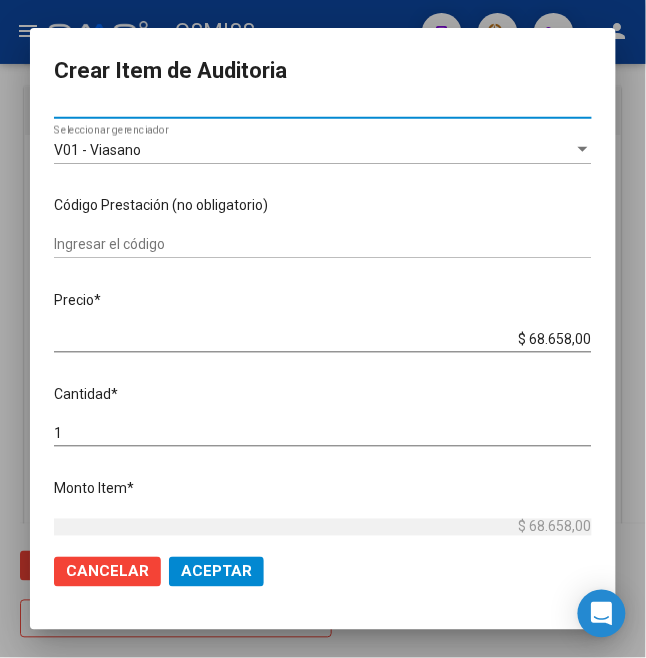 scroll, scrollTop: 266, scrollLeft: 0, axis: vertical 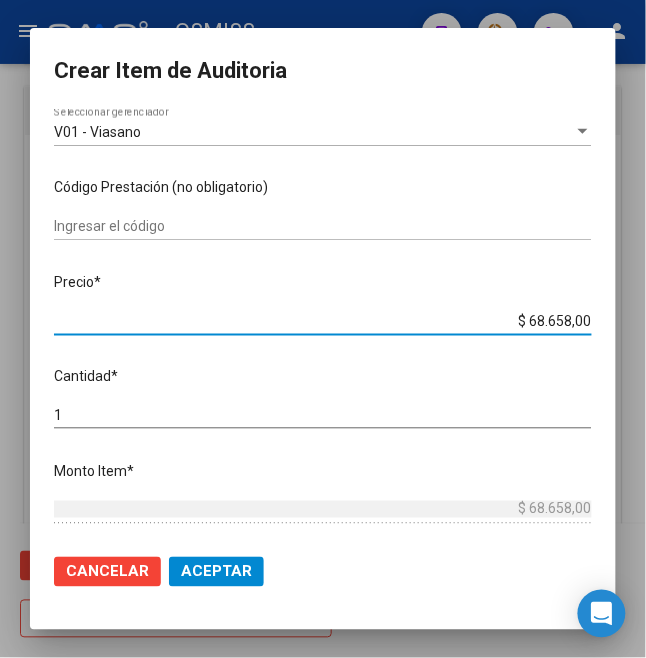 drag, startPoint x: 514, startPoint y: 314, endPoint x: 673, endPoint y: 318, distance: 159.05031 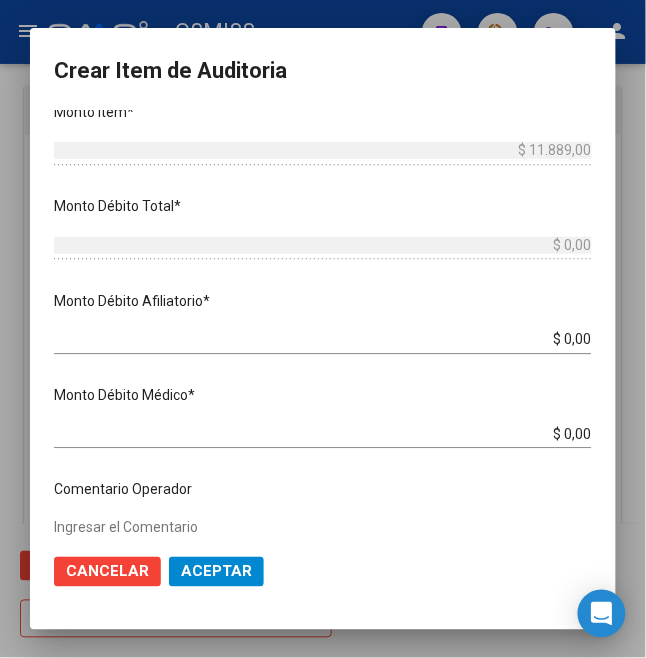 scroll, scrollTop: 666, scrollLeft: 0, axis: vertical 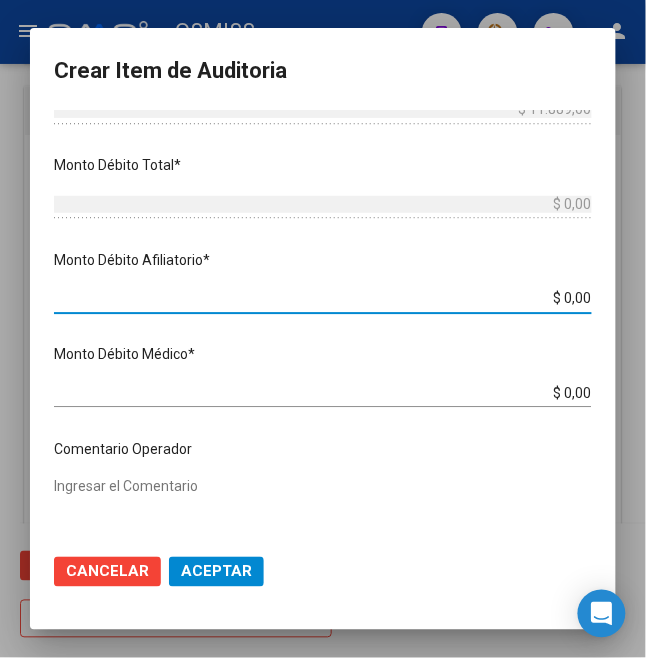 drag, startPoint x: 552, startPoint y: 296, endPoint x: 634, endPoint y: 301, distance: 82.1523 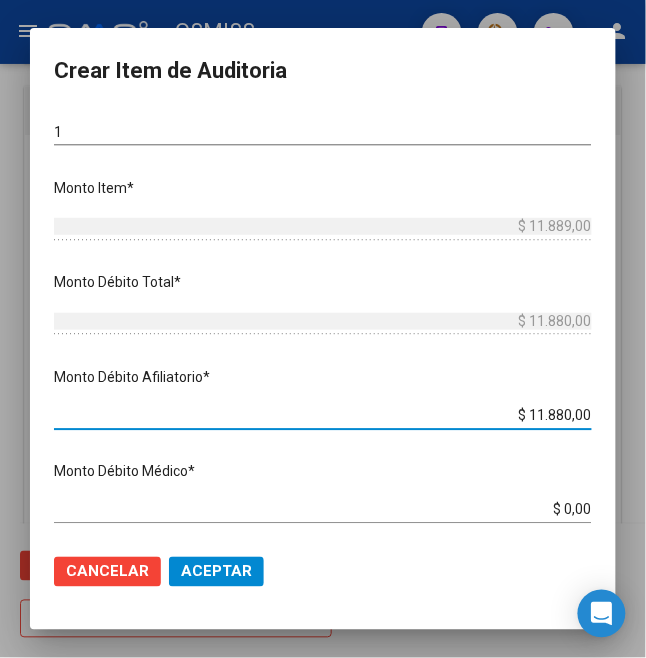 scroll, scrollTop: 0, scrollLeft: 0, axis: both 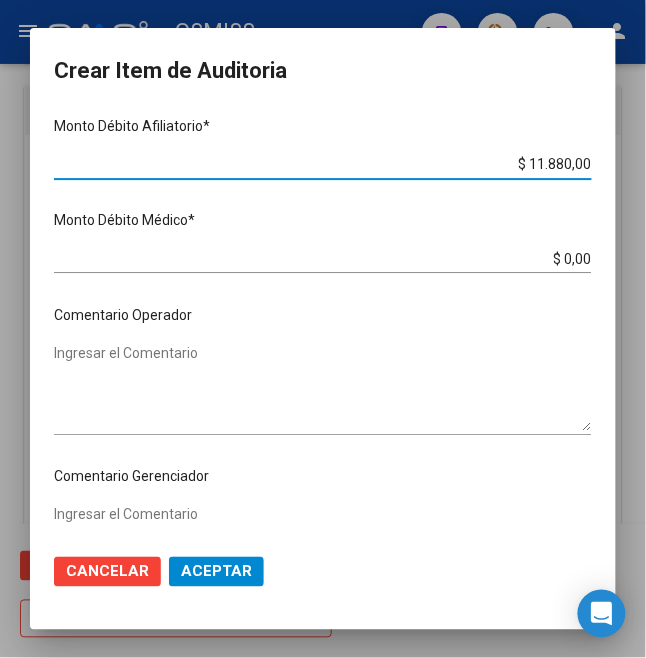click on "Ingresar el Comentario" at bounding box center [323, 387] 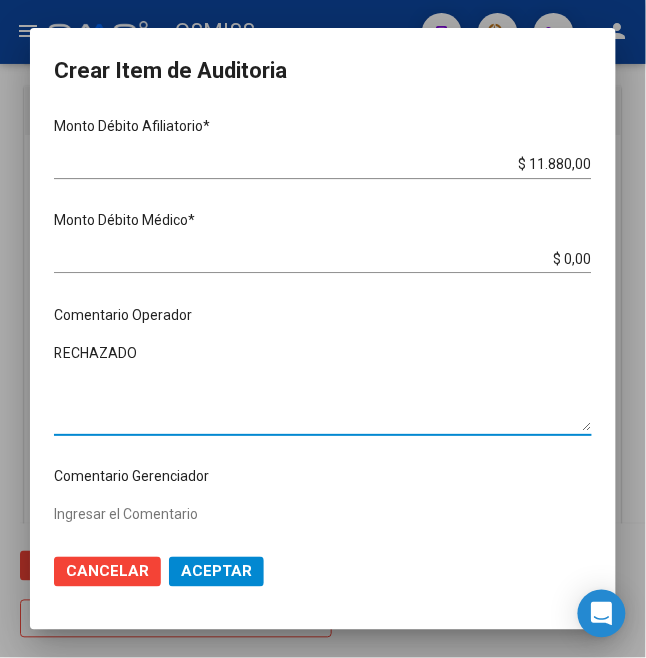 scroll, scrollTop: 1225, scrollLeft: 0, axis: vertical 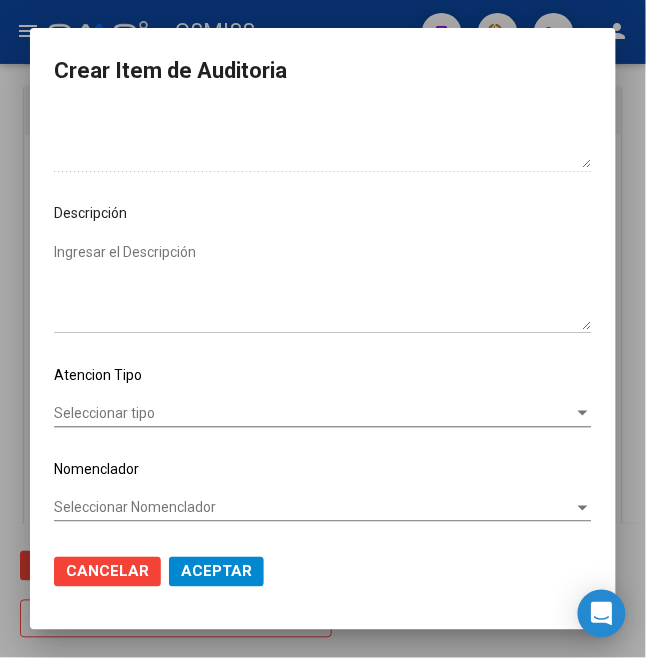 click on "Ingresar el Descripción" at bounding box center (323, 286) 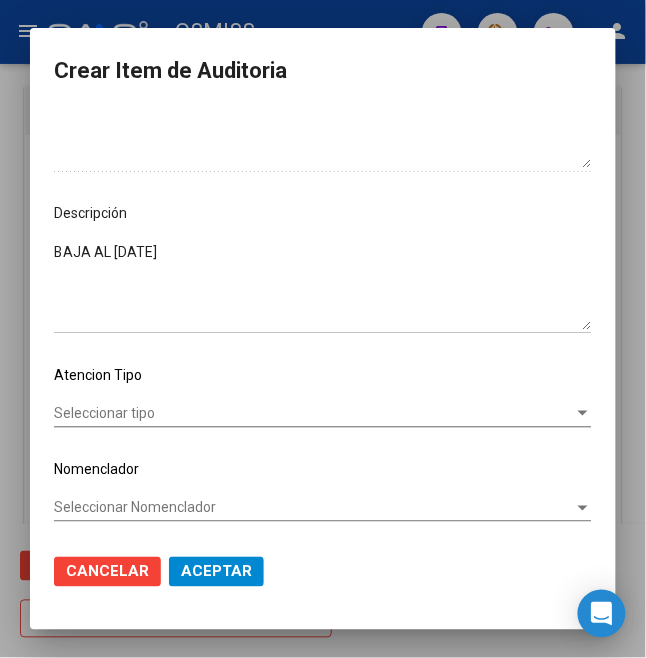 click on "BAJA AL [DATE]" at bounding box center (323, 286) 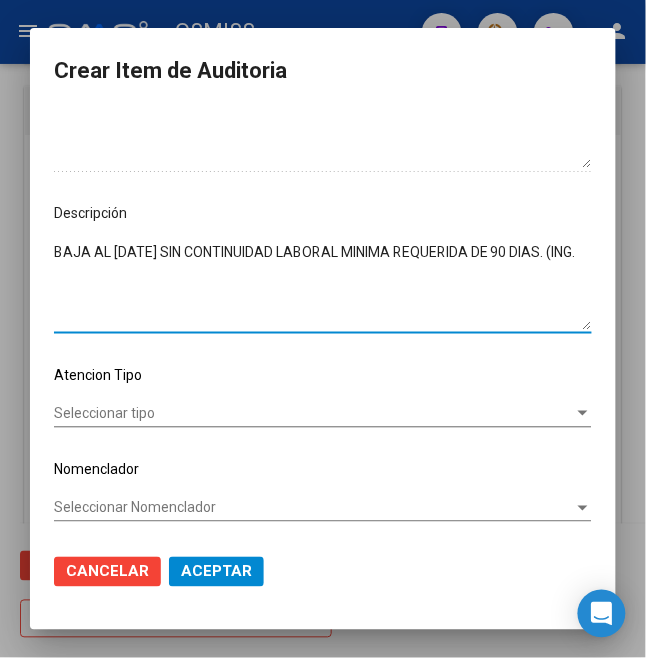 click on "BAJA AL [DATE] SIN CONTINUIDAD LABORAL MINIMA REQUERIDA DE 90 DIAS. (ING." at bounding box center [323, 286] 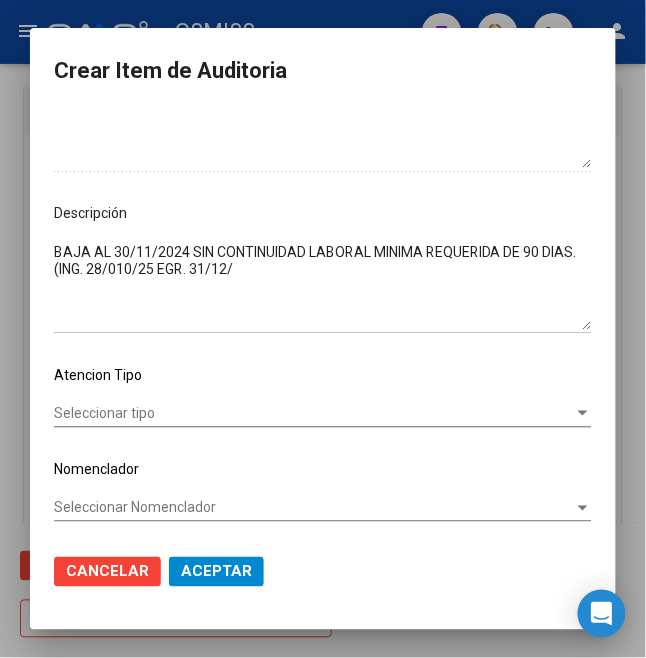 click on "BAJA AL 30/11/2024 SIN CONTINUIDAD LABORAL MINIMA REQUERIDA DE 90 DIAS. (ING. 28/010/25 EGR. 31/12/" at bounding box center (323, 286) 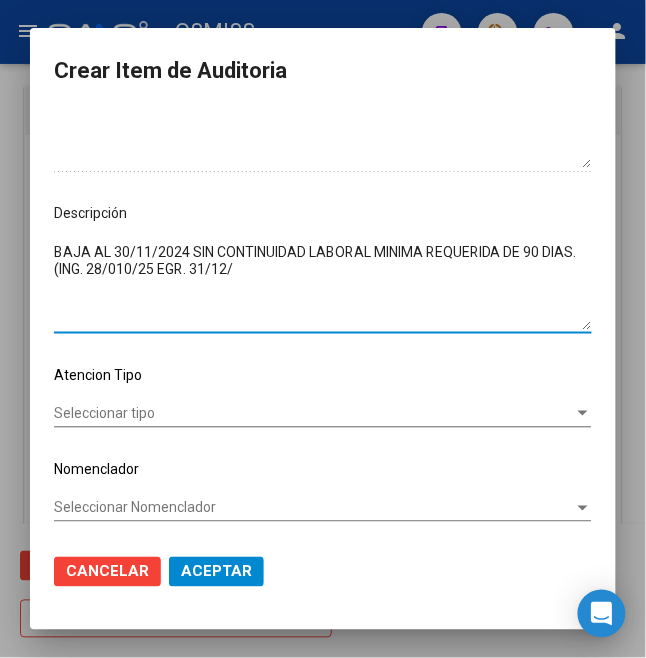 click on "BAJA AL 30/11/2024 SIN CONTINUIDAD LABORAL MINIMA REQUERIDA DE 90 DIAS. (ING. 28/010/25 EGR. 31/12/" at bounding box center [323, 286] 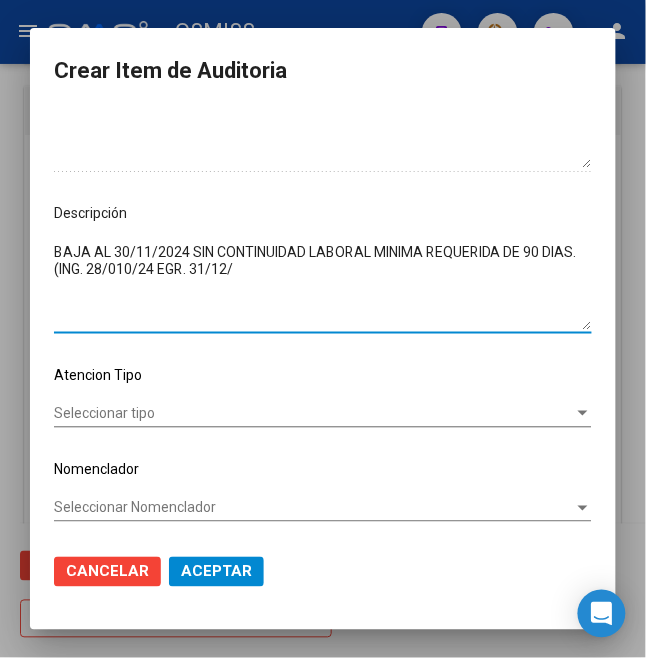 click on "BAJA AL 30/11/2024 SIN CONTINUIDAD LABORAL MINIMA REQUERIDA DE 90 DIAS. (ING. 28/010/24 EGR. 31/12/" at bounding box center [323, 286] 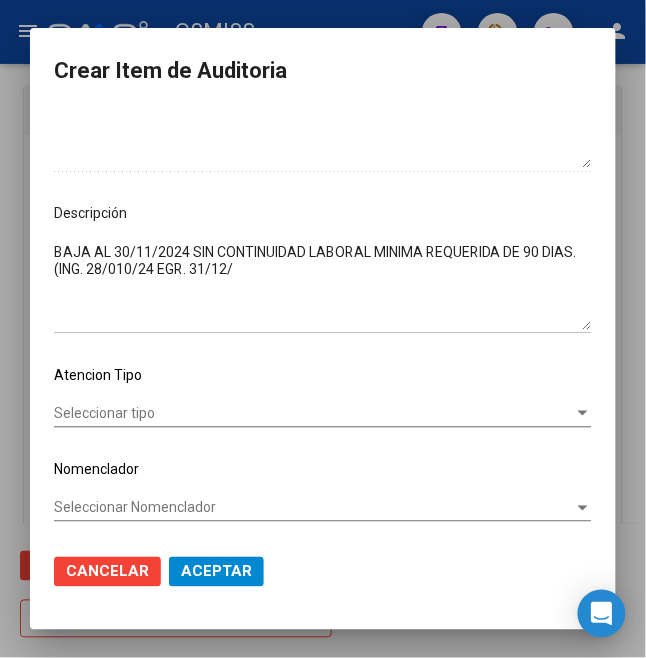 drag, startPoint x: 94, startPoint y: 258, endPoint x: 118, endPoint y: 266, distance: 25.298222 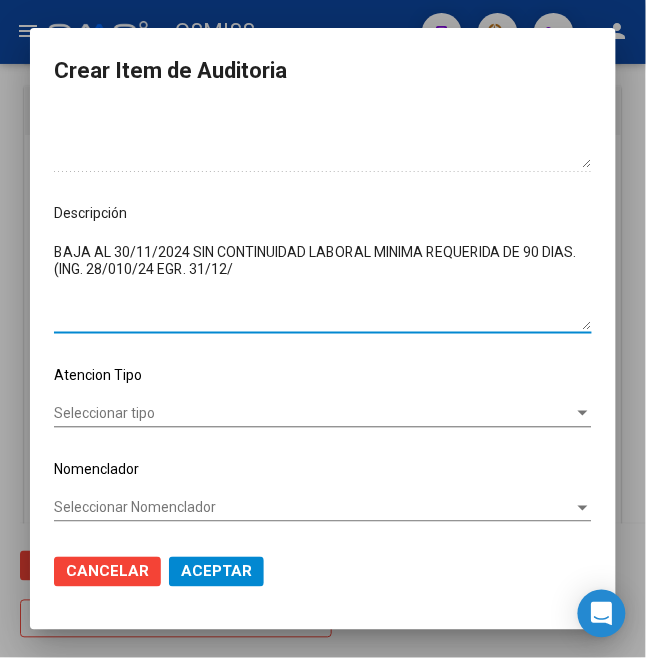 click on "BAJA AL 30/11/2024 SIN CONTINUIDAD LABORAL MINIMA REQUERIDA DE 90 DIAS. (ING. 28/010/24 EGR. 31/12/" at bounding box center (323, 286) 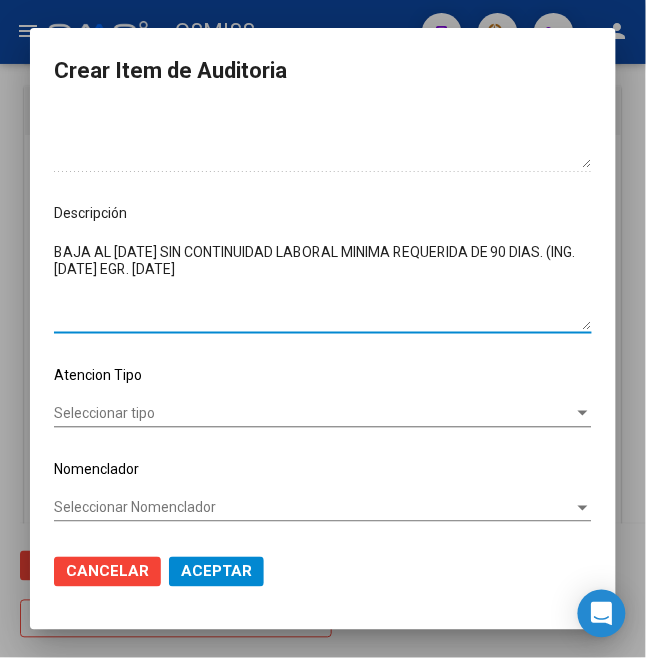 click on "BAJA AL [DATE] SIN CONTINUIDAD LABORAL MINIMA REQUERIDA DE 90 DIAS. (ING. [DATE] EGR. [DATE]" at bounding box center [323, 286] 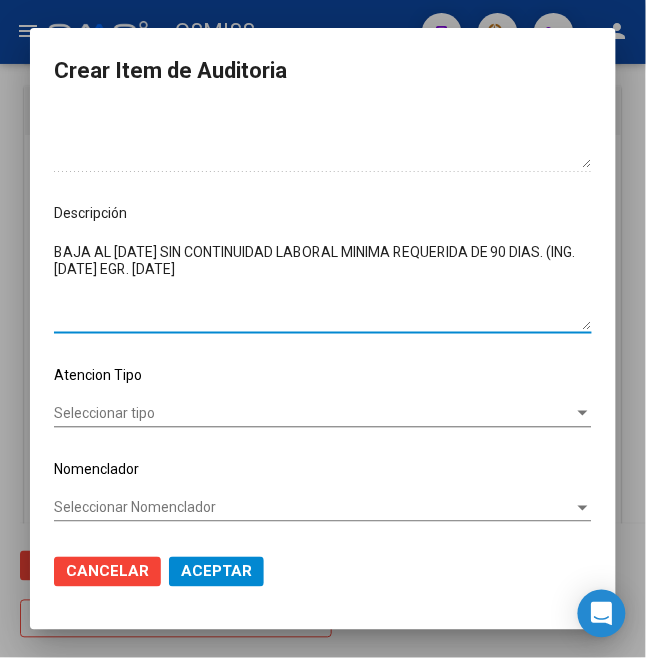 click on "BAJA AL [DATE] SIN CONTINUIDAD LABORAL MINIMA REQUERIDA DE 90 DIAS. (ING. [DATE] EGR. [DATE]" at bounding box center (323, 286) 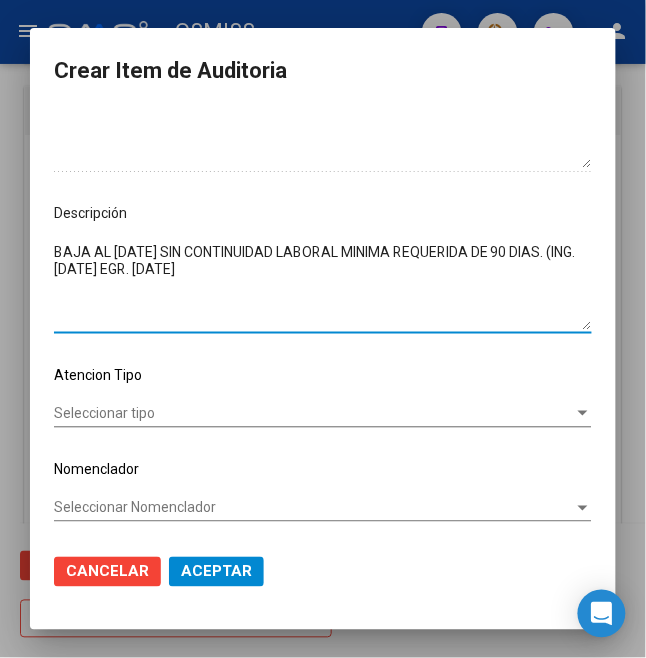 drag, startPoint x: 233, startPoint y: 269, endPoint x: 56, endPoint y: 262, distance: 177.13837 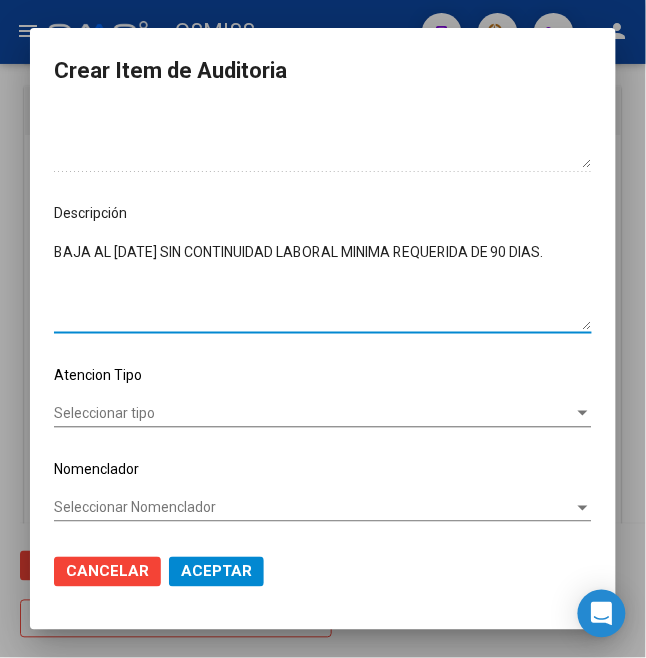 click on "BAJA AL [DATE] SIN CONTINUIDAD LABORAL MINIMA REQUERIDA DE 90 DIAS." at bounding box center [323, 286] 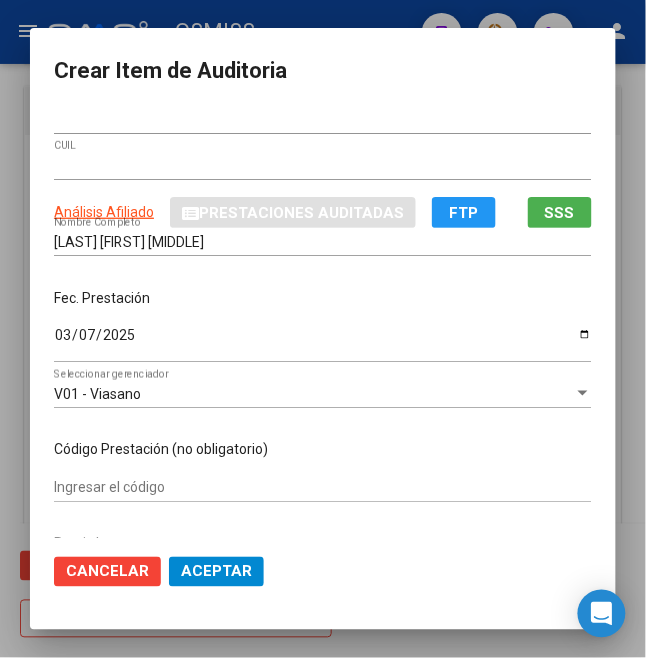 scroll, scrollTop: 0, scrollLeft: 0, axis: both 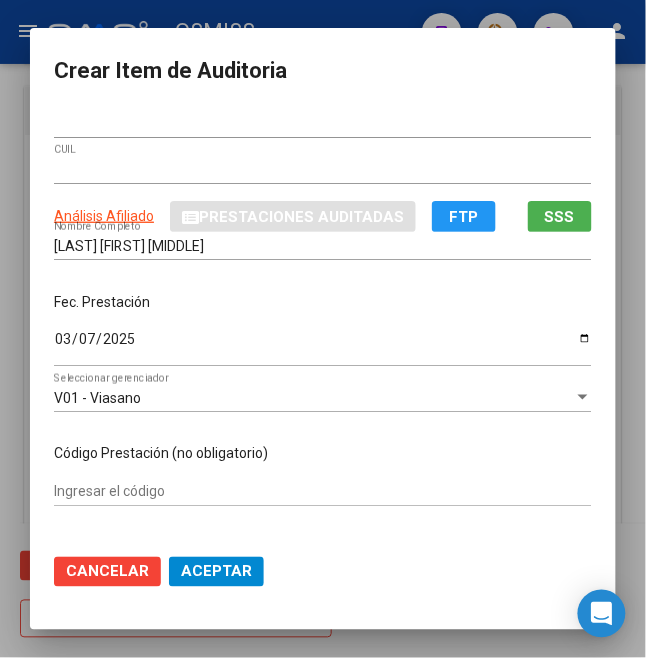 click on "Fec. Prestación" at bounding box center (323, 302) 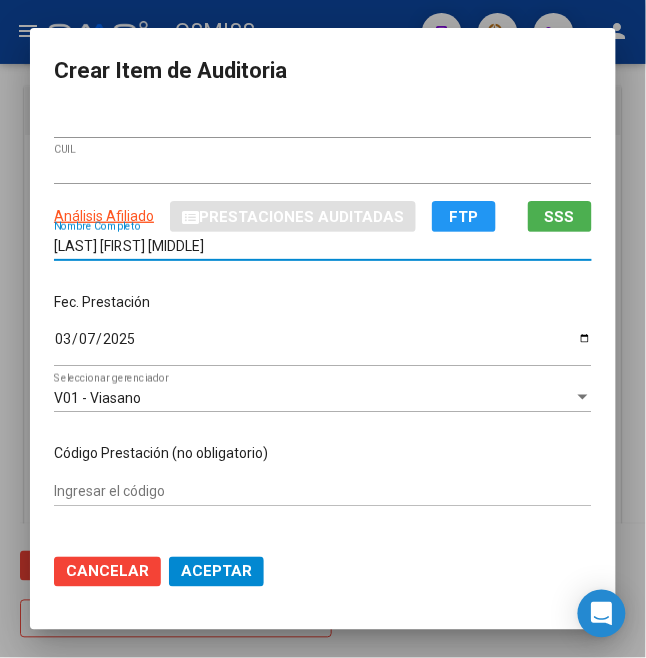 drag, startPoint x: 241, startPoint y: 241, endPoint x: -27, endPoint y: 218, distance: 268.98514 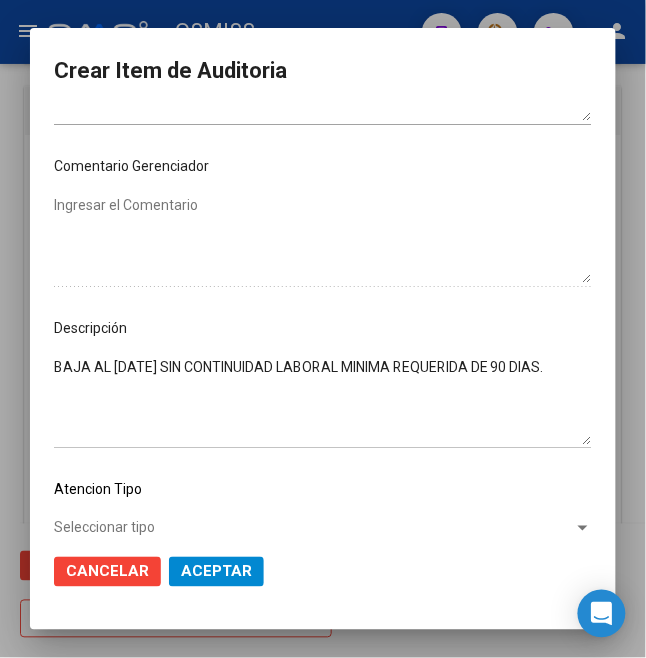 scroll, scrollTop: 958, scrollLeft: 0, axis: vertical 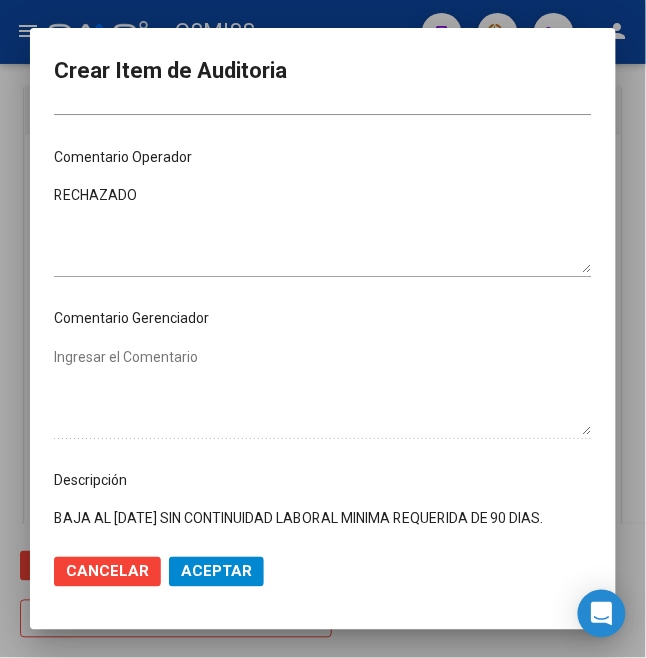 click on "Aceptar" 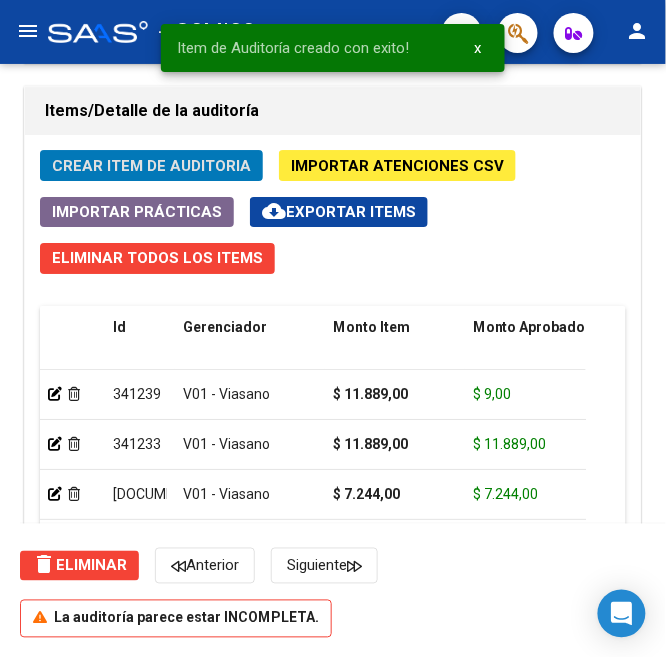 click on "Crear Item de Auditoria" 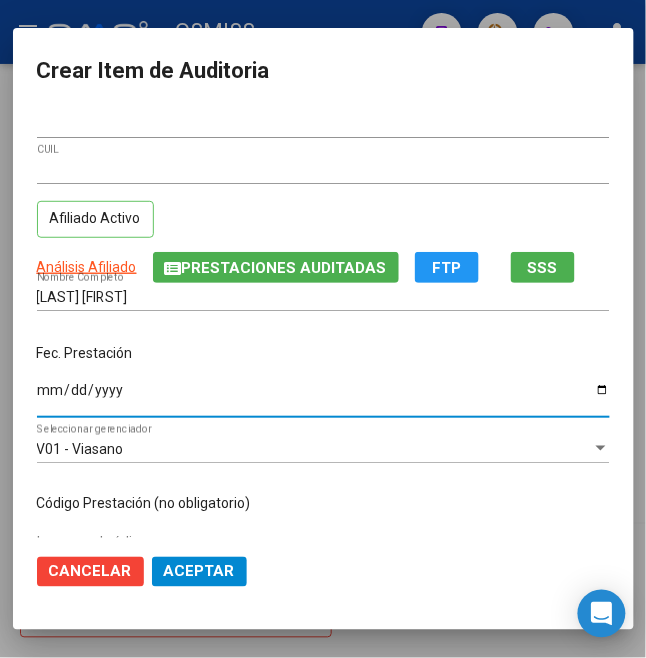 click on "Ingresar la fecha" at bounding box center [323, 397] 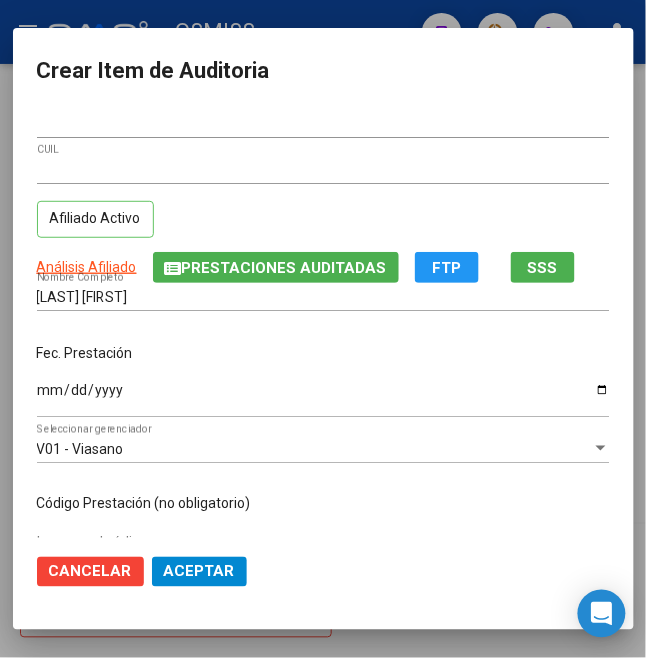 click on "Fec. Prestación    [DATE] Ingresar la fecha" at bounding box center [323, 382] 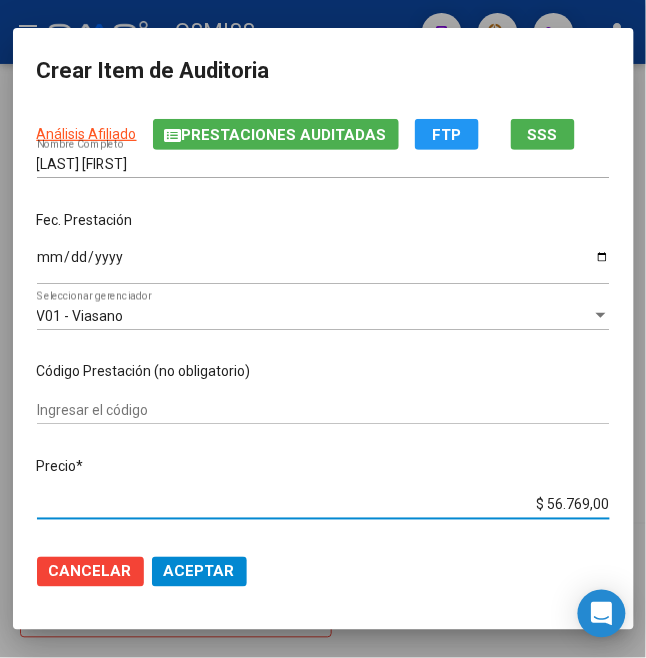 drag, startPoint x: 537, startPoint y: 504, endPoint x: 673, endPoint y: 490, distance: 136.71869 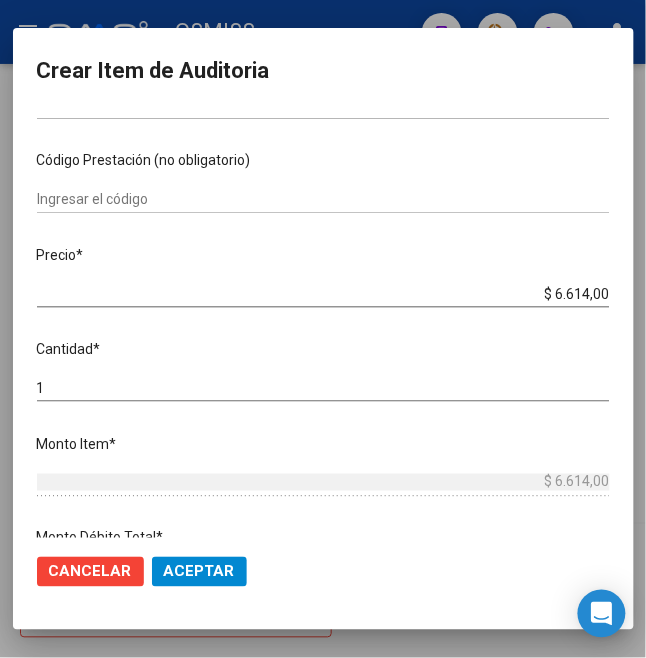 scroll, scrollTop: 0, scrollLeft: 0, axis: both 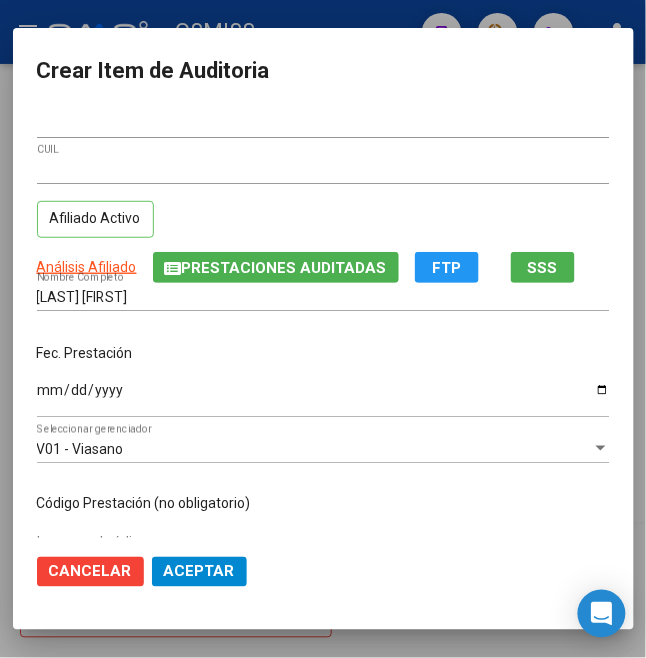click on "Aceptar" 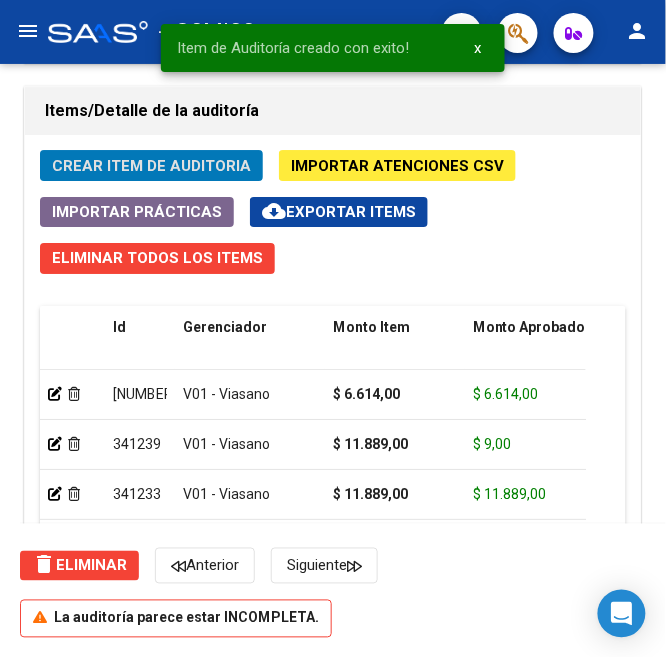 click on "Crear Item de Auditoria Importar Atenciones CSV Importar Prácticas cloud_download Exportar Items Eliminar Todos los Items Id Gerenciador Monto Item Monto Aprobado Debitado Tot. Débito Médico Débito Afiliatorio Comentario Comentario Gerenciador Descripción Afiliado Estado CUIL Documento Nombre Completo Fec. Prestación Atencion Tipo Nomenclador Código Nomenclador Nombre Usuario Creado Area Creado Area Modificado 341240 V01 - Viasano RECHAZADO BAJA AL [DATE] SIN CONTINUIDAD LABORAL MINIMA REQUERIDA DE 90 DIAS. 20414597247 41459724 SANTILLAN EMANUEL [DATE] Veronica Pozzi [DATE] 341239 V01 - Viasano RECHAZADO 20393479087 39347908 ROLDAN HECTOR ADRIAN [DATE] Veronica Pozzi [DATE] 341233 V01 - Viasano [DATE]" 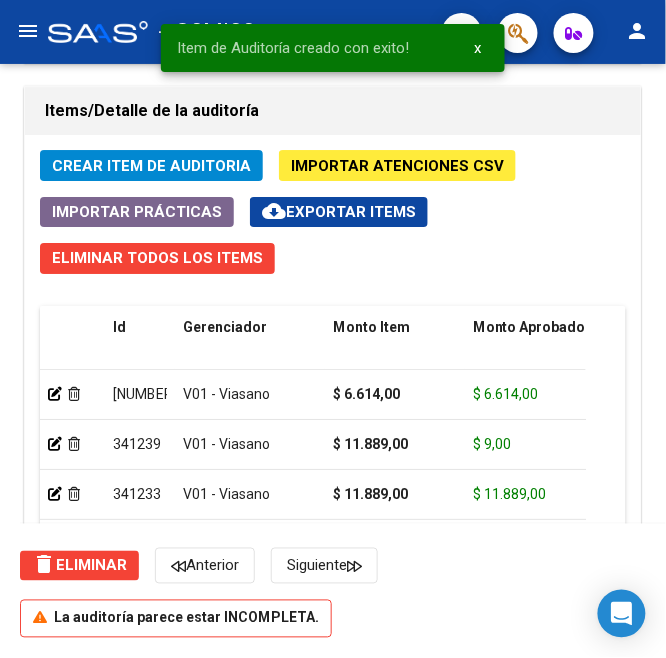 click on "Crear Item de Auditoria" 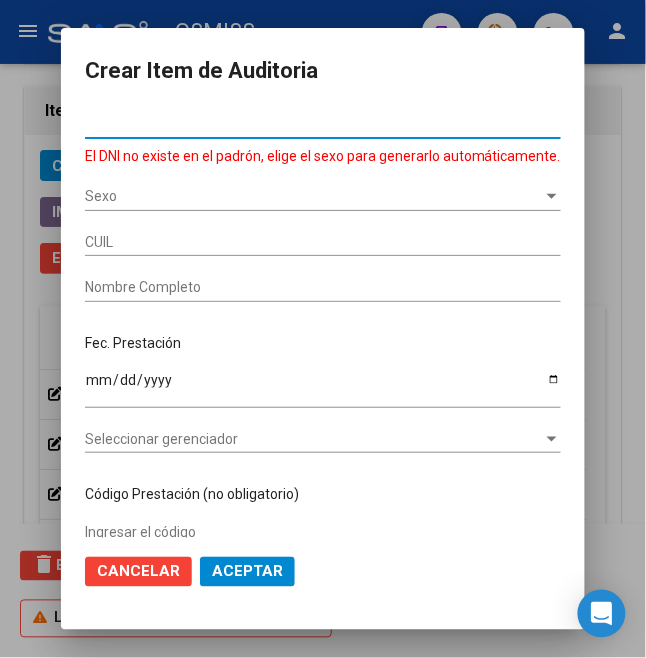 drag, startPoint x: 156, startPoint y: 122, endPoint x: 5, endPoint y: 108, distance: 151.64761 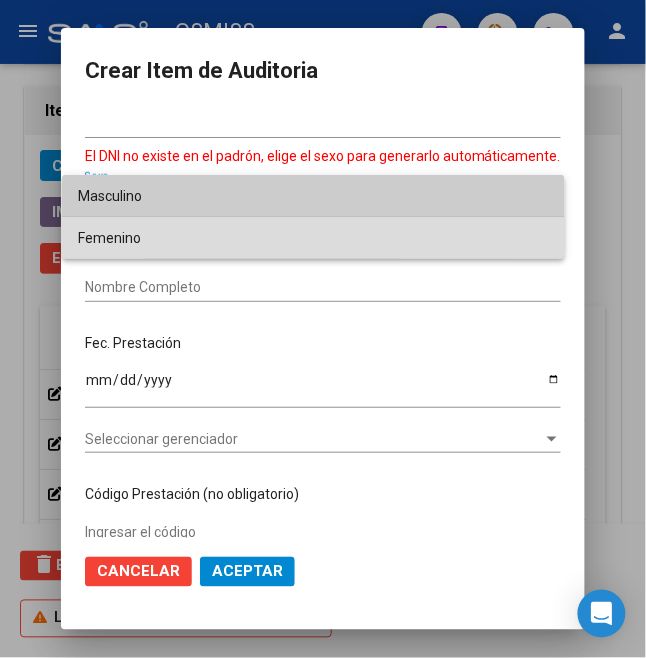 click on "Femenino" at bounding box center [313, 238] 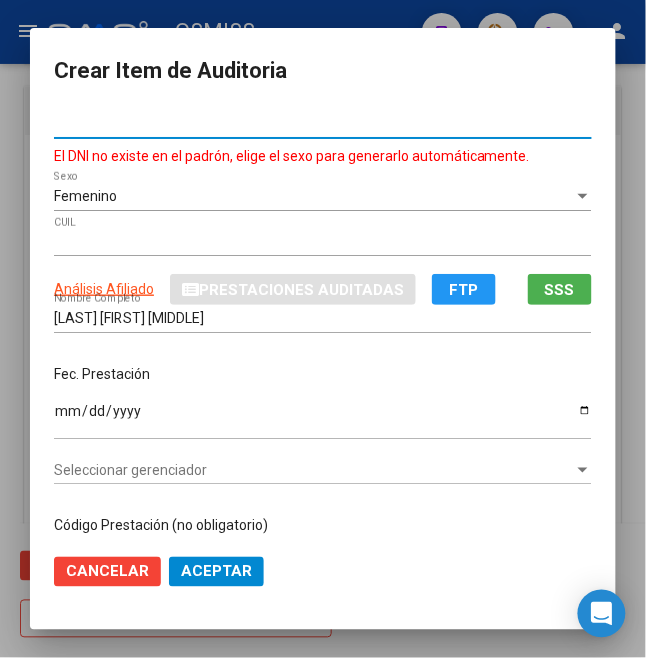 drag, startPoint x: 117, startPoint y: 125, endPoint x: 2, endPoint y: 121, distance: 115.06954 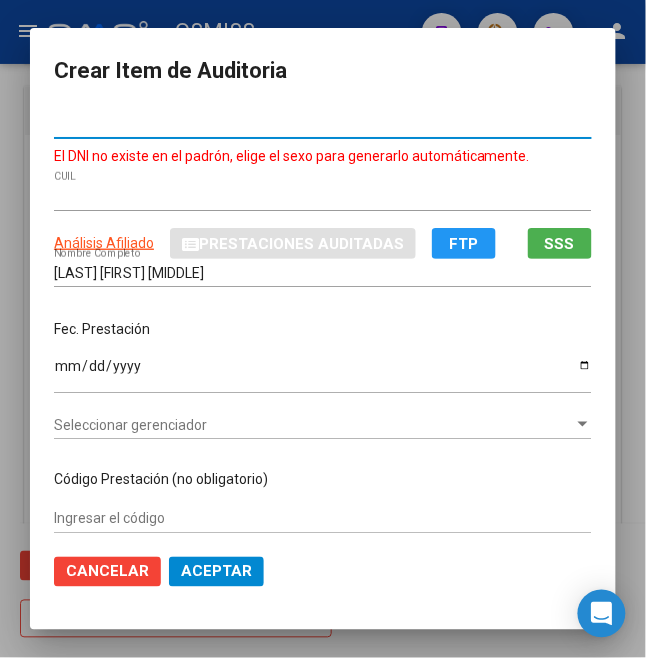 click on "[NUMBER]" at bounding box center [323, 124] 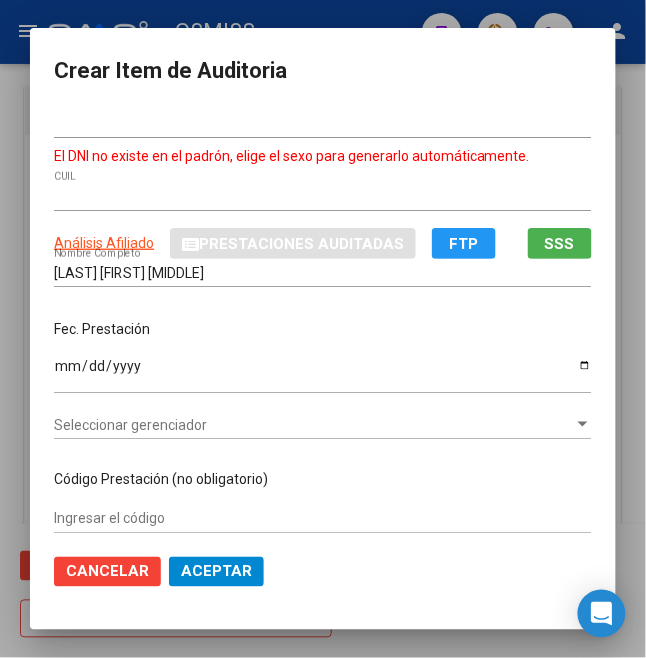 click on "Ingresar la fecha" at bounding box center [323, 373] 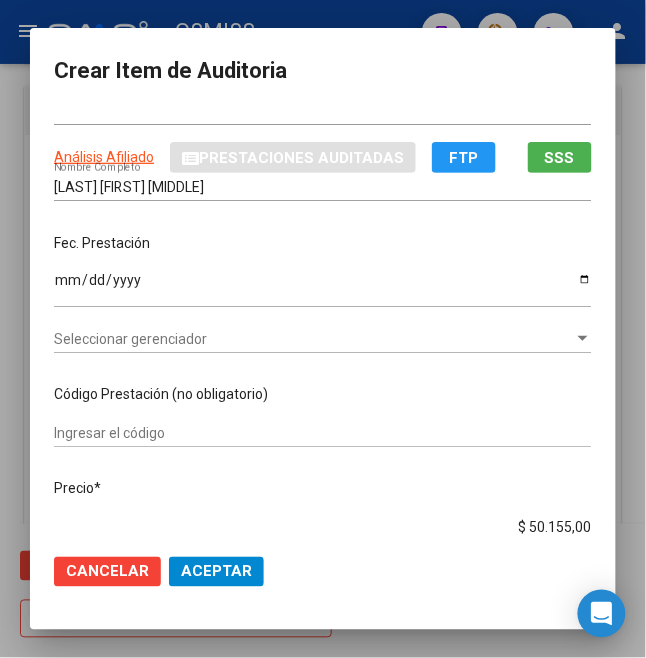 scroll, scrollTop: 133, scrollLeft: 0, axis: vertical 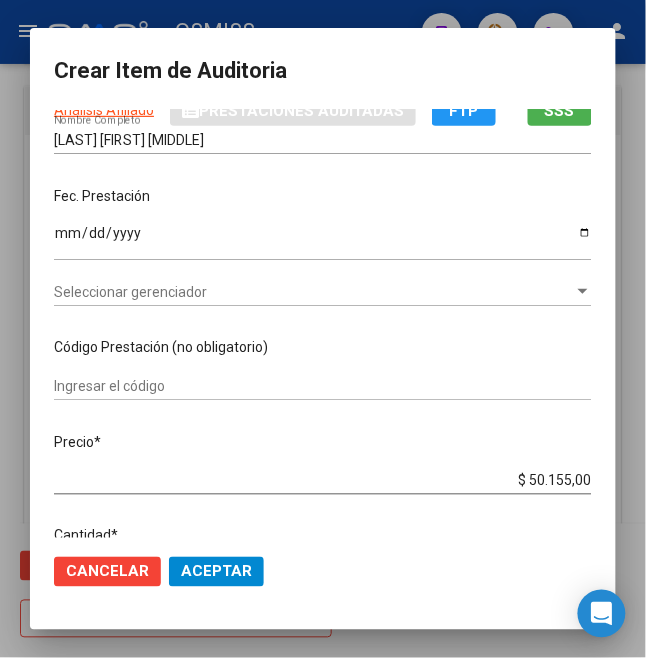 drag, startPoint x: 512, startPoint y: 476, endPoint x: 670, endPoint y: 477, distance: 158.00316 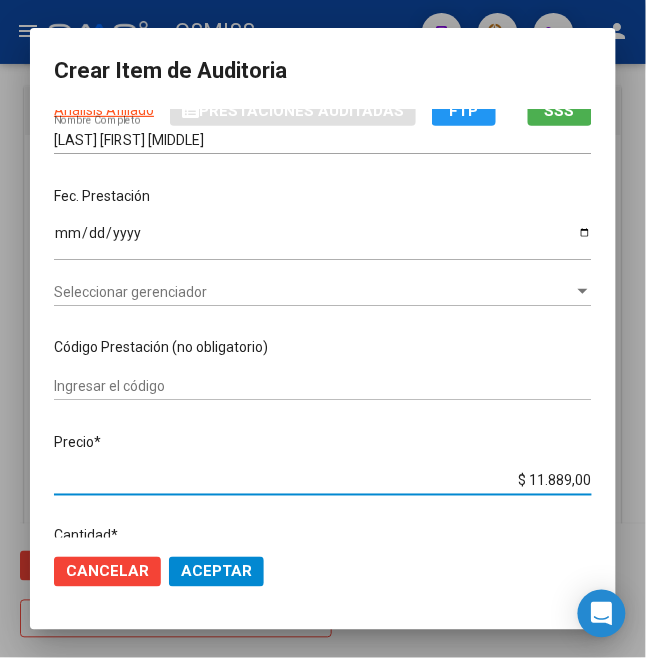 scroll, scrollTop: 0, scrollLeft: 0, axis: both 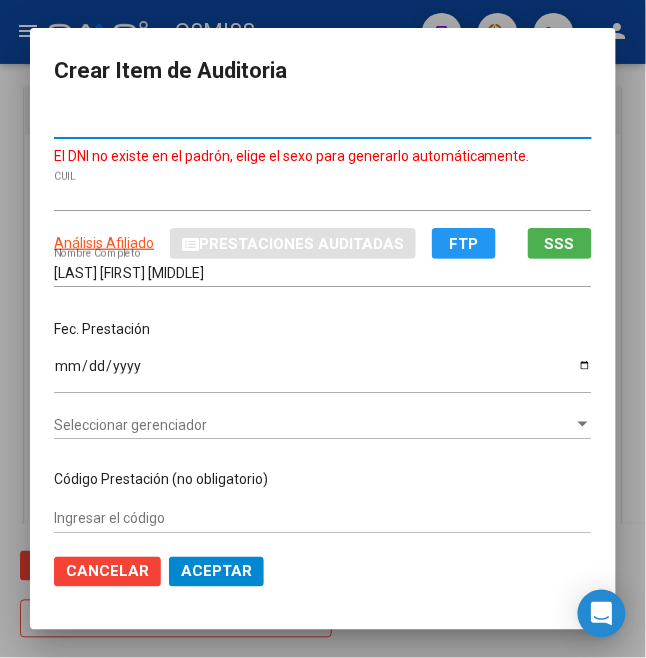 drag, startPoint x: 146, startPoint y: 117, endPoint x: 8, endPoint y: 121, distance: 138.05795 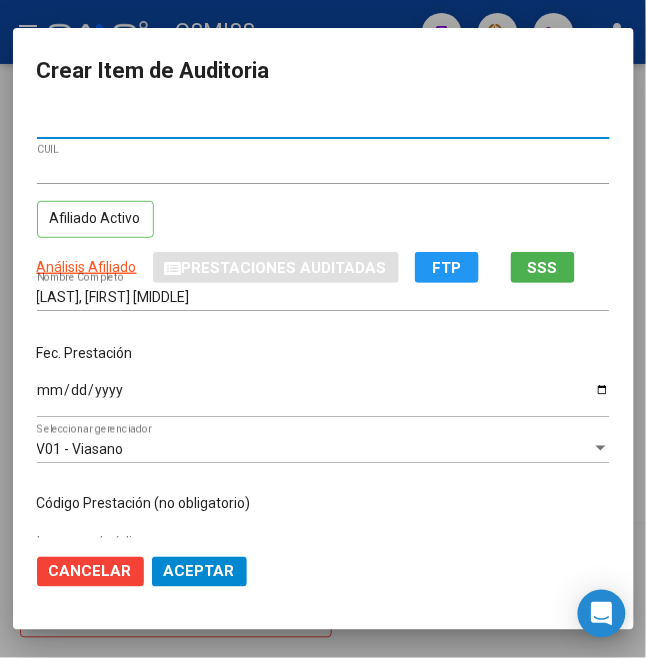 click on "Ingresar la fecha" at bounding box center [323, 398] 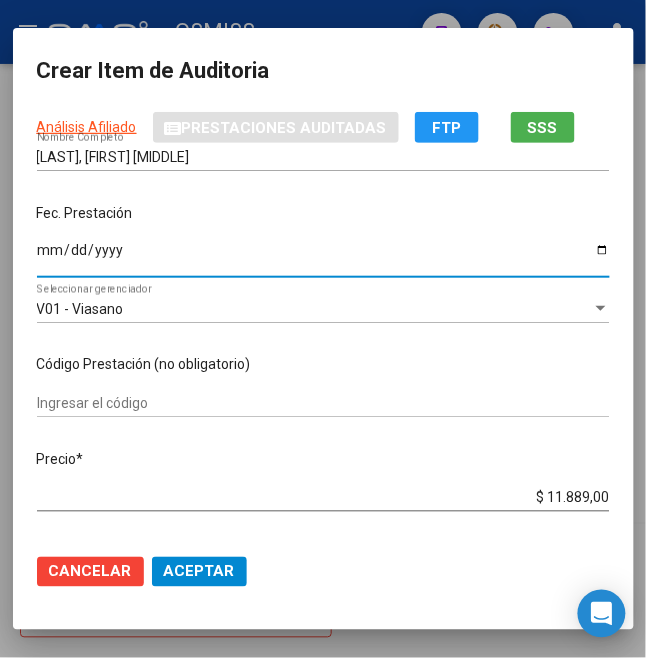 scroll, scrollTop: 0, scrollLeft: 0, axis: both 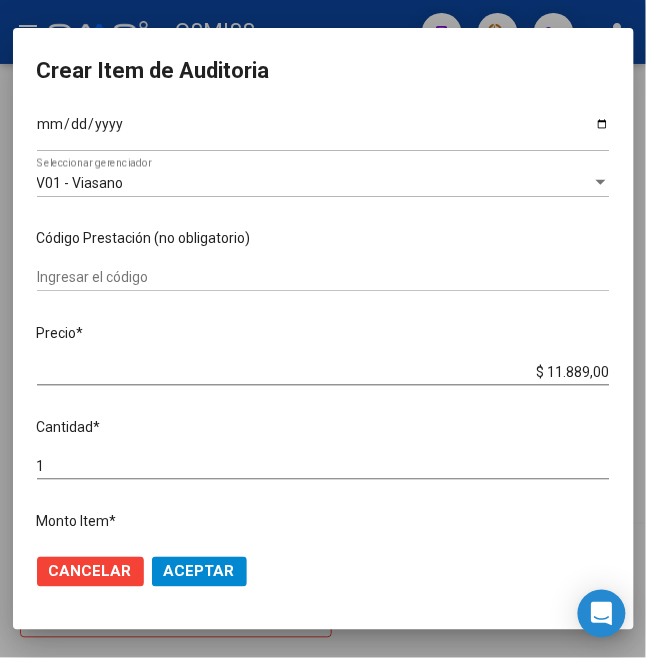 click on "Aceptar" 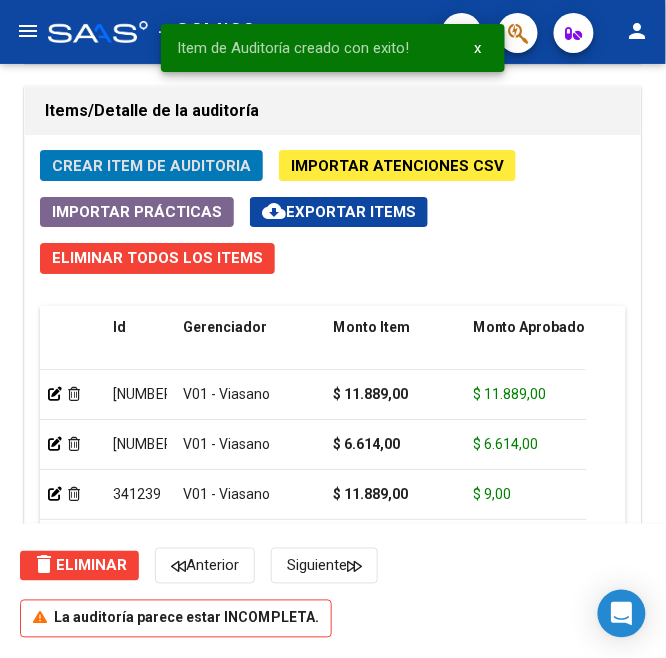 click on "Crear Item de Auditoria" 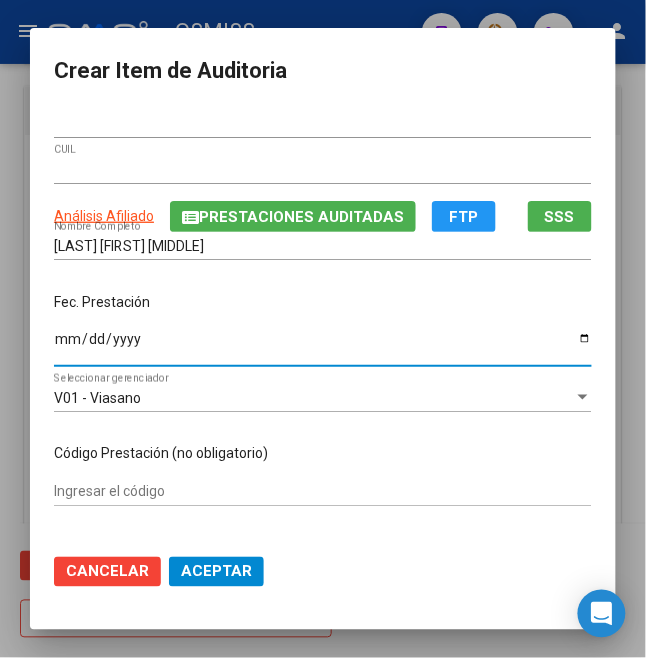 click on "Ingresar la fecha" at bounding box center (323, 346) 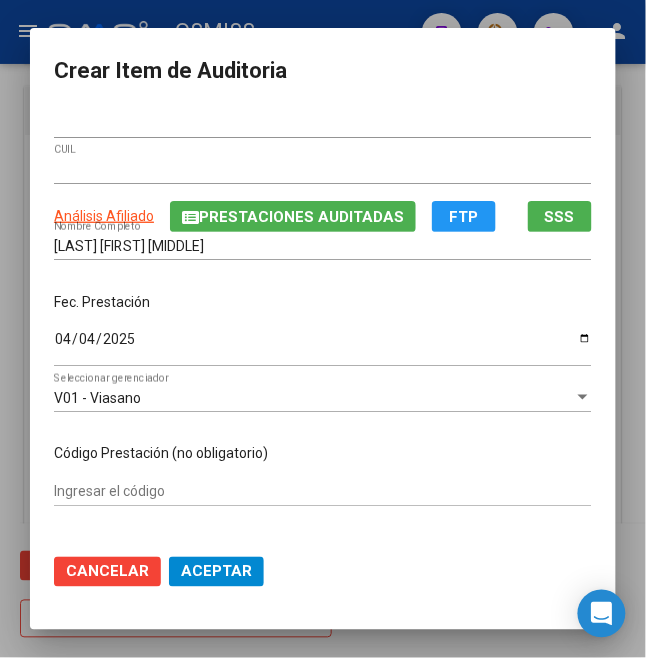 scroll, scrollTop: 133, scrollLeft: 0, axis: vertical 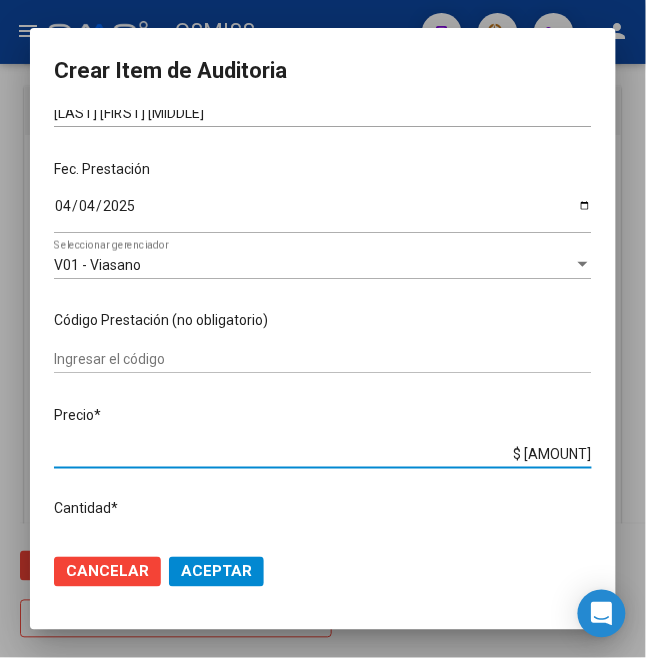 drag, startPoint x: 513, startPoint y: 456, endPoint x: 609, endPoint y: 454, distance: 96.02083 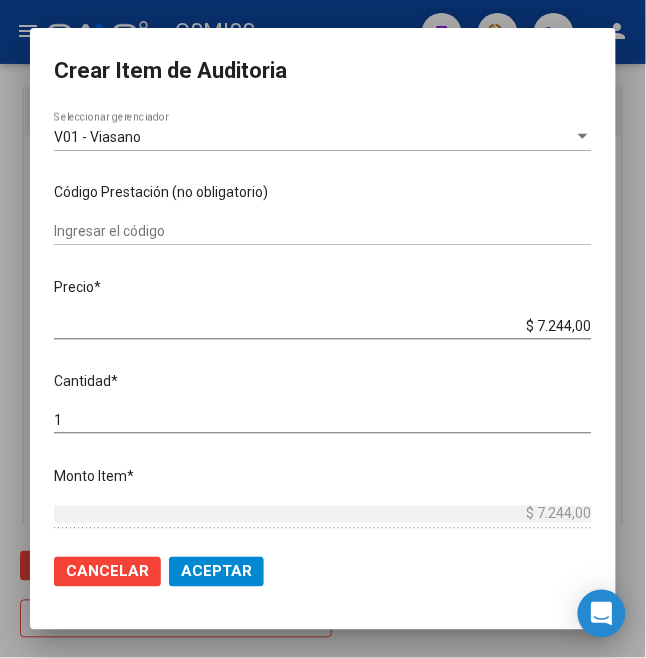 scroll, scrollTop: 266, scrollLeft: 0, axis: vertical 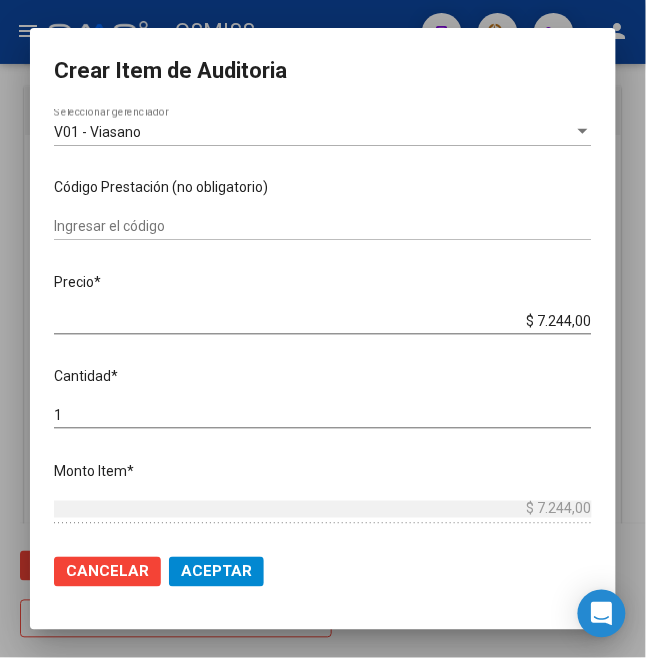 click on "Aceptar" 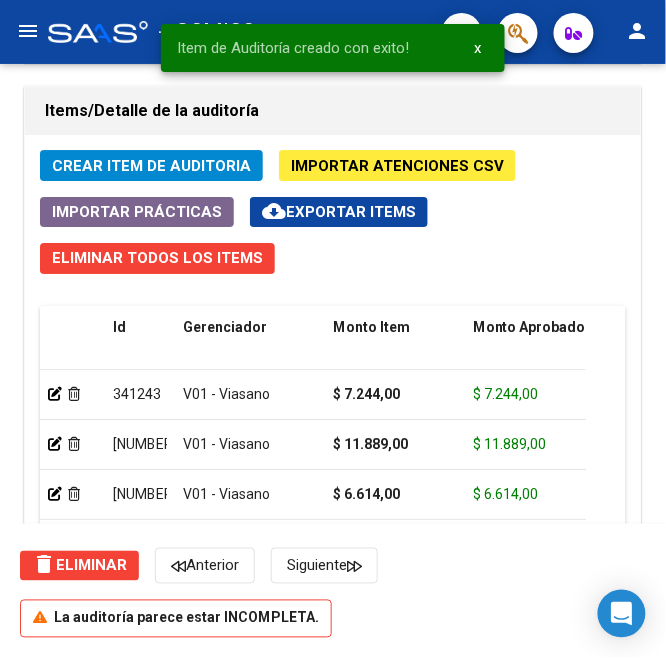 click on "Crear Item de Auditoria Importar Atenciones CSV  Importar Prácticas
cloud_download  Exportar Items   Eliminar Todos los Items  Id Gerenciador Monto Item Monto Aprobado Debitado Tot. Débito Médico Débito Afiliatorio Comentario Comentario Gerenciador Descripción Afiliado Estado CUIL Documento Nombre Completo Fec. Prestación Atencion Tipo Nomenclador Código Nomenclador Nombre Usuario Creado Area Creado Area Modificado     [NUMBER]  V01 - Viasano $ 7.244,00 $ 7.244,00 $ 0,00 $ 0,00 $ 0,00         [NUMBER]  [NUMBER]   [LAST], [FIRST] [MIDDLE]                  [DATE]  Veronica Pozzi   [DATE]      [NUMBER]  V01 - Viasano $ 11.889,00 $ 11.889,00 $ 0,00 $ 0,00 $ 0,00         [NUMBER]  [NUMBER]   [LAST], [FIRST] [MIDDLE]           [DATE]  Veronica Pozzi   [DATE]      [NUMBER]  V01 - Viasano $ 6.614,00 $ 6.614,00 $ 0,00 $ 0,00 $ 0,00         [NUMBER]  [NUMBER]   [LAST], [FIRST] [MIDDLE]                  [DATE]  Veronica Pozzi   [DATE]      [NUMBER]  V01 - Viasano $ 11.889,00" 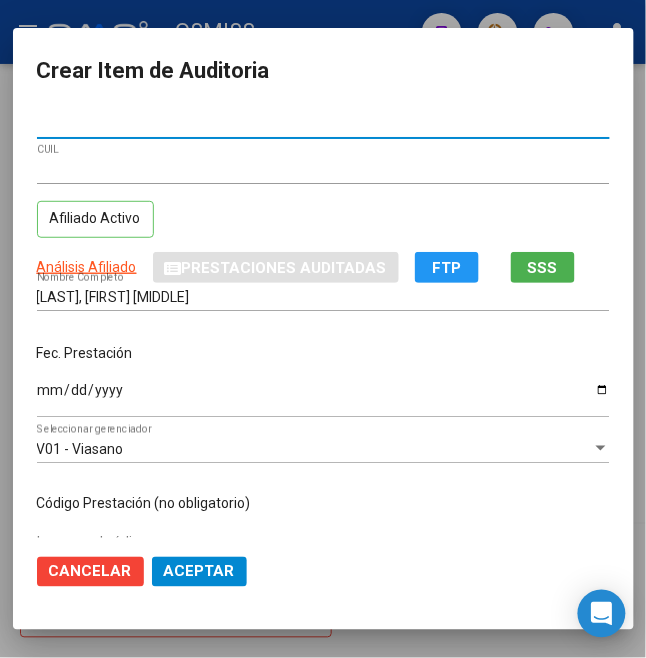 click on "Ingresar la fecha" at bounding box center [323, 397] 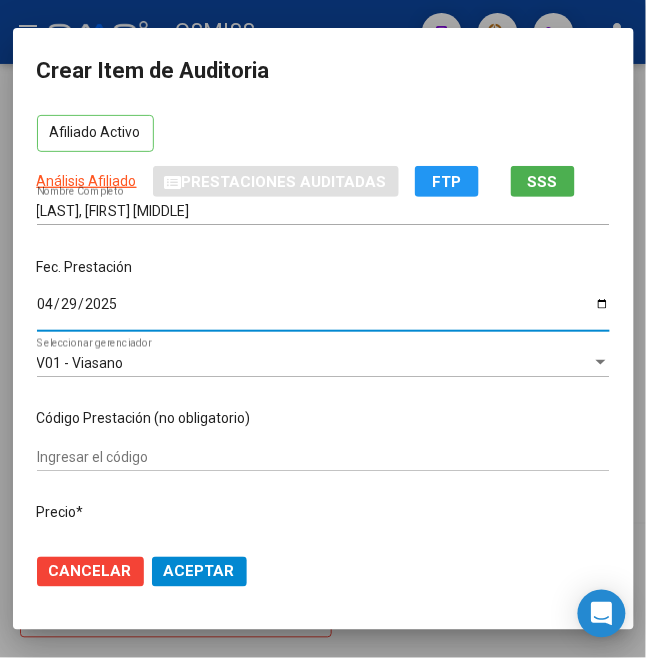 scroll, scrollTop: 133, scrollLeft: 0, axis: vertical 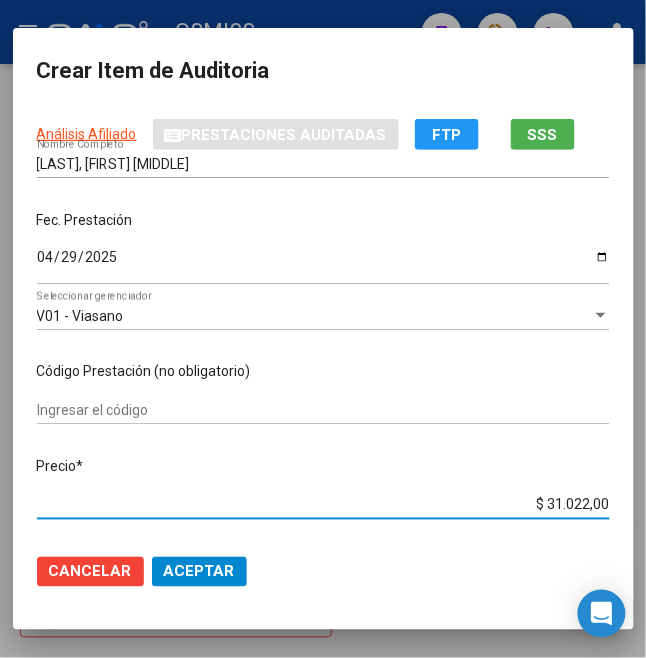 drag, startPoint x: 537, startPoint y: 509, endPoint x: 625, endPoint y: 497, distance: 88.814415 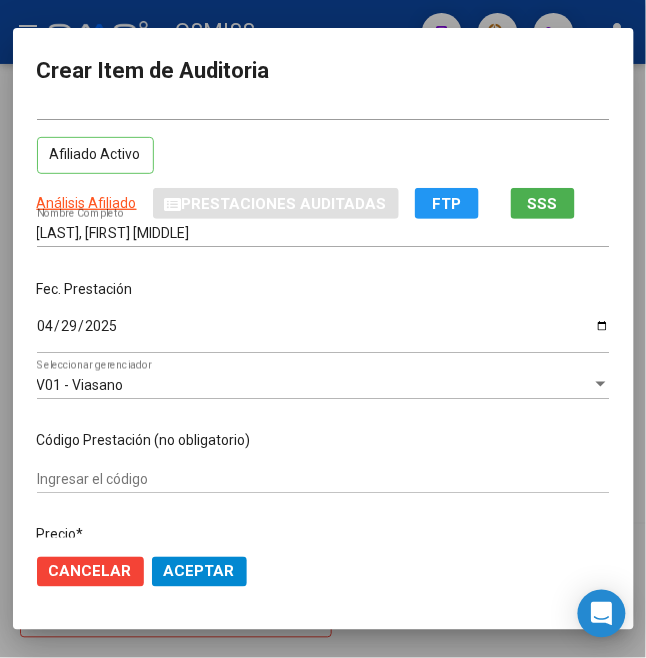 scroll, scrollTop: 0, scrollLeft: 0, axis: both 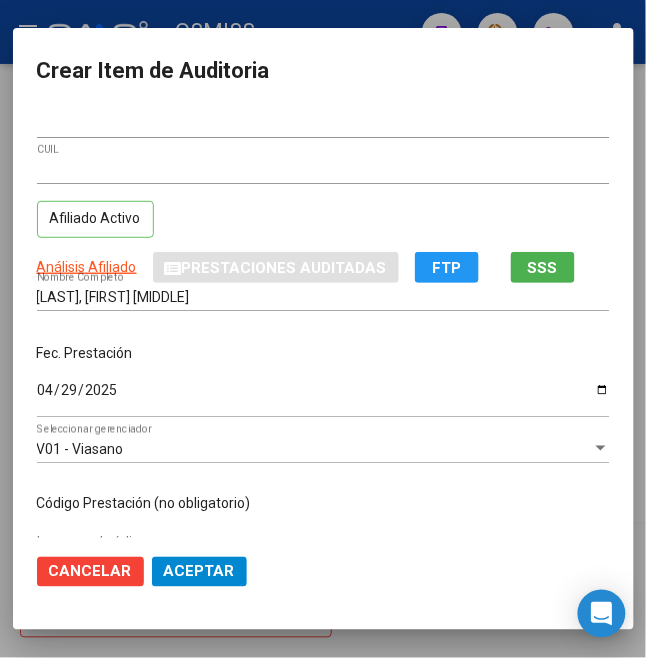 click on "Fec. Prestación" at bounding box center [323, 353] 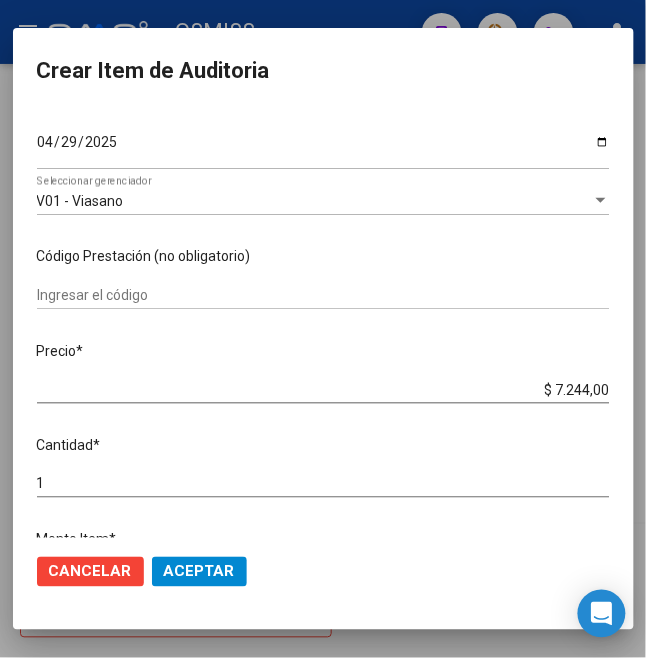scroll, scrollTop: 266, scrollLeft: 0, axis: vertical 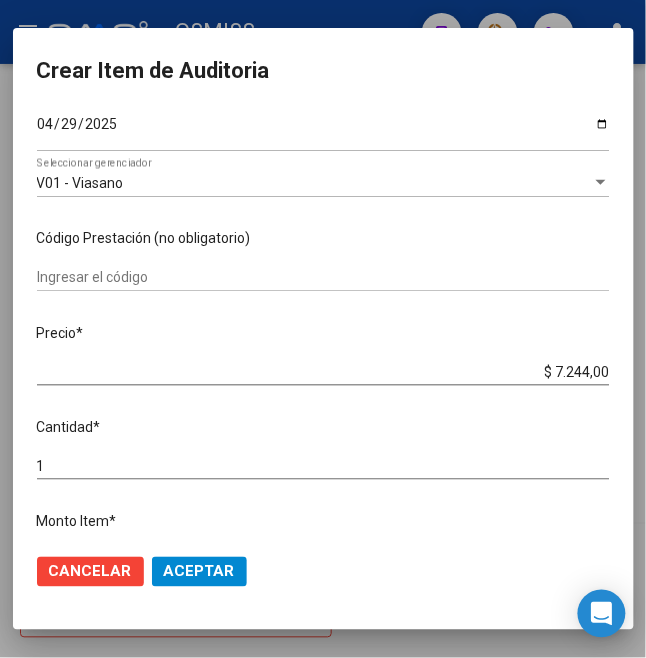 click on "Aceptar" 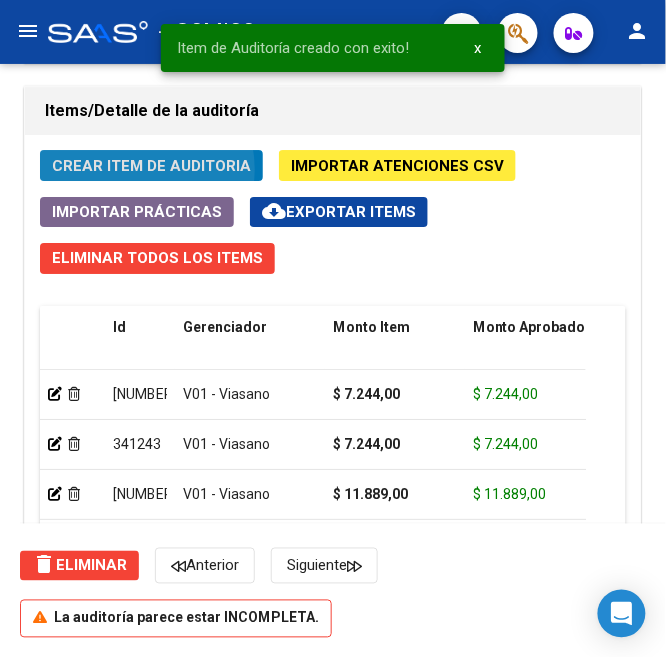 click on "Crear Item de Auditoria" 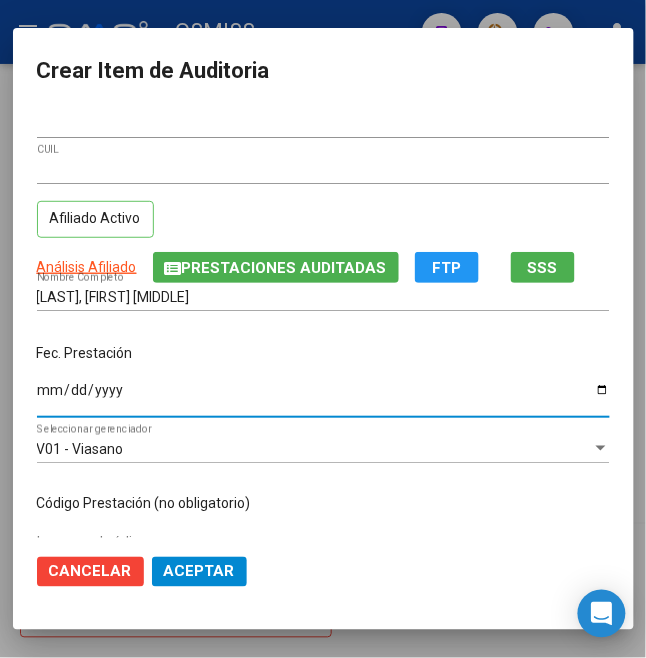 click on "Ingresar la fecha" at bounding box center (323, 397) 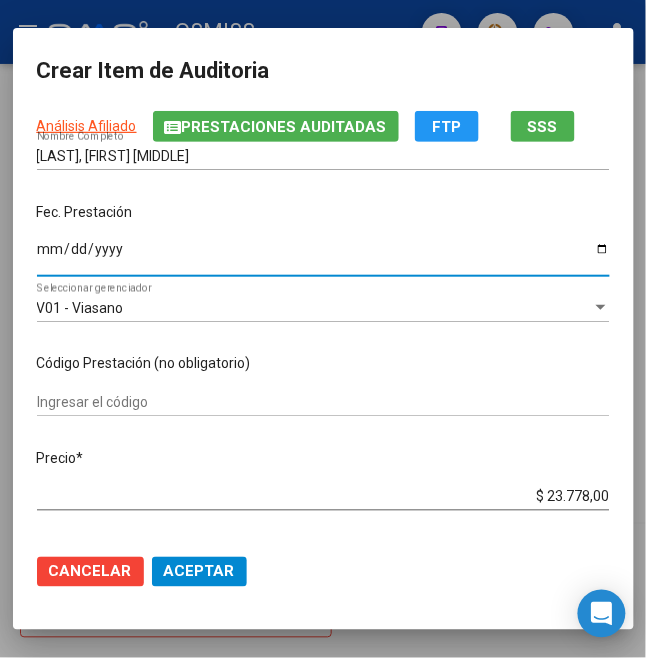 scroll, scrollTop: 266, scrollLeft: 0, axis: vertical 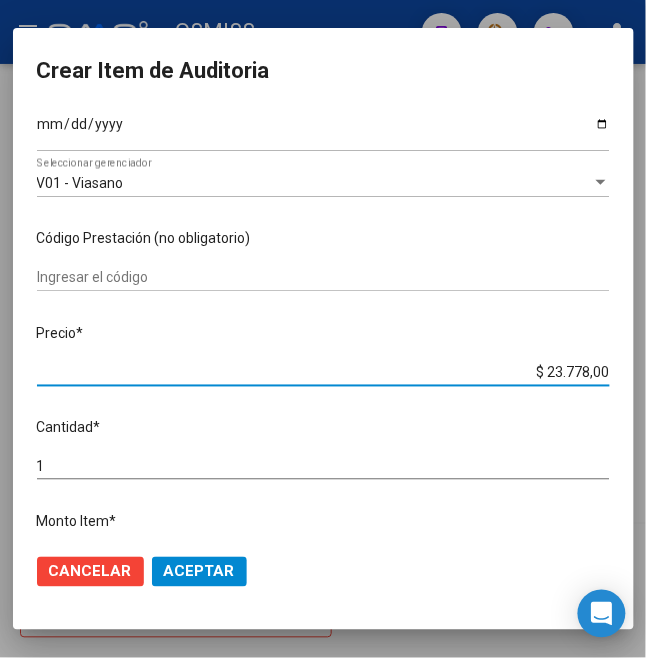 drag, startPoint x: 534, startPoint y: 373, endPoint x: 673, endPoint y: 350, distance: 140.89003 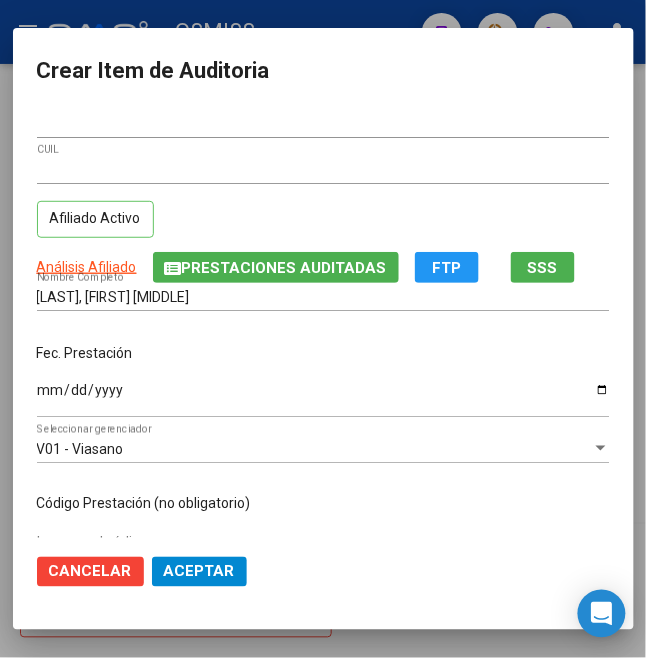 scroll, scrollTop: 133, scrollLeft: 0, axis: vertical 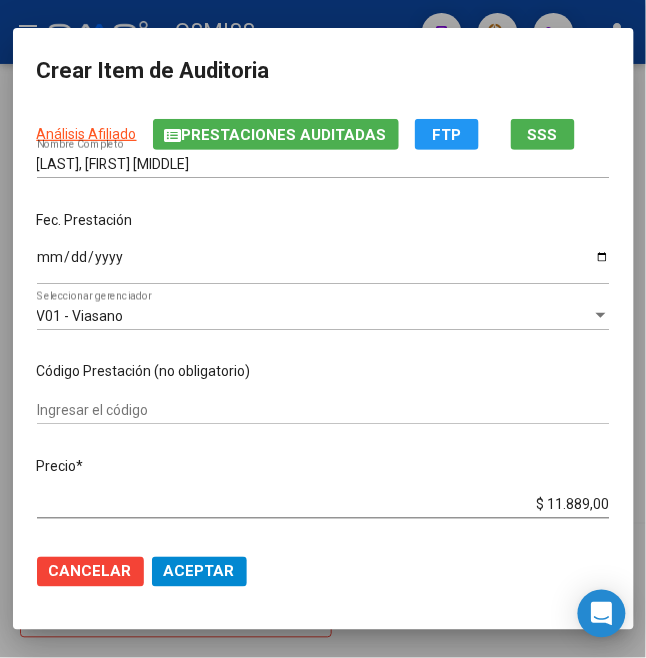 click on "Aceptar" 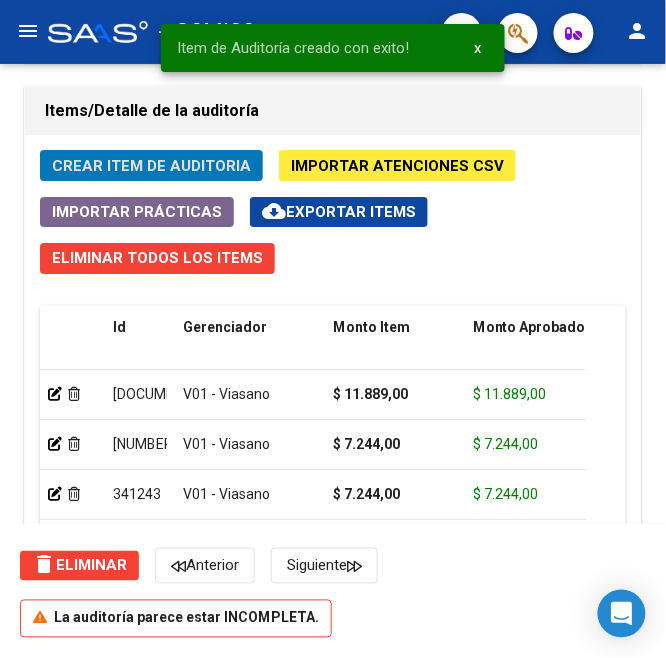 click on "Crear Item de Auditoria" 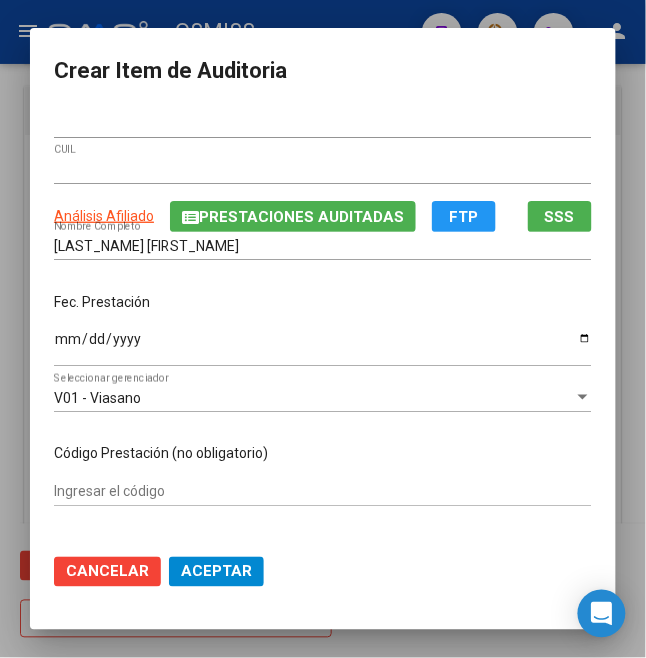 click on "Ingresar la fecha" at bounding box center [323, 346] 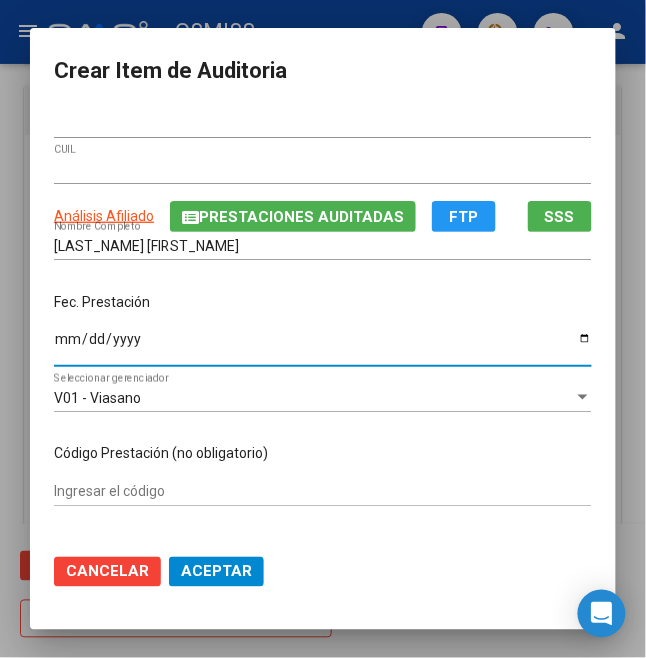 scroll, scrollTop: 133, scrollLeft: 0, axis: vertical 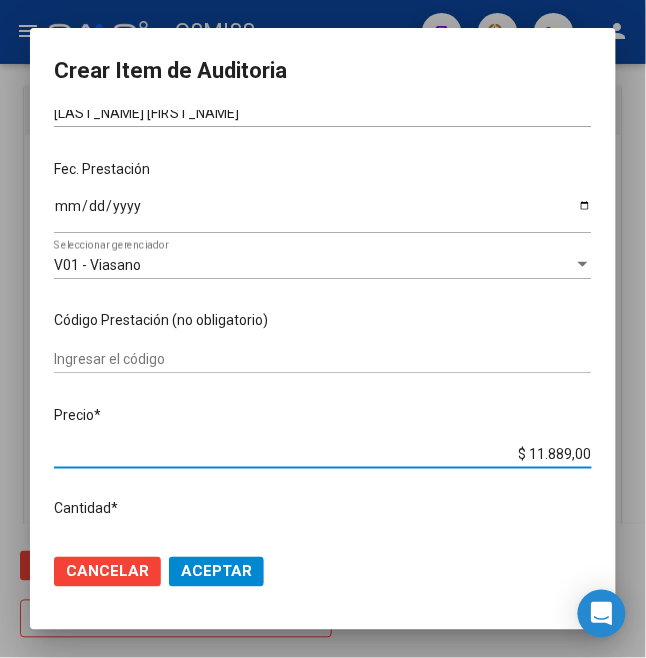 drag, startPoint x: 516, startPoint y: 452, endPoint x: 640, endPoint y: 441, distance: 124.486946 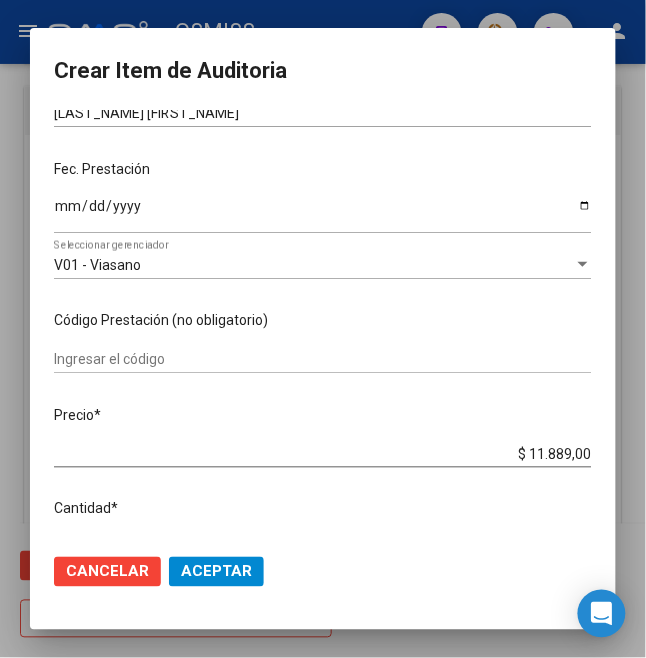 click on "Código Prestación (no obligatorio)" at bounding box center [323, 320] 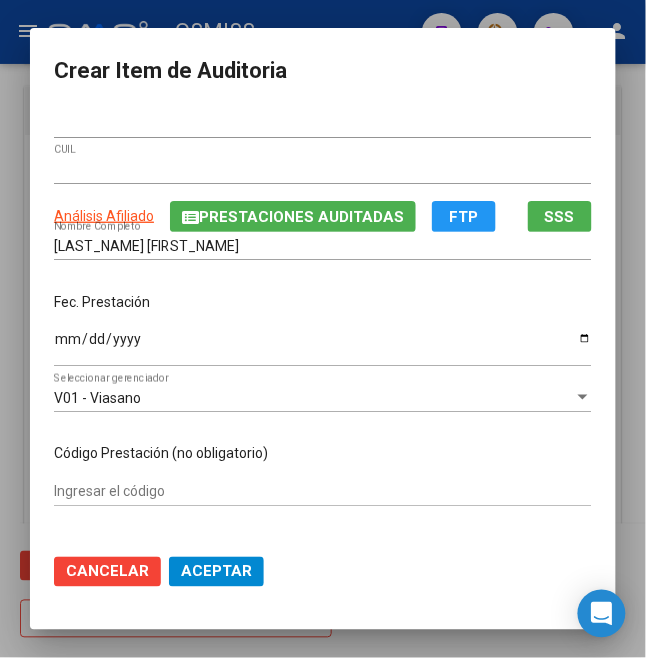 click on "Fec. Prestación" at bounding box center (323, 302) 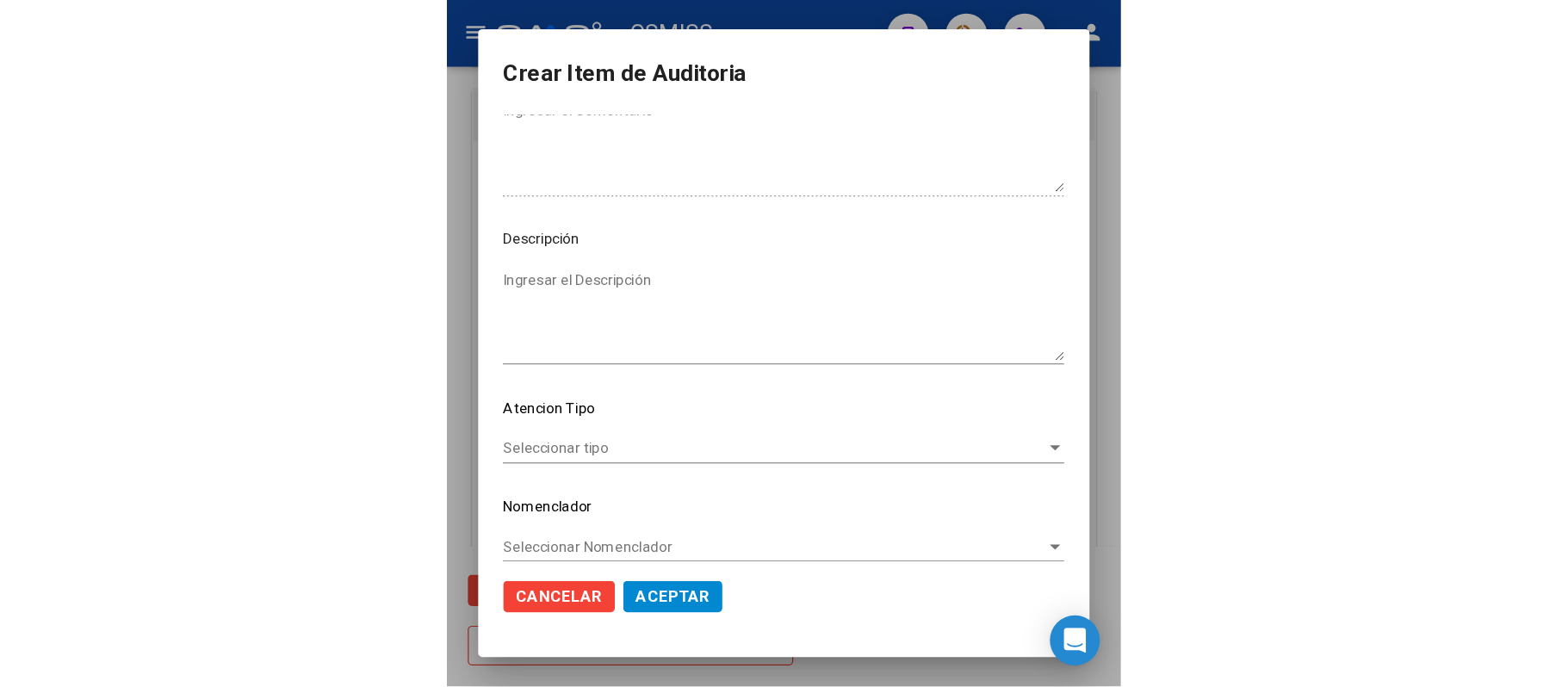 scroll, scrollTop: 1055, scrollLeft: 0, axis: vertical 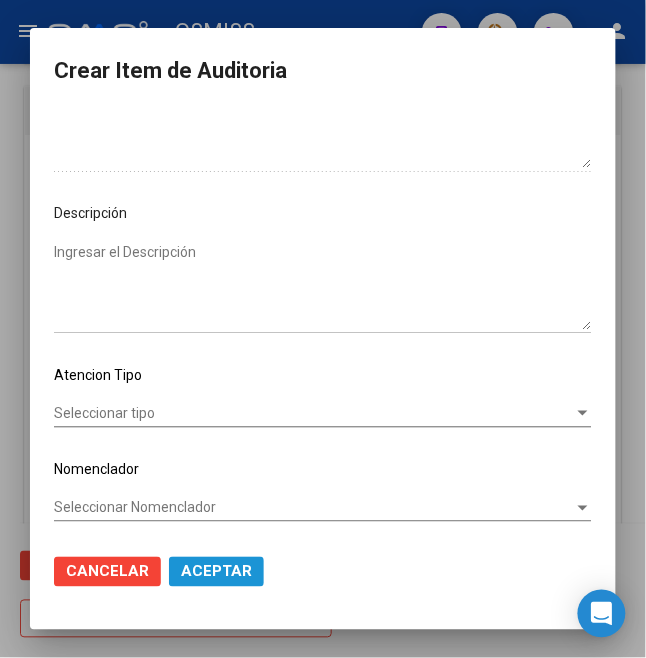 click on "Aceptar" 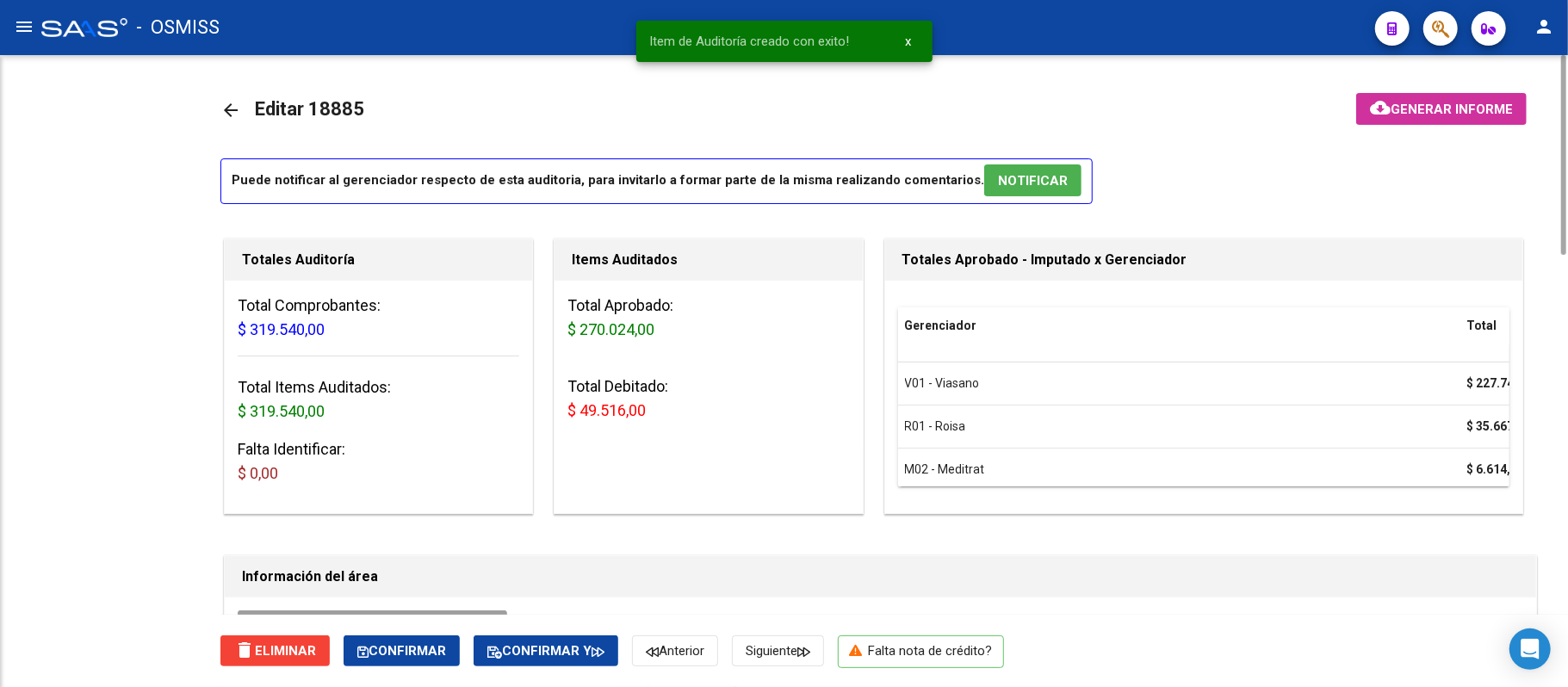 scroll, scrollTop: 0, scrollLeft: 0, axis: both 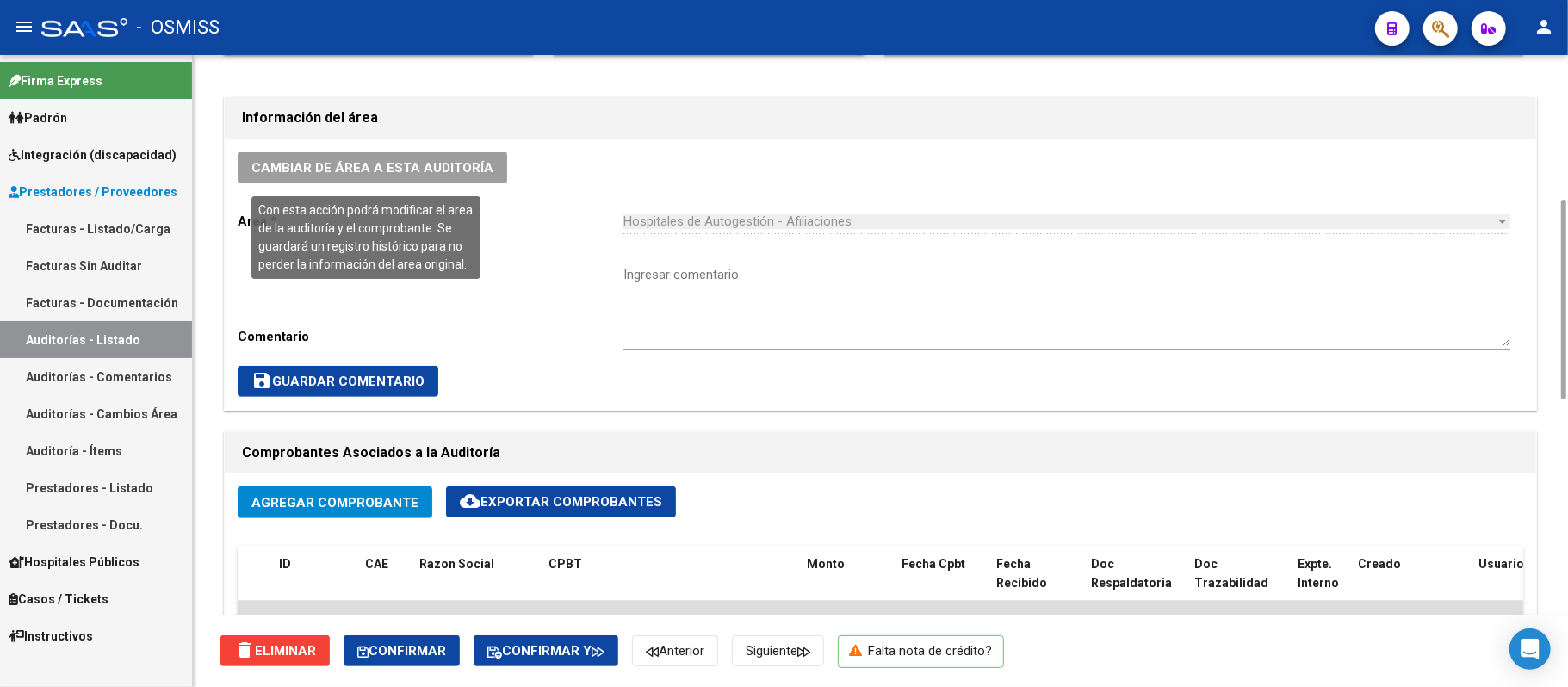 click on "Cambiar de área a esta auditoría" 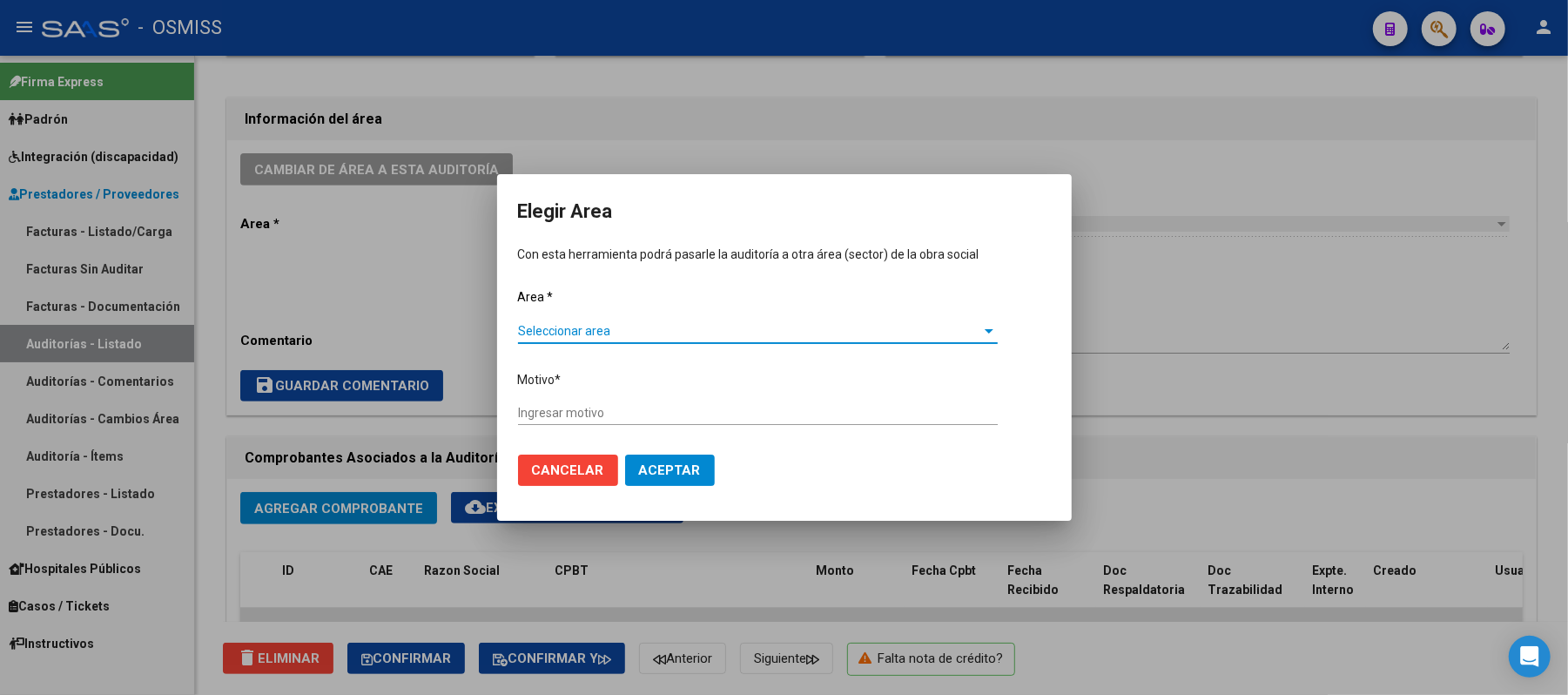 click on "Seleccionar area" at bounding box center (750, 331) 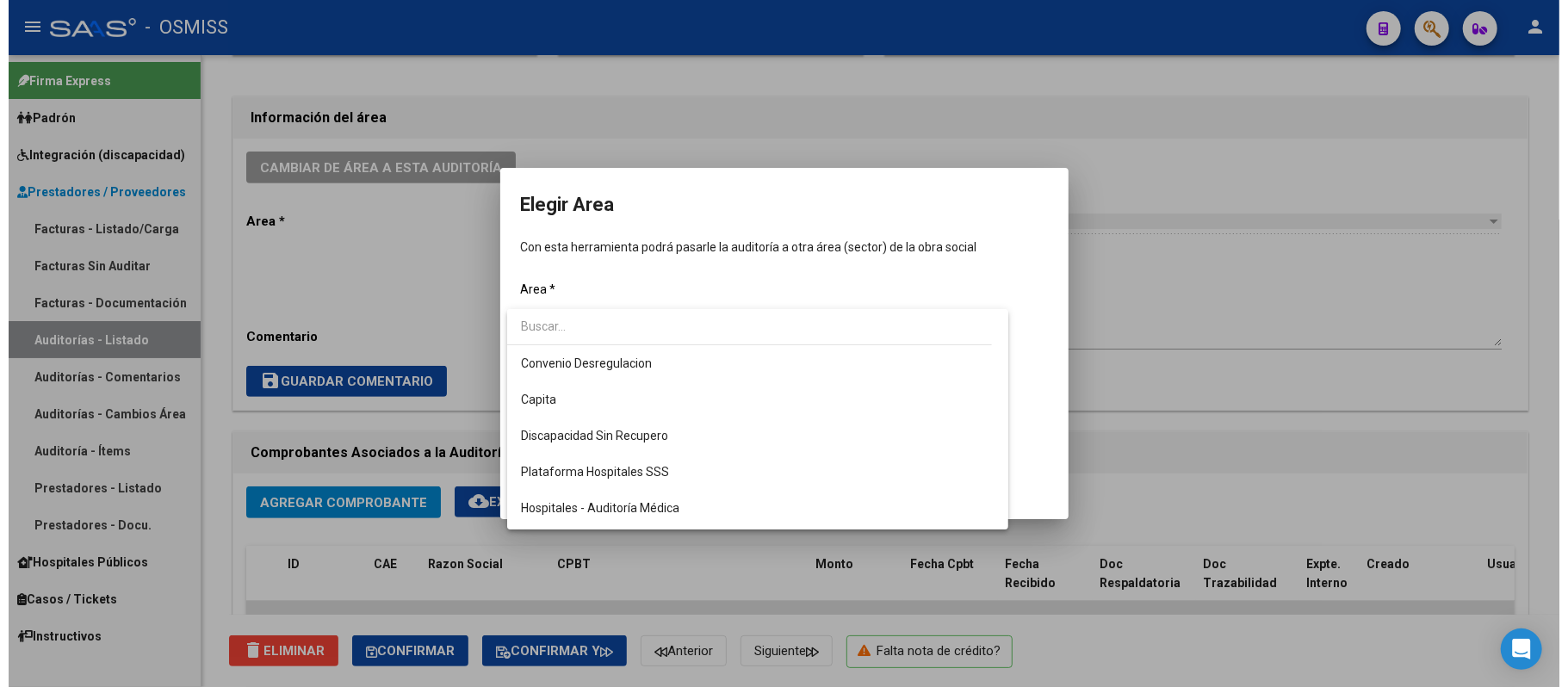scroll, scrollTop: 229, scrollLeft: 0, axis: vertical 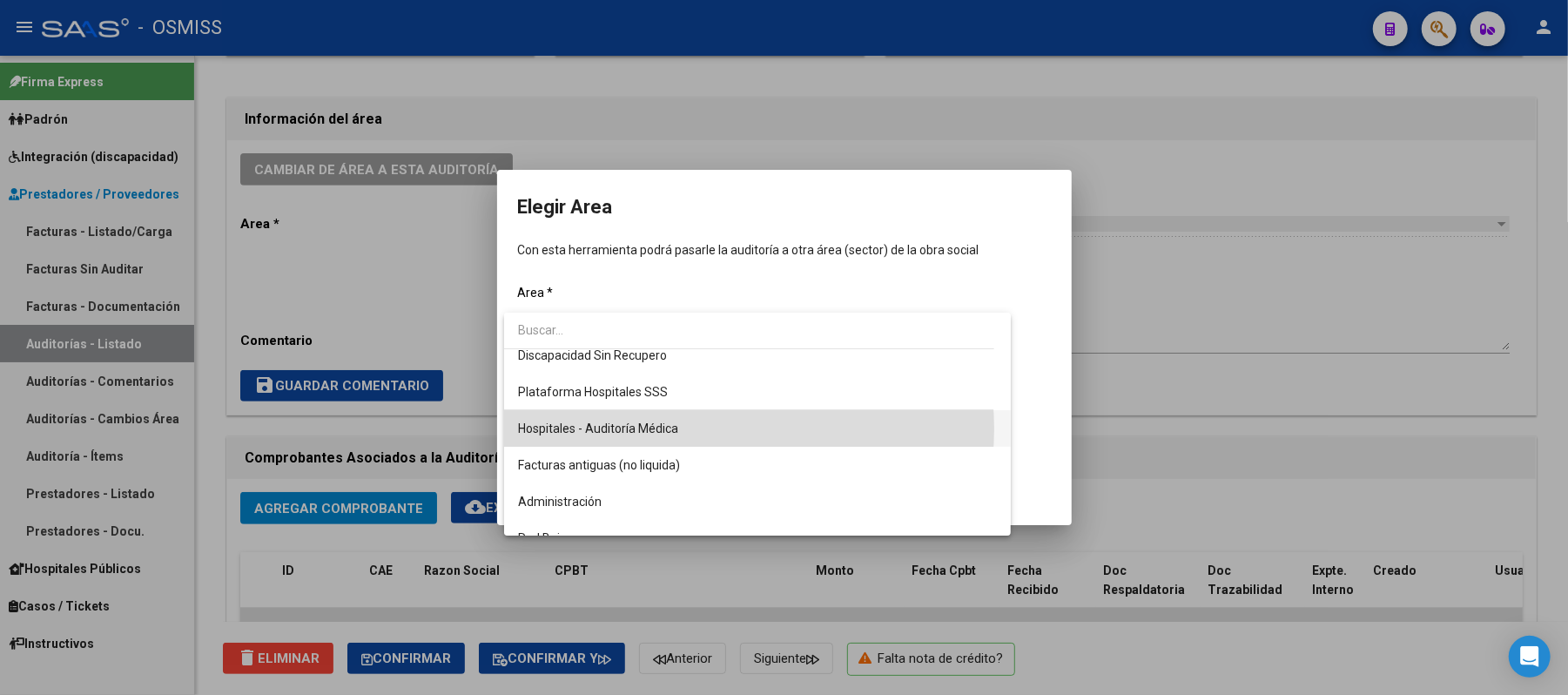 click on "Hospitales - Auditoría Médica" at bounding box center (757, 428) 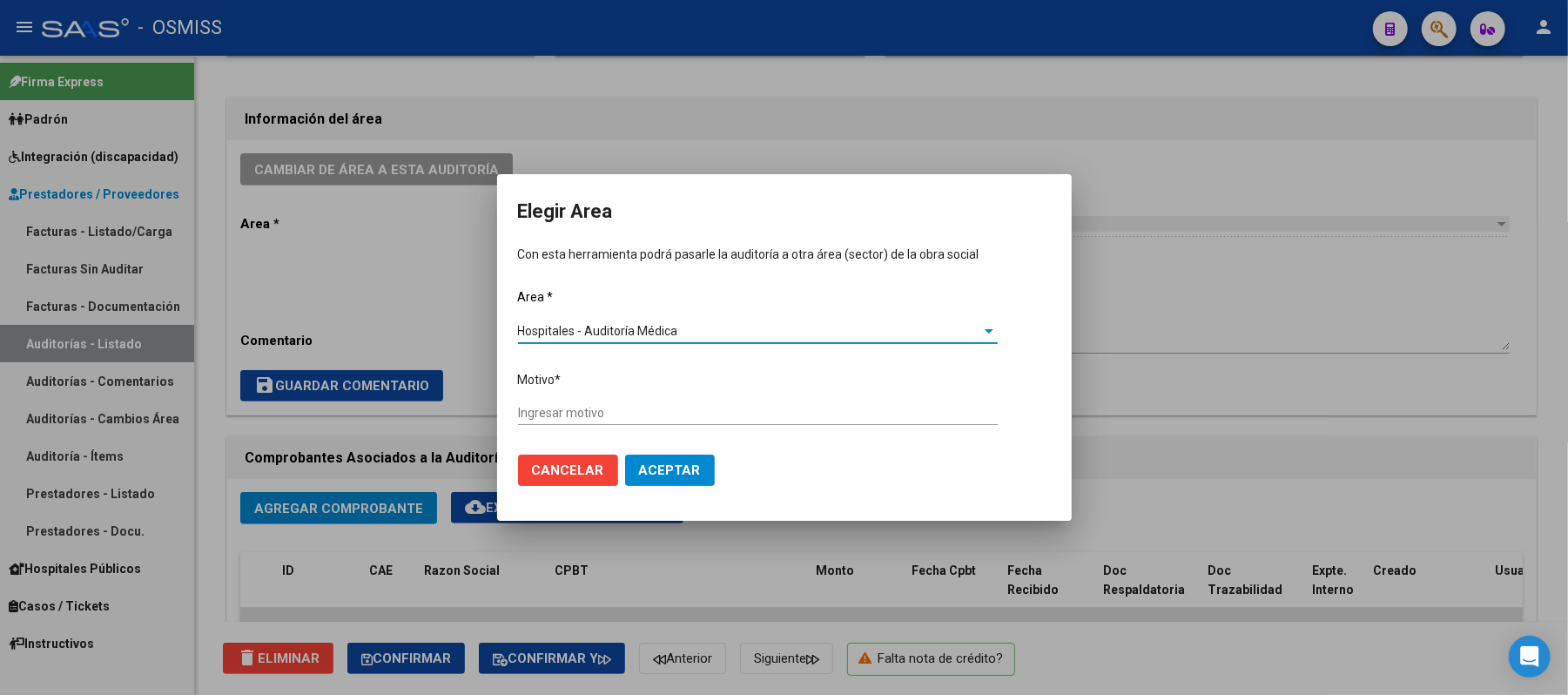 click on "Ingresar motivo" at bounding box center [757, 413] 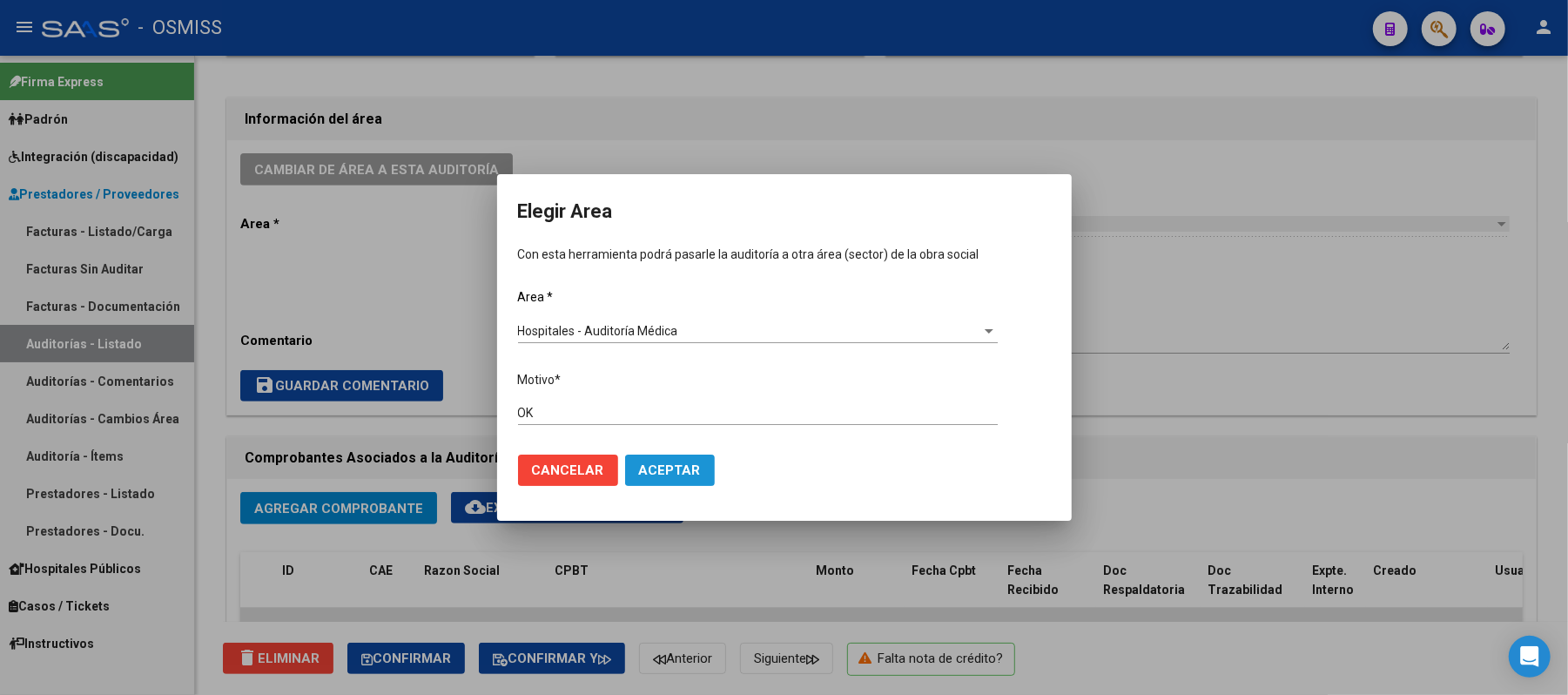 click on "Aceptar" at bounding box center (670, 470) 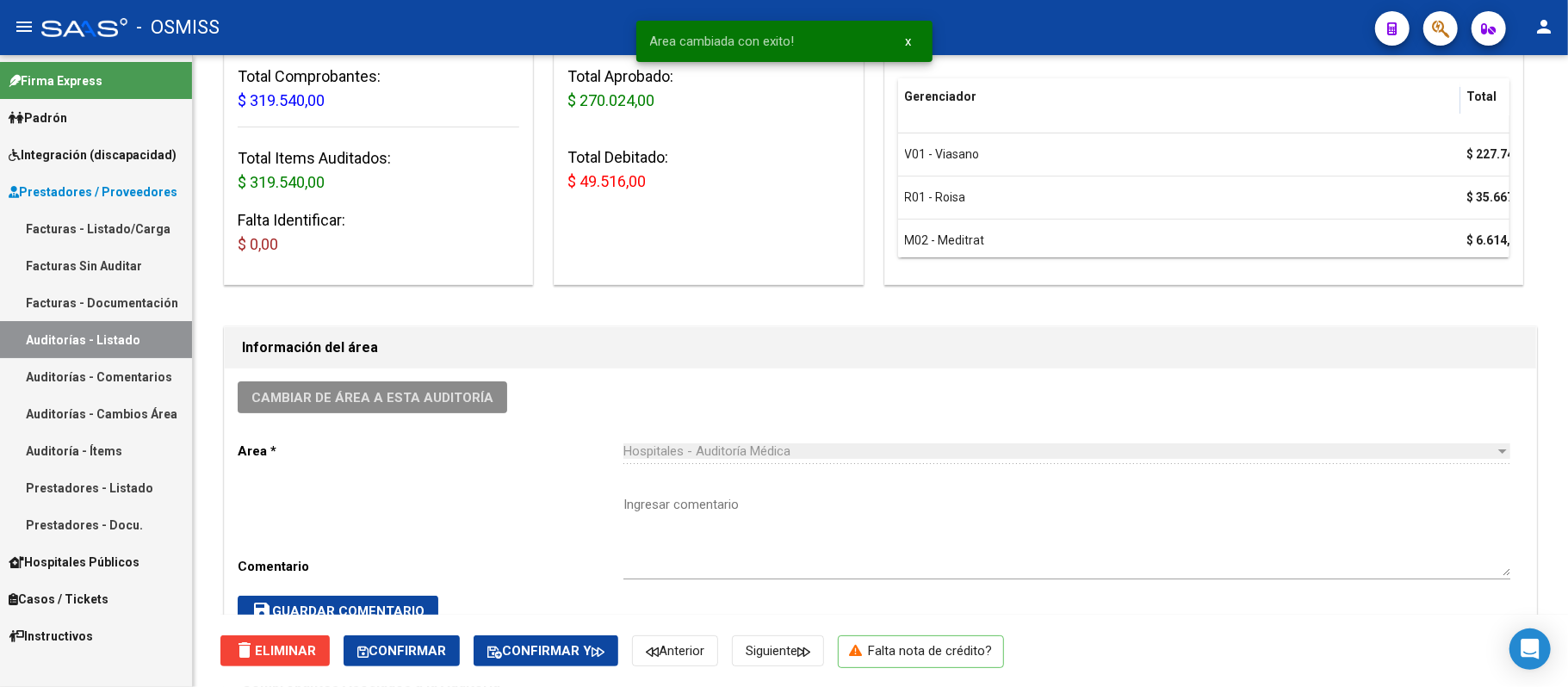 scroll, scrollTop: 0, scrollLeft: 0, axis: both 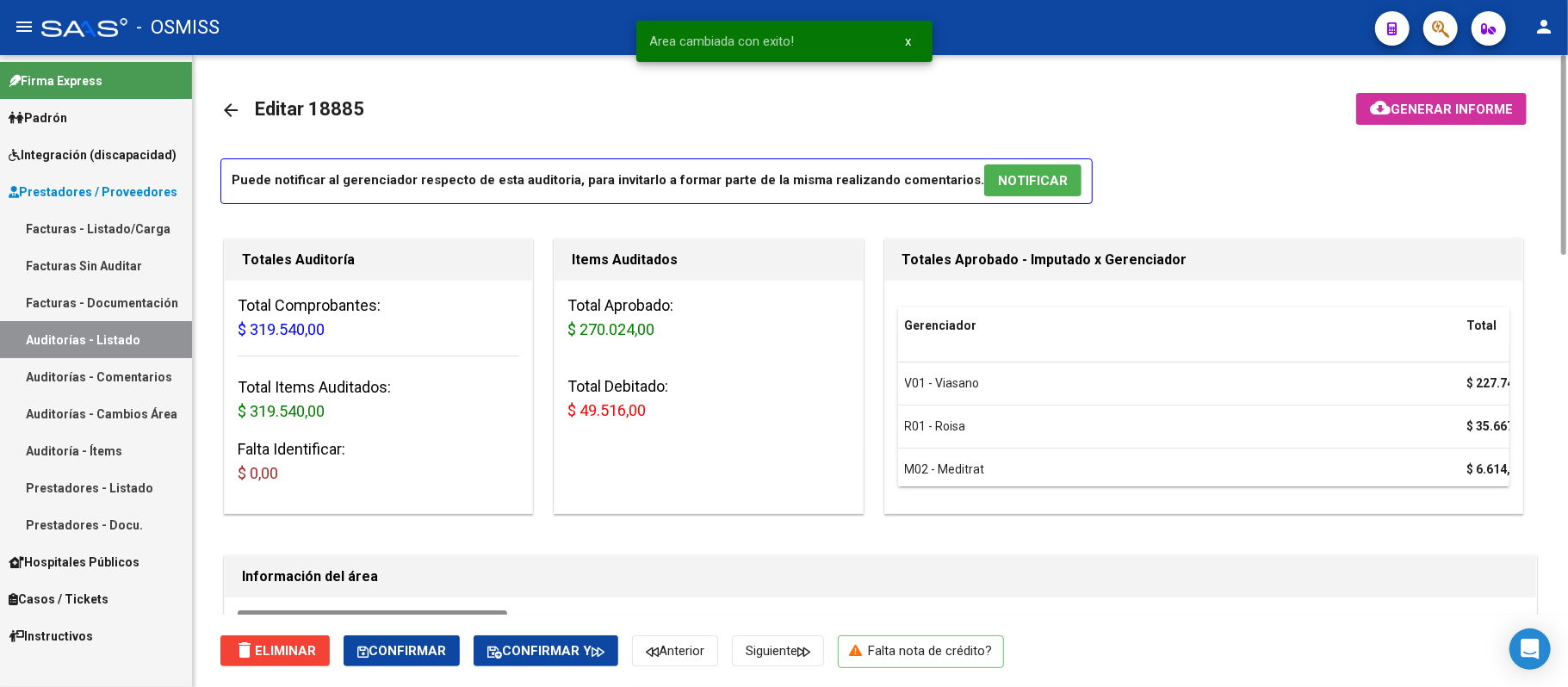 click on "Generar informe" 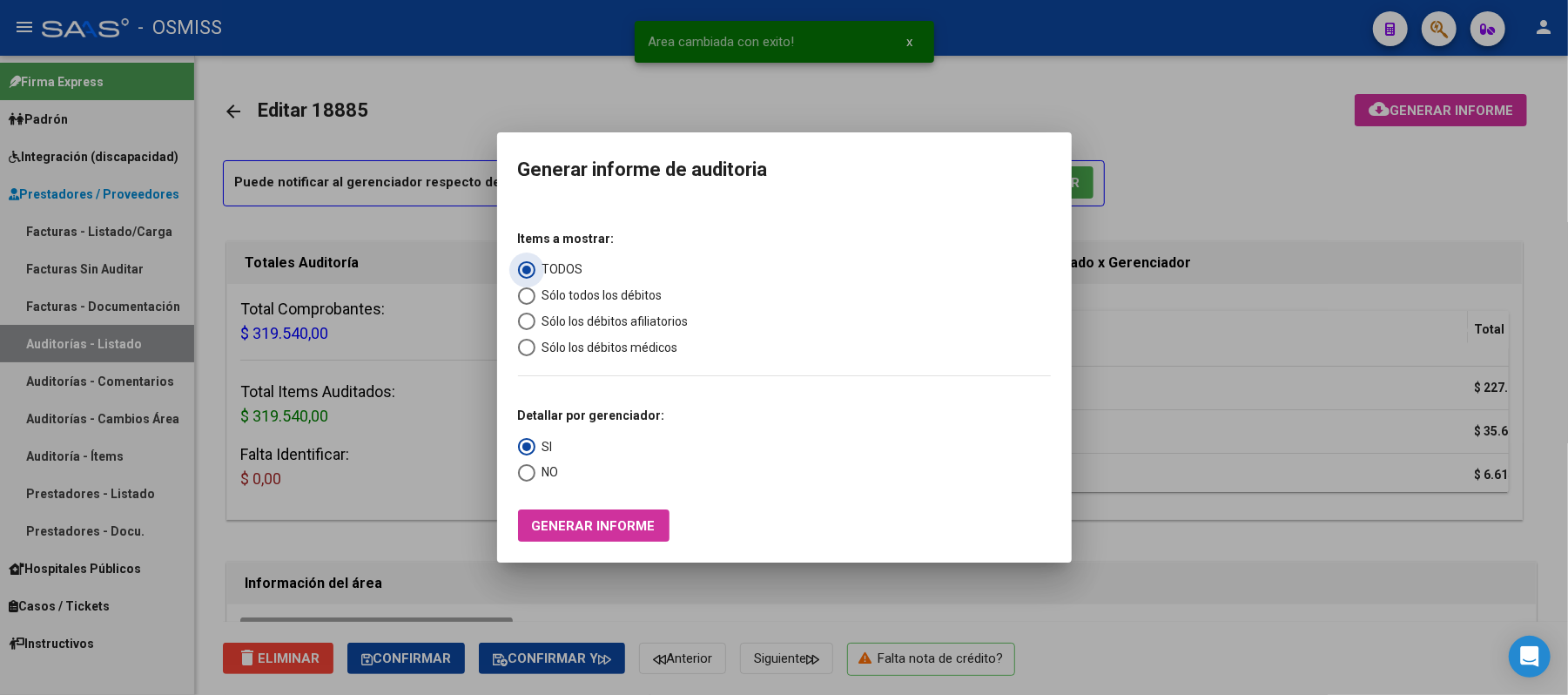 click on "Sólo los débitos afiliatorios" at bounding box center [612, 321] 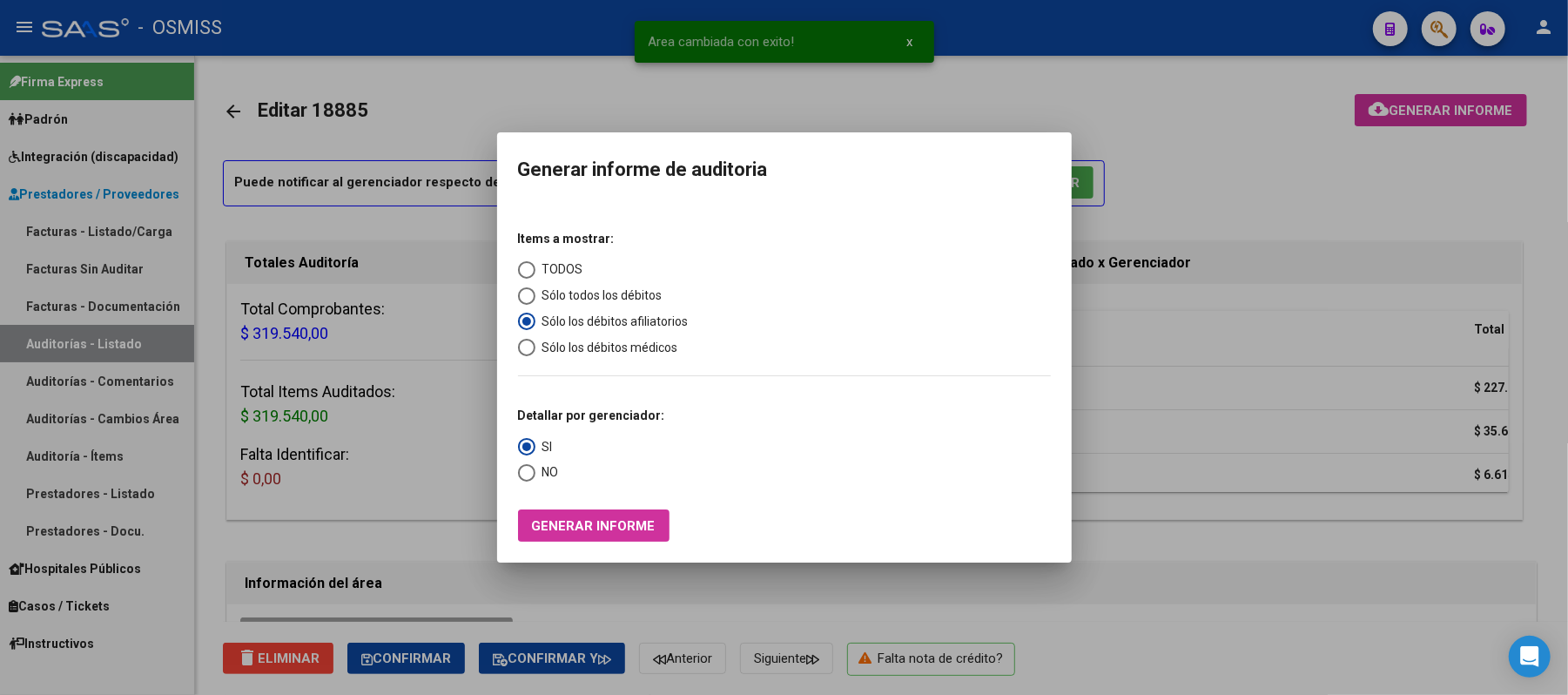 click on "NO" at bounding box center (547, 472) 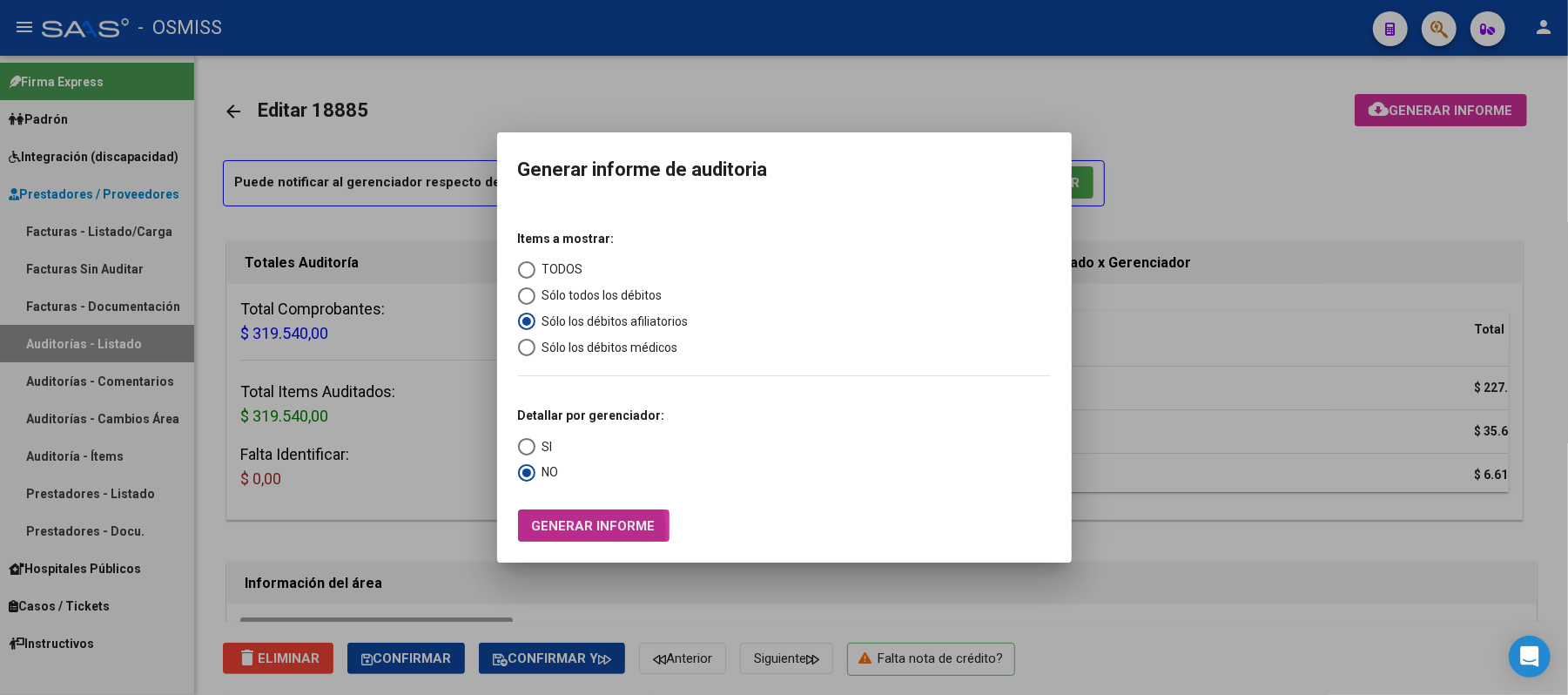 click on "Generar informe" at bounding box center (594, 526) 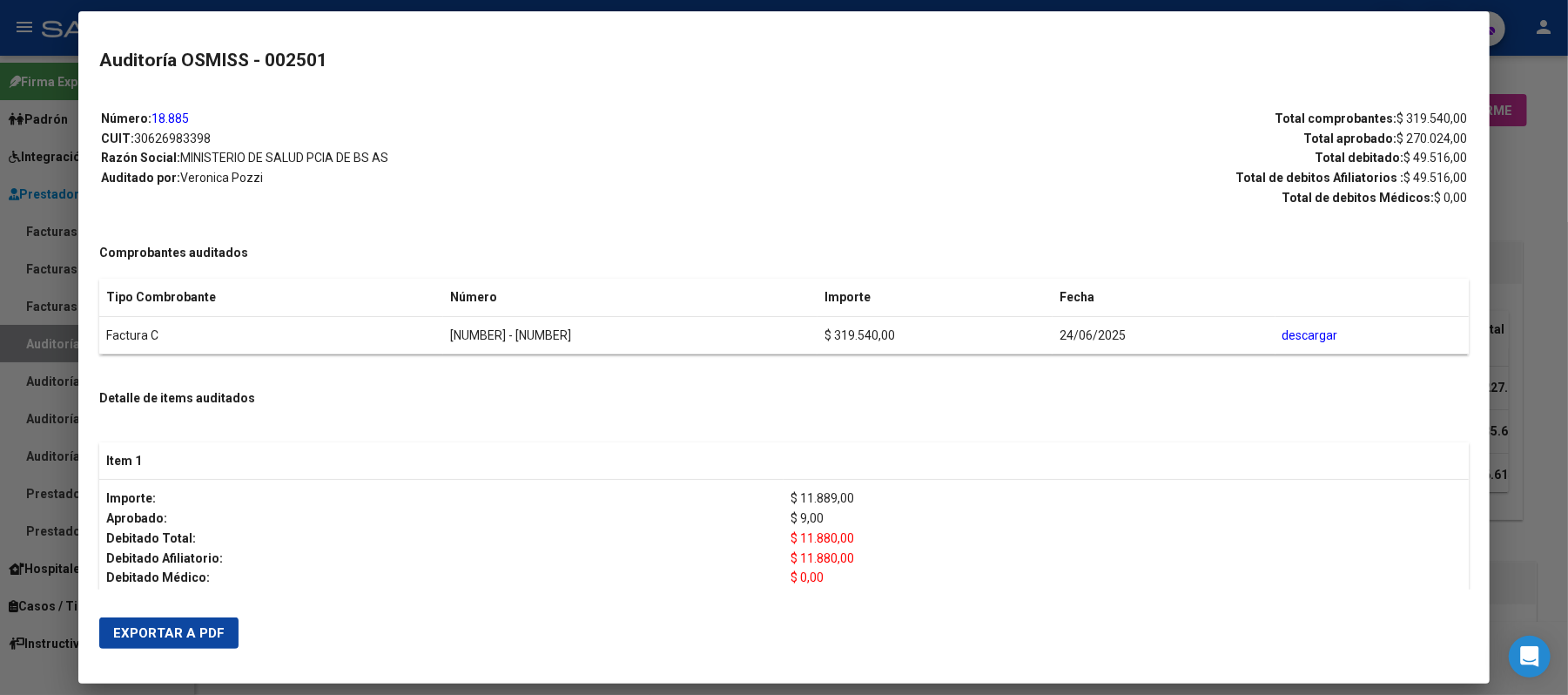 drag, startPoint x: 542, startPoint y: 336, endPoint x: 456, endPoint y: 340, distance: 86.093 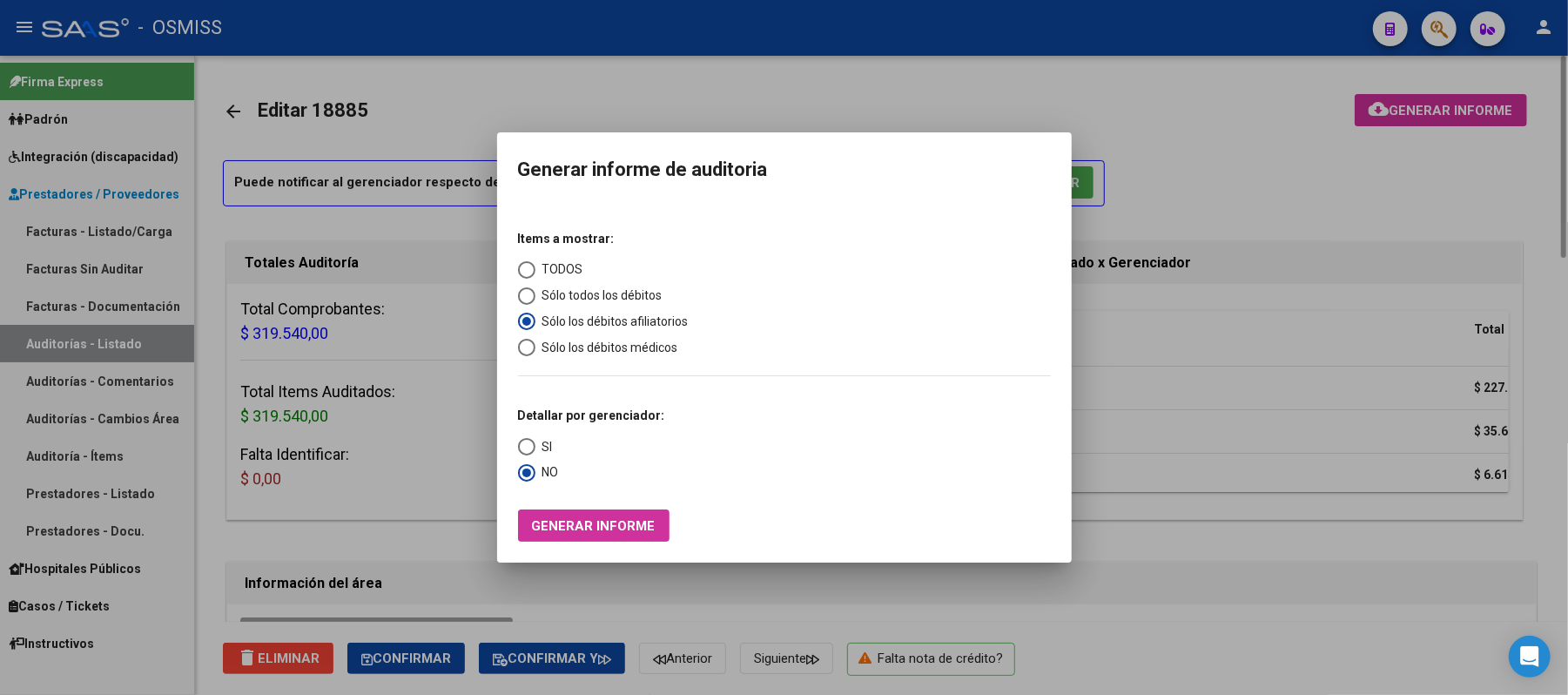click at bounding box center (784, 348) 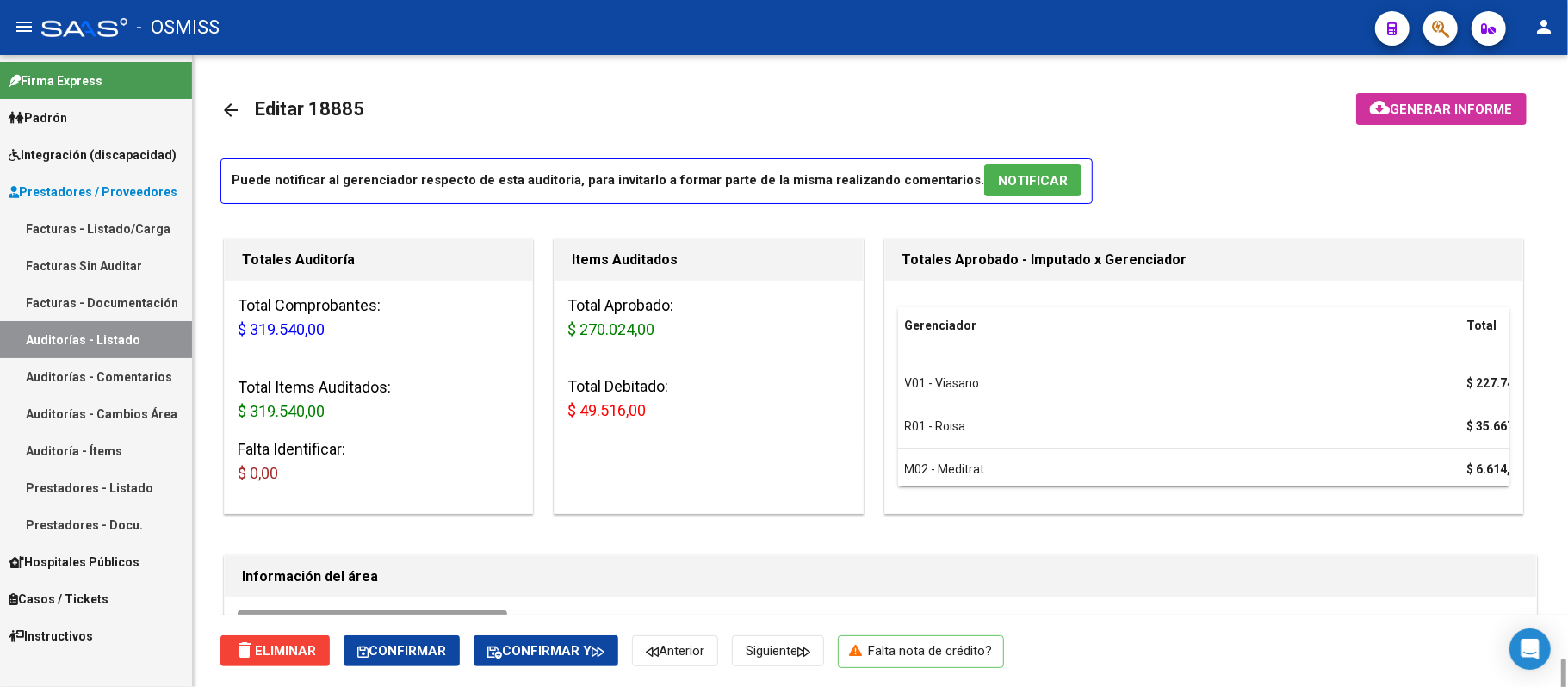 scroll, scrollTop: 459, scrollLeft: 0, axis: vertical 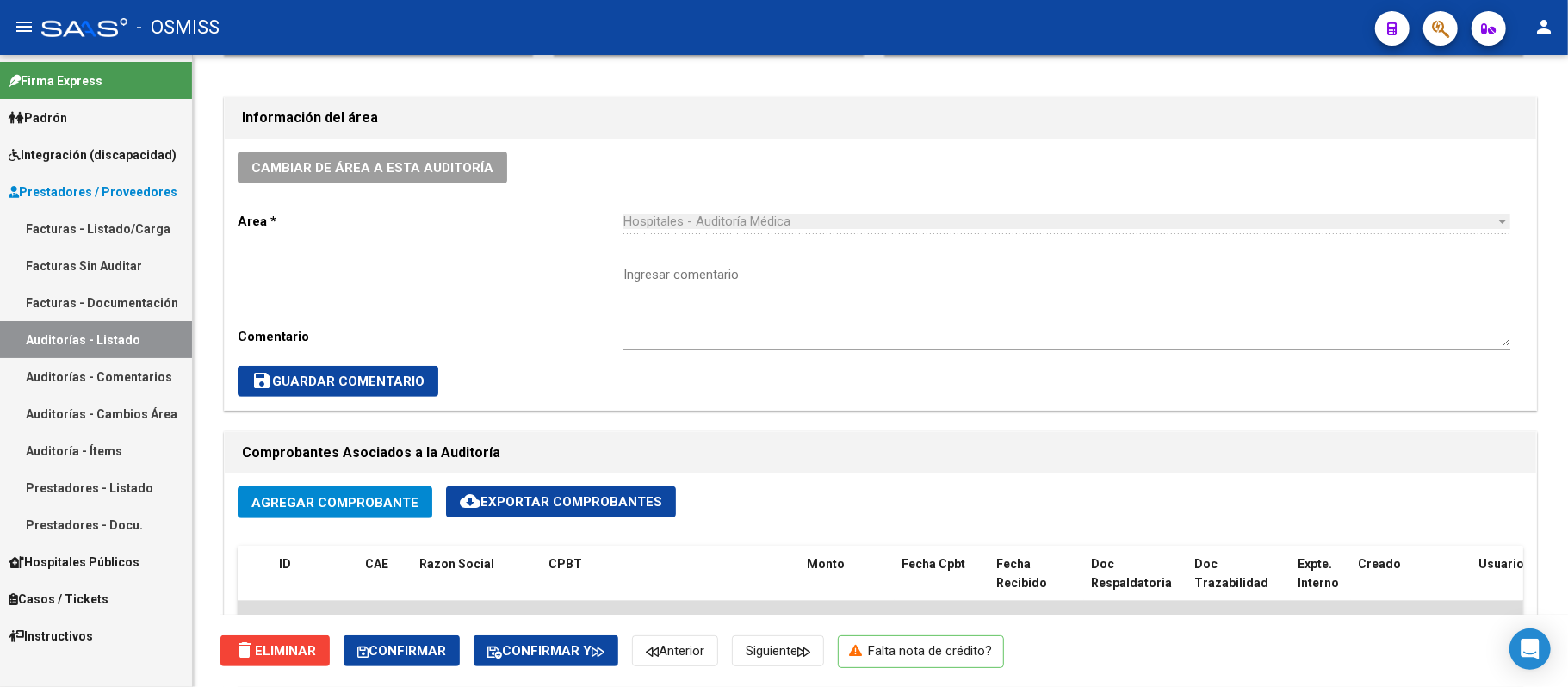 click on "Auditorías - Listado" at bounding box center (96, 339) 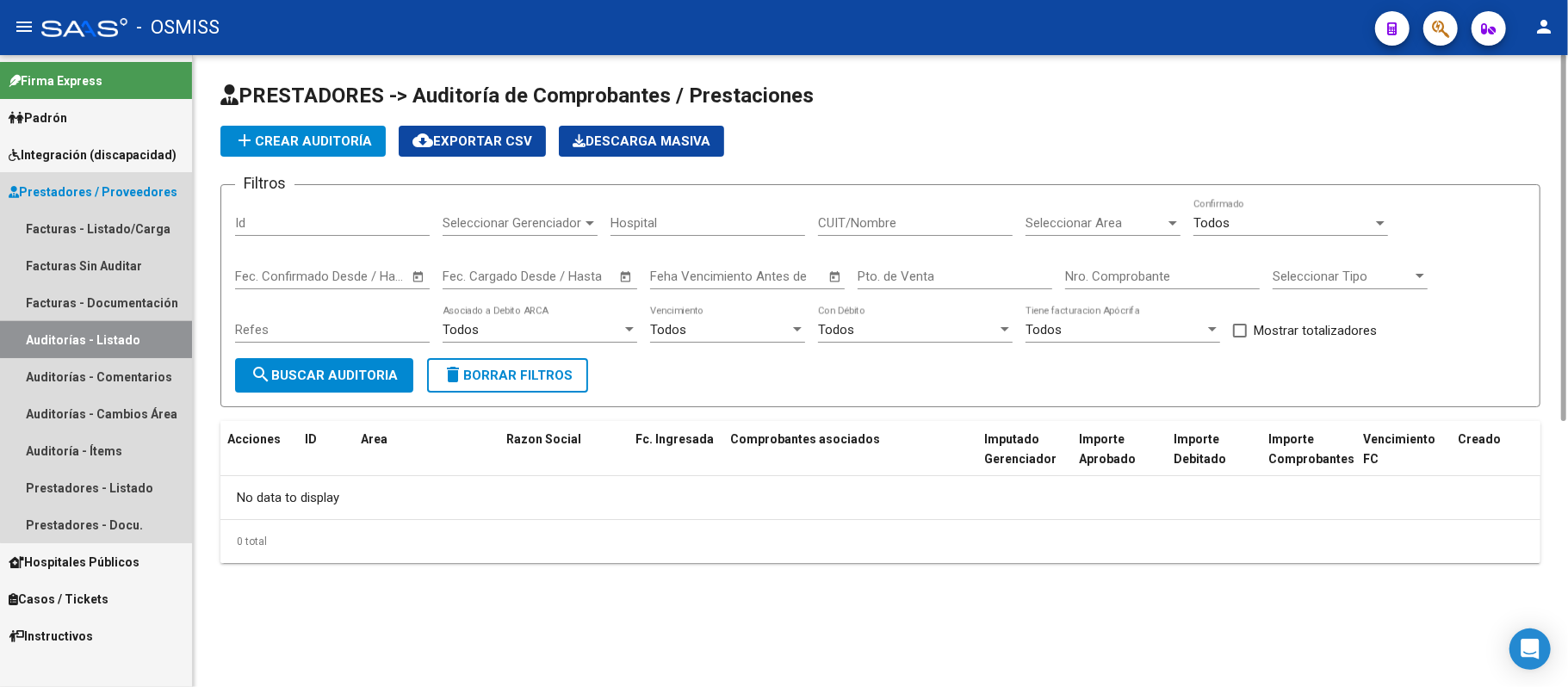 scroll, scrollTop: 0, scrollLeft: 0, axis: both 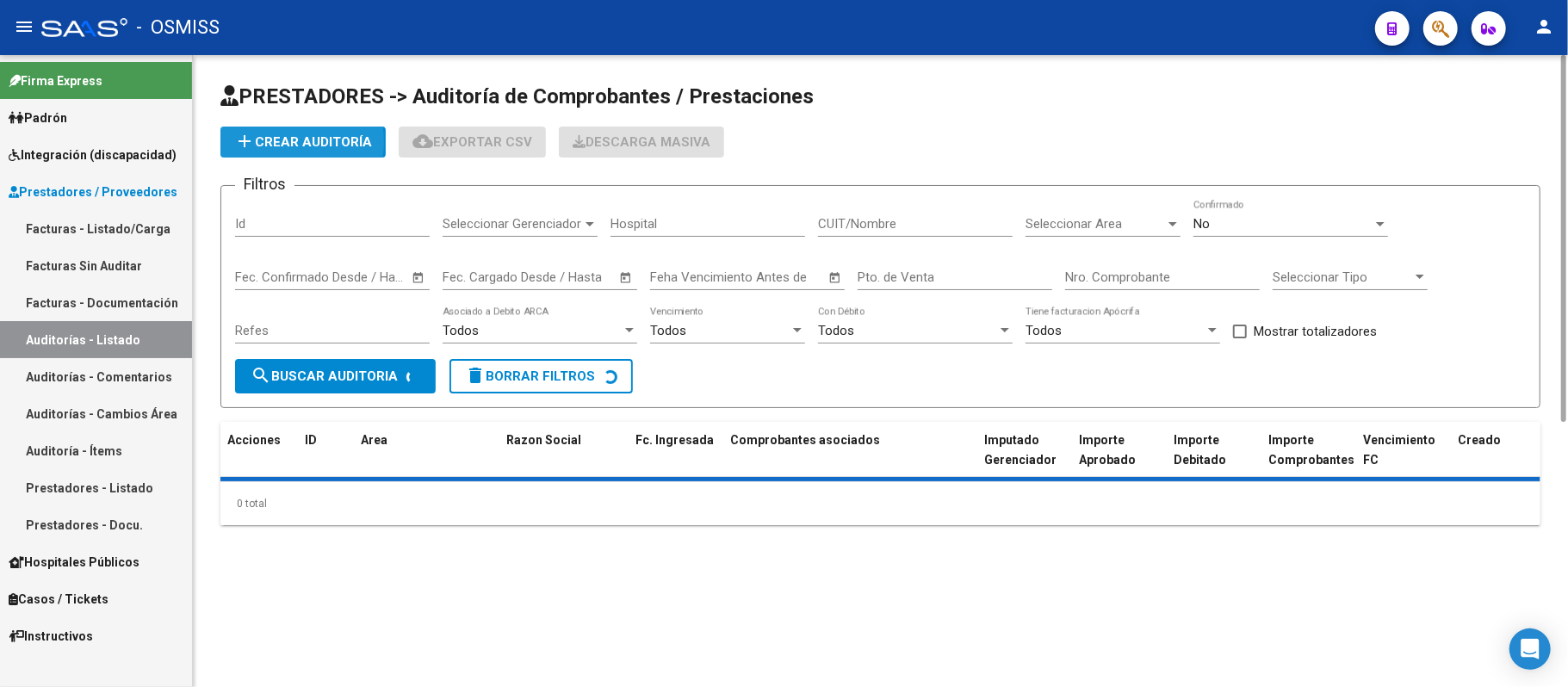 click on "add  Crear Auditoría" 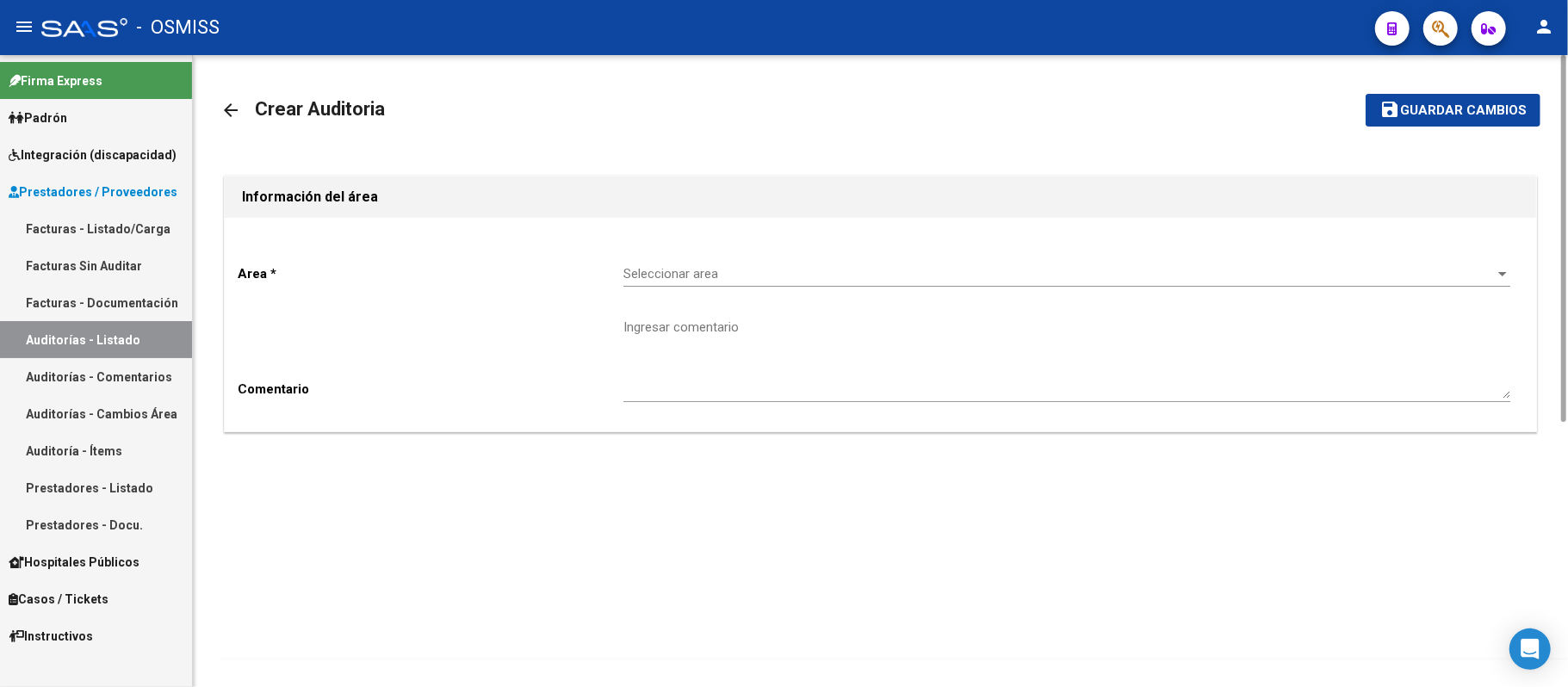 click on "Seleccionar area" at bounding box center [1059, 274] 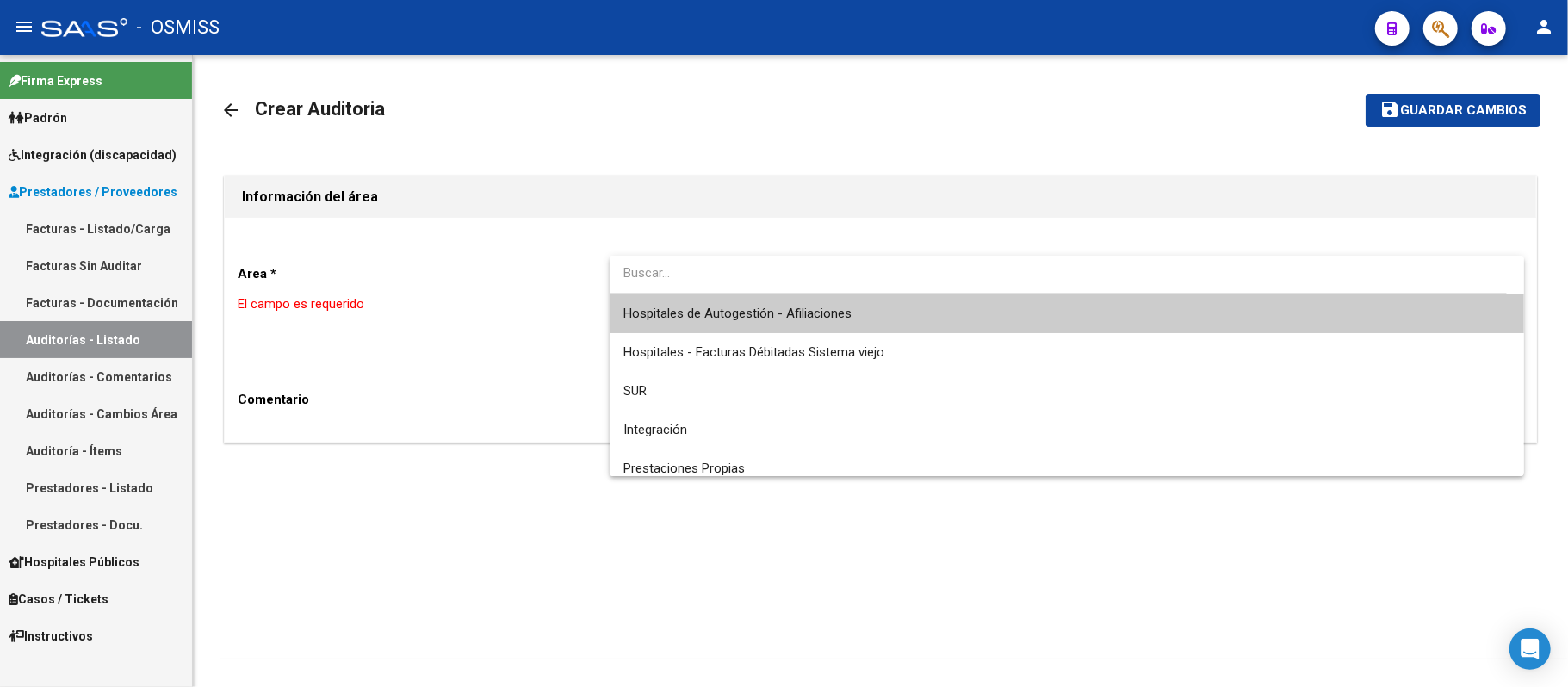 click on "Hospitales de Autogestión - Afiliaciones" at bounding box center [1067, 313] 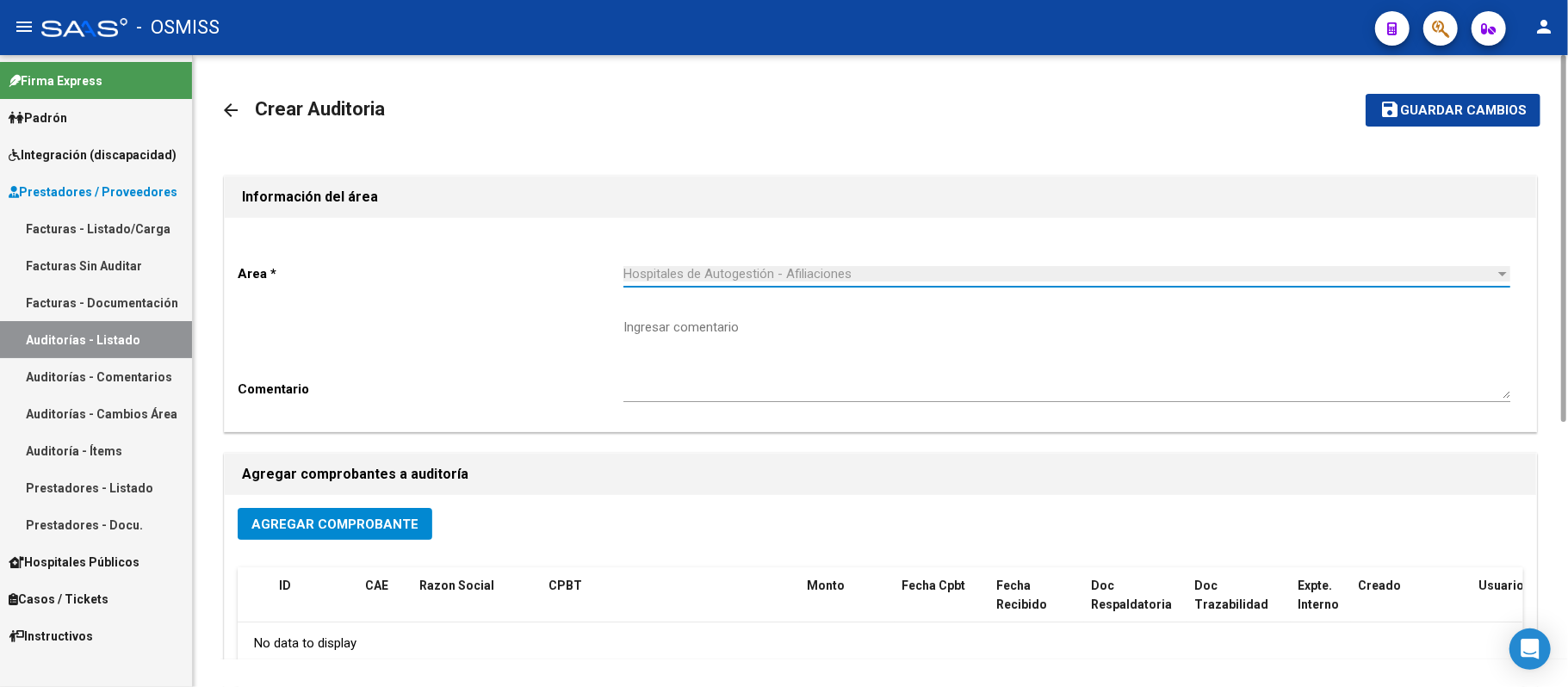 click on "Agregar Comprobante" 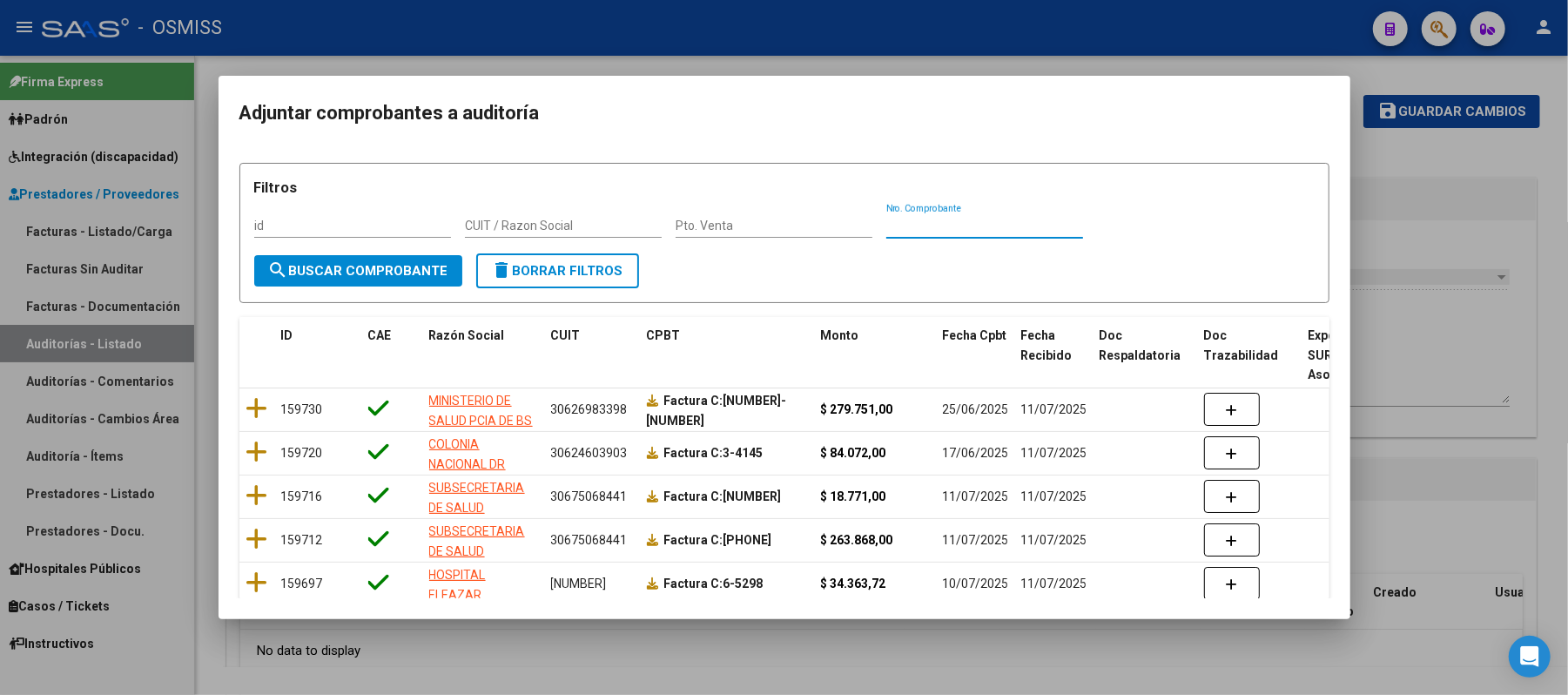 click on "Nro. Comprobante" at bounding box center (985, 226) 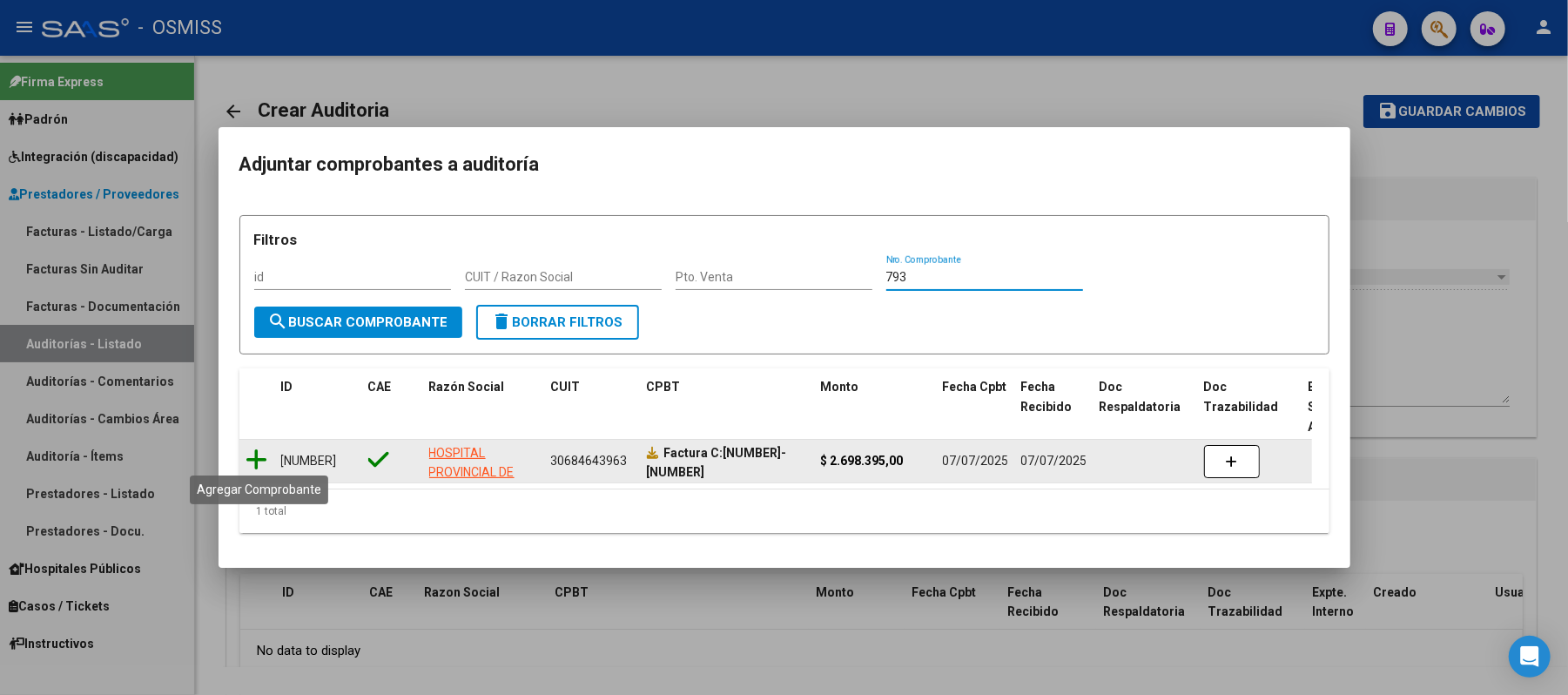 click 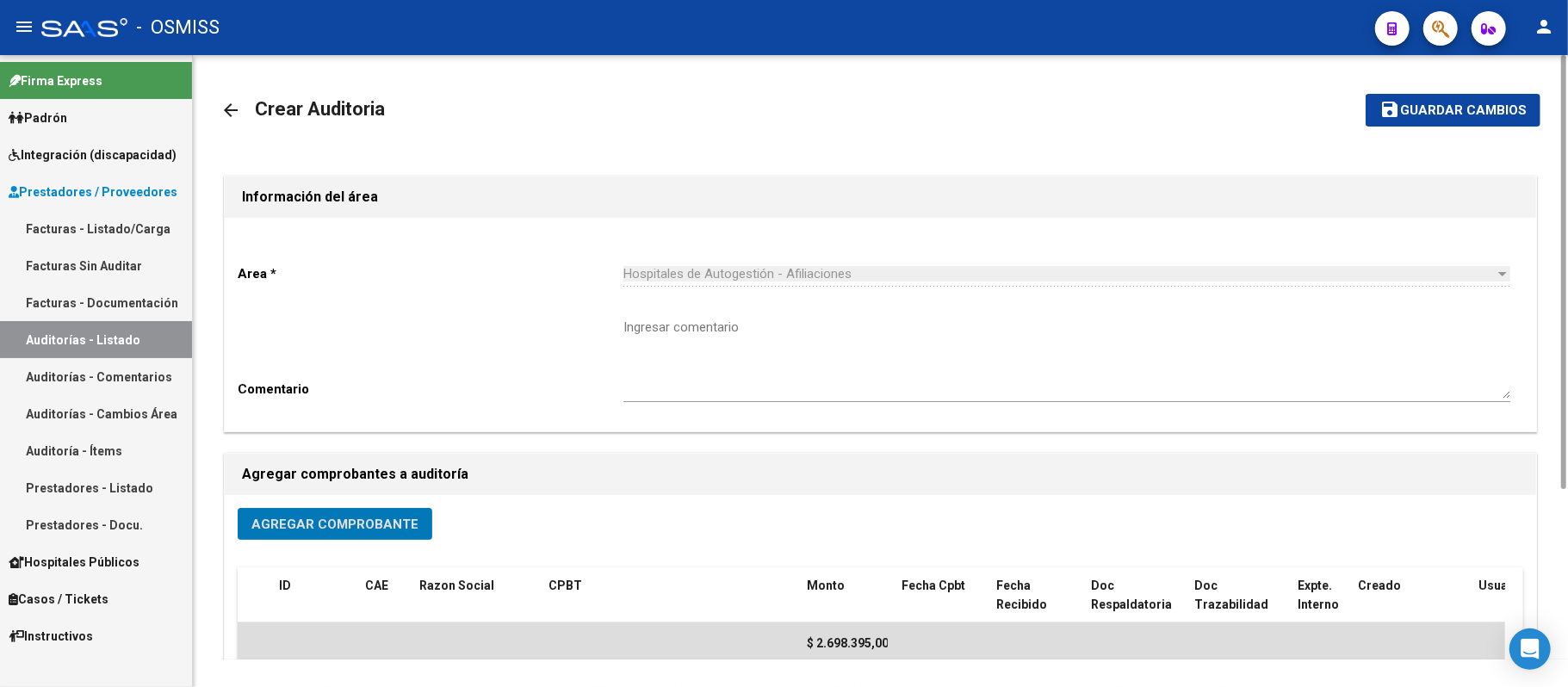 click on "Guardar cambios" 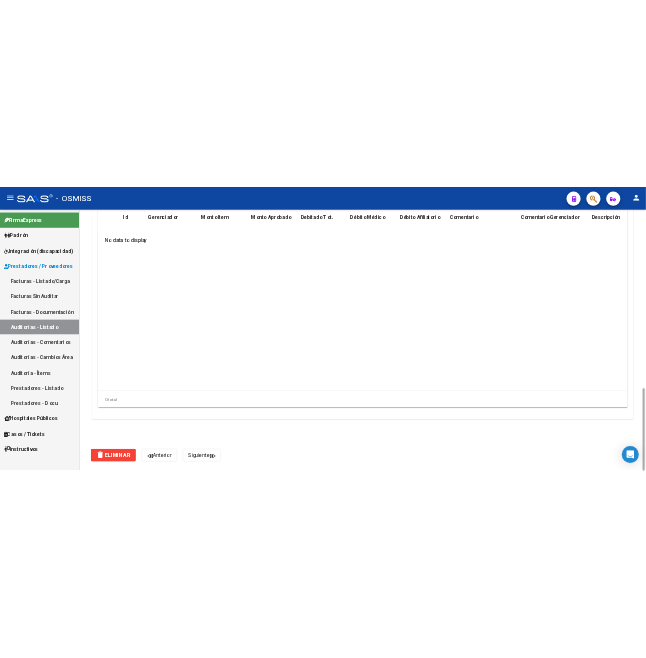 scroll, scrollTop: 1325, scrollLeft: 0, axis: vertical 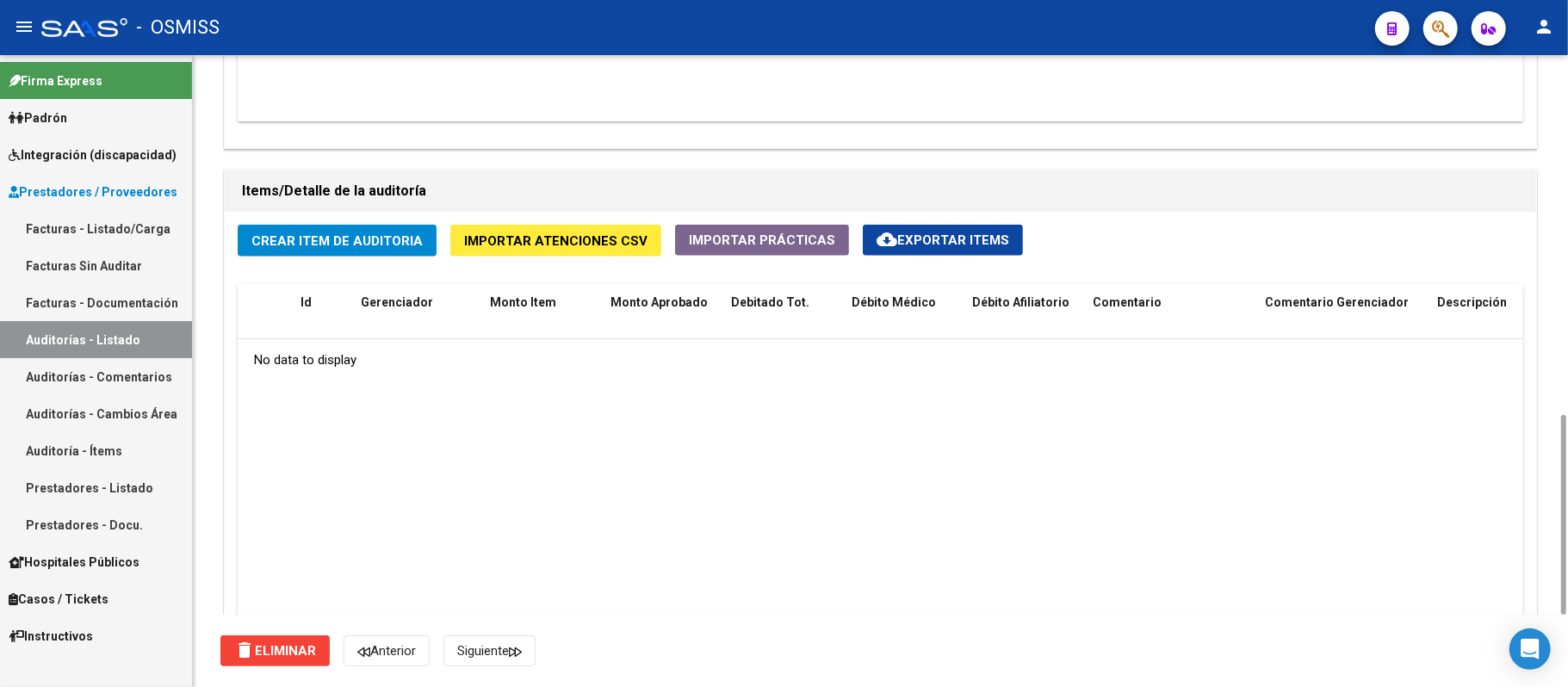 click on "Crear Item de Auditoria" 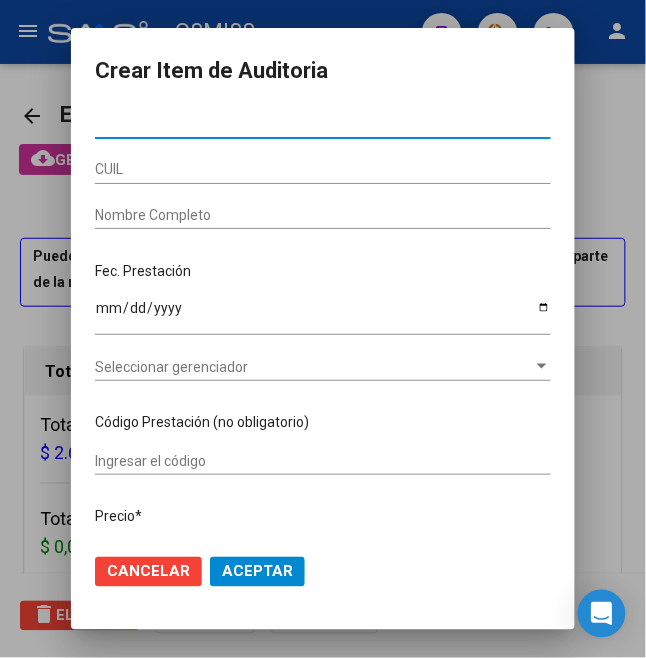 click on "Nro Documento" at bounding box center [323, 124] 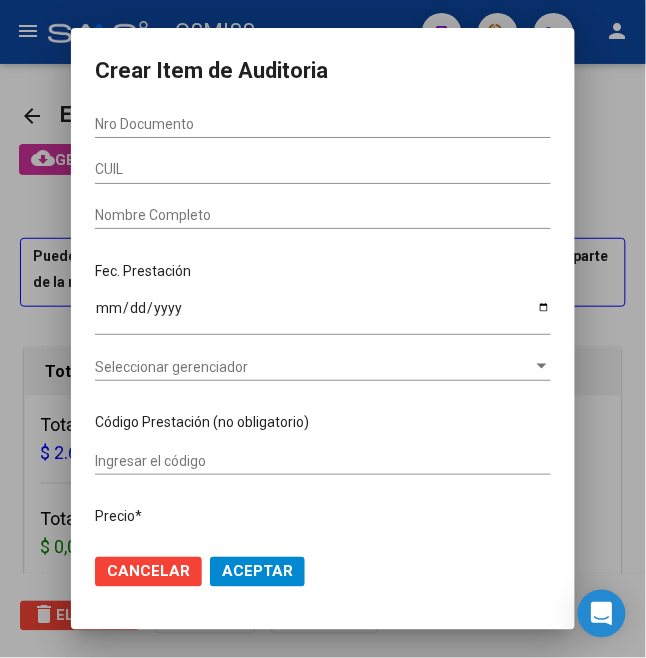 click on "Nro Documento" at bounding box center [323, 124] 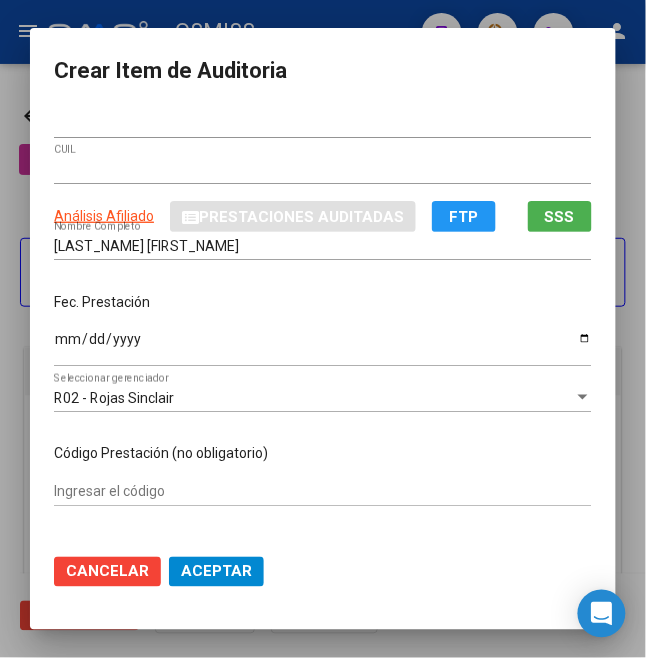 click on "Ingresar la fecha" at bounding box center (323, 346) 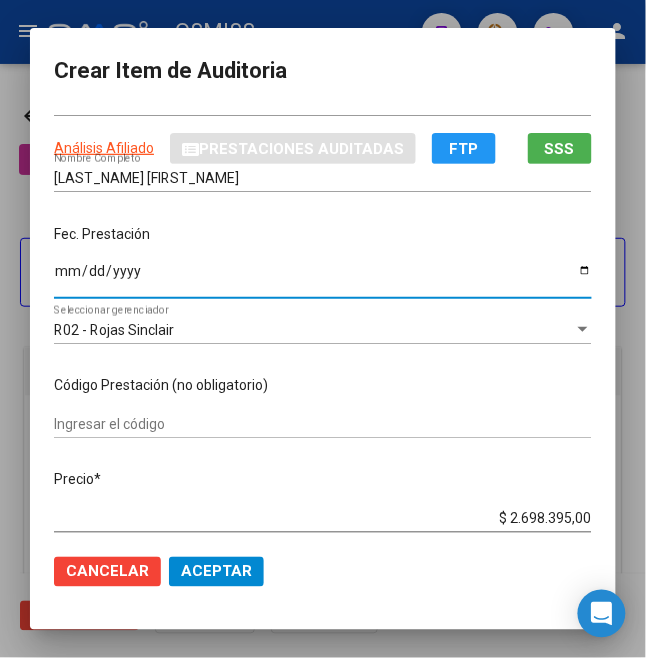 scroll, scrollTop: 133, scrollLeft: 0, axis: vertical 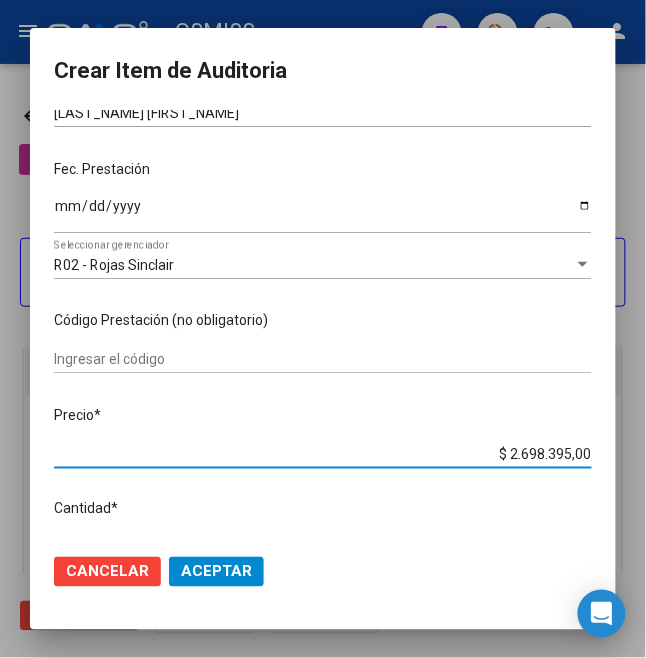 drag, startPoint x: 494, startPoint y: 449, endPoint x: 674, endPoint y: 473, distance: 181.59296 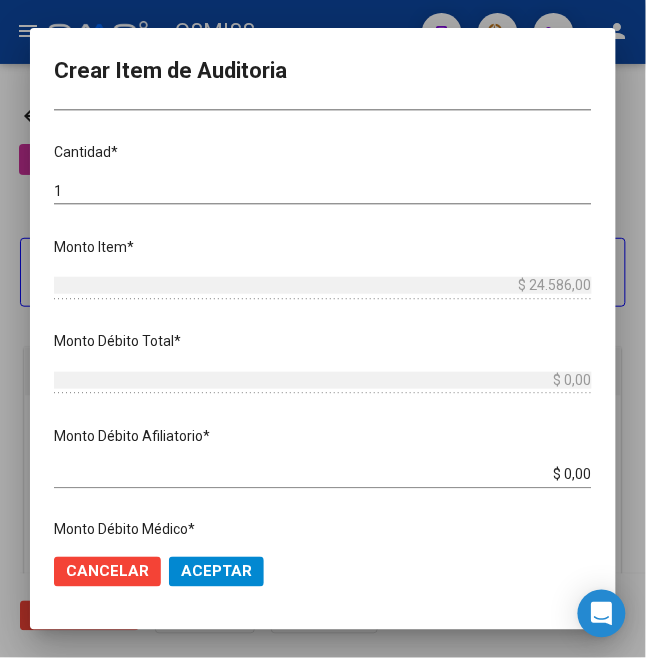 scroll, scrollTop: 533, scrollLeft: 0, axis: vertical 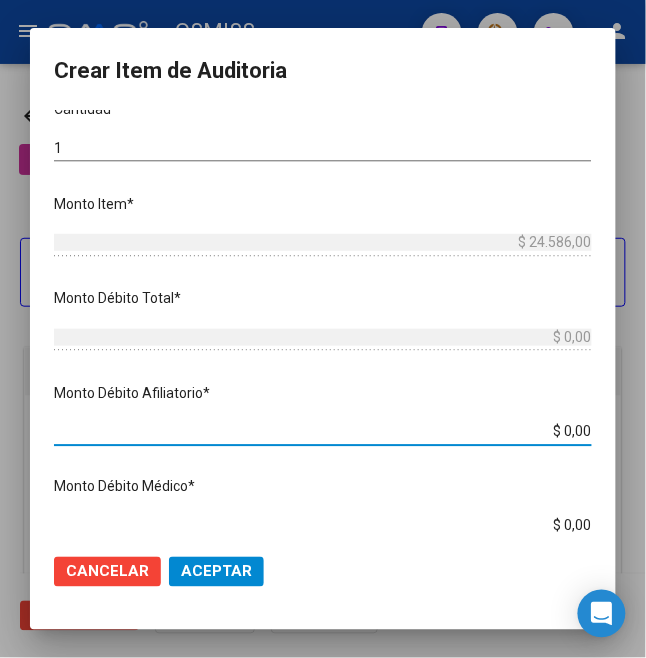 drag, startPoint x: 550, startPoint y: 429, endPoint x: 632, endPoint y: 401, distance: 86.64872 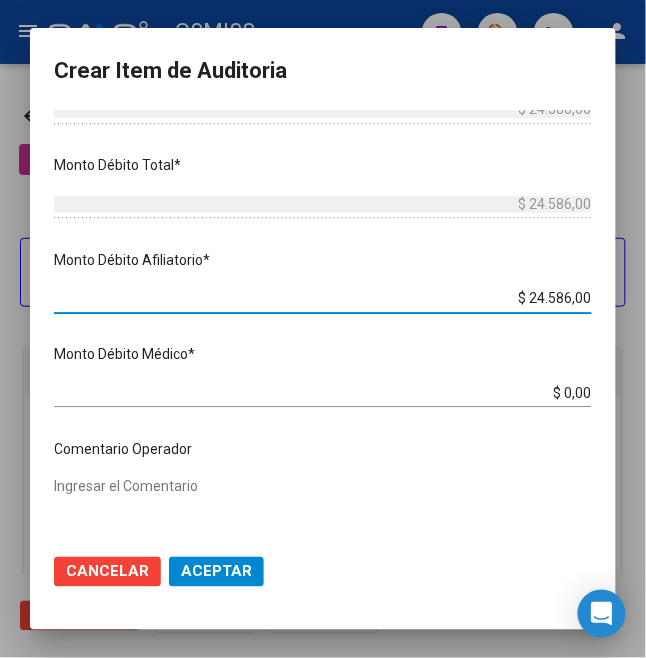 scroll, scrollTop: 800, scrollLeft: 0, axis: vertical 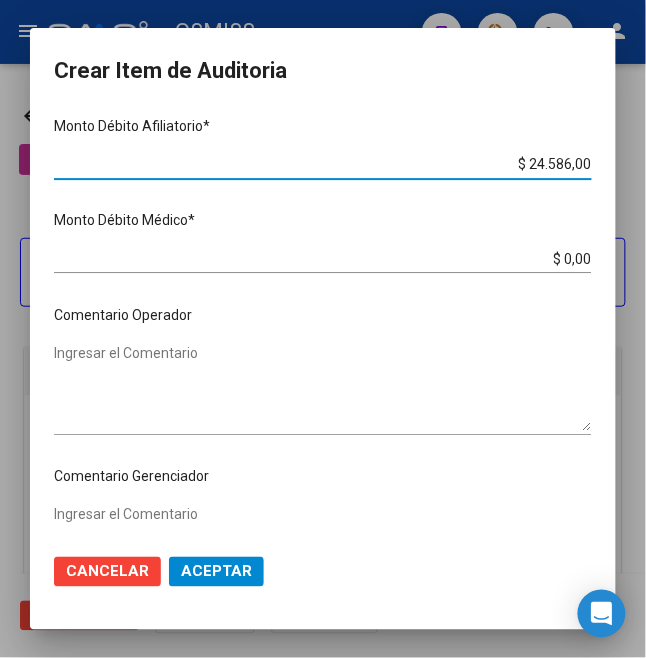 click on "Ingresar el Comentario" at bounding box center (323, 387) 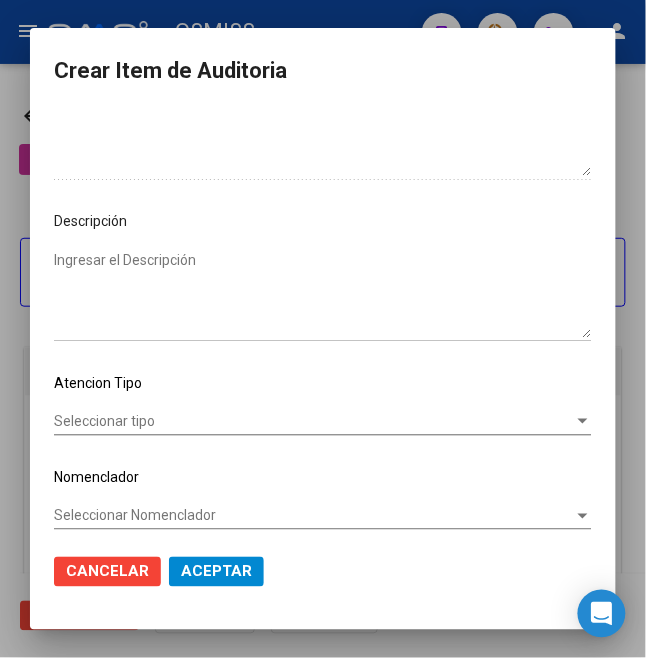 scroll, scrollTop: 1225, scrollLeft: 0, axis: vertical 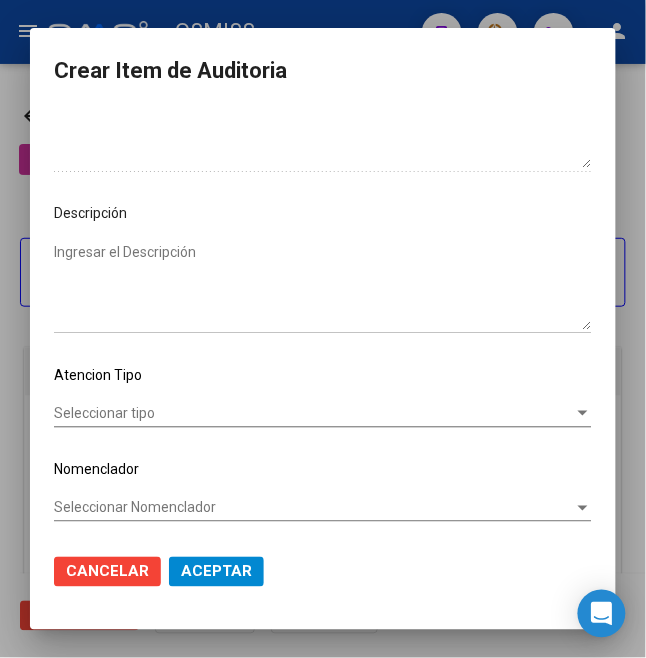click on "Ingresar el Descripción" at bounding box center (323, 286) 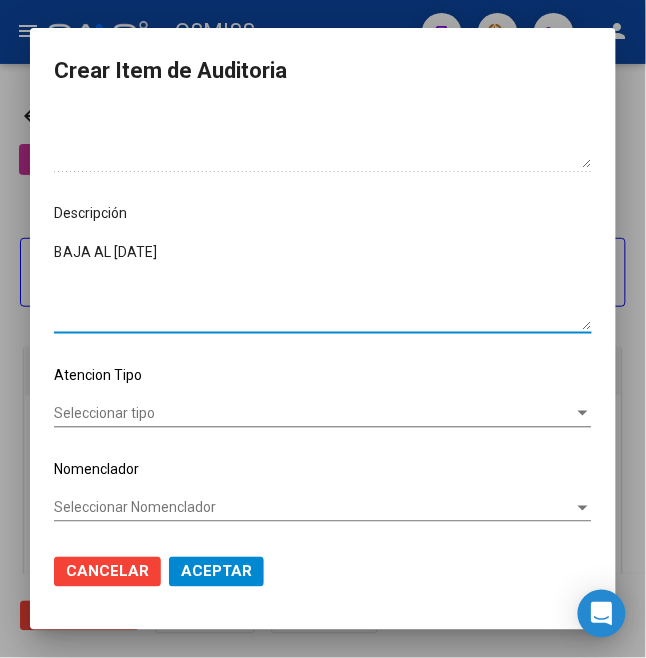 click on "BAJA AL [DATE]" at bounding box center [323, 286] 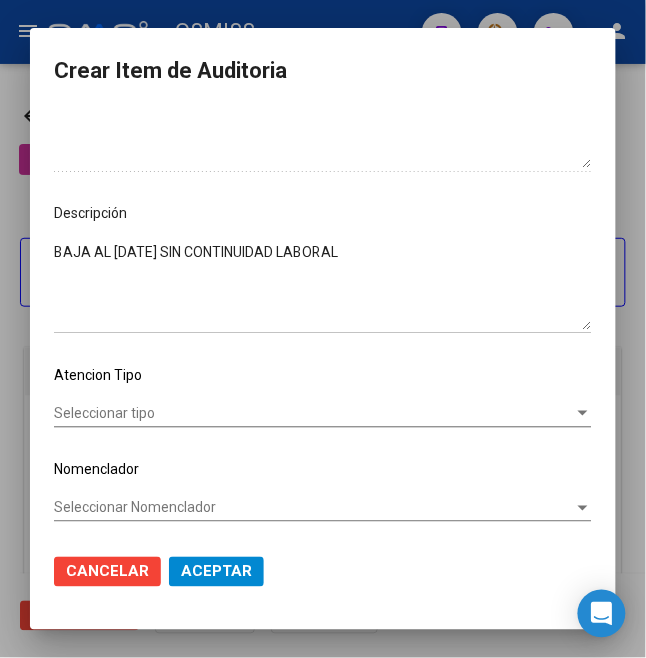 click on "BAJA AL [DATE] SIN CONTINUIDAD LABORAL" at bounding box center (323, 286) 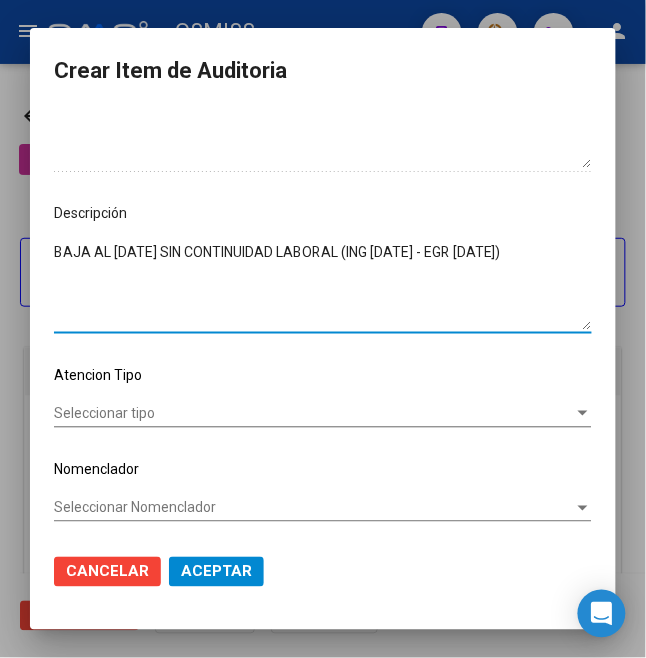 click on "BAJA AL [DATE] SIN CONTINUIDAD LABORAL (ING [DATE] - EGR [DATE])" at bounding box center (323, 286) 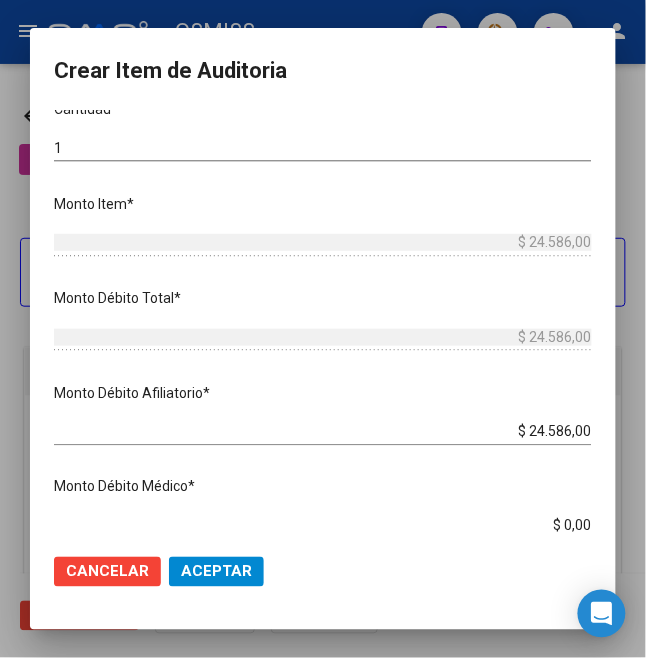scroll, scrollTop: 0, scrollLeft: 0, axis: both 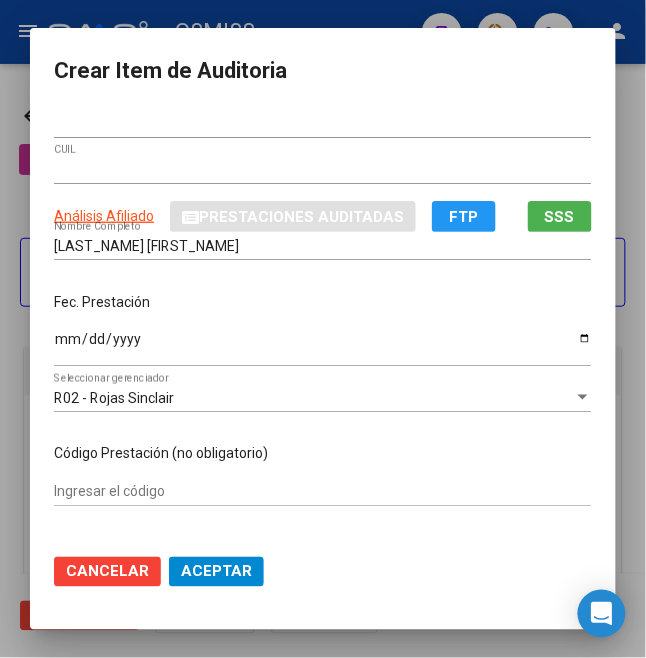 click on "Fec. Prestación [DATE] Ingresar la fecha" at bounding box center (323, 331) 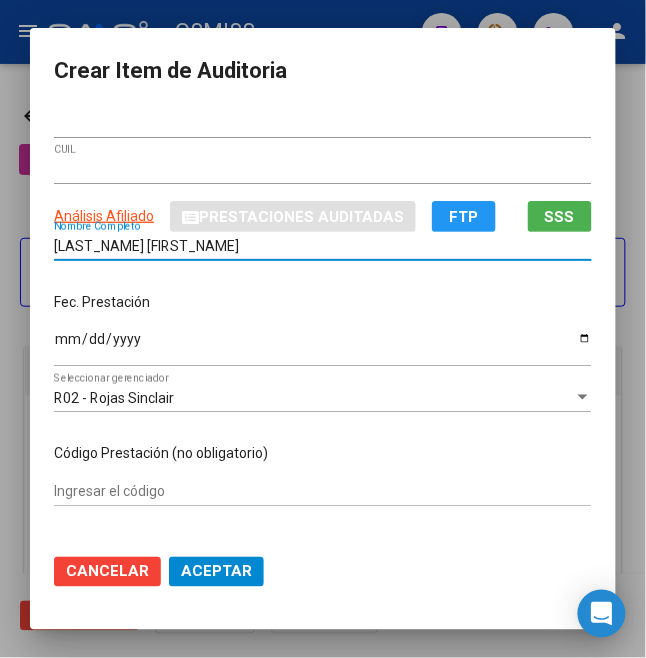 drag, startPoint x: 169, startPoint y: 253, endPoint x: -46, endPoint y: 250, distance: 215.02094 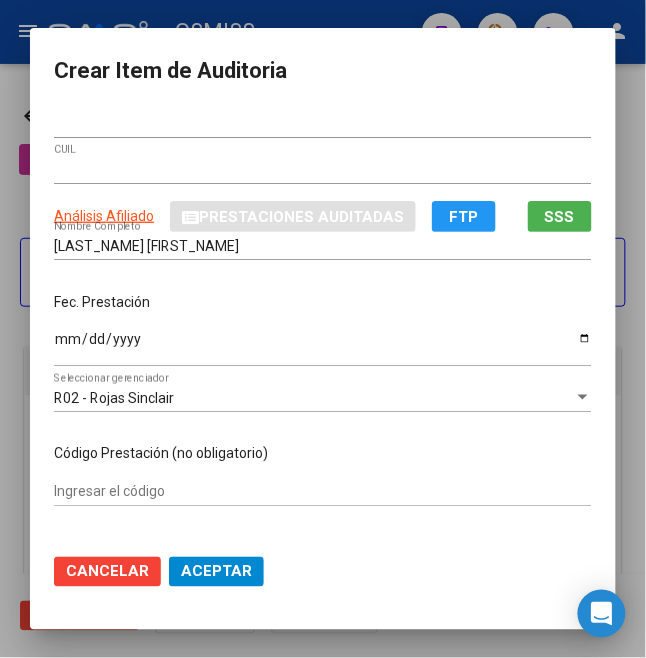 click on "[LAST_NAME], [FIRST_NAME] Nombre Completo" at bounding box center (323, 254) 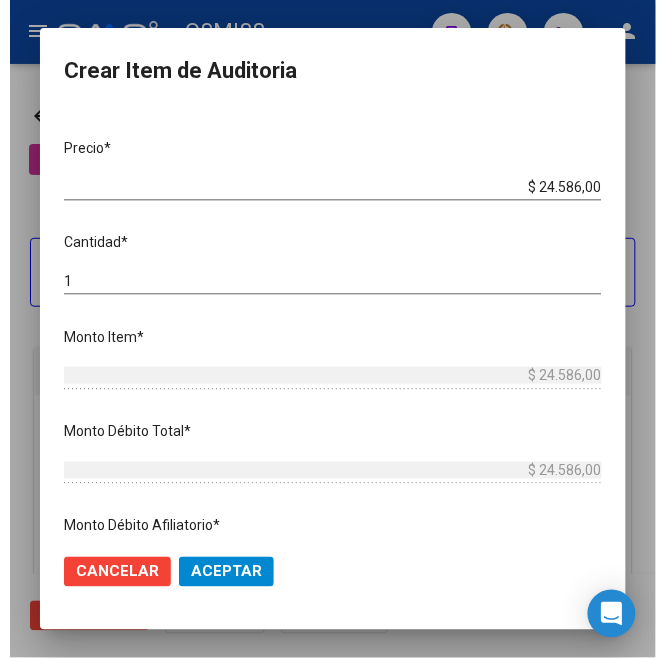 scroll, scrollTop: 666, scrollLeft: 0, axis: vertical 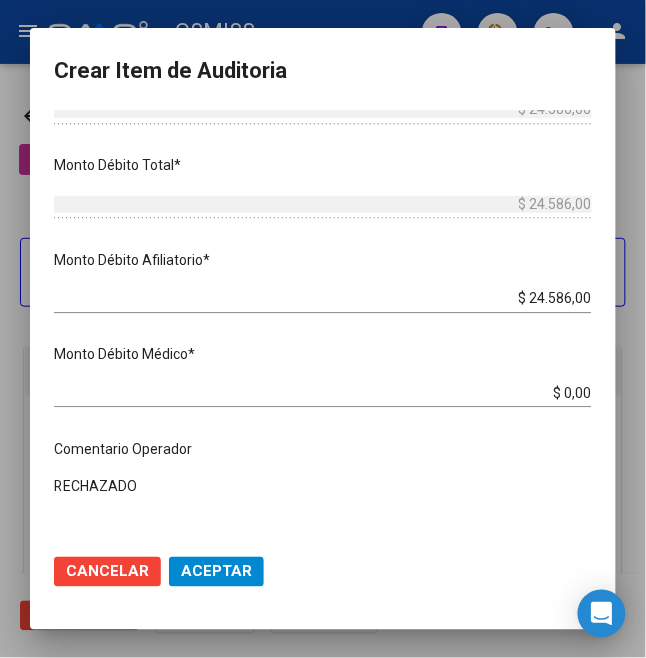 click on "Aceptar" 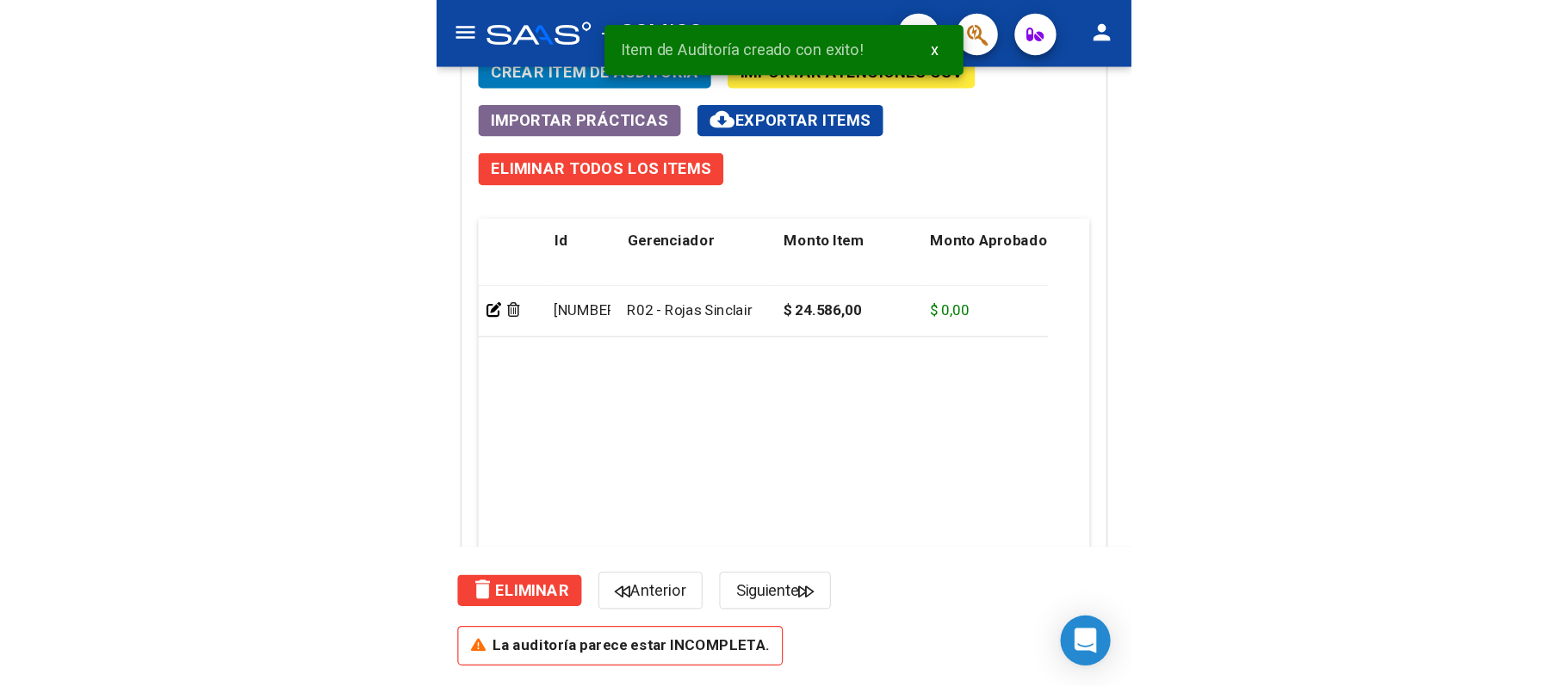 scroll, scrollTop: 0, scrollLeft: 0, axis: both 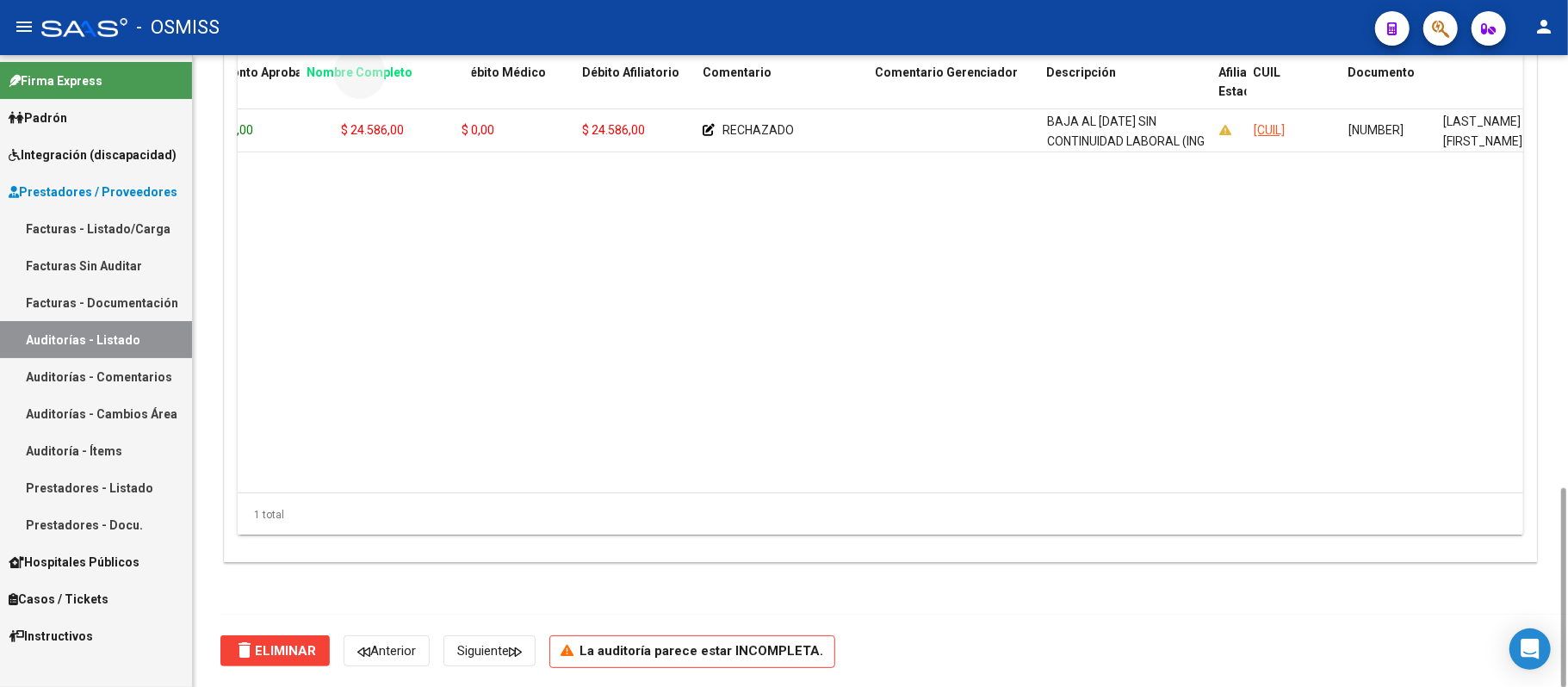 drag, startPoint x: 1472, startPoint y: 70, endPoint x: 335, endPoint y: 73, distance: 1137.004 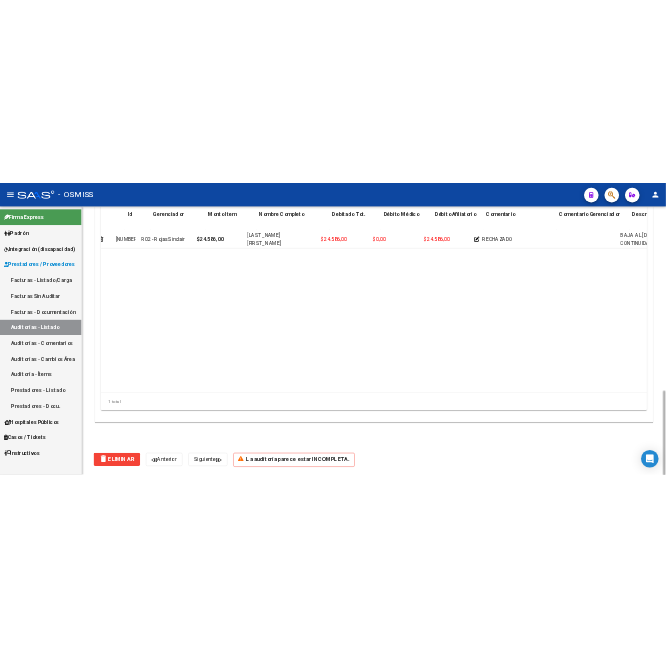 scroll, scrollTop: 0, scrollLeft: 0, axis: both 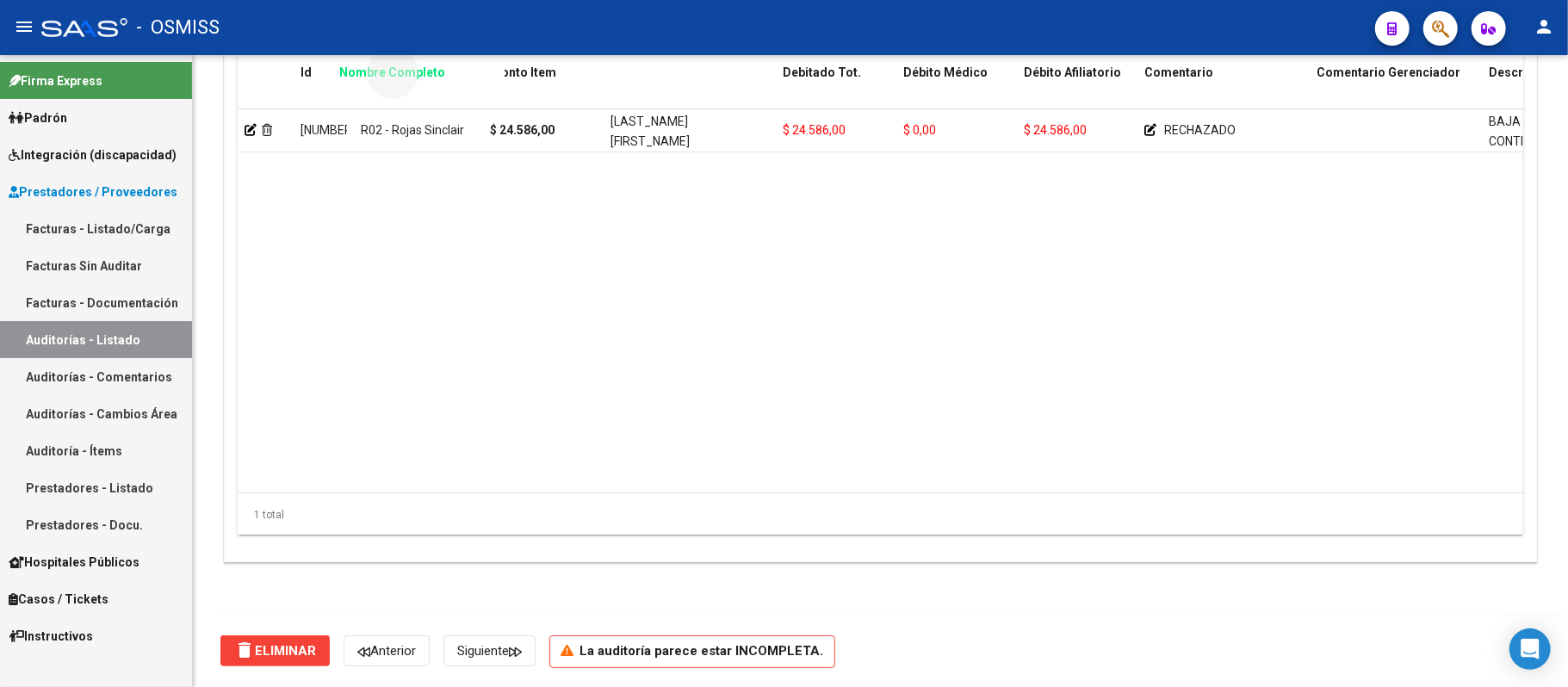 drag, startPoint x: 654, startPoint y: 69, endPoint x: 383, endPoint y: 84, distance: 271.4148 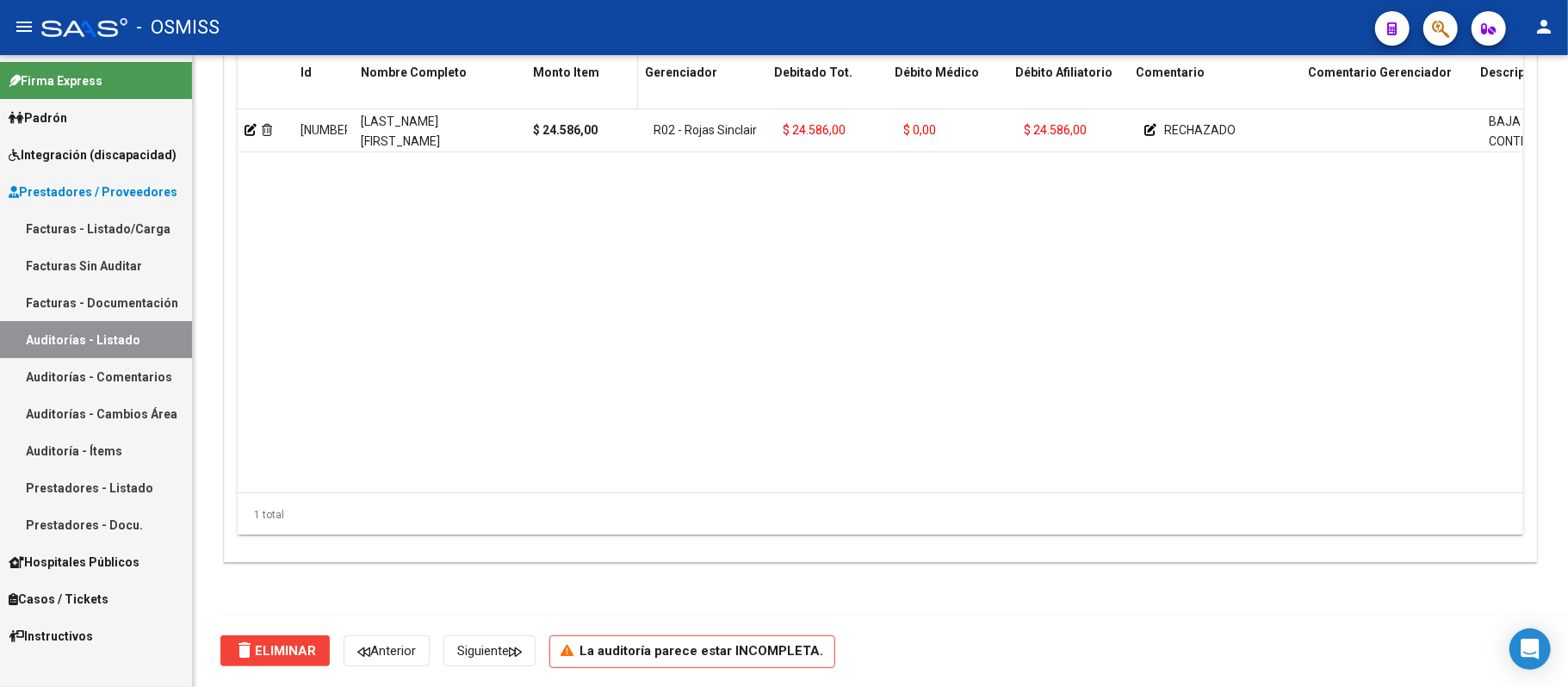 drag, startPoint x: 641, startPoint y: 67, endPoint x: 629, endPoint y: 70, distance: 12.369317 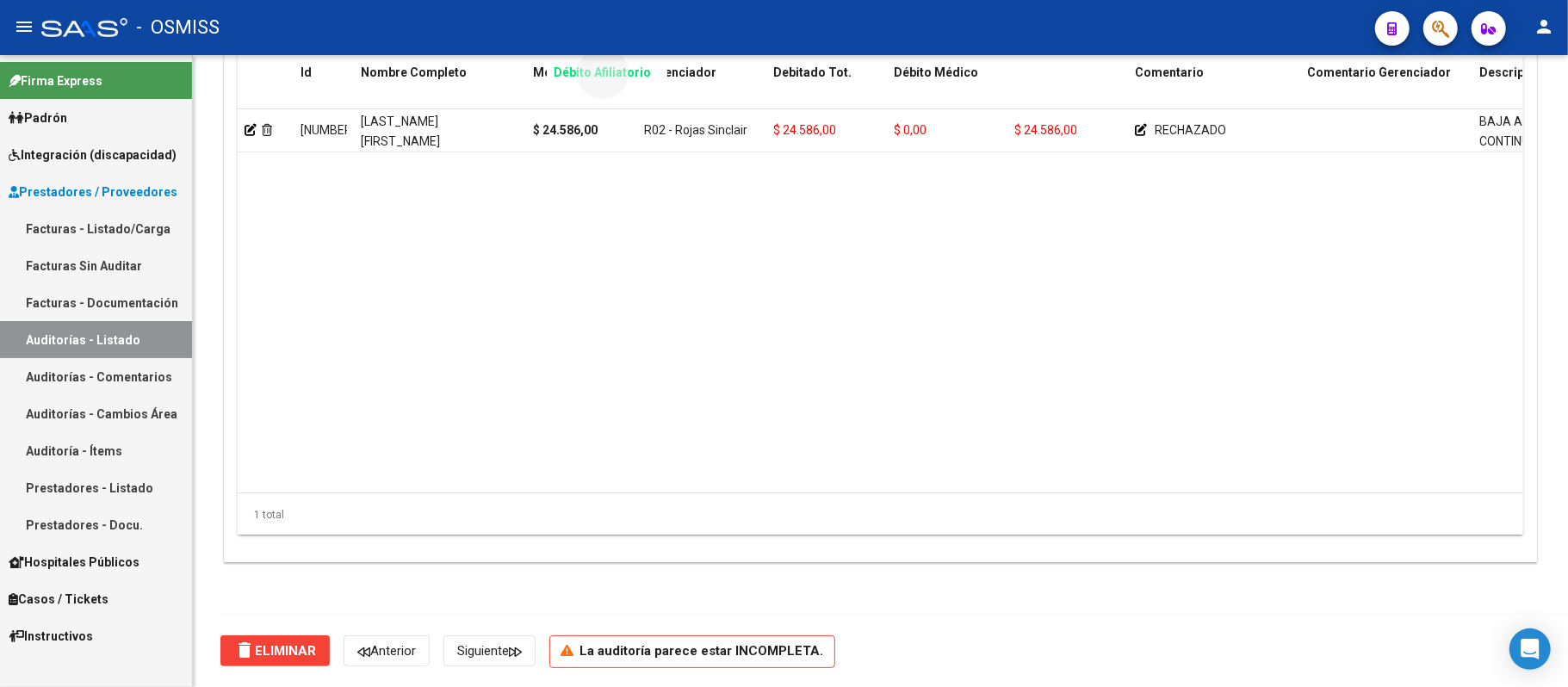 drag, startPoint x: 1048, startPoint y: 76, endPoint x: 587, endPoint y: 79, distance: 461.00976 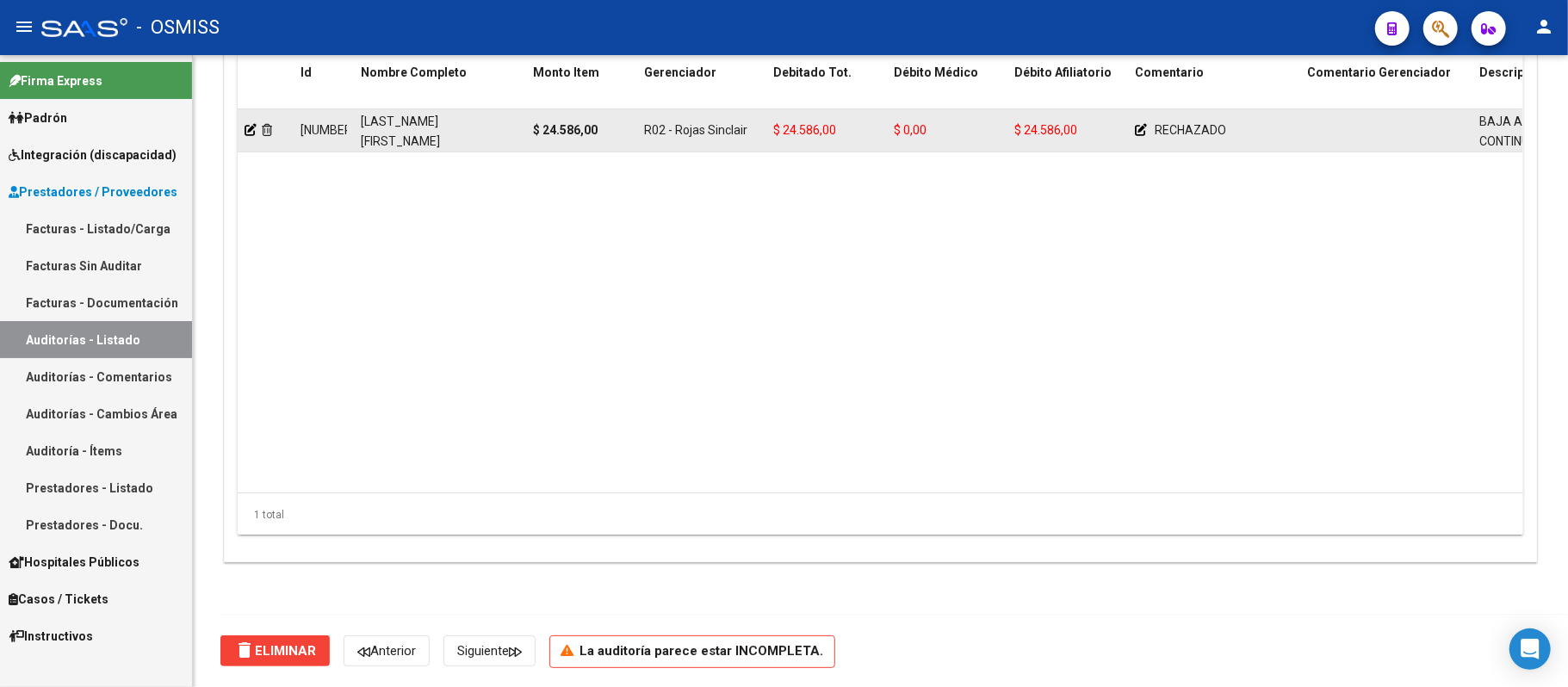 drag, startPoint x: 1044, startPoint y: 266, endPoint x: 1064, endPoint y: 127, distance: 140.43148 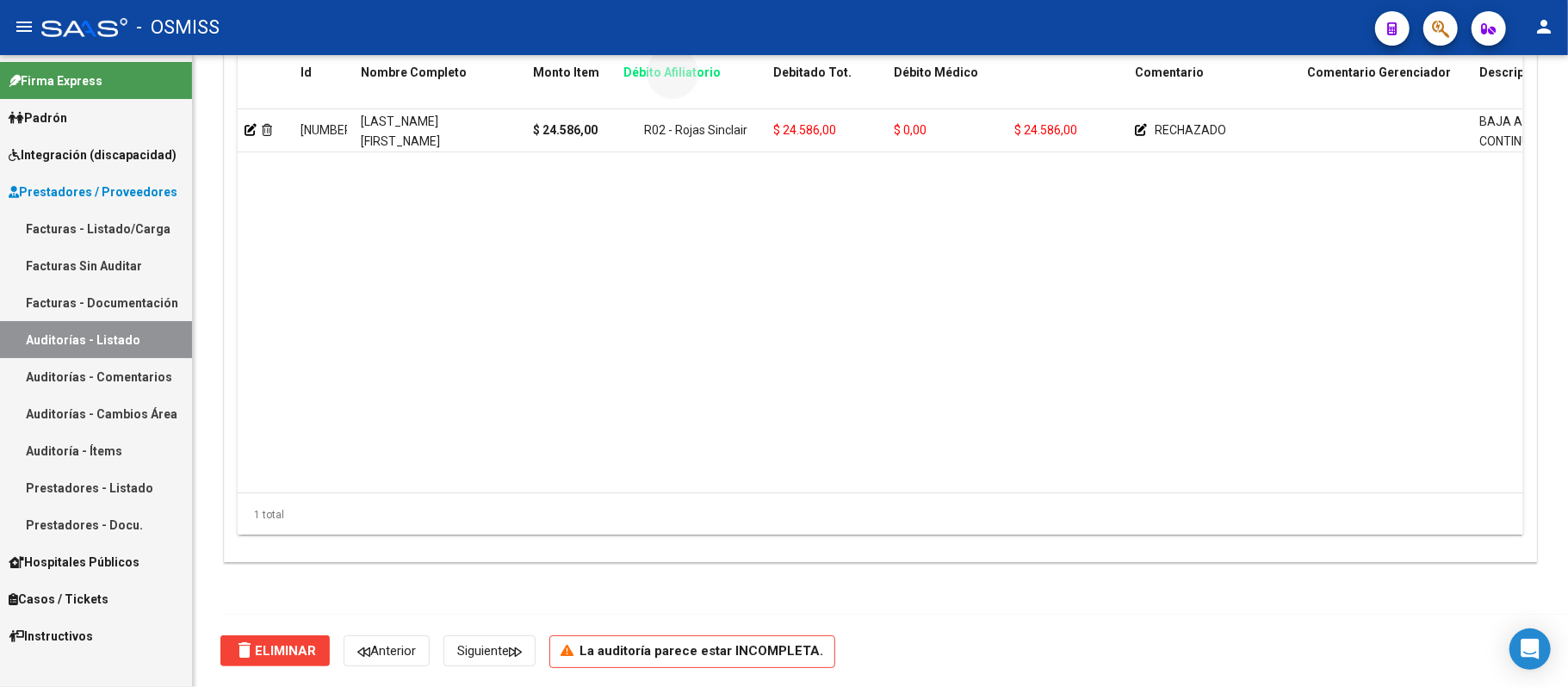 drag, startPoint x: 1066, startPoint y: 77, endPoint x: 675, endPoint y: 90, distance: 391.21605 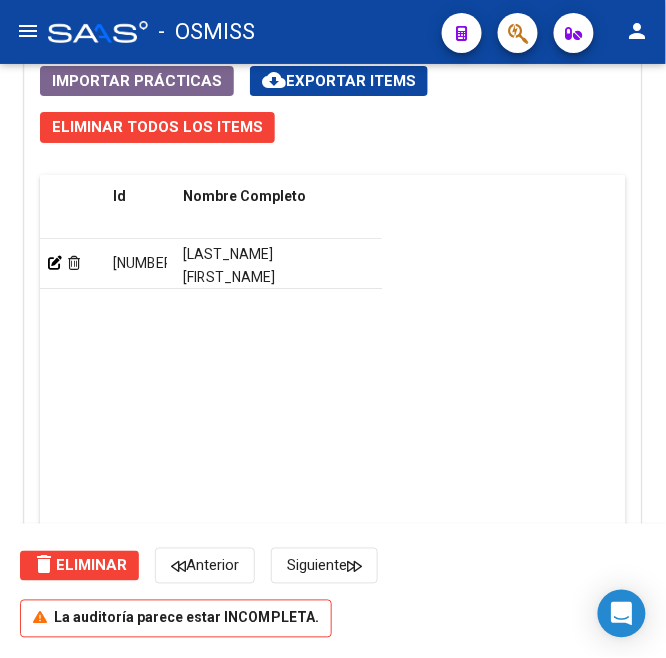 scroll, scrollTop: 2000, scrollLeft: 0, axis: vertical 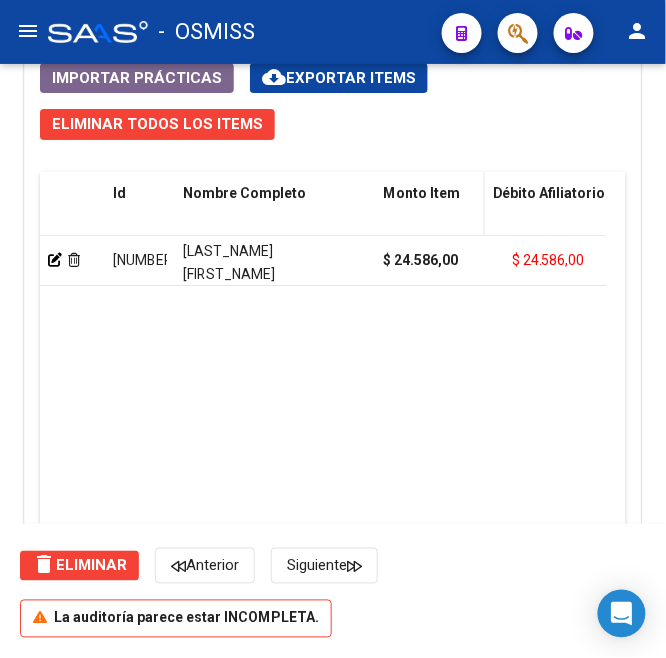drag, startPoint x: 500, startPoint y: 198, endPoint x: 474, endPoint y: 202, distance: 26.305893 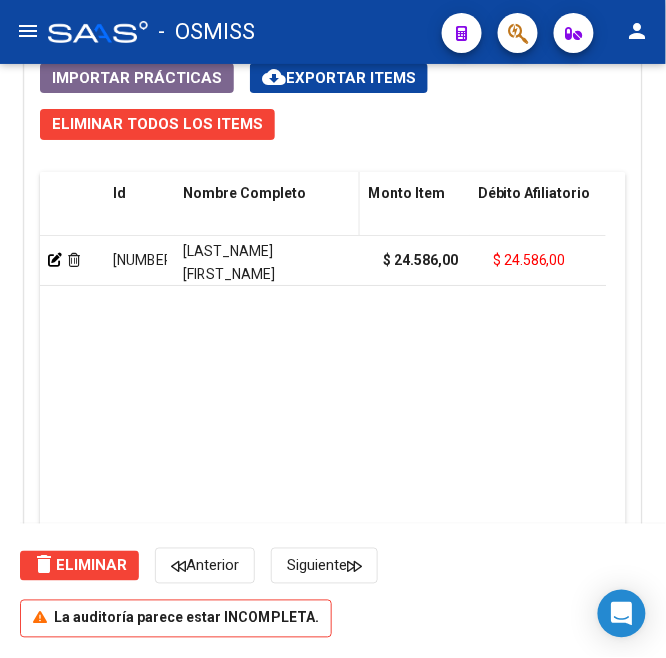 drag, startPoint x: 368, startPoint y: 204, endPoint x: 345, endPoint y: 202, distance: 23.086792 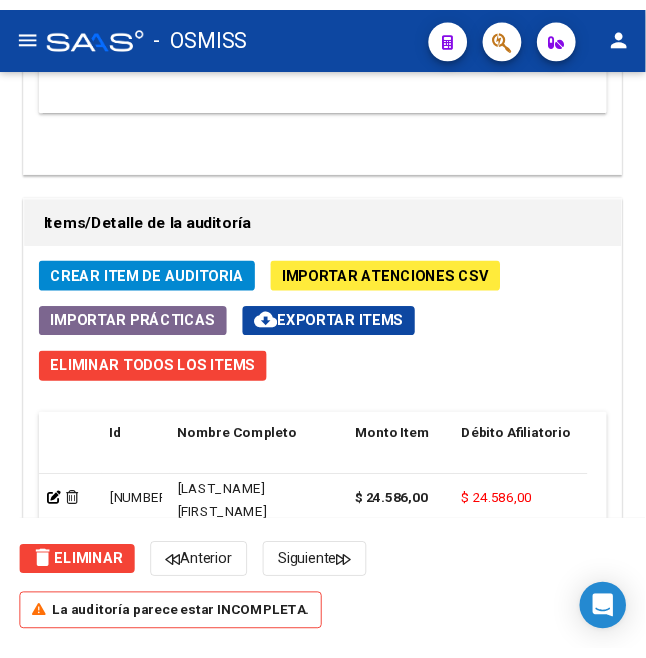 scroll, scrollTop: 1733, scrollLeft: 0, axis: vertical 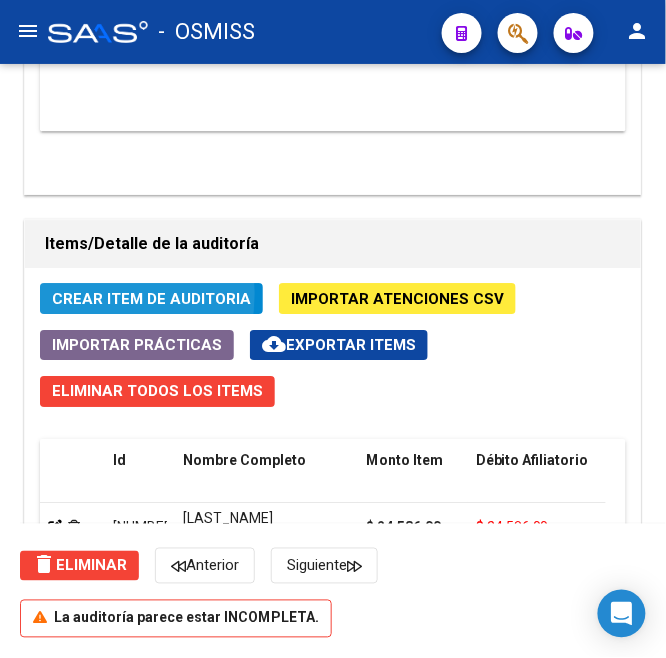 click on "Crear Item de Auditoria" 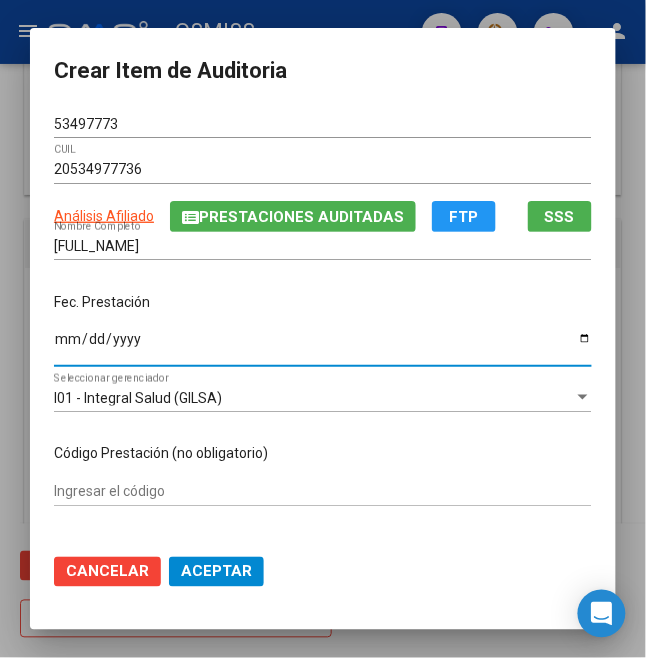 click on "Ingresar la fecha" at bounding box center (323, 346) 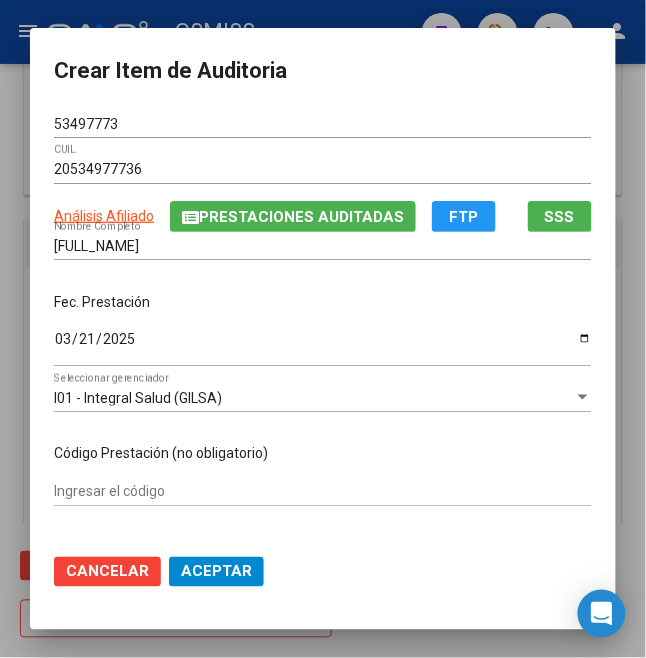 click on "Fec. Prestación" at bounding box center (323, 302) 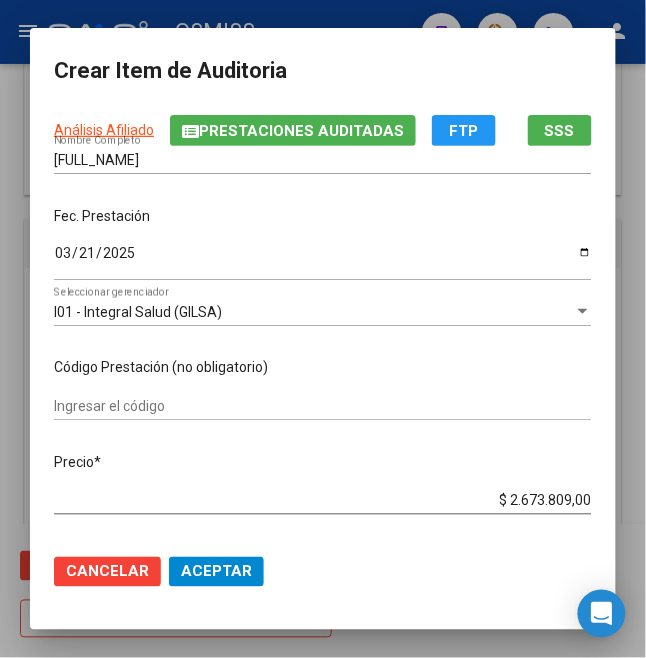 scroll, scrollTop: 133, scrollLeft: 0, axis: vertical 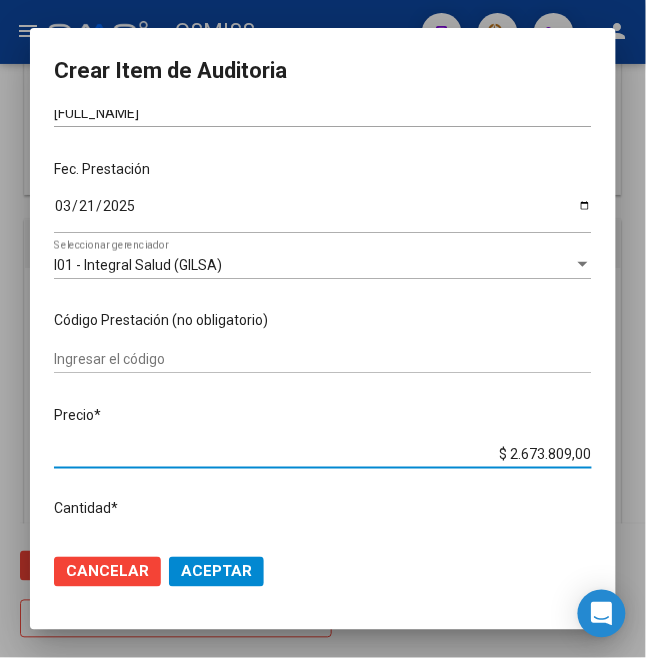drag, startPoint x: 494, startPoint y: 448, endPoint x: 676, endPoint y: 453, distance: 182.06866 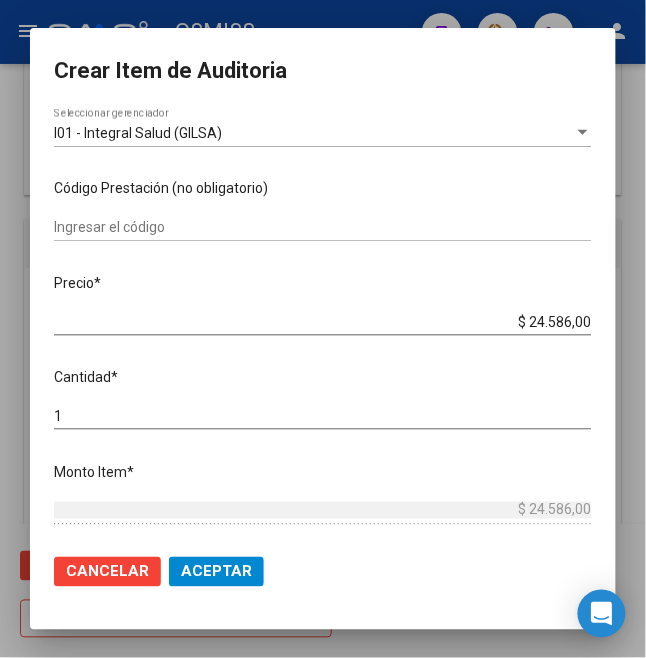 scroll, scrollTop: 266, scrollLeft: 0, axis: vertical 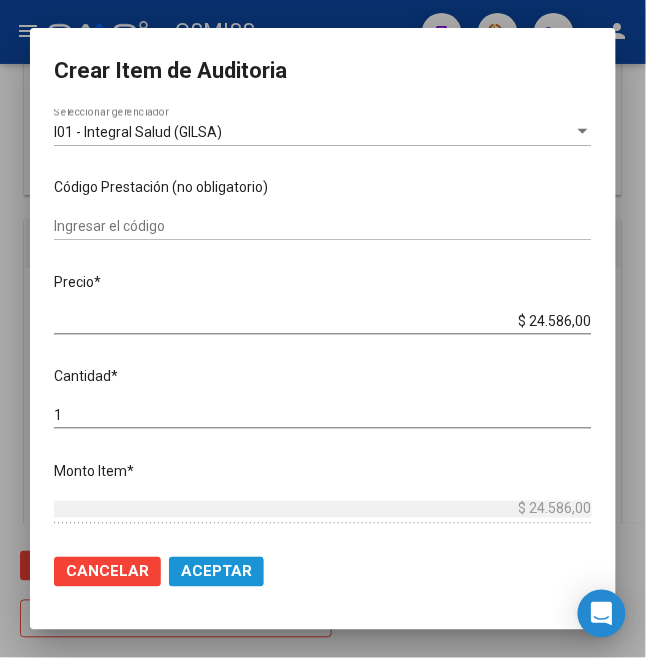 click on "Aceptar" 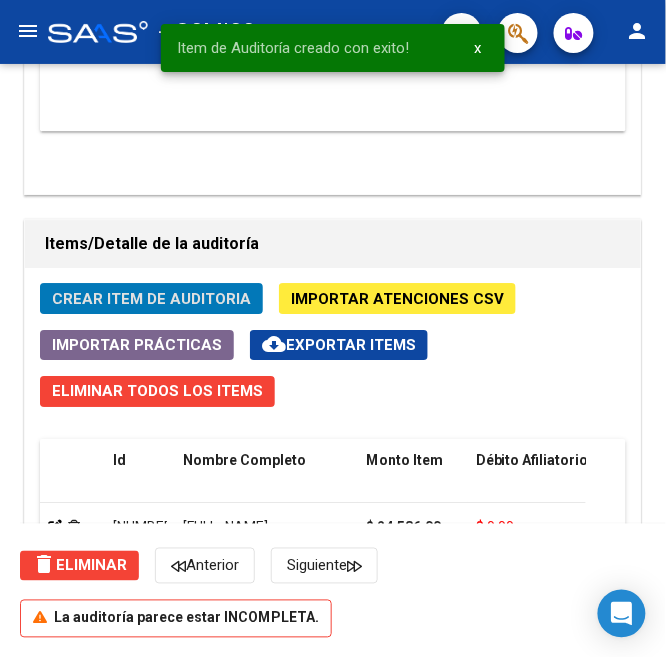 click on "Crear Item de Auditoria" 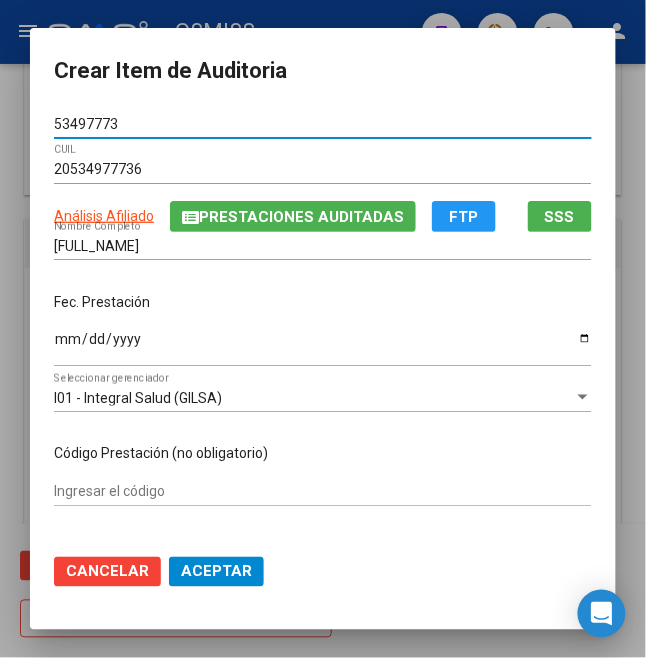 click on "Ingresar la fecha" at bounding box center [323, 346] 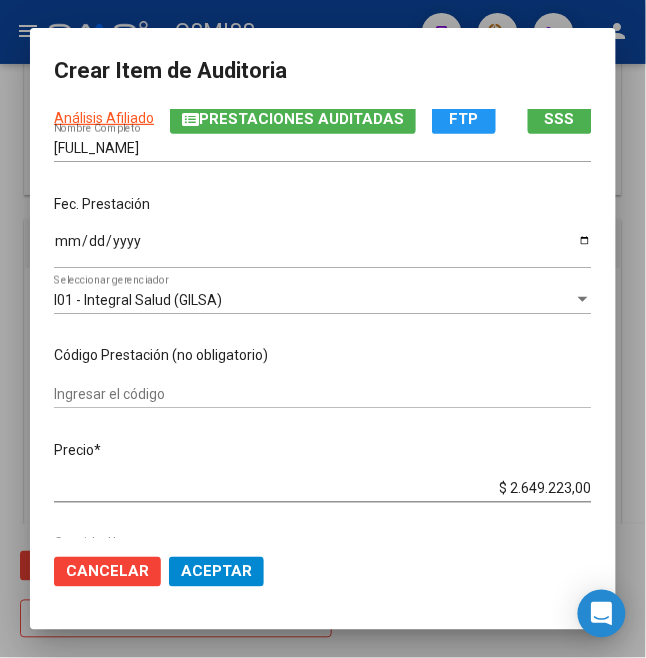 scroll, scrollTop: 133, scrollLeft: 0, axis: vertical 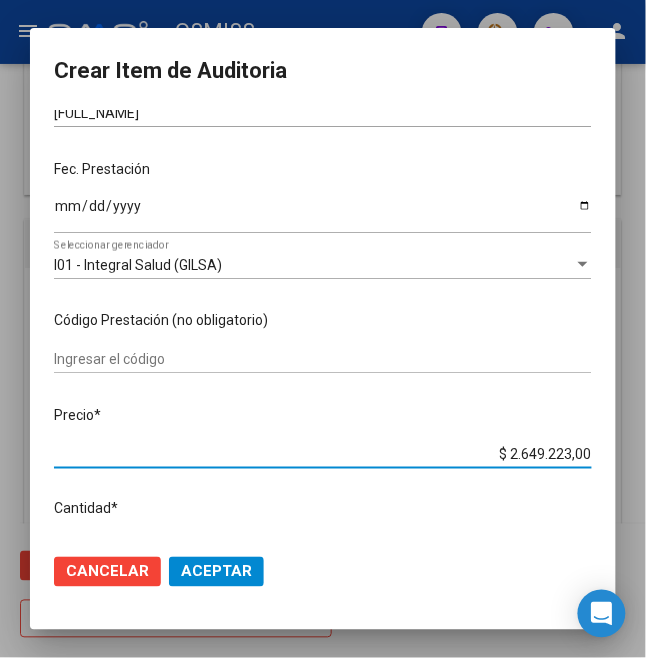 drag, startPoint x: 500, startPoint y: 453, endPoint x: 664, endPoint y: 456, distance: 164.02744 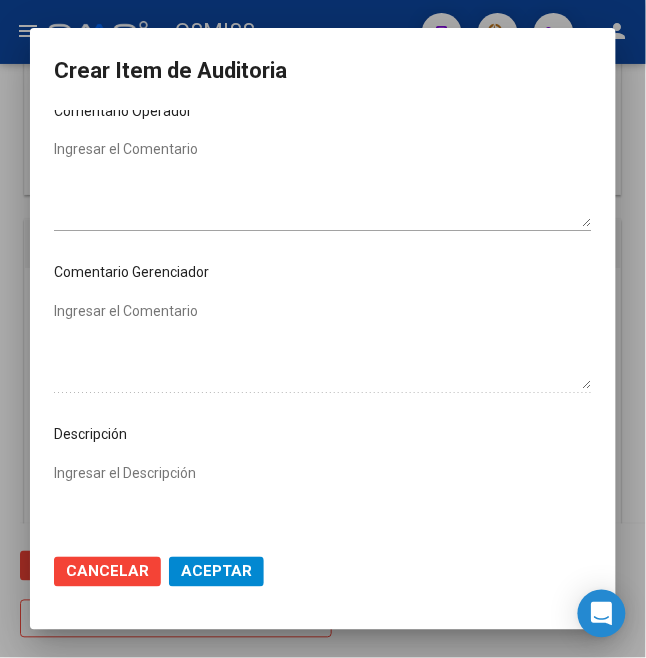 scroll, scrollTop: 1200, scrollLeft: 0, axis: vertical 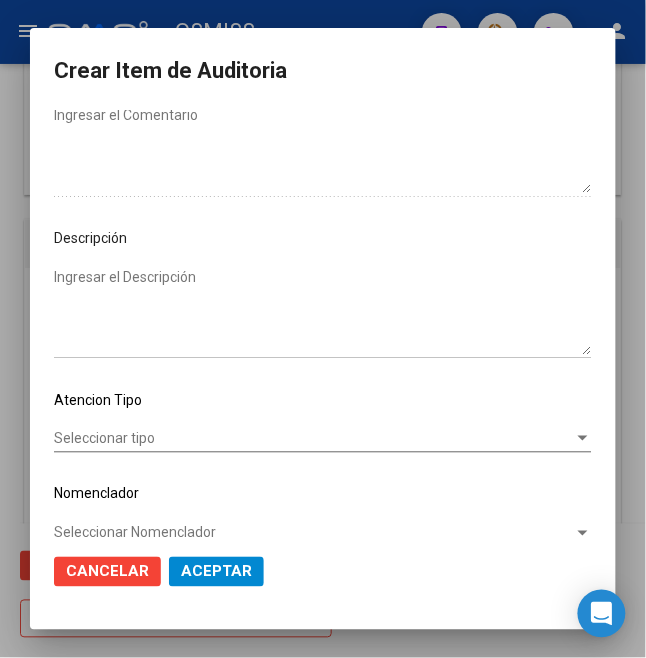 click on "Aceptar" 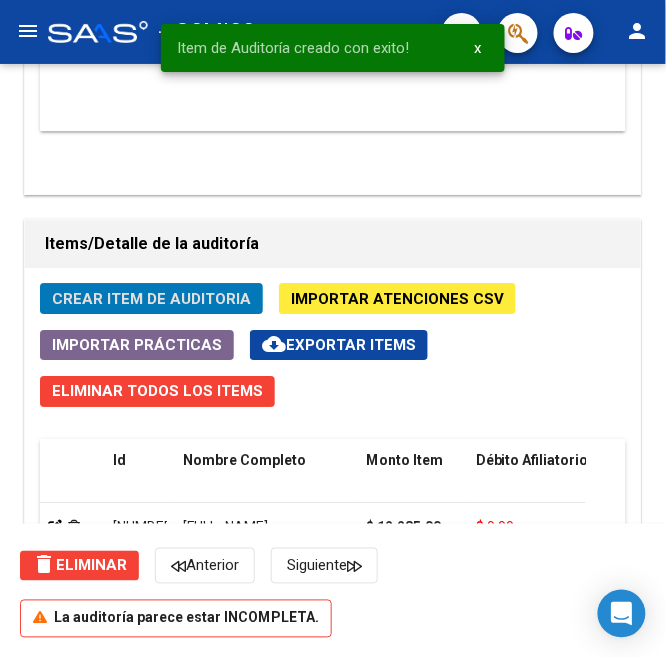 click on "Crear Item de Auditoria" 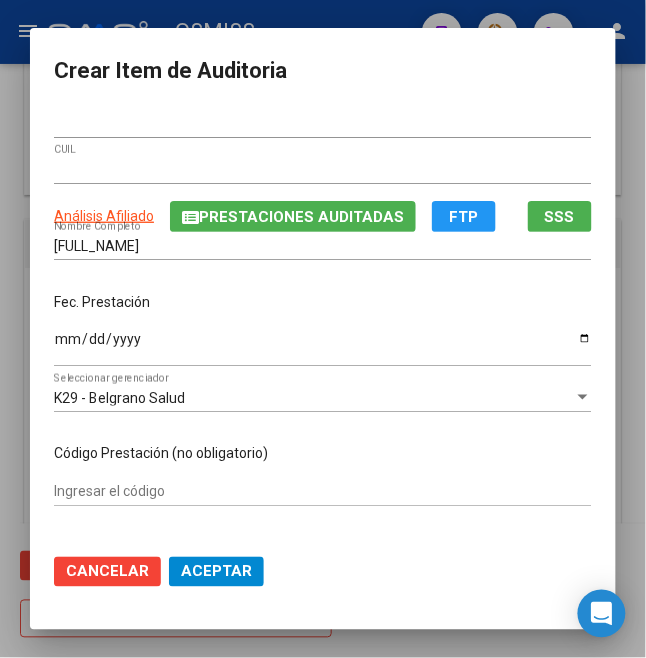 click on "Ingresar la fecha" at bounding box center (323, 346) 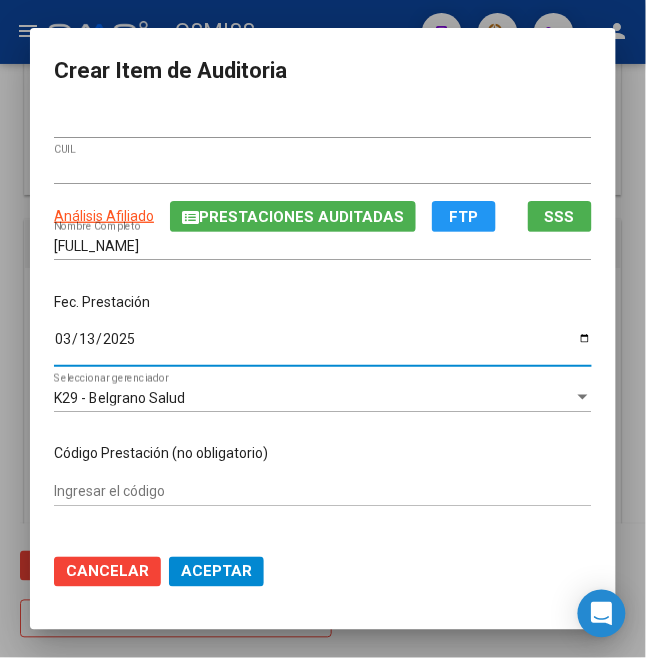 click on "Fec. Prestación [DATE] Ingresar la fecha" at bounding box center (323, 331) 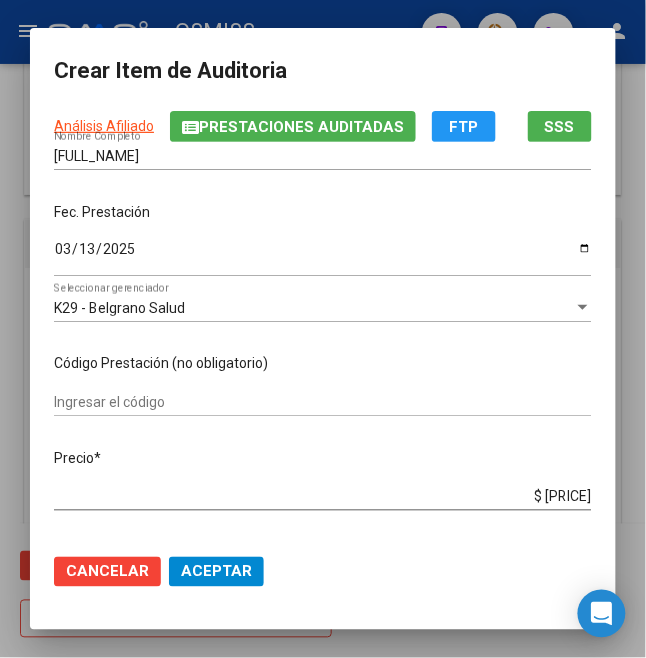 scroll, scrollTop: 133, scrollLeft: 0, axis: vertical 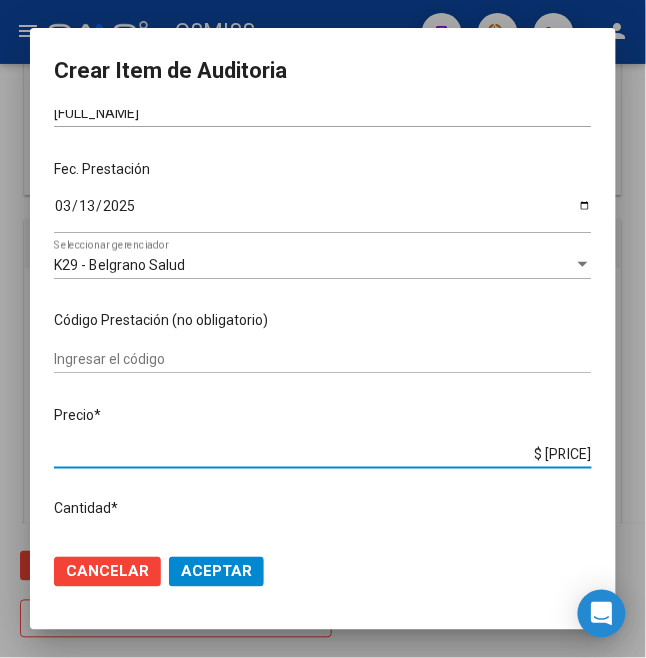 drag, startPoint x: 494, startPoint y: 450, endPoint x: 649, endPoint y: 450, distance: 155 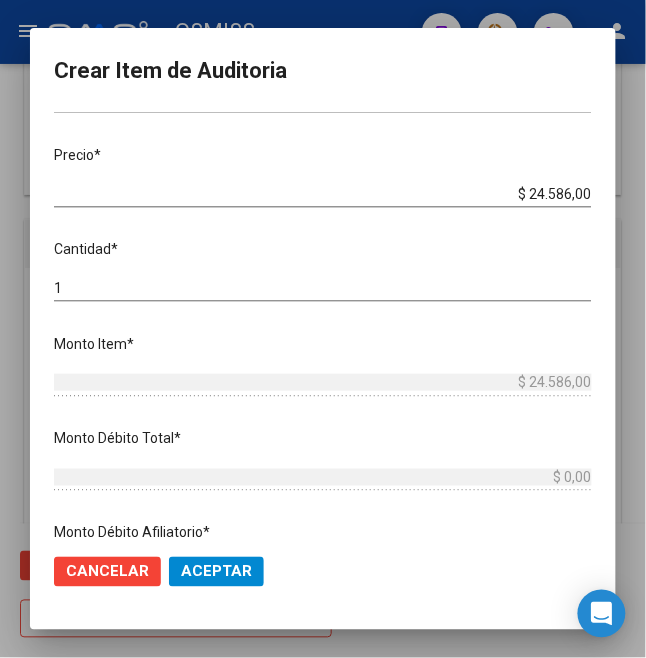 scroll, scrollTop: 400, scrollLeft: 0, axis: vertical 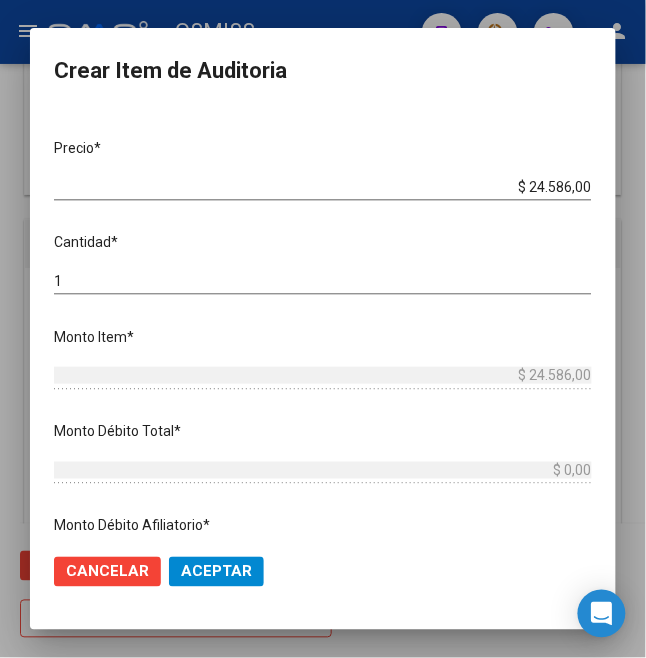click on "1" at bounding box center (323, 281) 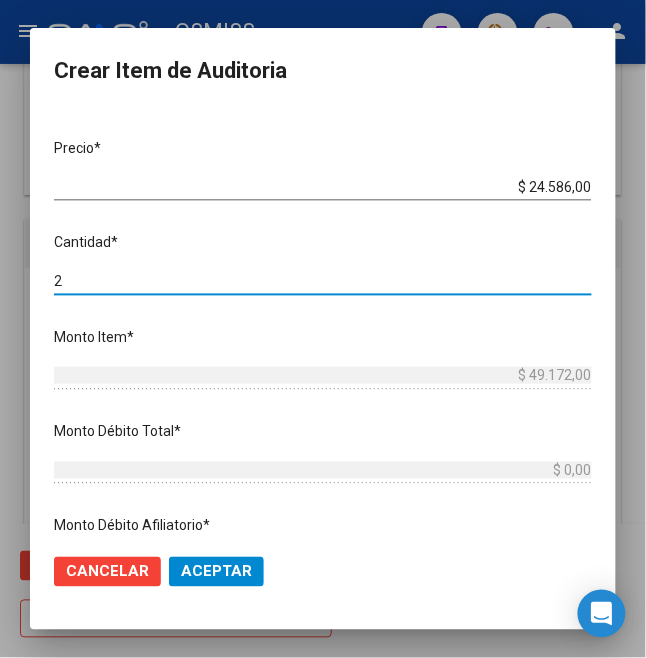 click on "Precio  *" at bounding box center (323, 148) 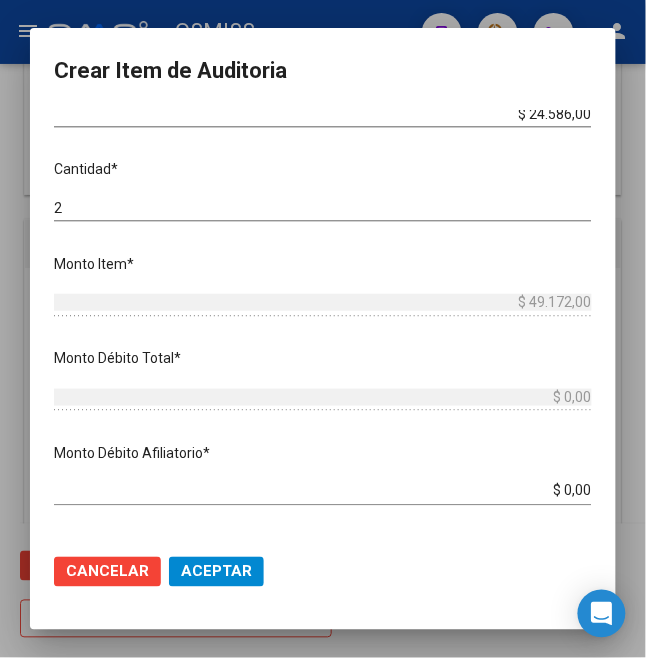 scroll, scrollTop: 533, scrollLeft: 0, axis: vertical 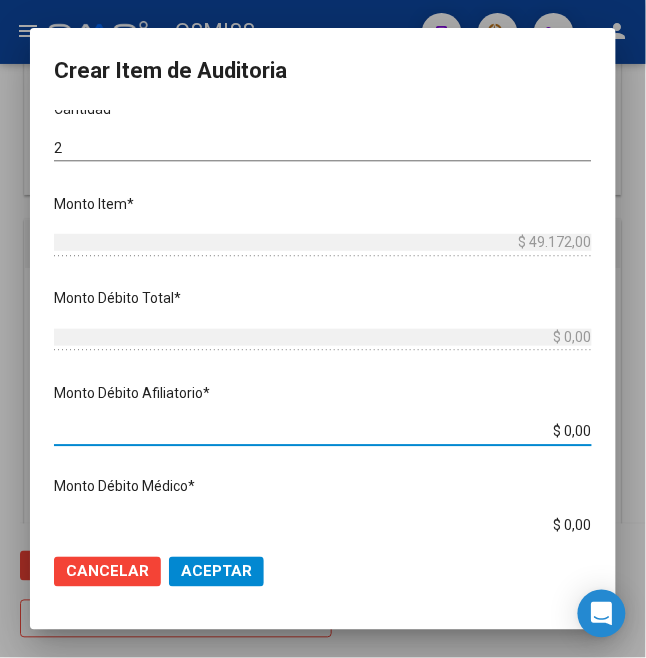 drag, startPoint x: 549, startPoint y: 429, endPoint x: 670, endPoint y: 428, distance: 121.004135 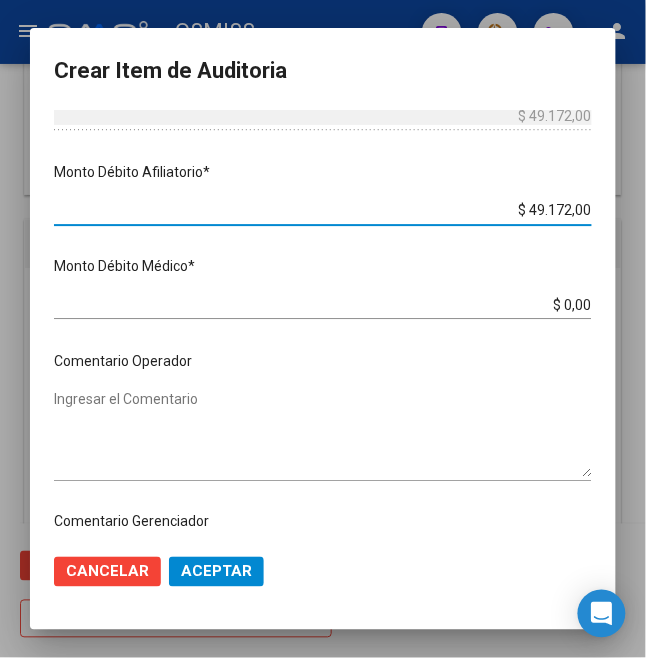 scroll, scrollTop: 800, scrollLeft: 0, axis: vertical 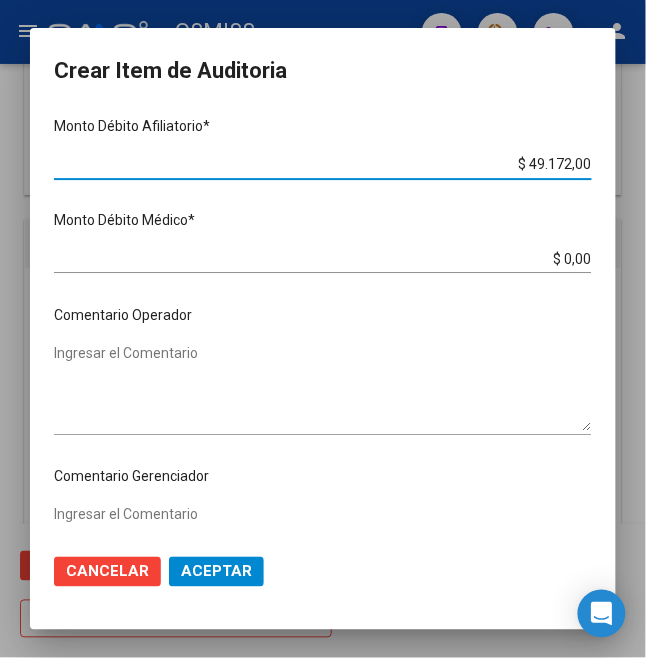 click on "Ingresar el Comentario" at bounding box center [323, 387] 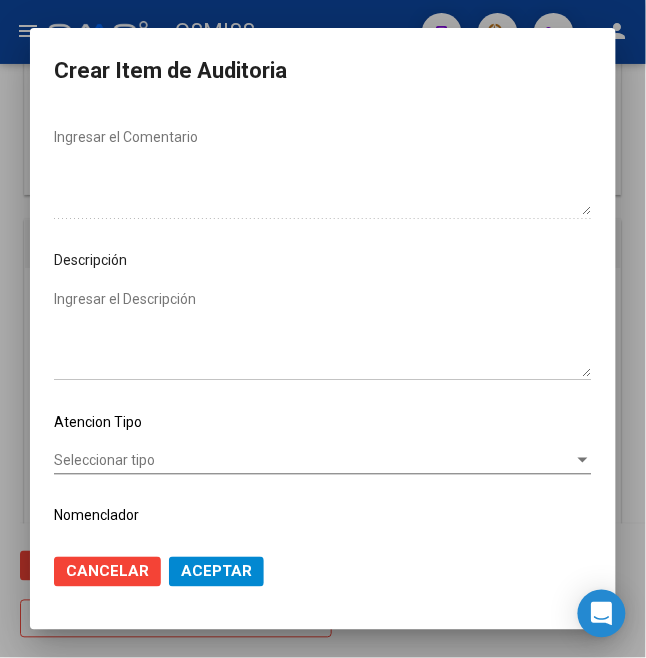scroll, scrollTop: 1225, scrollLeft: 0, axis: vertical 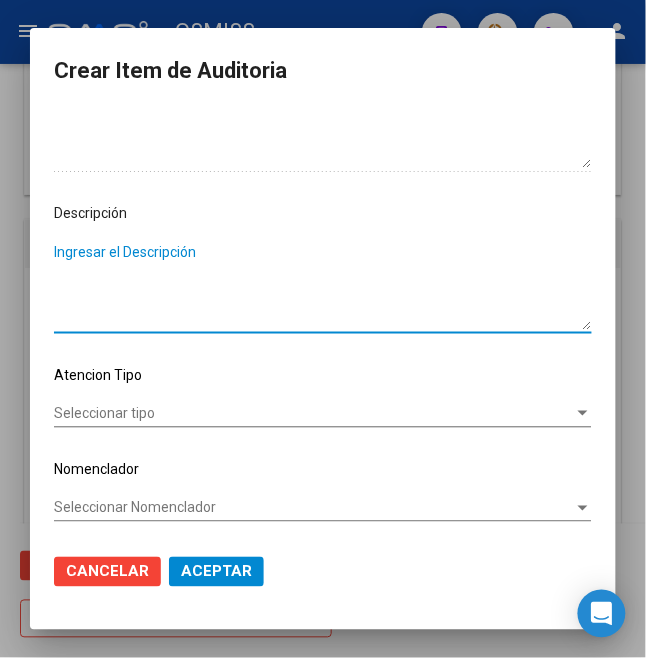 click on "Ingresar el Descripción" at bounding box center (323, 286) 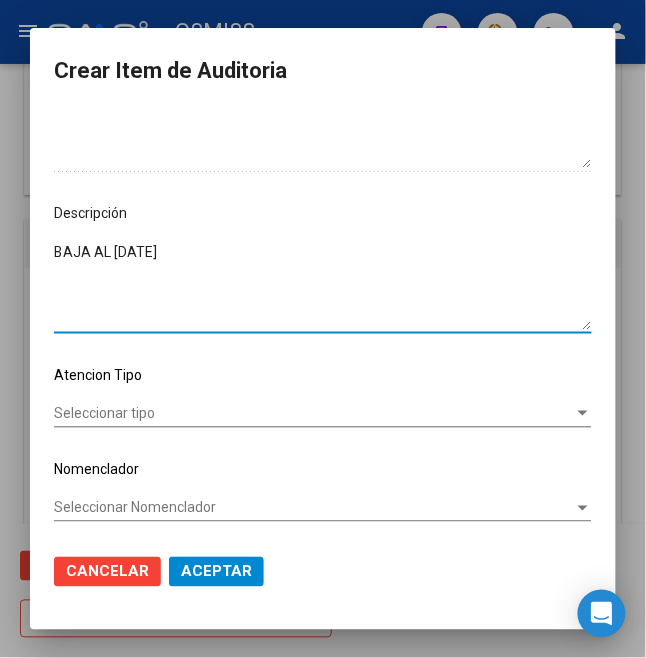 click on "BAJA AL [DATE]" at bounding box center [323, 286] 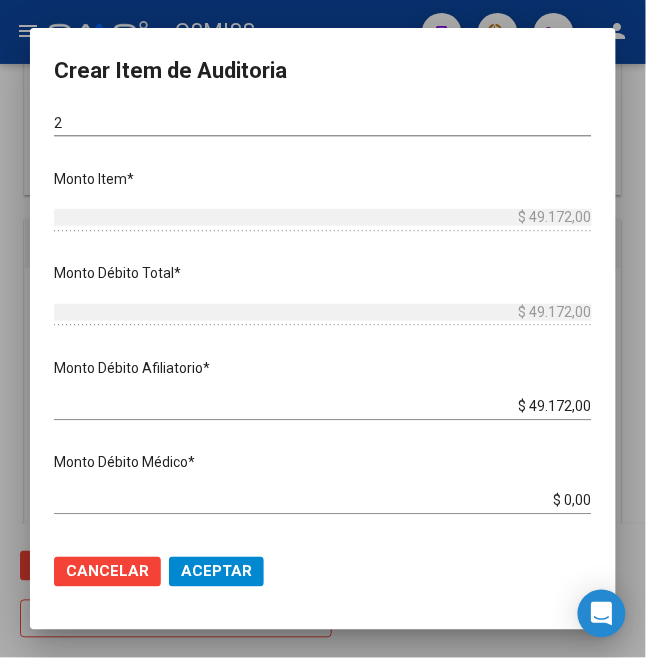 scroll, scrollTop: 0, scrollLeft: 0, axis: both 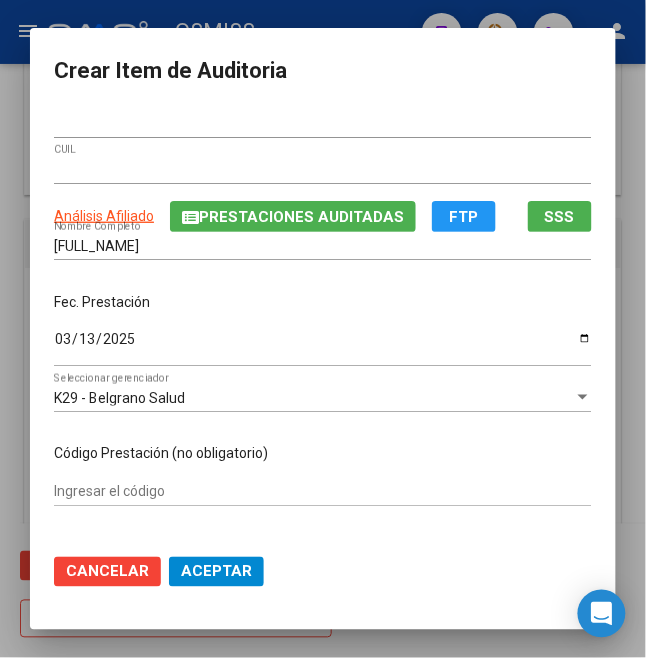 click on "Fec. Prestación [DATE] Ingresar la fecha" at bounding box center [323, 331] 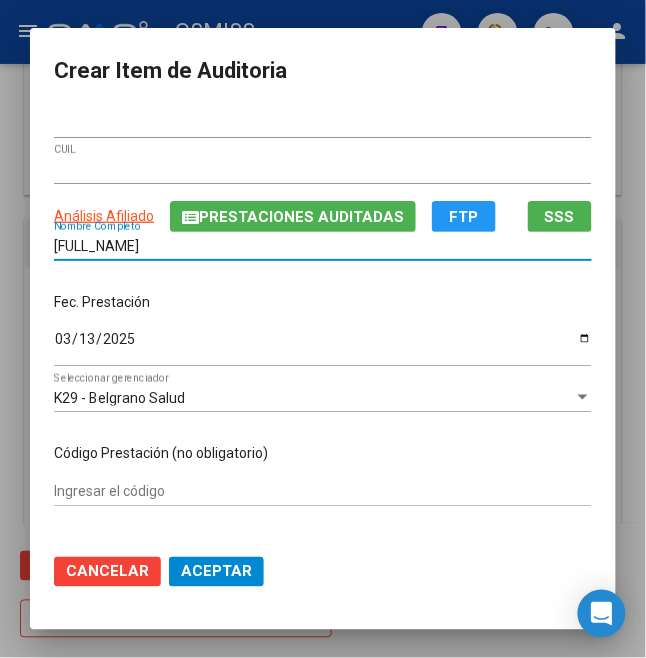 drag, startPoint x: 244, startPoint y: 238, endPoint x: 9, endPoint y: 240, distance: 235.00851 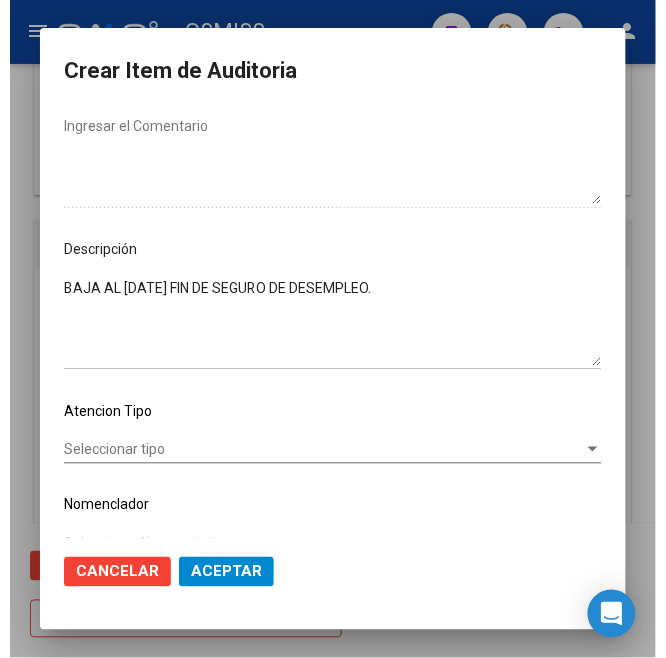 scroll, scrollTop: 1200, scrollLeft: 0, axis: vertical 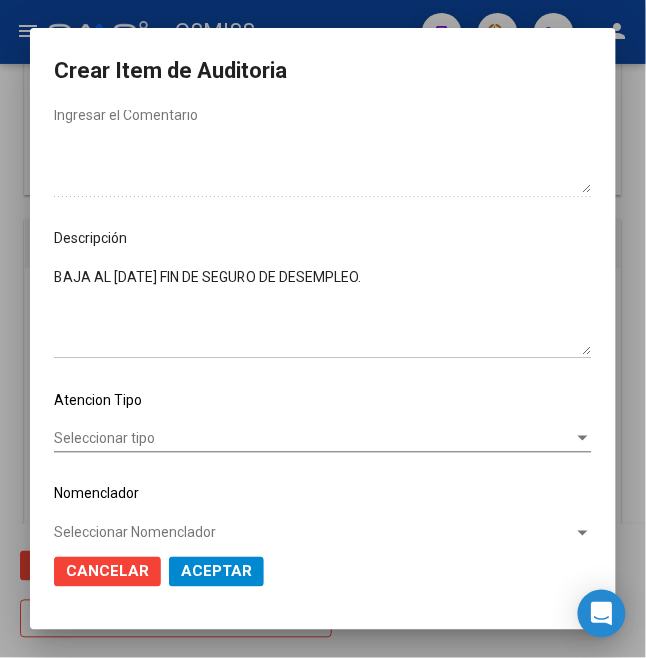 click on "Aceptar" 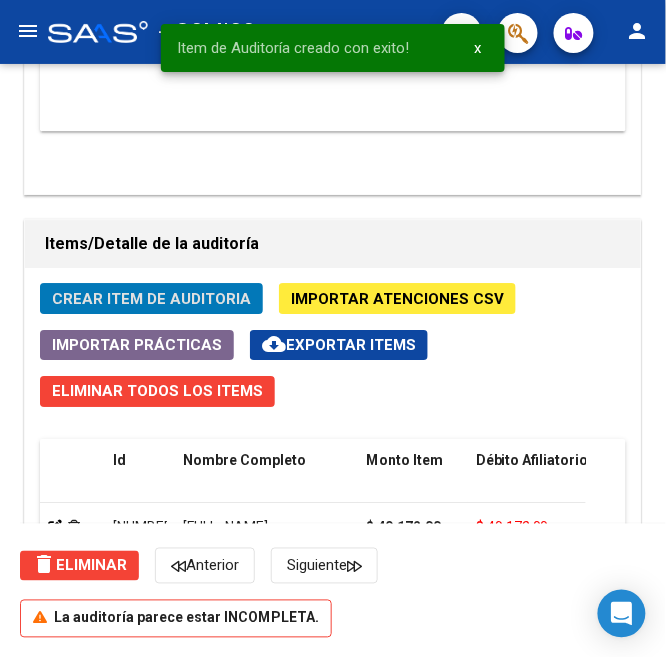 click on "Crear Item de Auditoria" 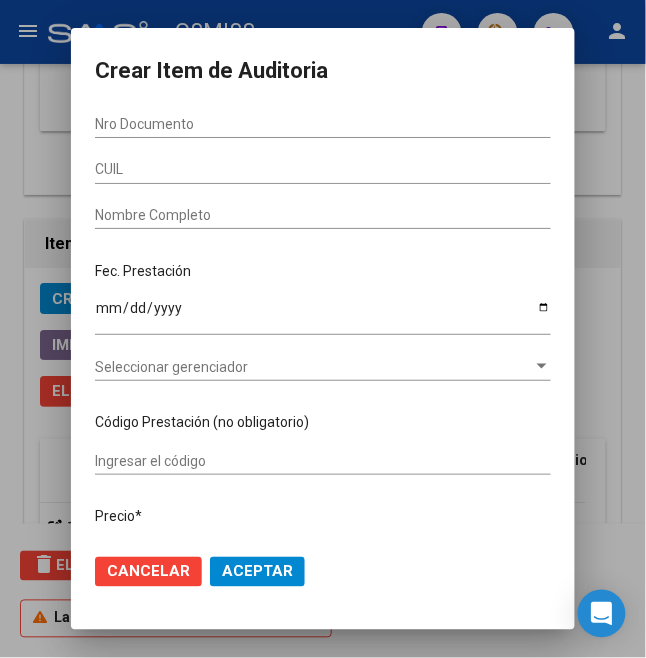 click at bounding box center (323, 329) 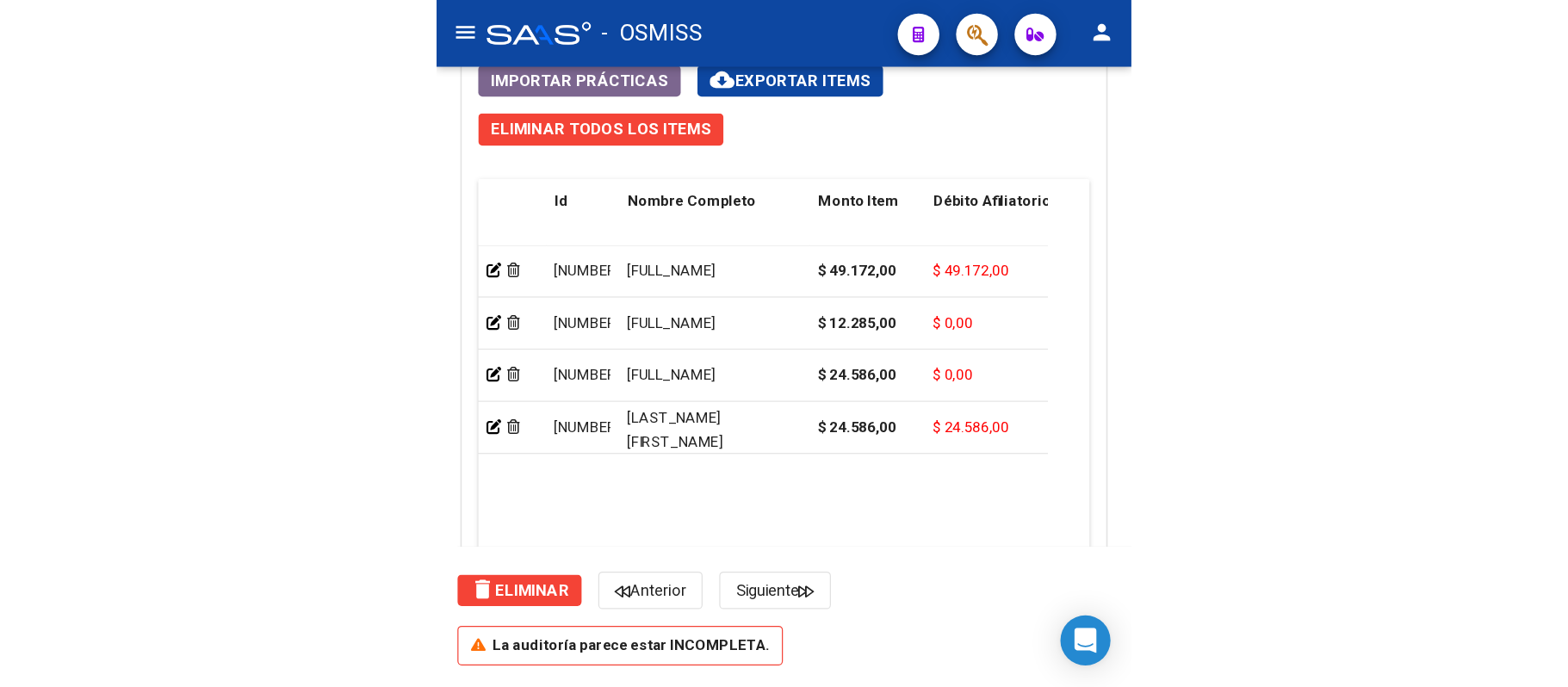 scroll, scrollTop: 0, scrollLeft: 0, axis: both 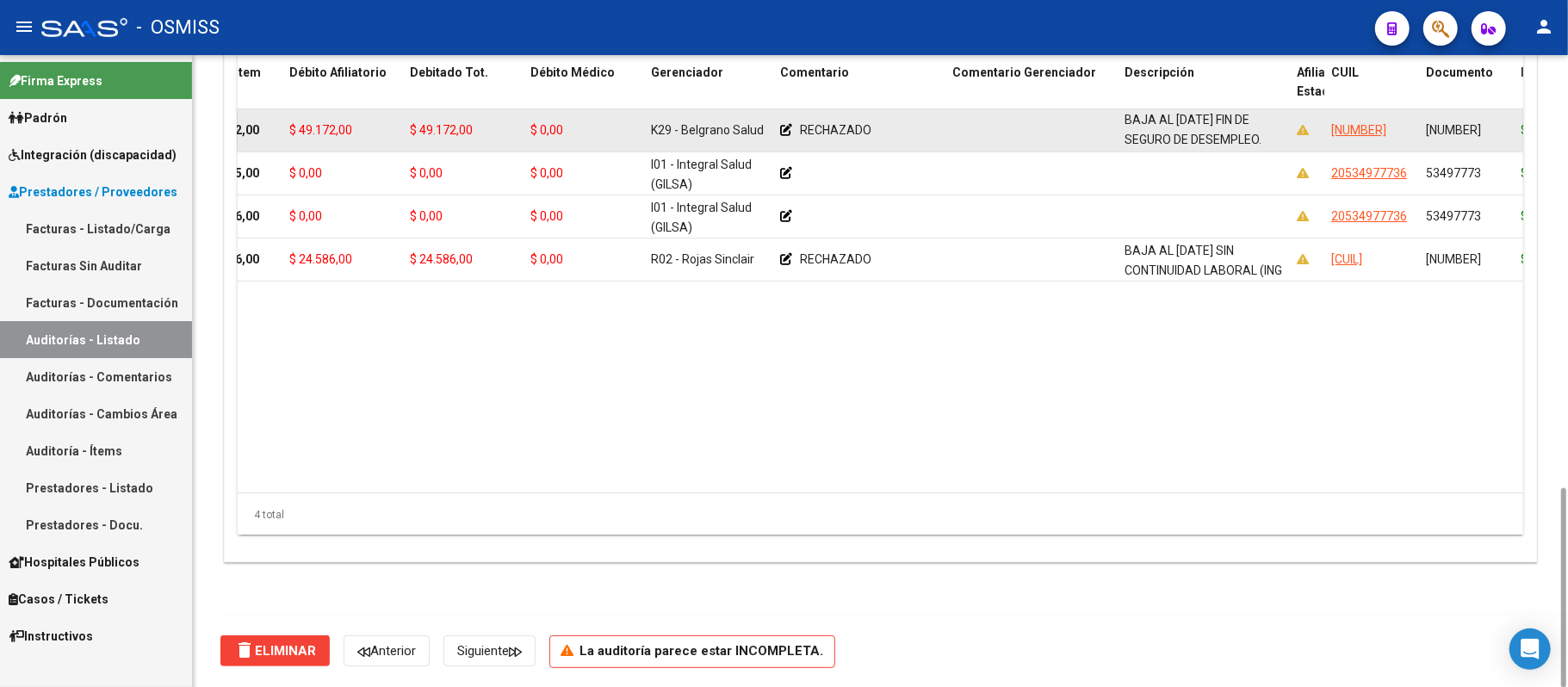drag, startPoint x: 1123, startPoint y: 115, endPoint x: 1274, endPoint y: 152, distance: 155.46704 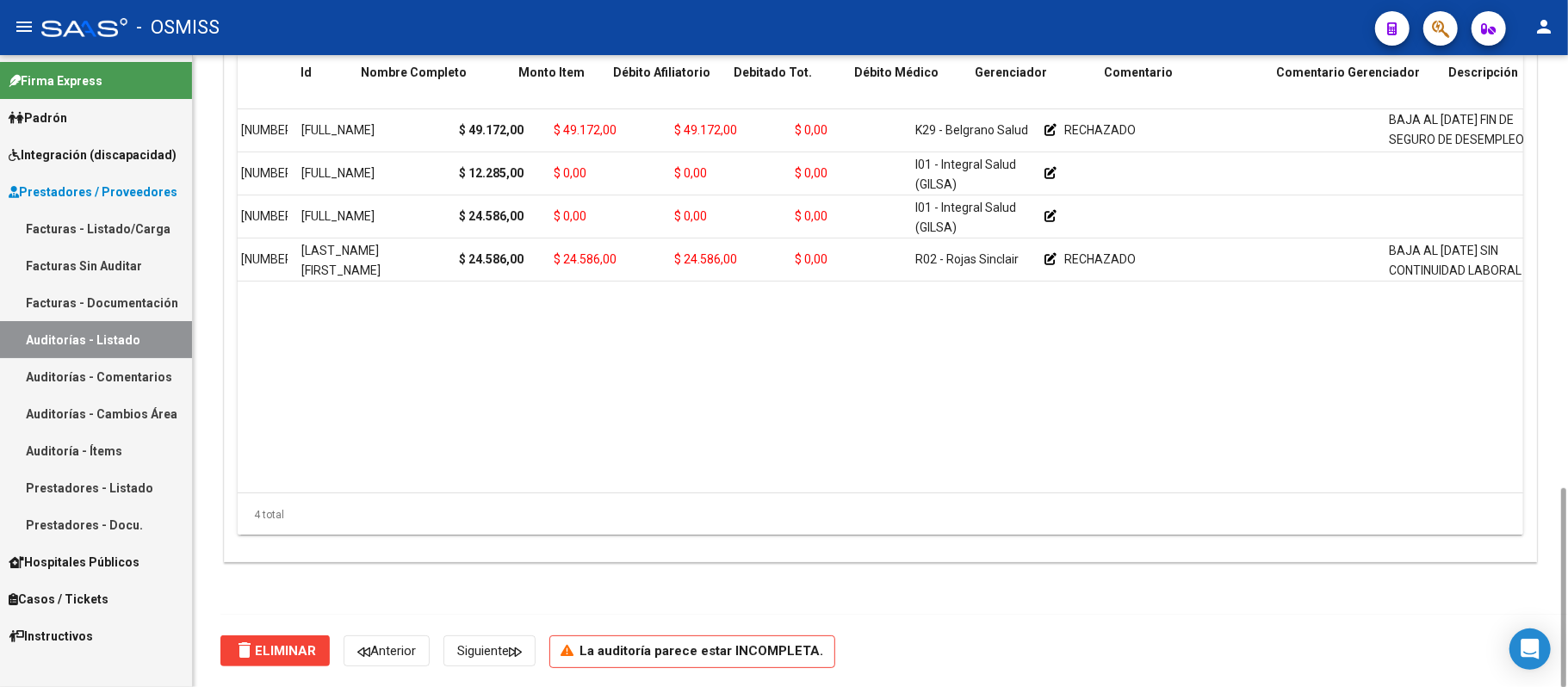 scroll, scrollTop: 0, scrollLeft: 0, axis: both 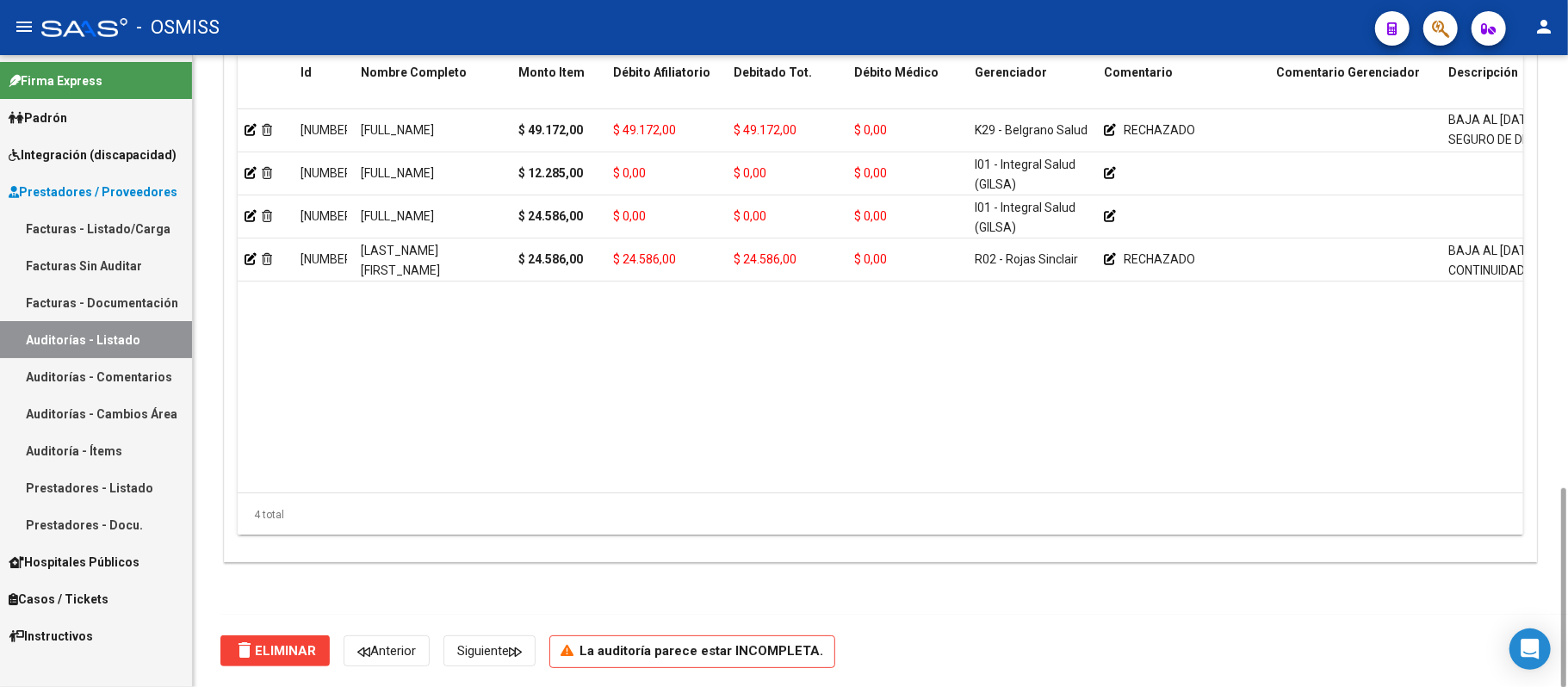 click on "delete Eliminar Anterior Siguiente La auditoría parece estar INCOMPLETA." 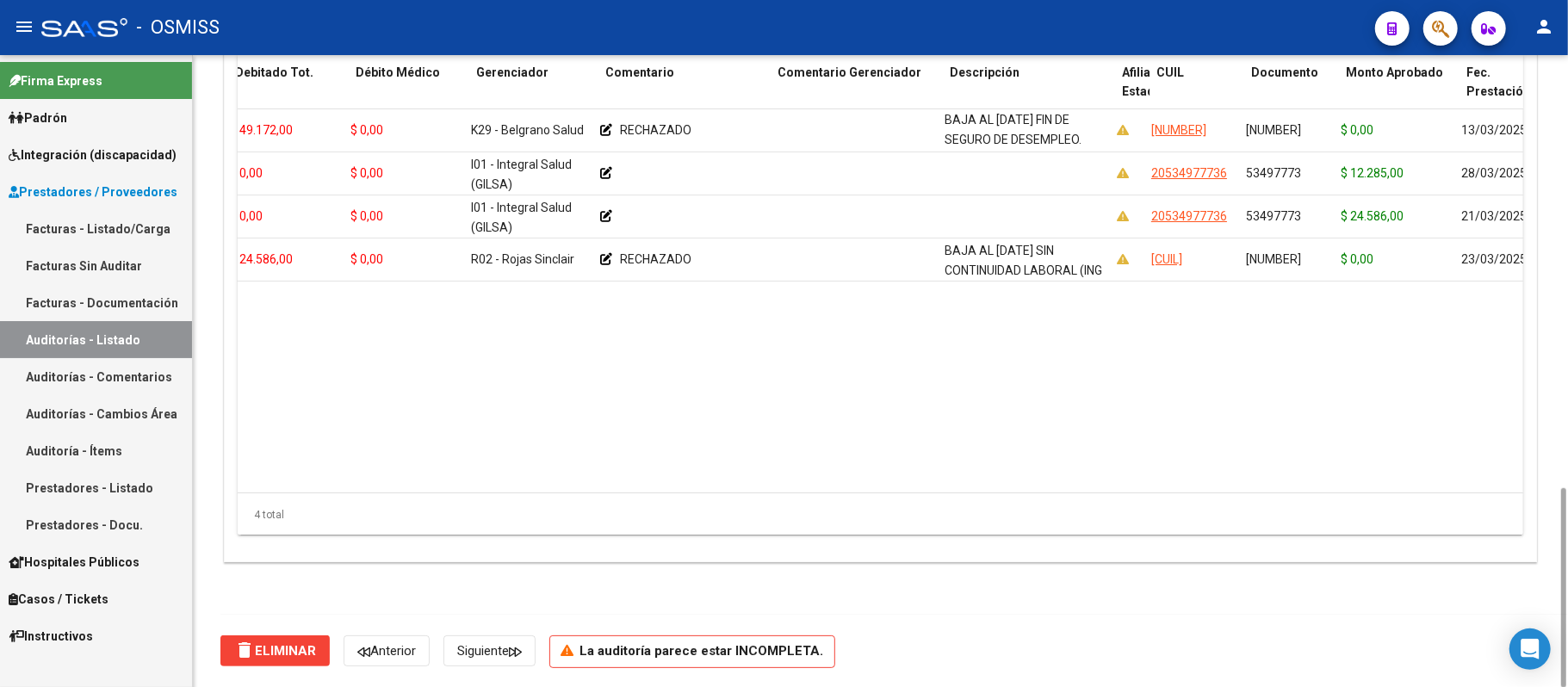 scroll, scrollTop: 0, scrollLeft: 513, axis: horizontal 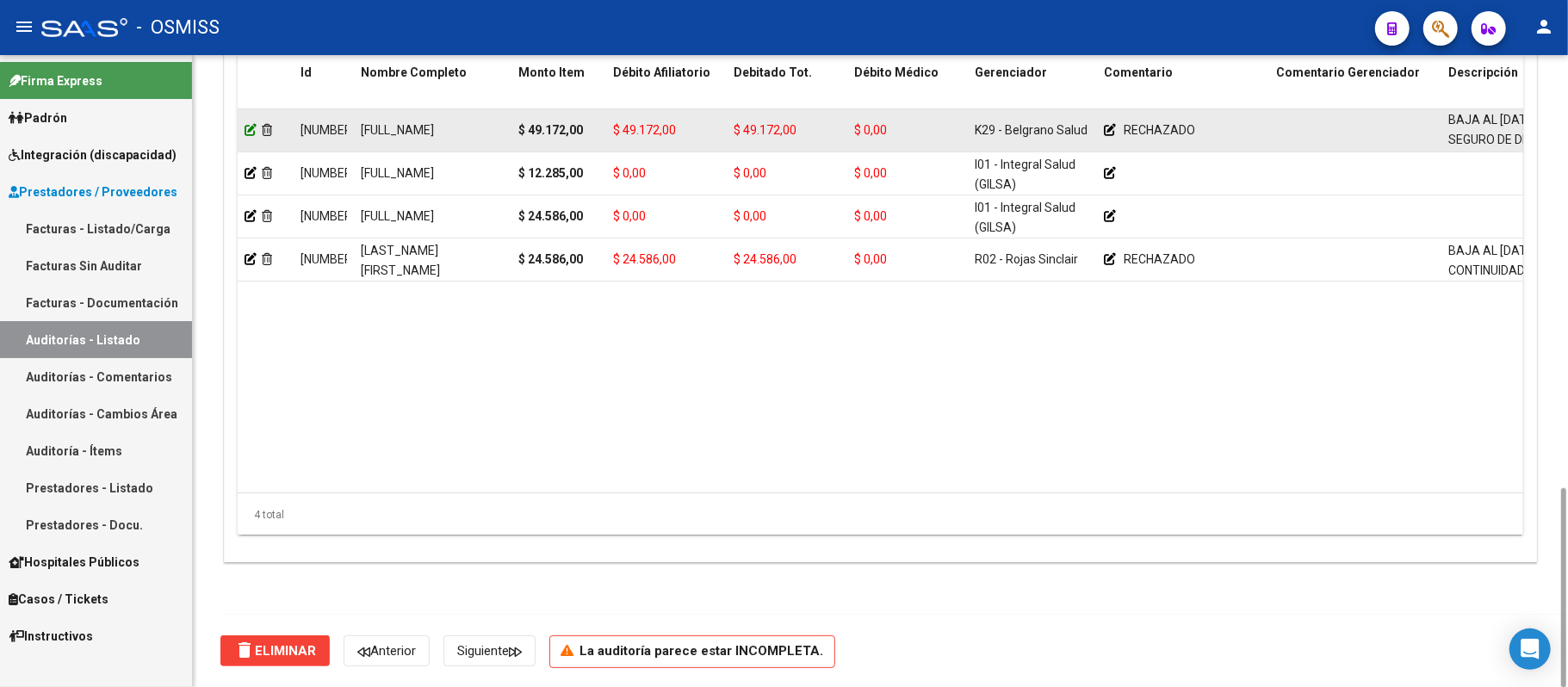click 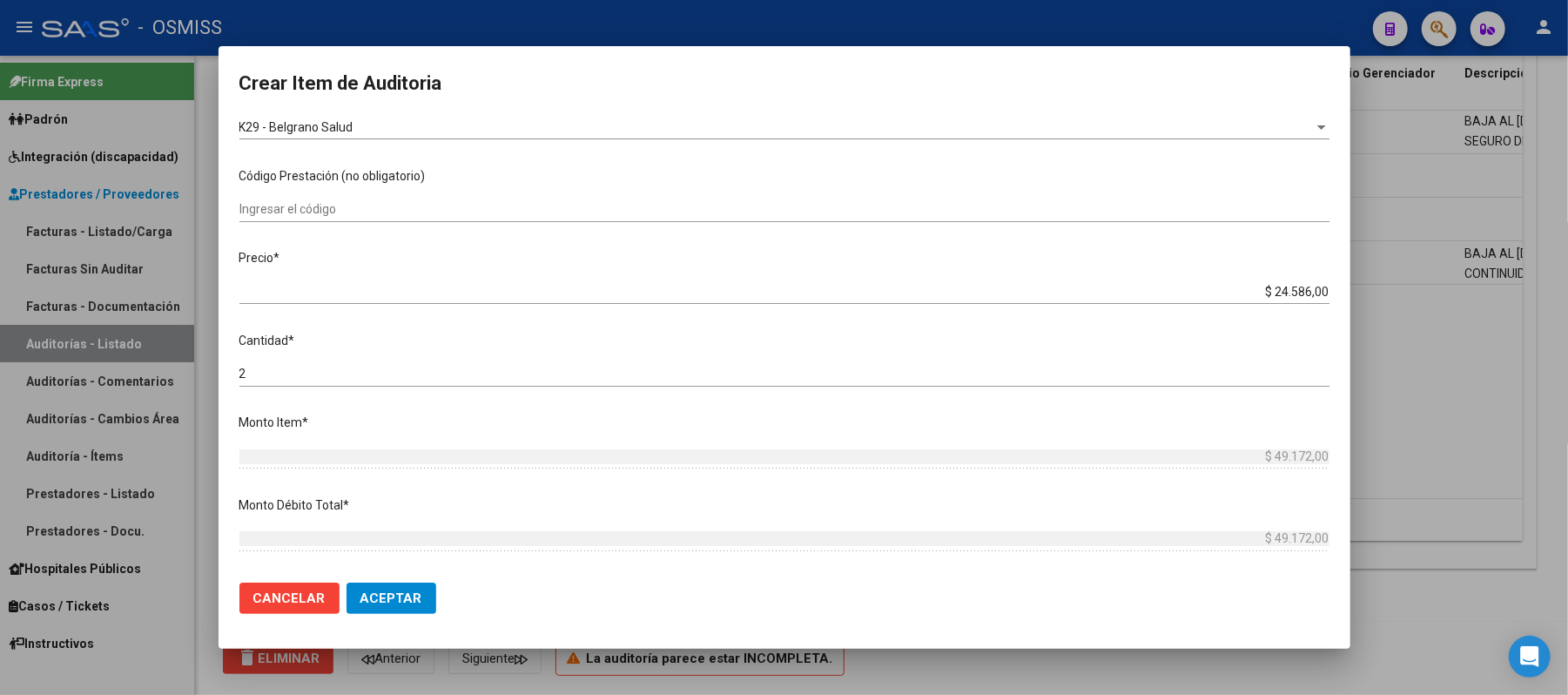 scroll, scrollTop: 232, scrollLeft: 0, axis: vertical 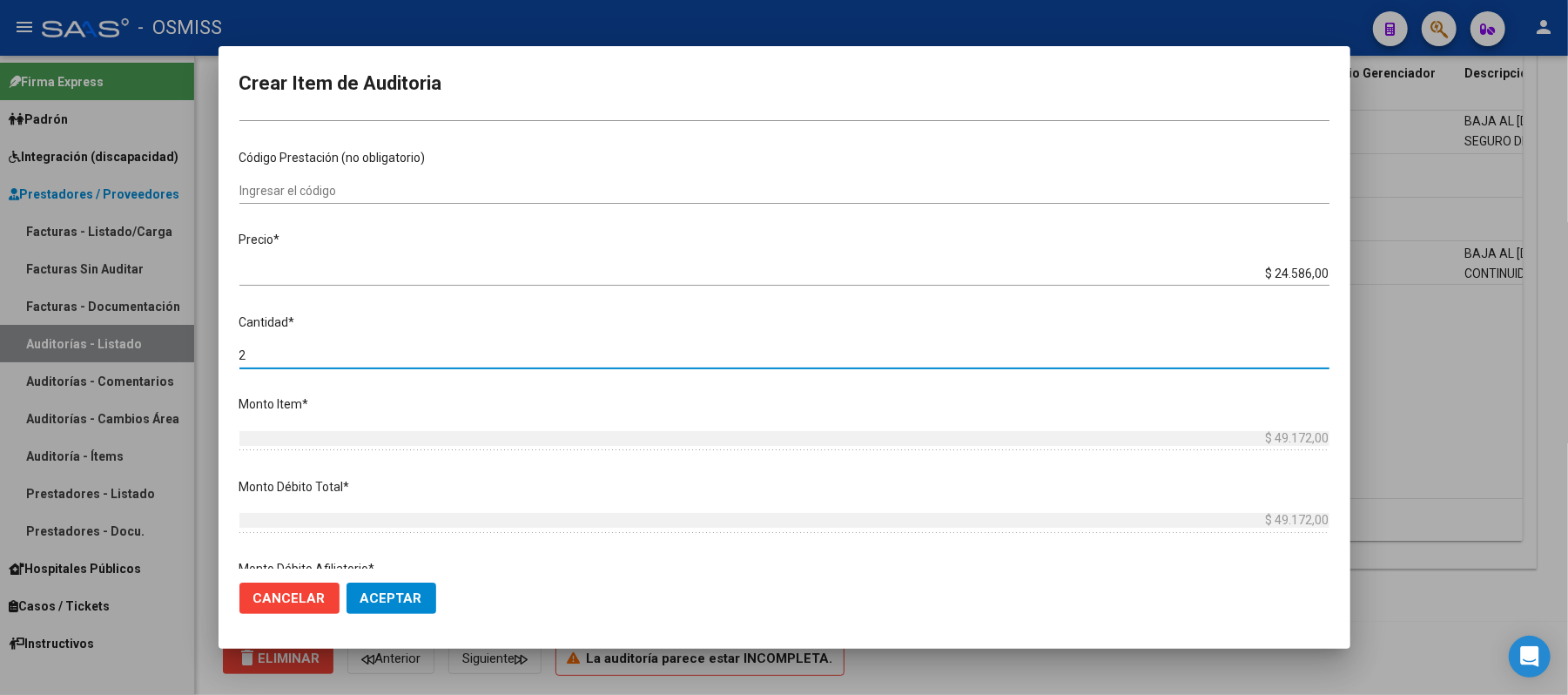 click on "2" at bounding box center [784, 355] 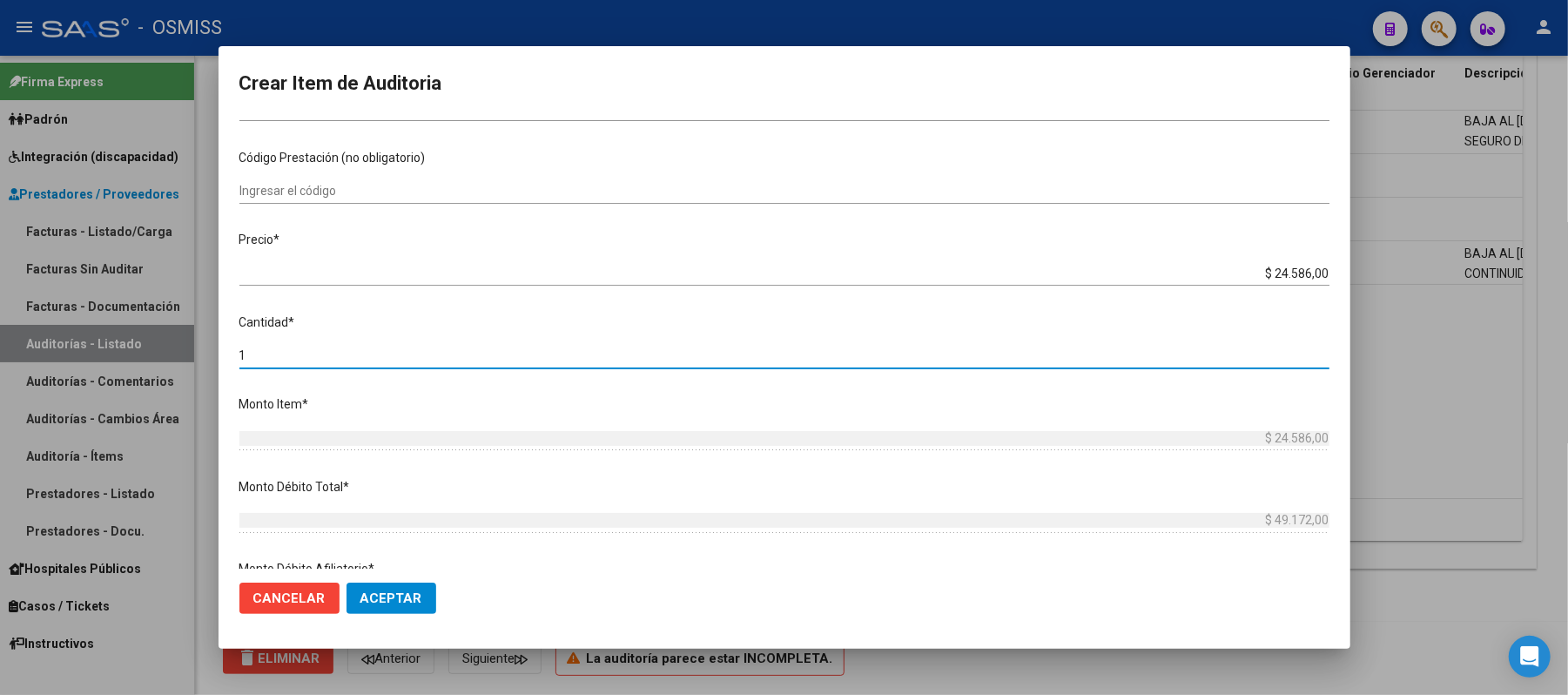 click on "Monto Item  *" at bounding box center (784, 404) 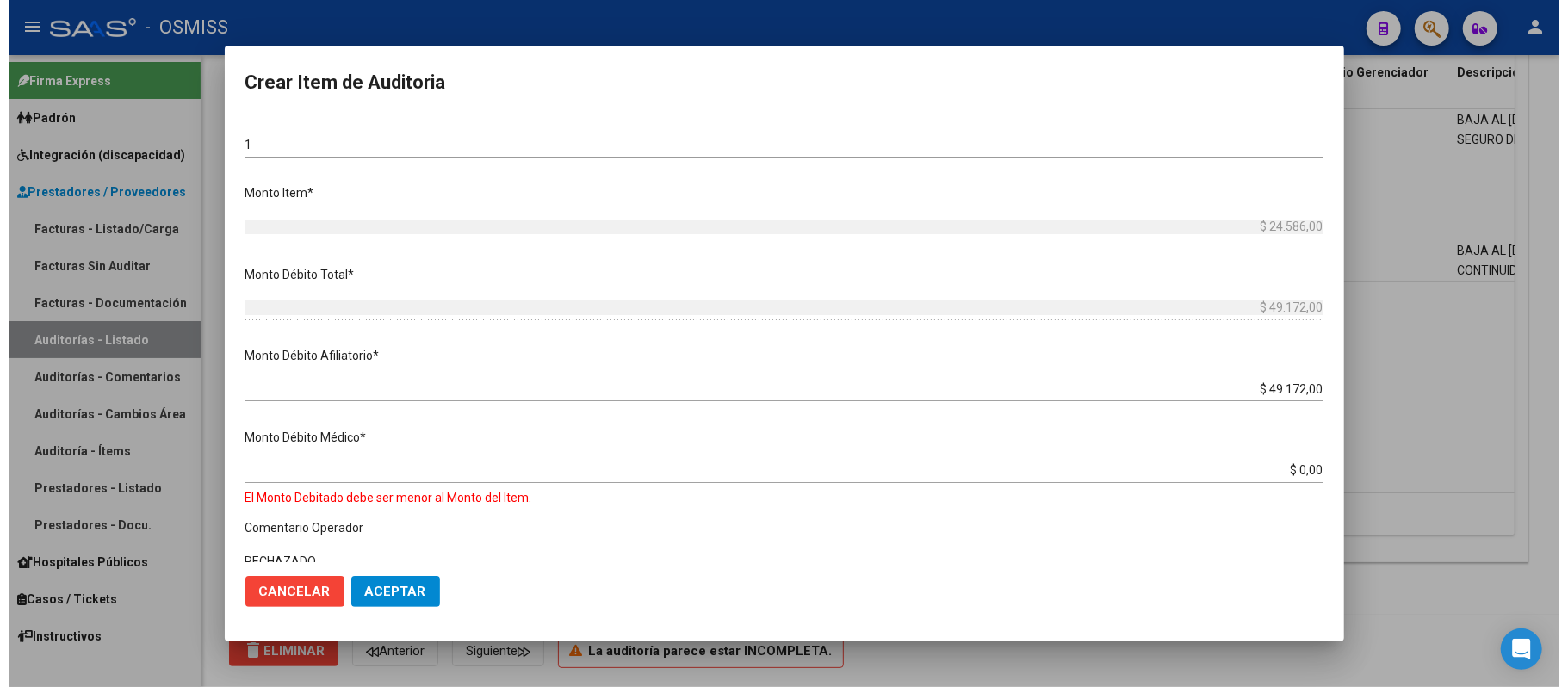 scroll, scrollTop: 459, scrollLeft: 0, axis: vertical 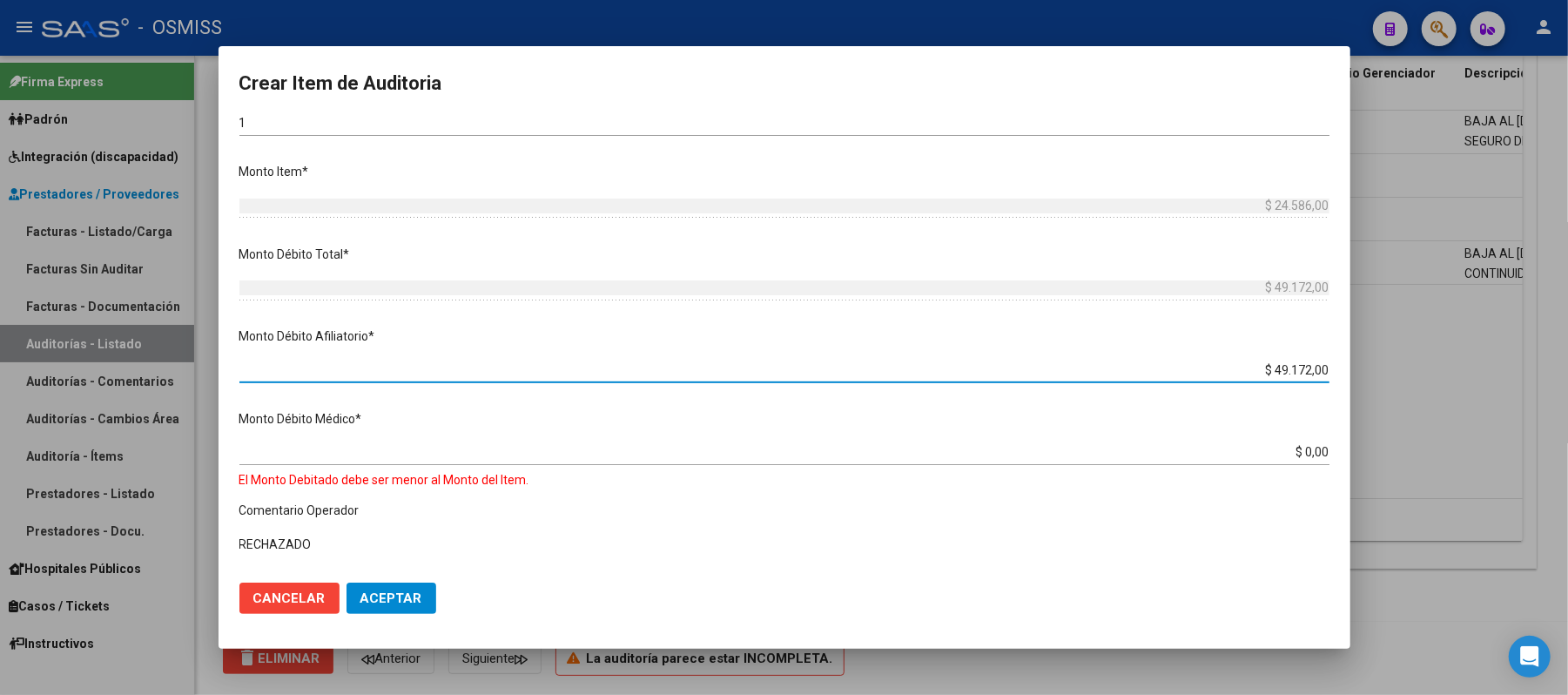 drag, startPoint x: 1264, startPoint y: 368, endPoint x: 1393, endPoint y: 368, distance: 129 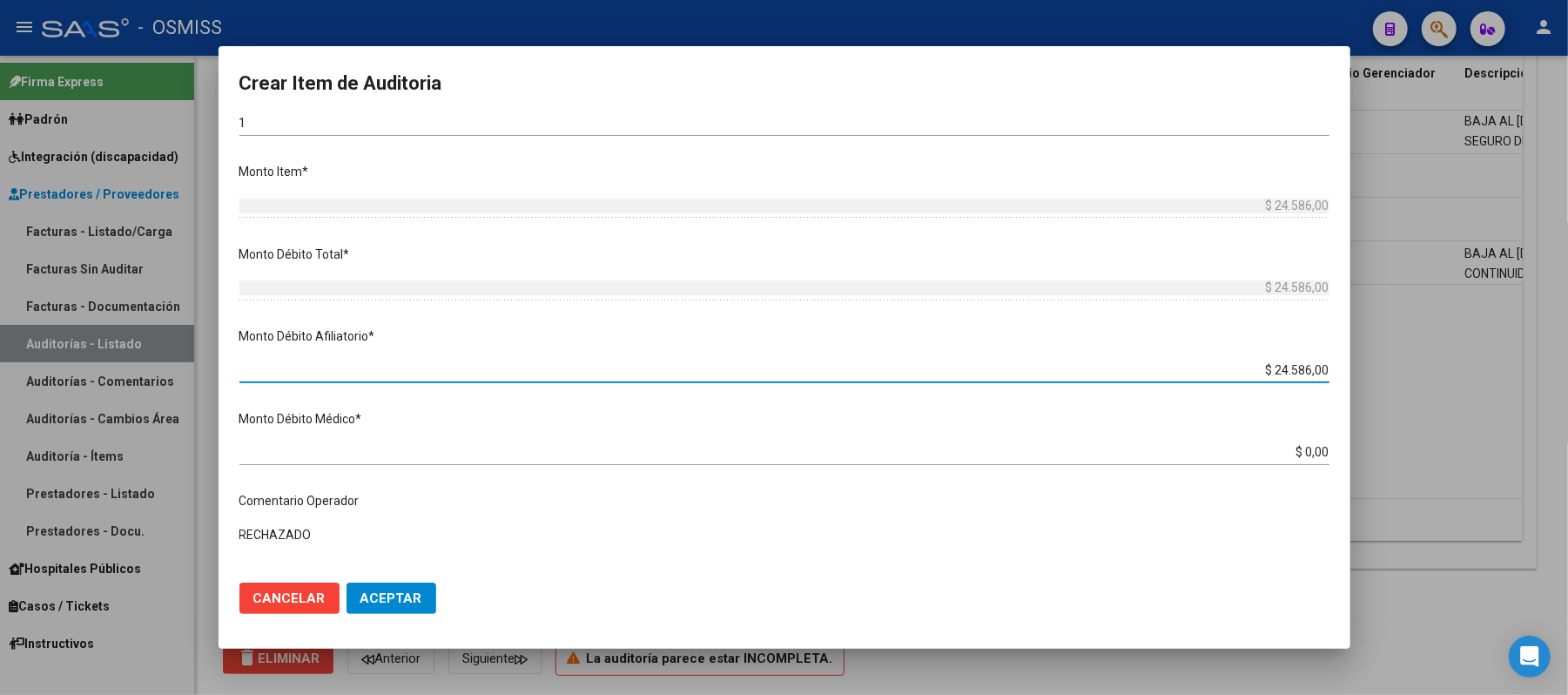 click on "Aceptar" 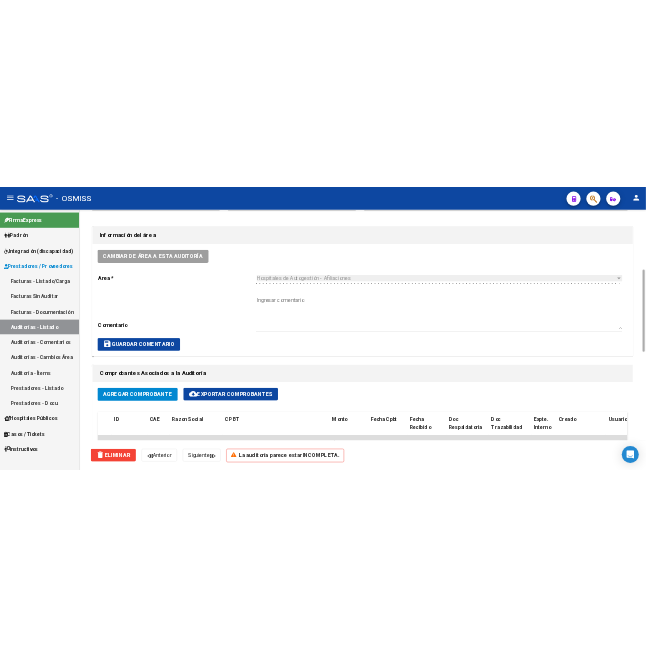 scroll, scrollTop: 1066, scrollLeft: 0, axis: vertical 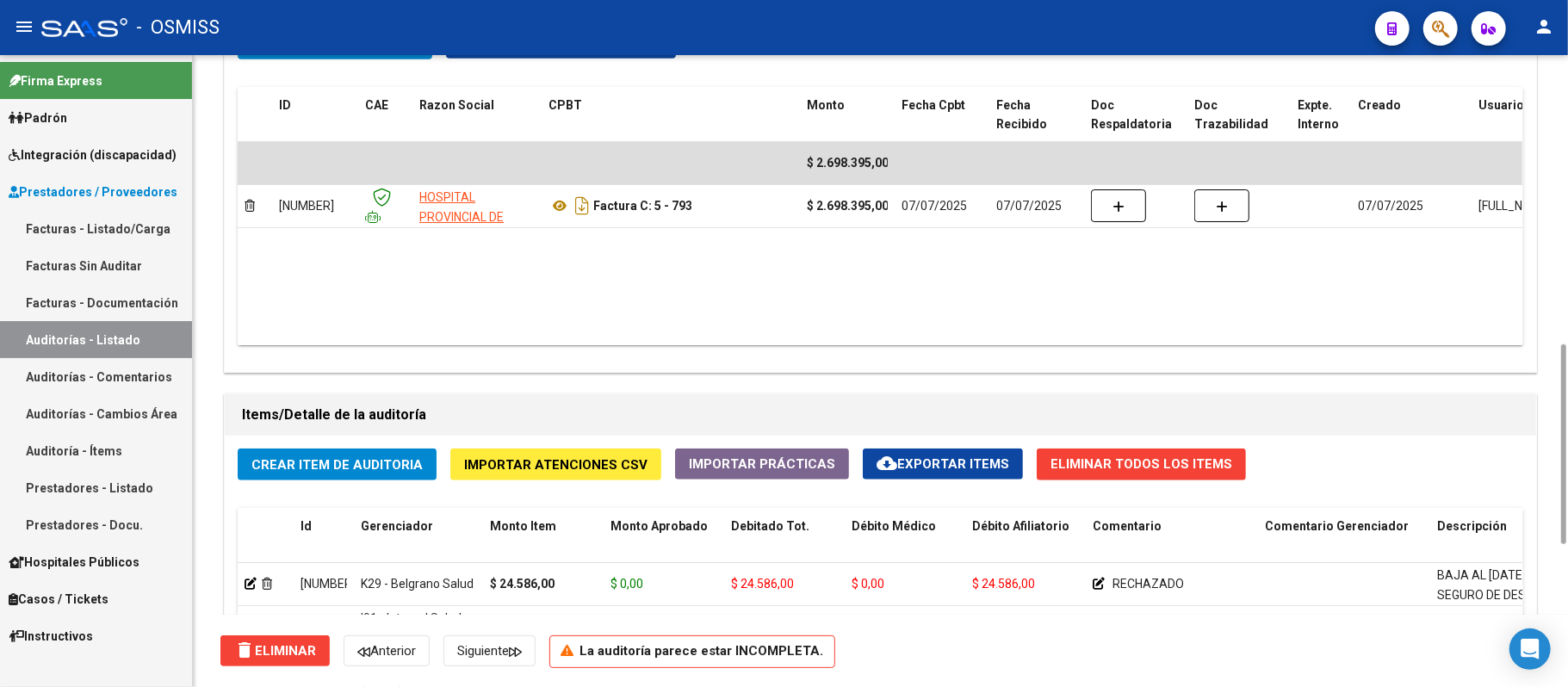 click on "Crear Item de Auditoria" 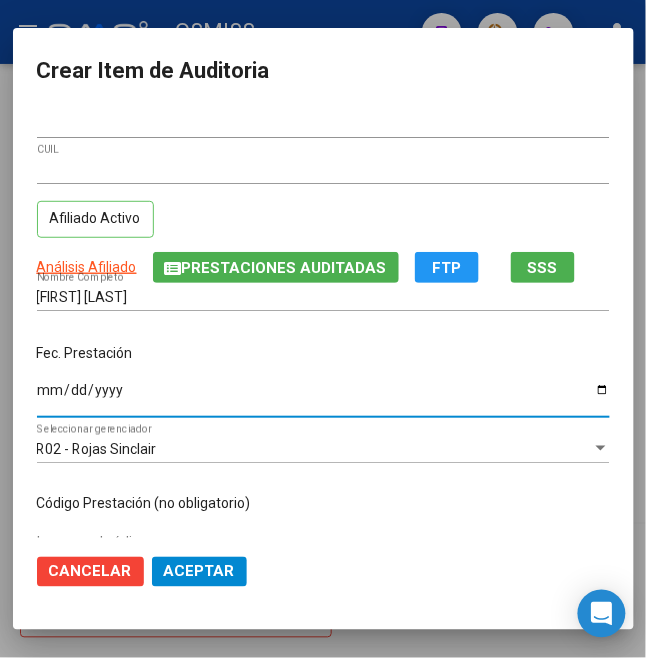 click on "Ingresar la fecha" at bounding box center [323, 397] 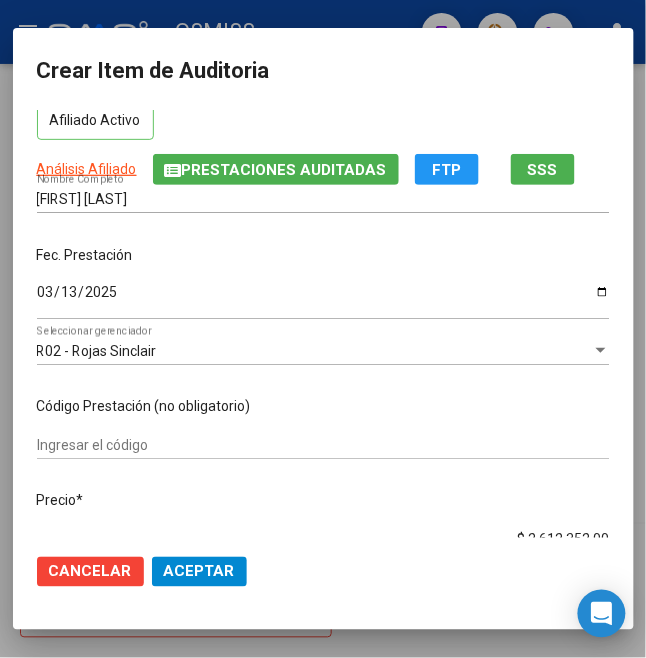 scroll, scrollTop: 133, scrollLeft: 0, axis: vertical 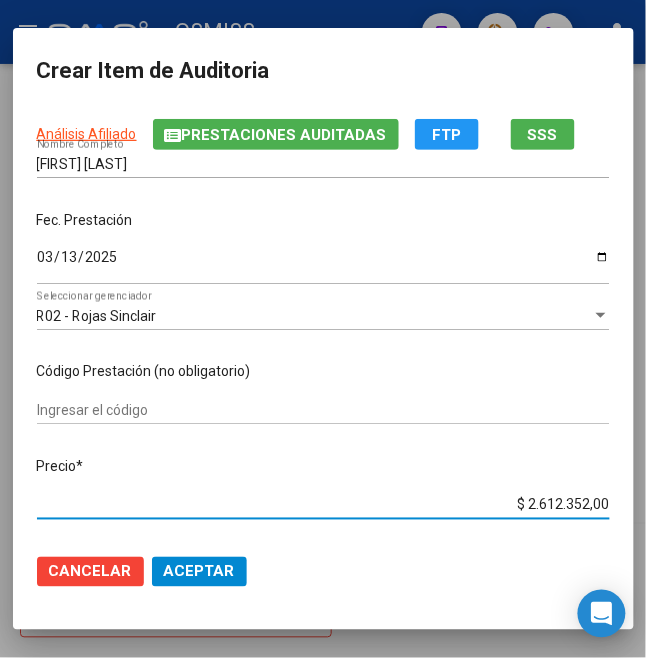 drag, startPoint x: 513, startPoint y: 500, endPoint x: 676, endPoint y: 496, distance: 163.04907 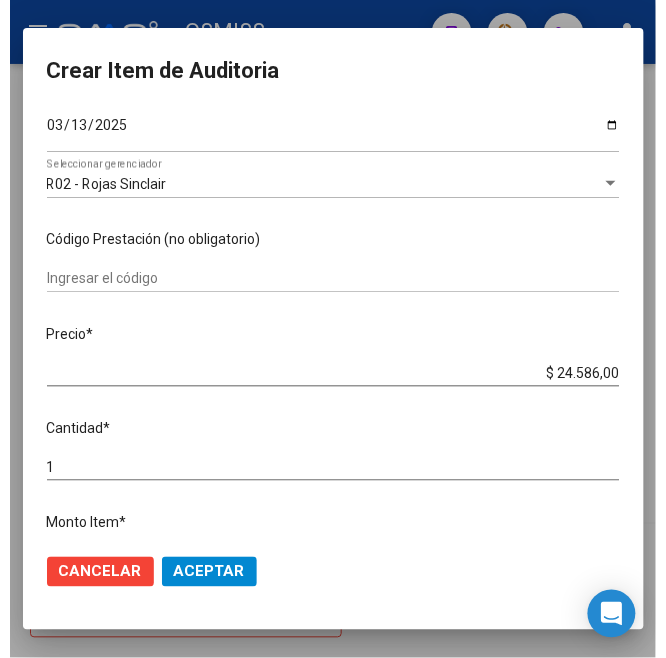 scroll, scrollTop: 266, scrollLeft: 0, axis: vertical 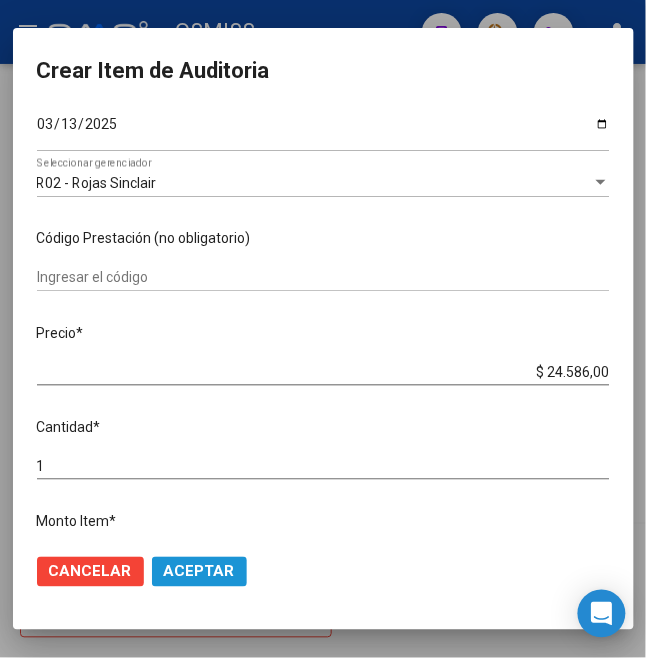 click on "Aceptar" 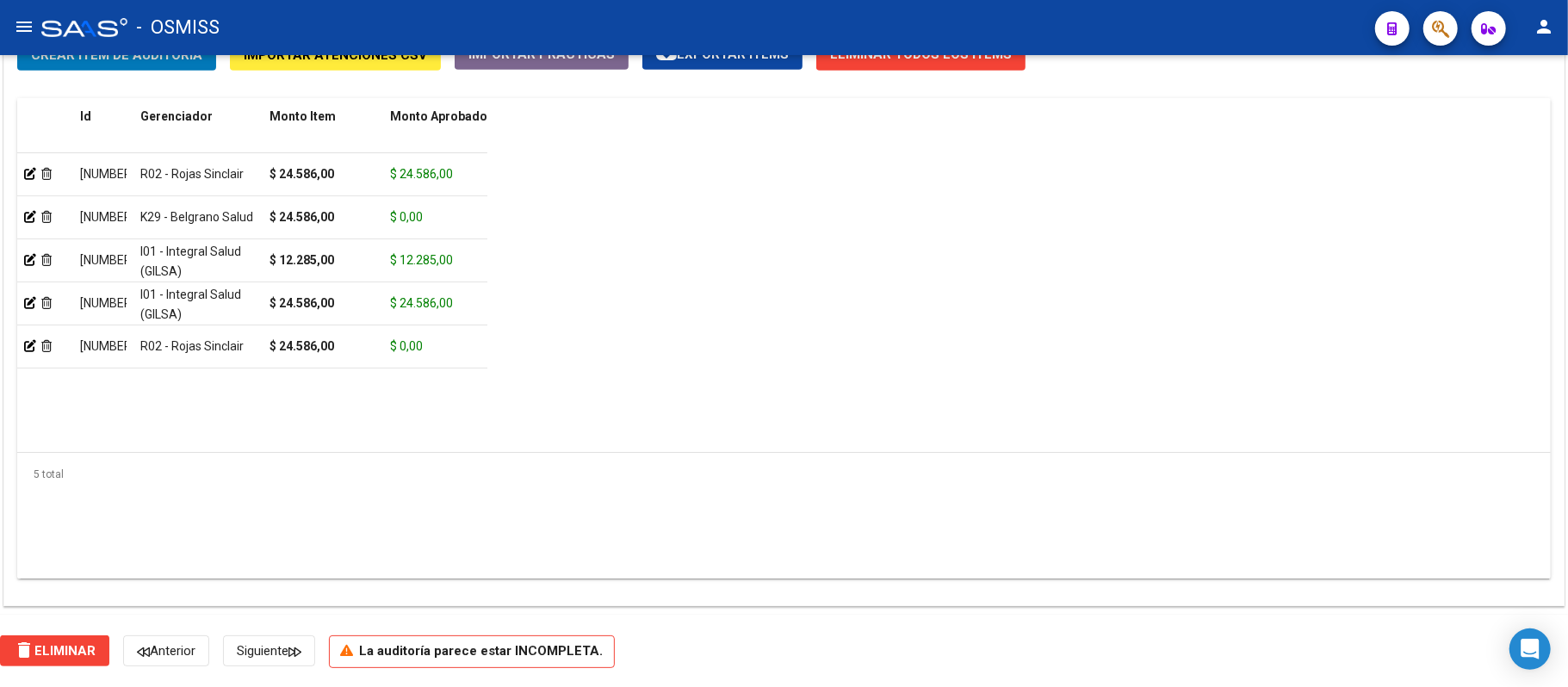 scroll, scrollTop: 0, scrollLeft: 0, axis: both 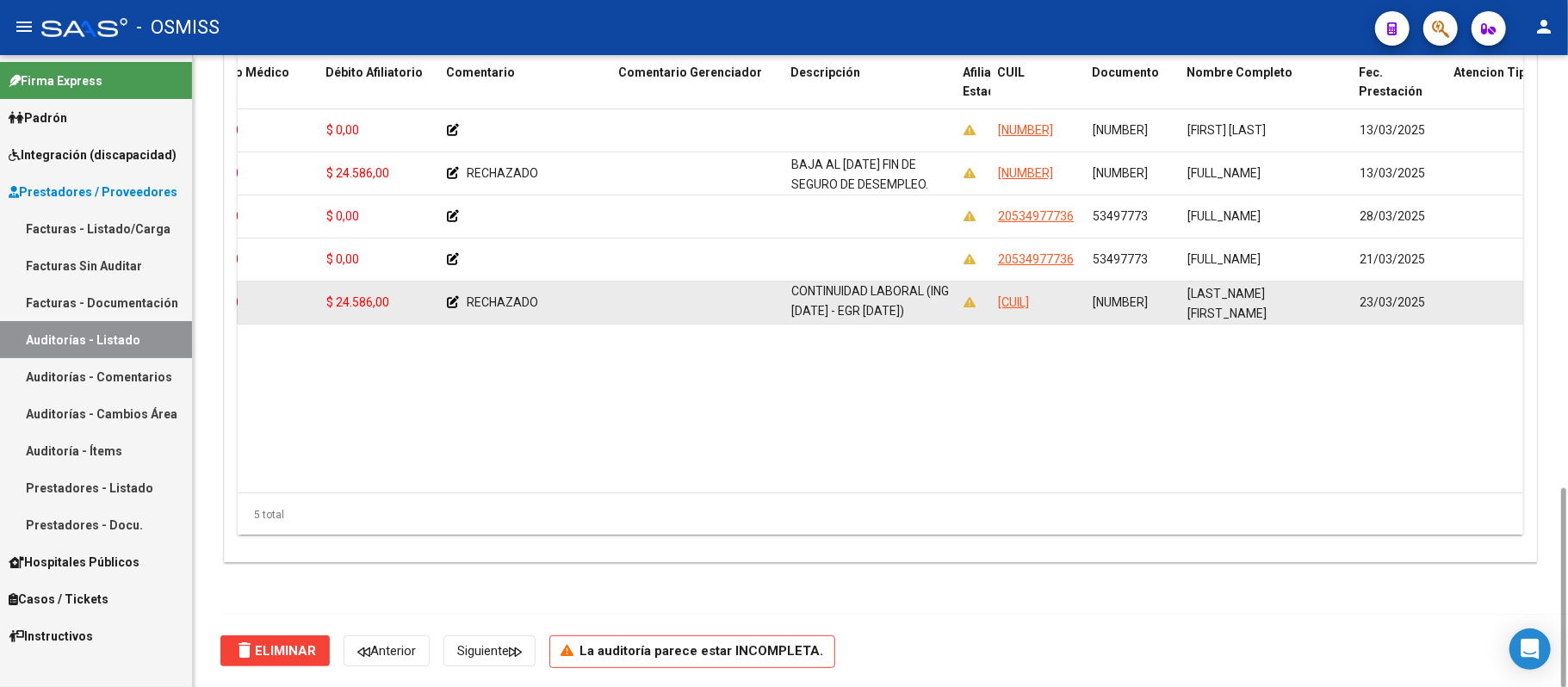 drag, startPoint x: 792, startPoint y: 290, endPoint x: 939, endPoint y: 317, distance: 149.45902 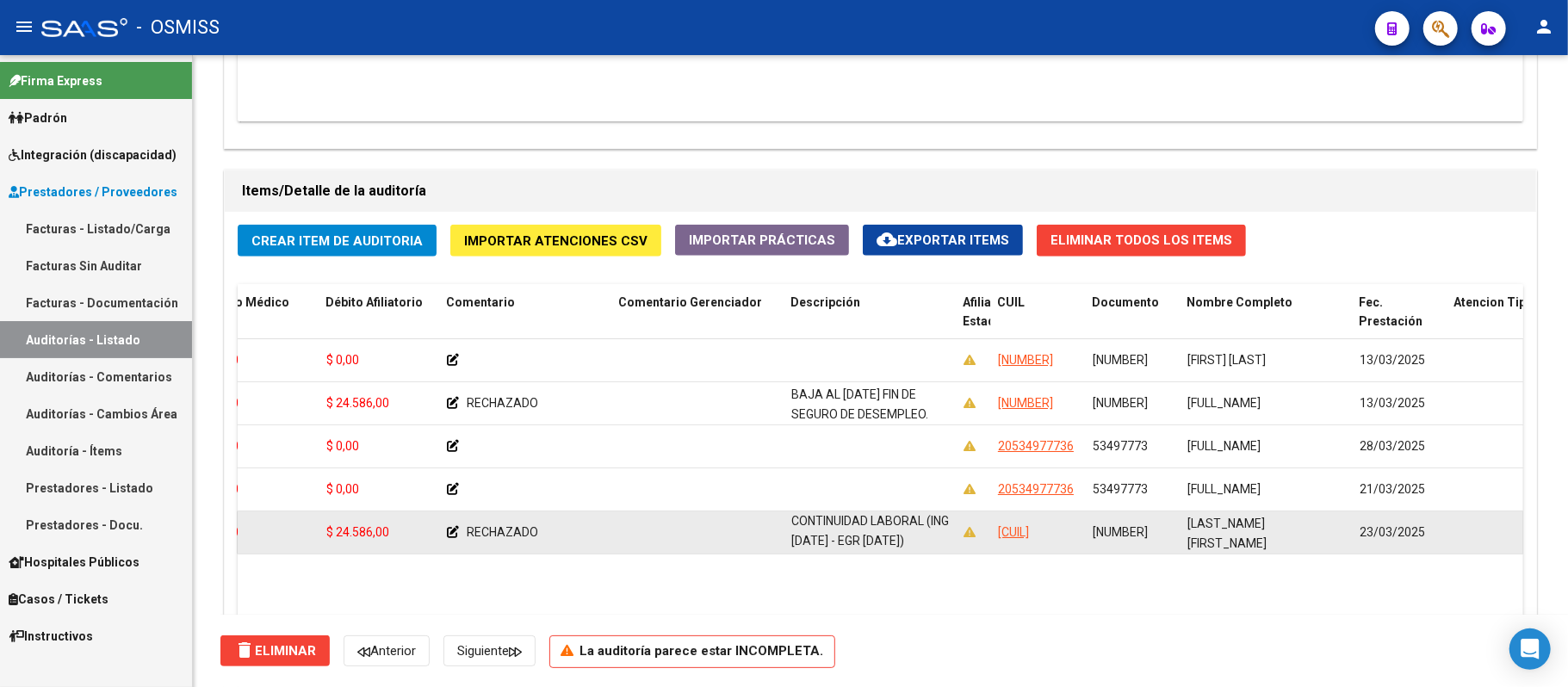 scroll, scrollTop: 1371, scrollLeft: 0, axis: vertical 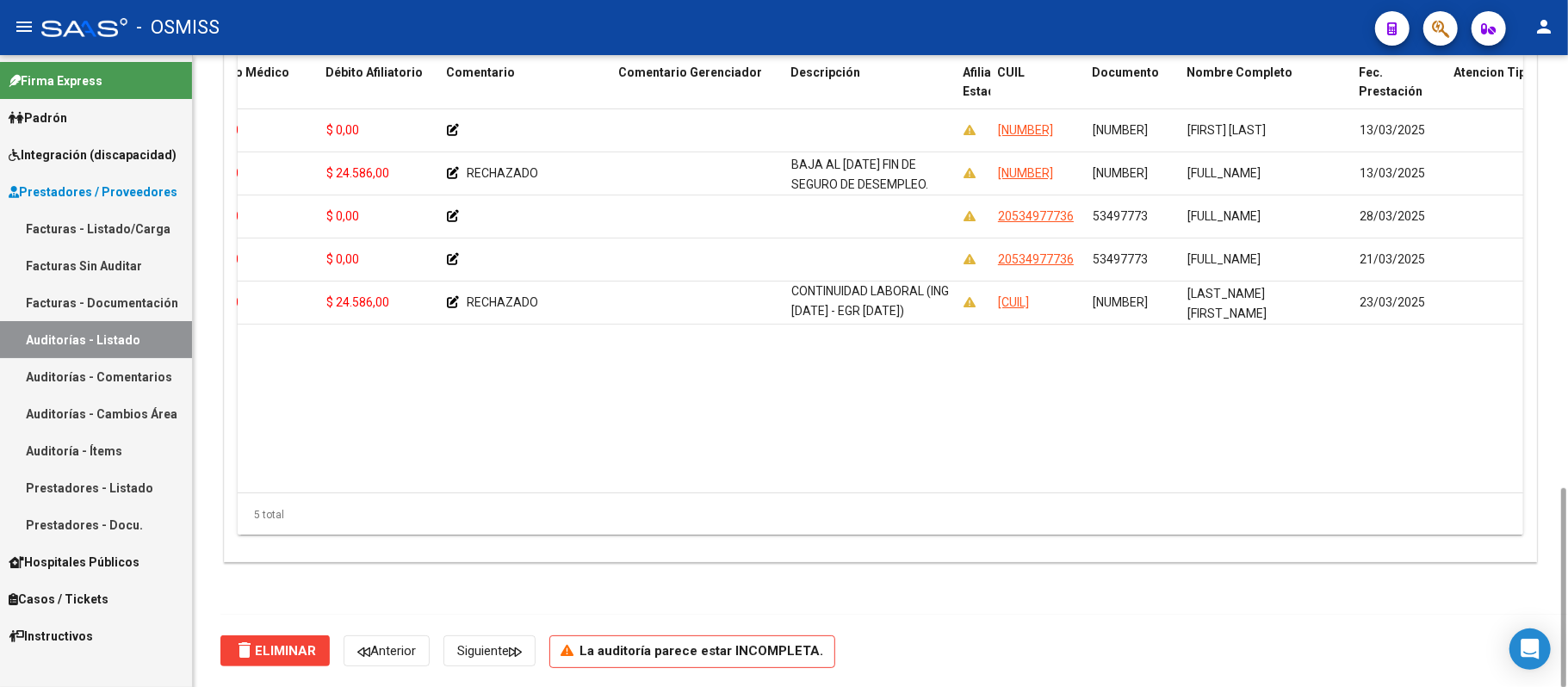 click on "5 total" 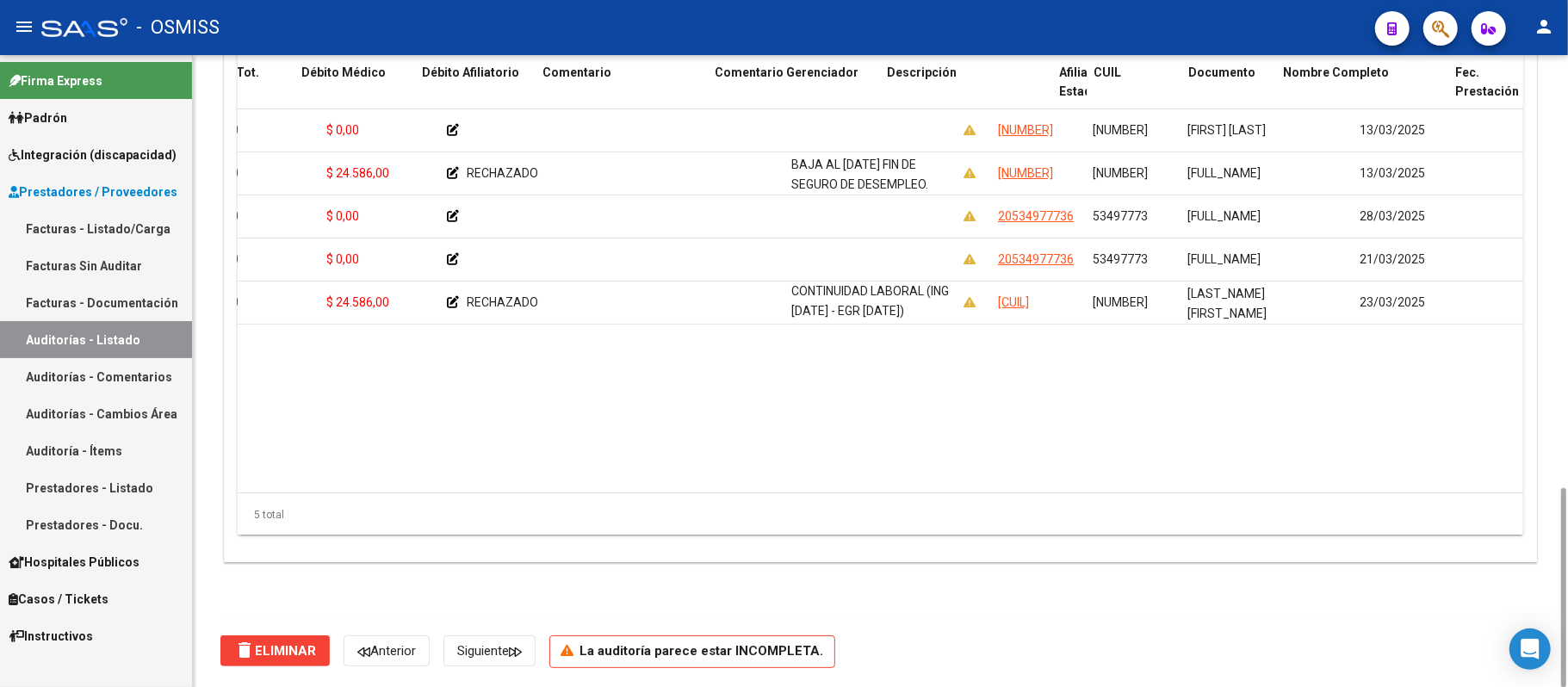 scroll, scrollTop: 0, scrollLeft: 0, axis: both 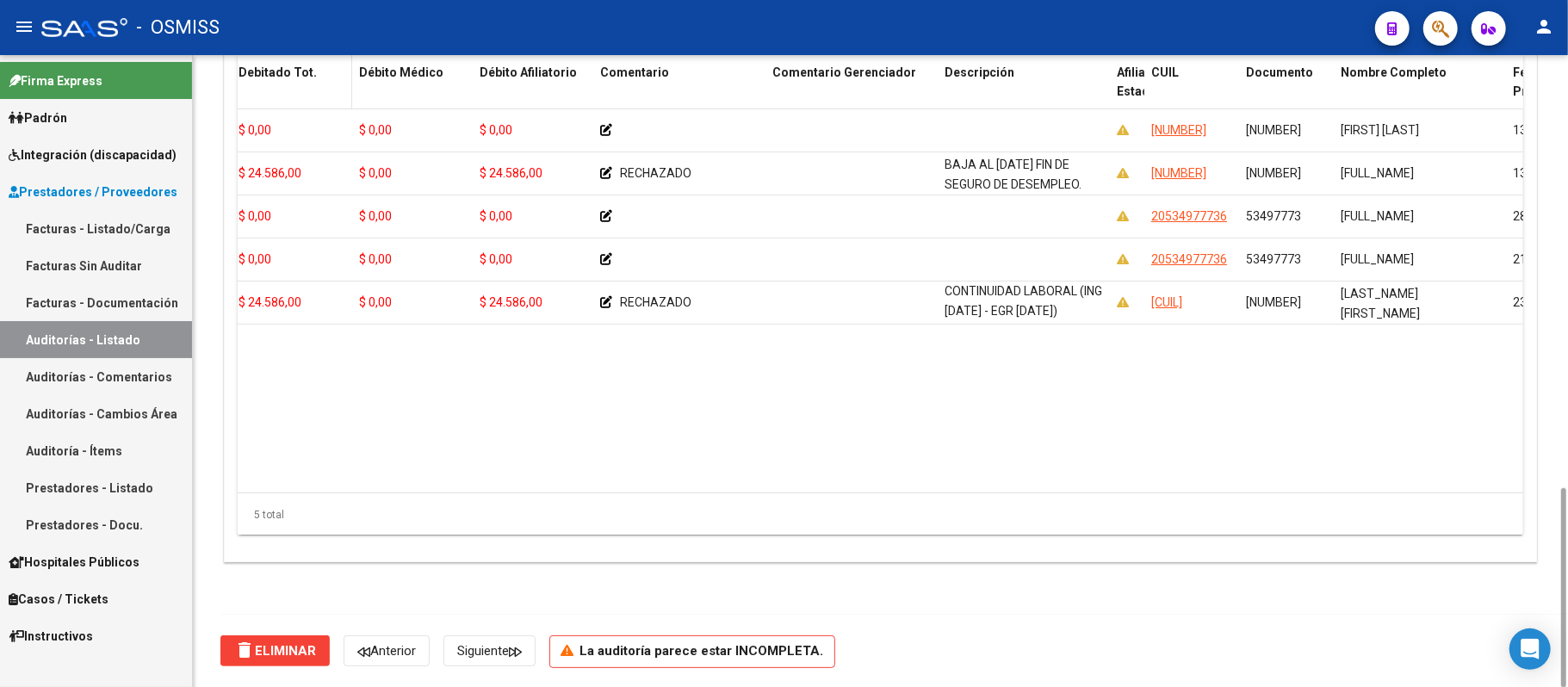 drag, startPoint x: 1372, startPoint y: 70, endPoint x: 288, endPoint y: 84, distance: 1084.0904 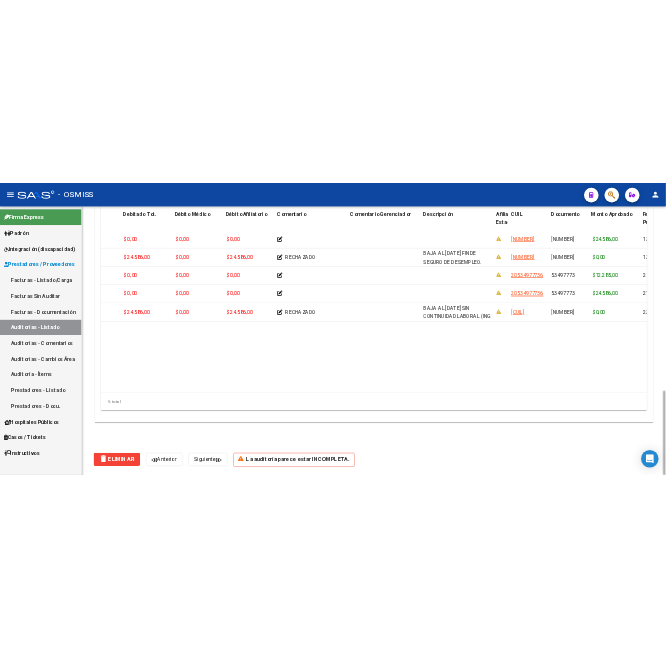 scroll, scrollTop: 0, scrollLeft: 0, axis: both 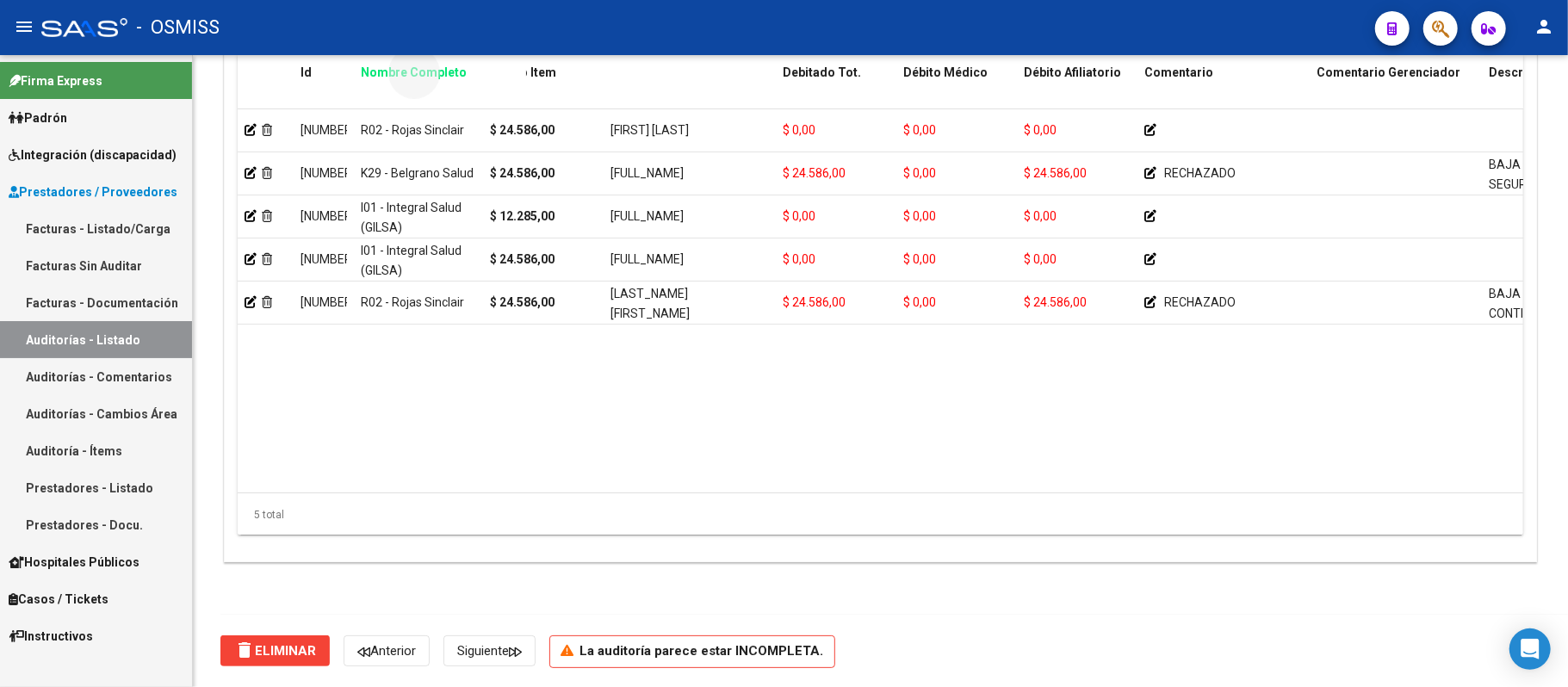 drag, startPoint x: 656, startPoint y: 77, endPoint x: 406, endPoint y: 94, distance: 250.57733 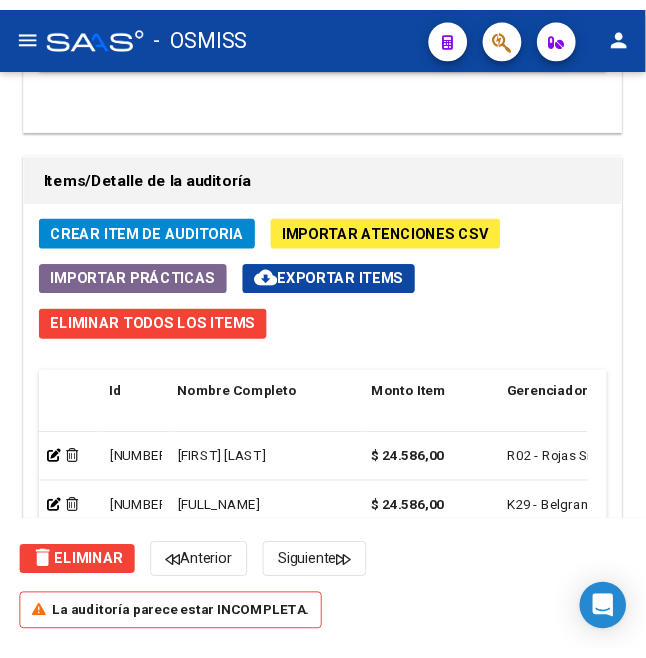 scroll, scrollTop: 1801, scrollLeft: 0, axis: vertical 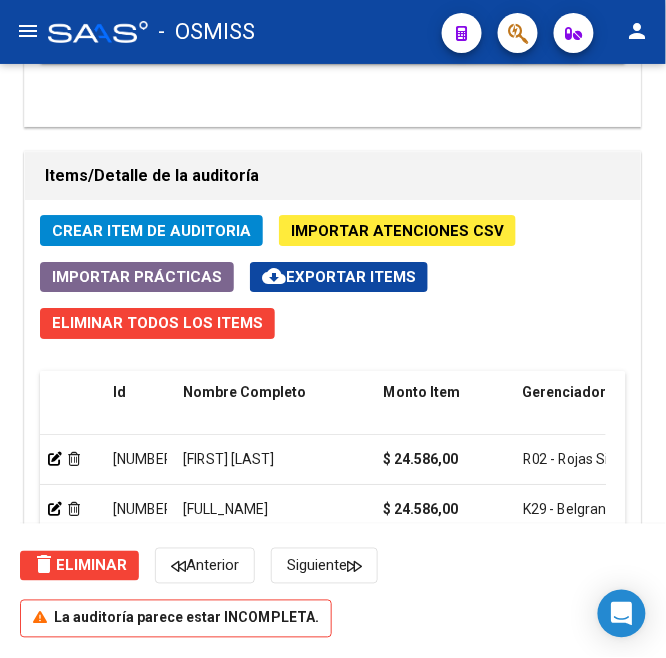 click on "Crear Item de Auditoria" 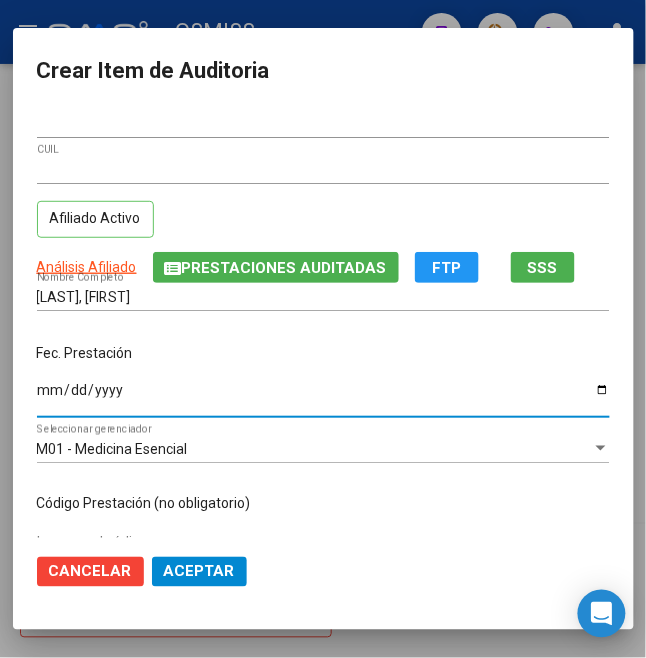 click on "Ingresar la fecha" at bounding box center (323, 397) 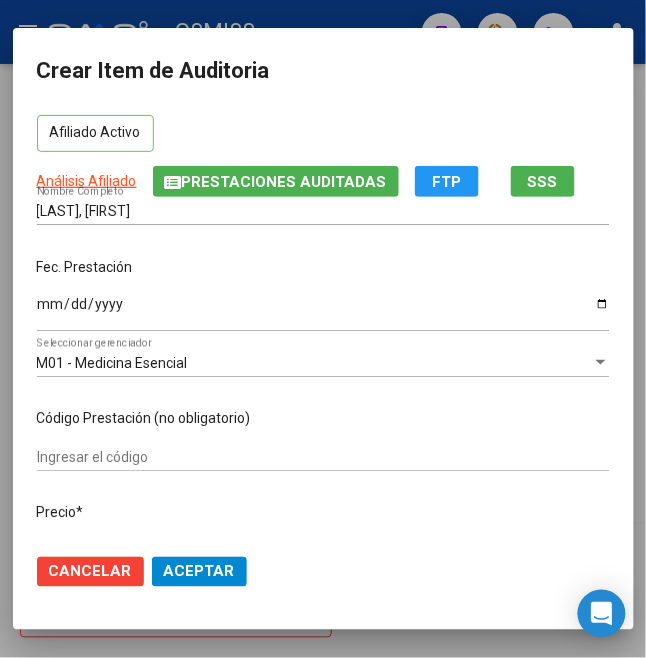 scroll, scrollTop: 133, scrollLeft: 0, axis: vertical 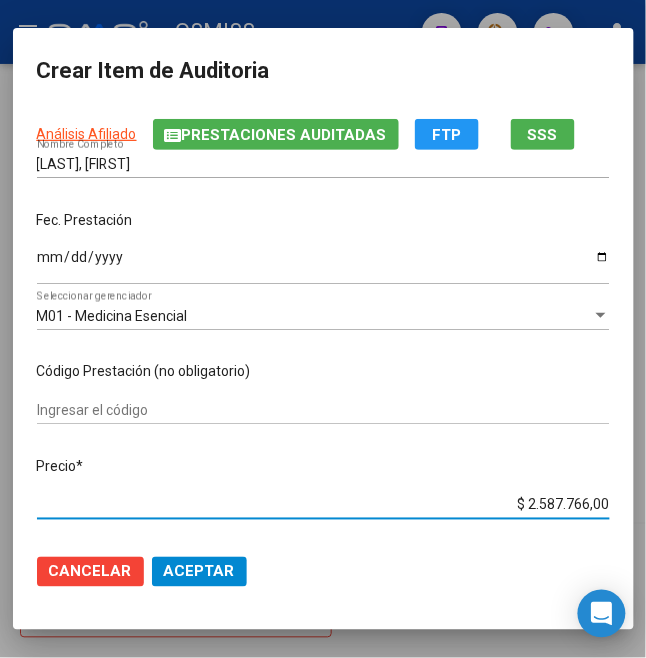 drag, startPoint x: 513, startPoint y: 502, endPoint x: 654, endPoint y: 480, distance: 142.706 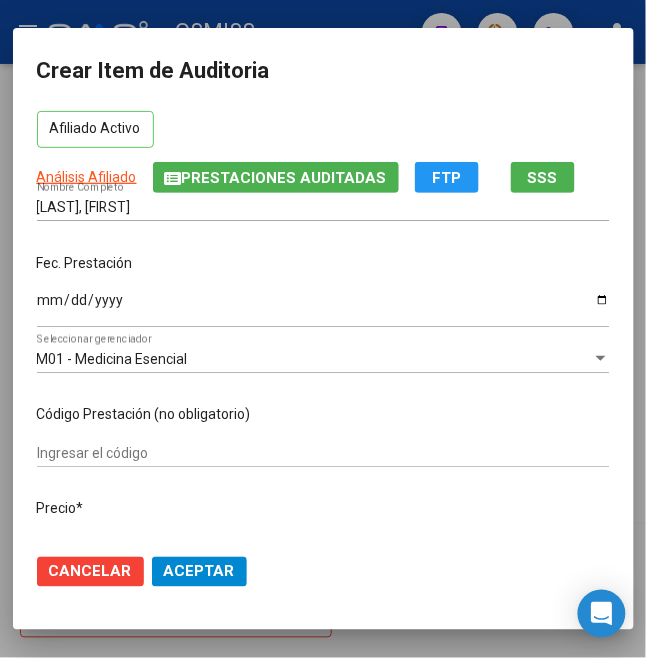scroll, scrollTop: 133, scrollLeft: 0, axis: vertical 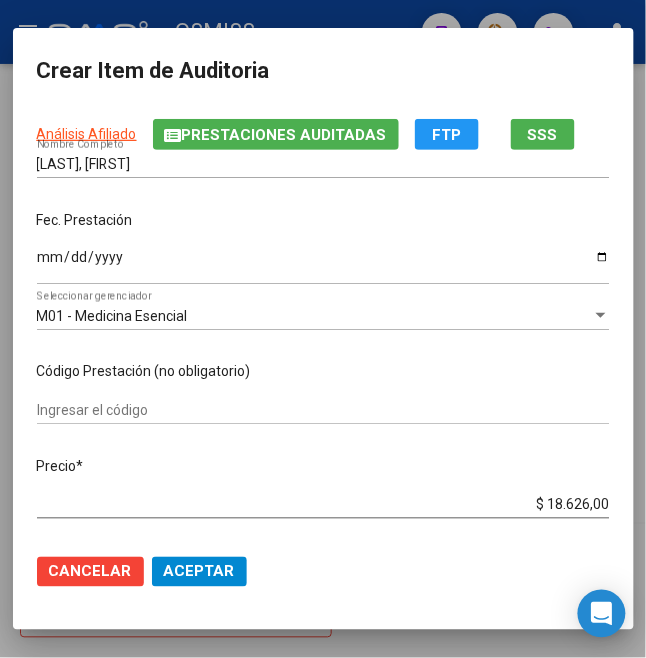 click on "Aceptar" 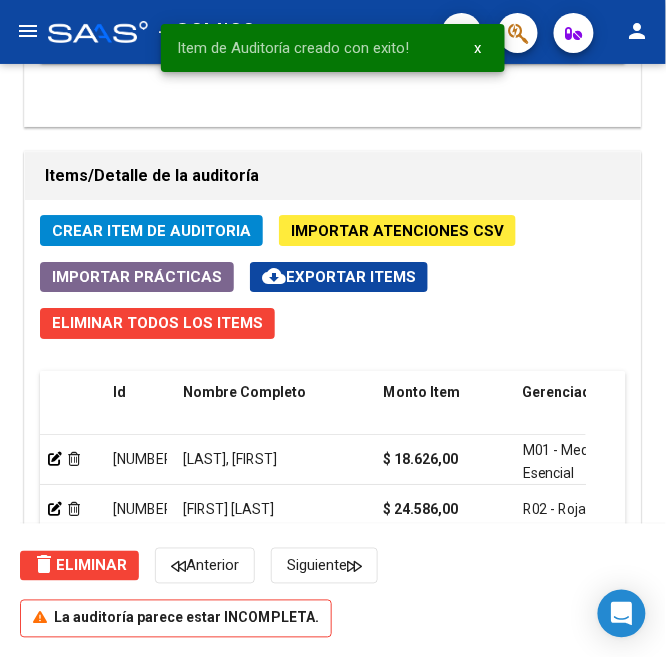click on "Crear Item de Auditoria" 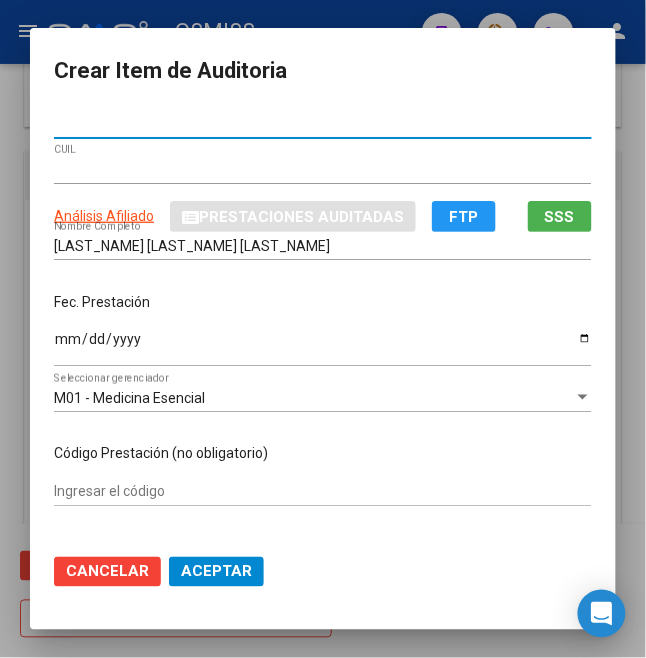 click on "Ingresar la fecha" at bounding box center [323, 346] 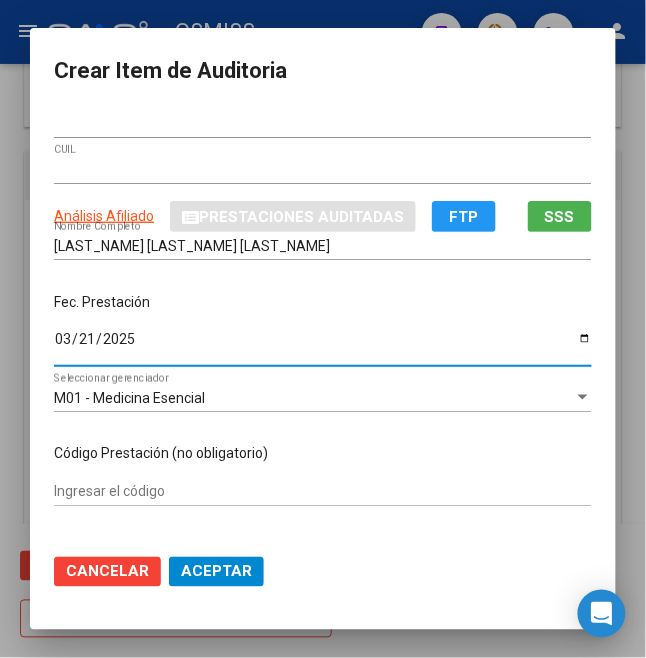 scroll, scrollTop: 266, scrollLeft: 0, axis: vertical 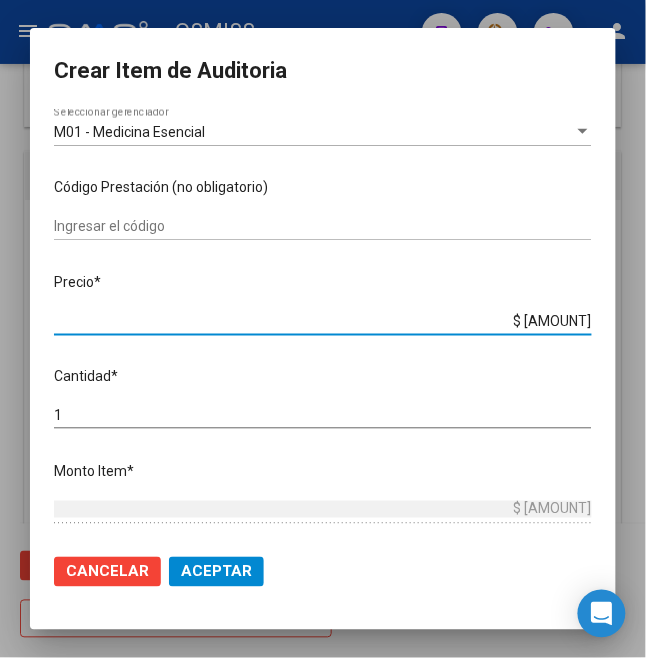 drag, startPoint x: 572, startPoint y: 332, endPoint x: 684, endPoint y: 354, distance: 114.14027 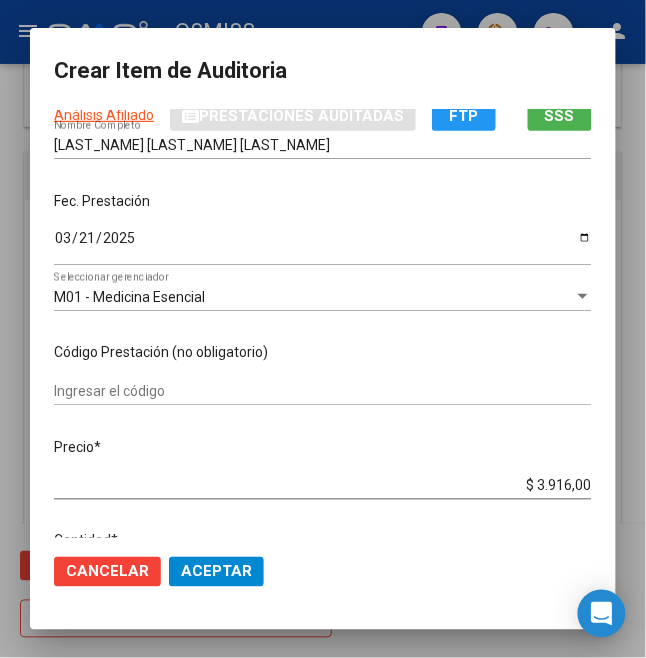 scroll, scrollTop: 266, scrollLeft: 0, axis: vertical 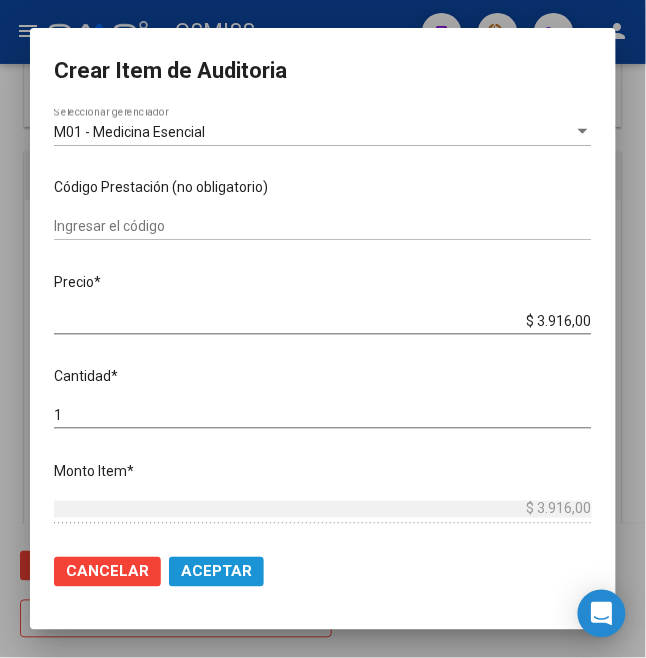click on "Aceptar" 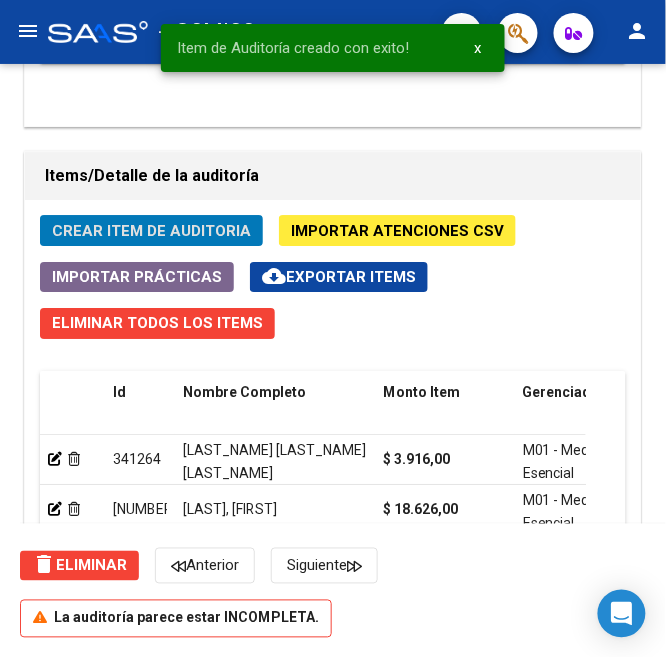 click on "Crear Item de Auditoria" 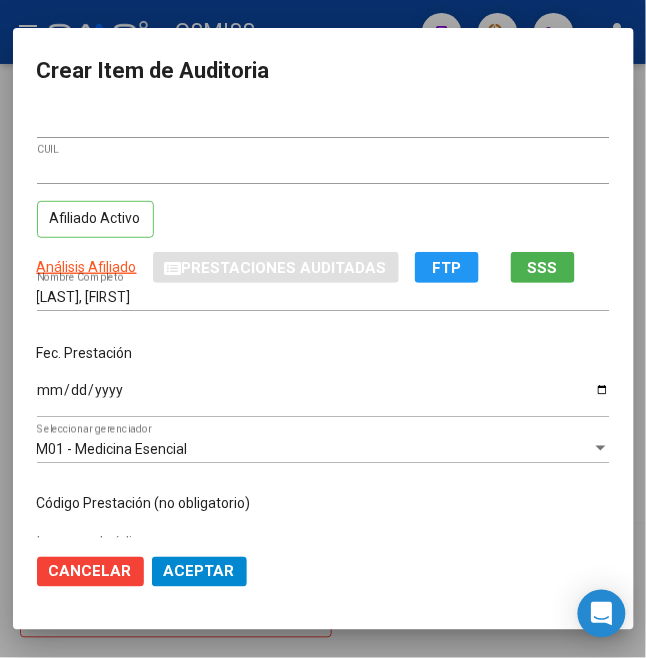 click on "Ingresar la fecha" at bounding box center [323, 397] 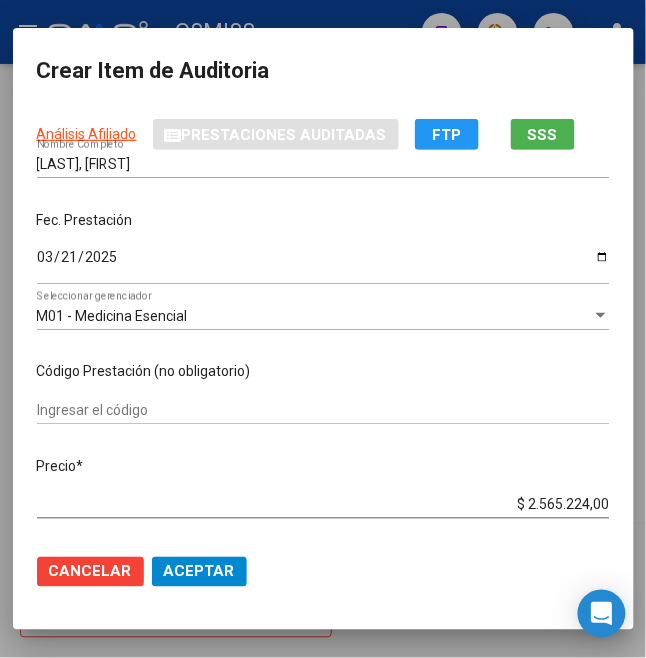 scroll, scrollTop: 266, scrollLeft: 0, axis: vertical 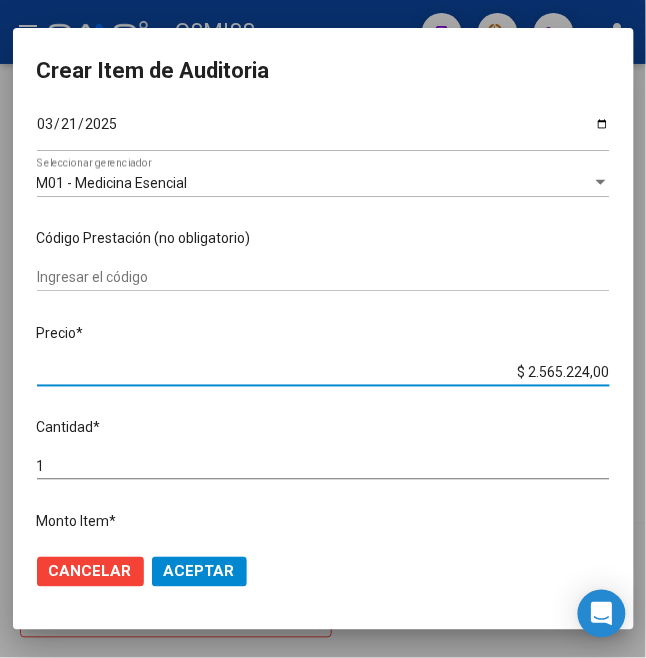 drag, startPoint x: 520, startPoint y: 373, endPoint x: 684, endPoint y: 380, distance: 164.14932 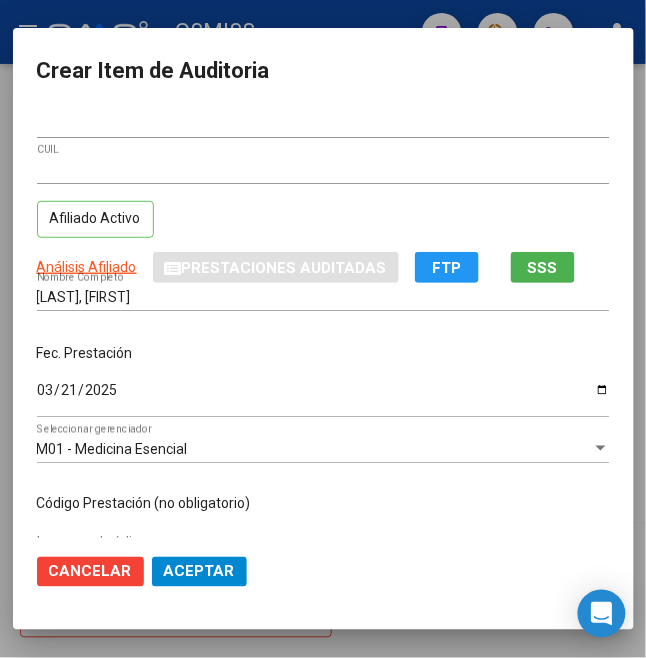 scroll, scrollTop: 266, scrollLeft: 0, axis: vertical 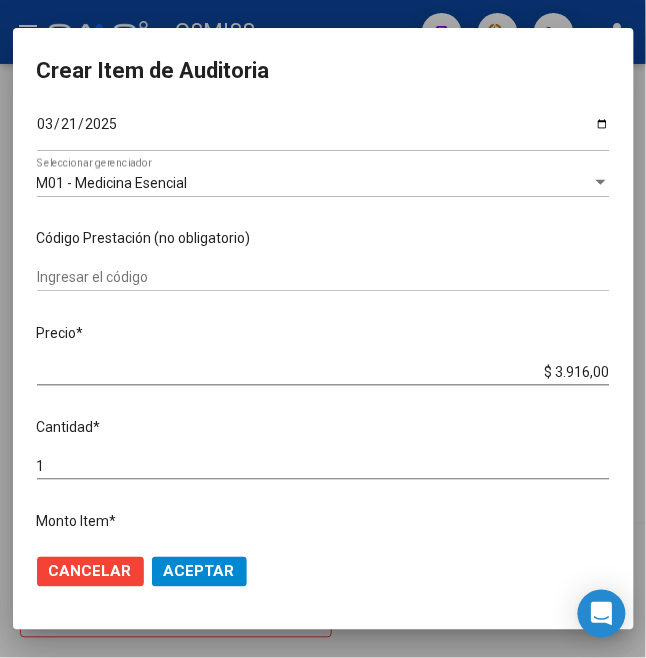 click on "Aceptar" 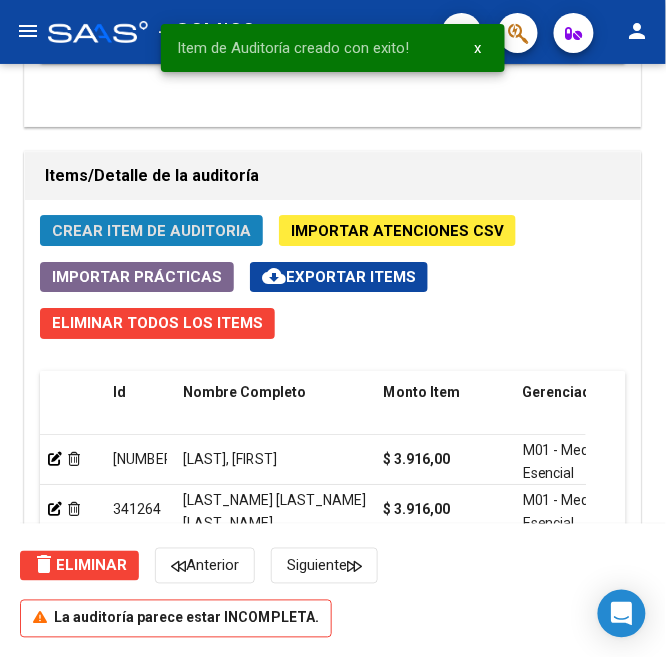click on "Crear Item de Auditoria" 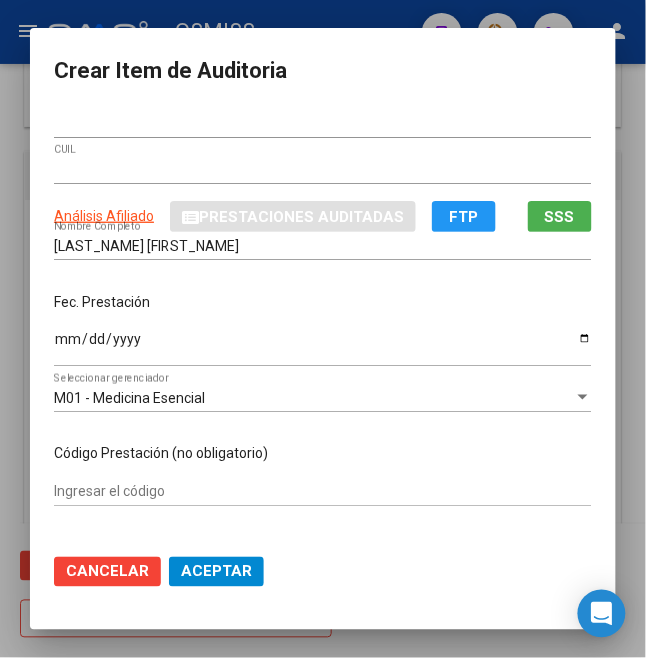 click on "Ingresar la fecha" at bounding box center [323, 346] 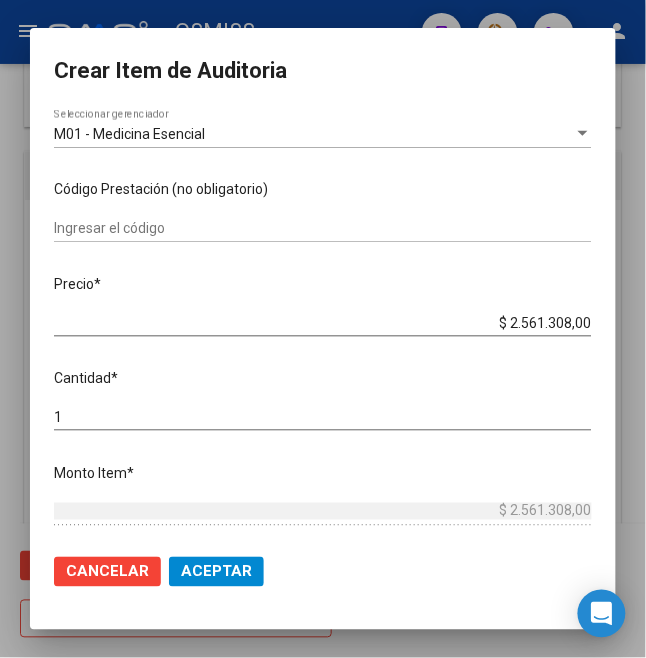 scroll, scrollTop: 266, scrollLeft: 0, axis: vertical 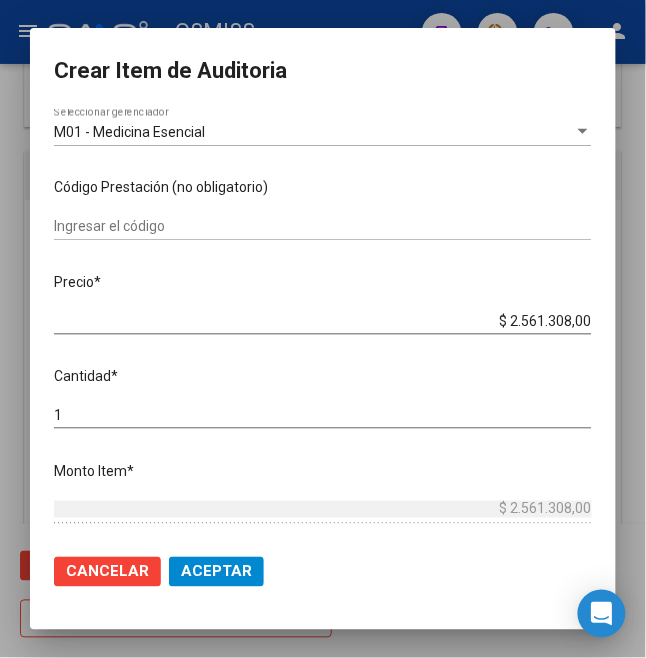 drag, startPoint x: 494, startPoint y: 324, endPoint x: 684, endPoint y: 277, distance: 195.72685 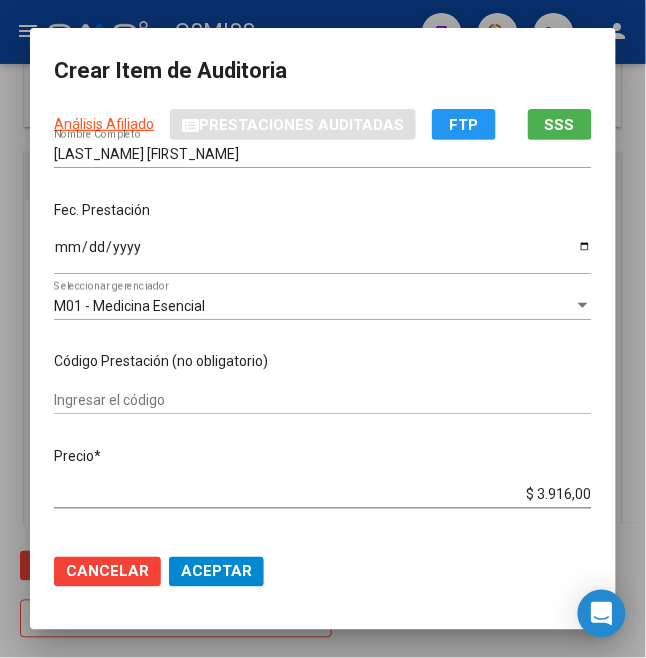 scroll, scrollTop: 133, scrollLeft: 0, axis: vertical 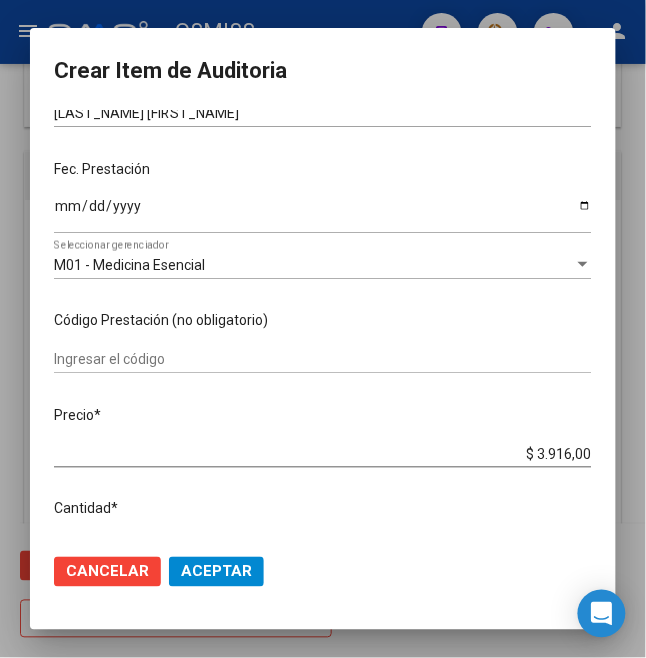 click on "Aceptar" 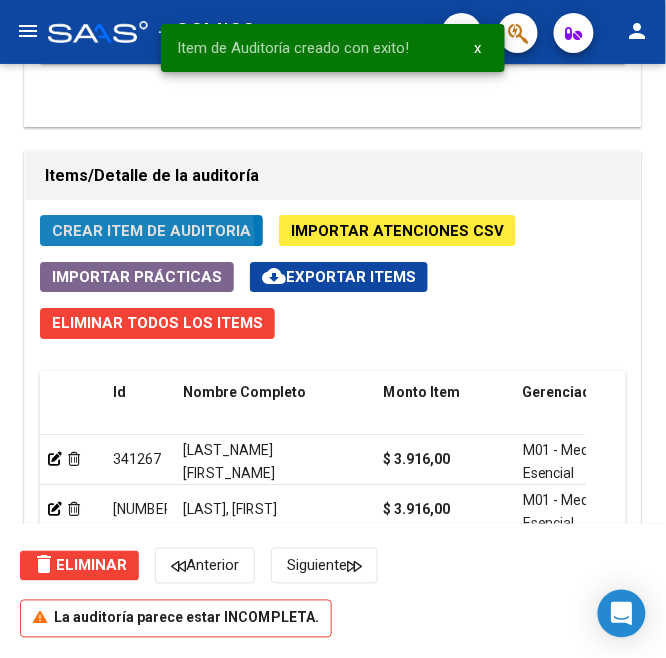 click on "Crear Item de Auditoria" 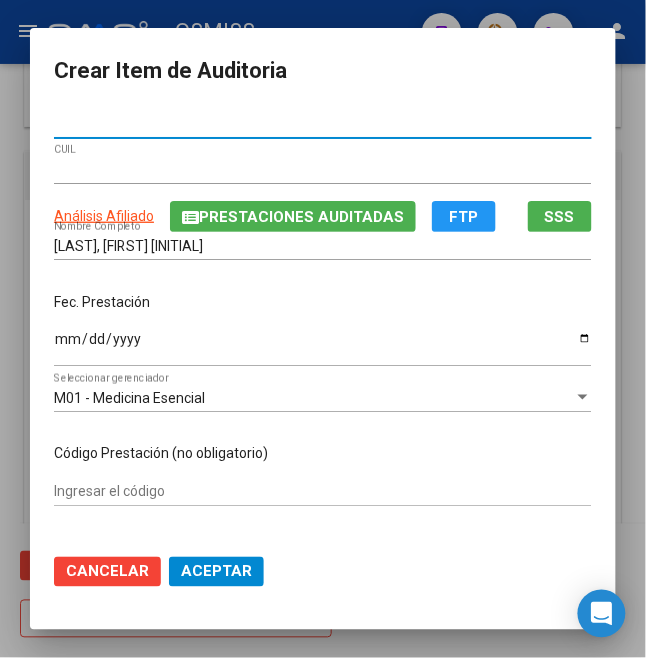 click on "Ingresar la fecha" at bounding box center (323, 346) 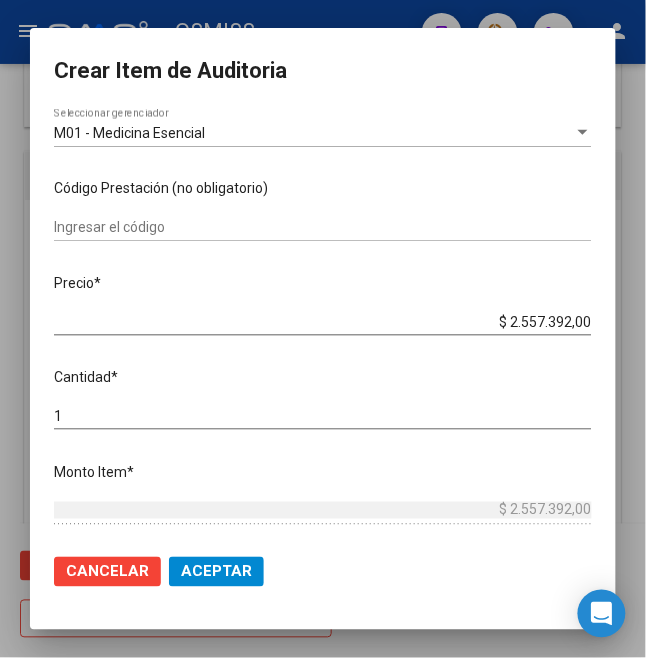 scroll, scrollTop: 266, scrollLeft: 0, axis: vertical 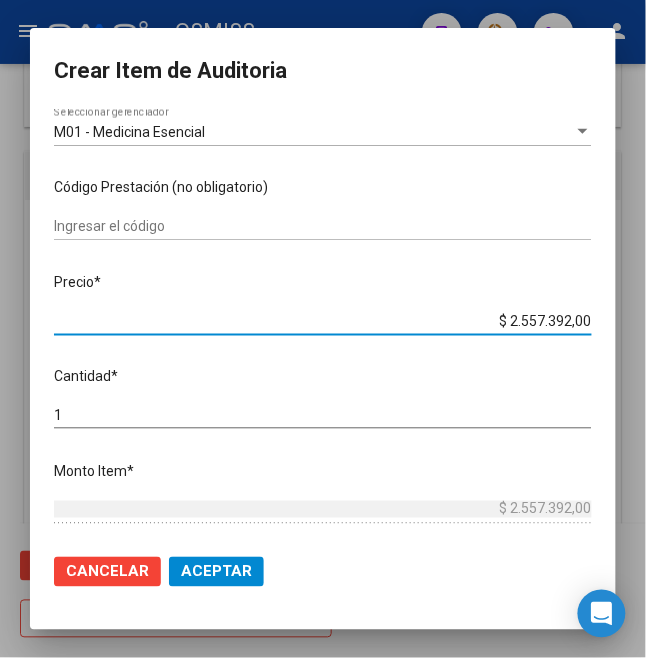 drag, startPoint x: 497, startPoint y: 321, endPoint x: 684, endPoint y: 340, distance: 187.96277 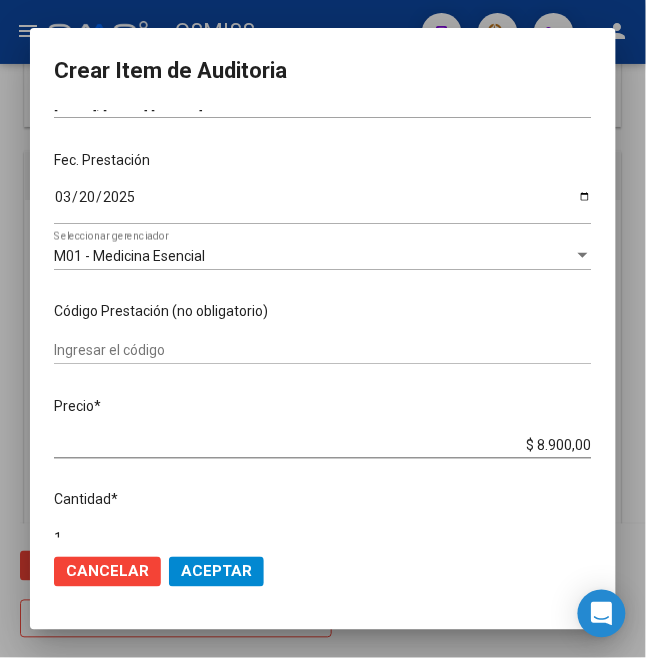 scroll, scrollTop: 400, scrollLeft: 0, axis: vertical 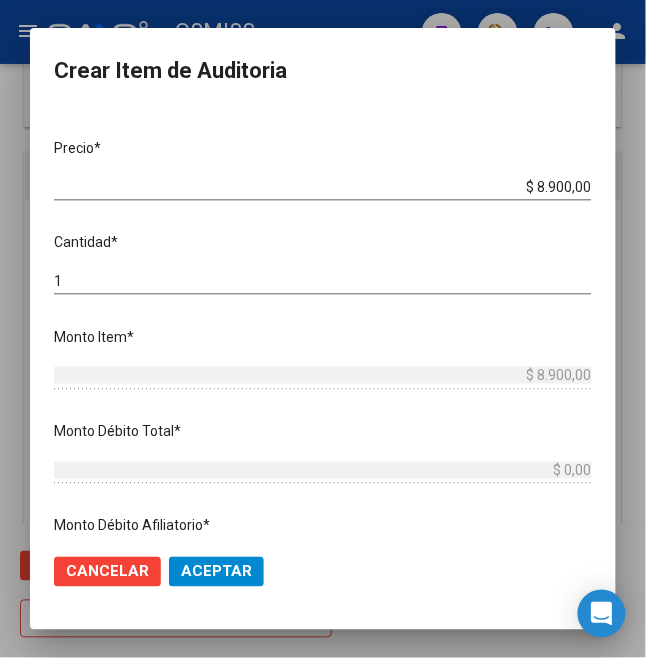 click on "Aceptar" 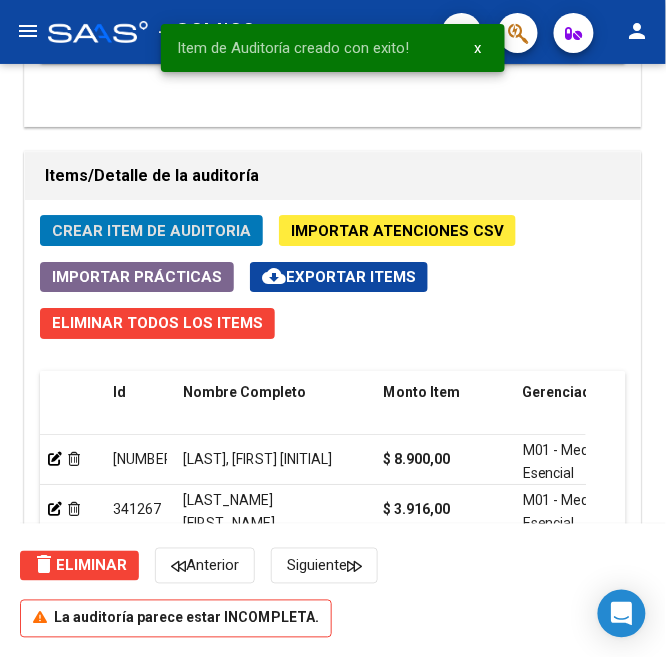 click on "Crear Item de Auditoria" 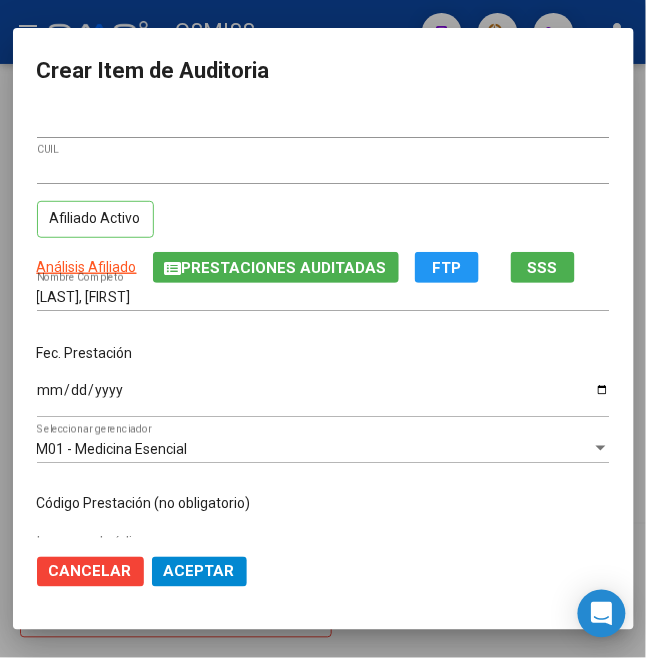 click on "Ingresar la fecha" at bounding box center [323, 397] 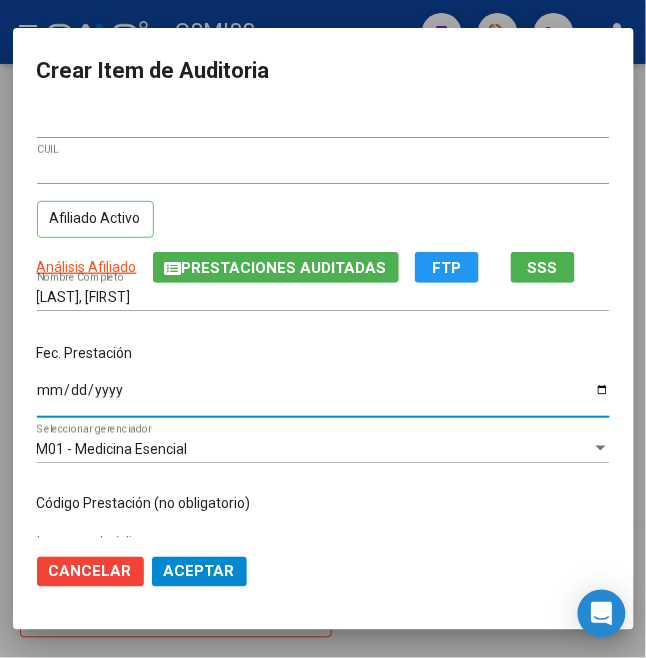 click on "Fec. Prestación    [DATE] Ingresar la fecha" at bounding box center [323, 382] 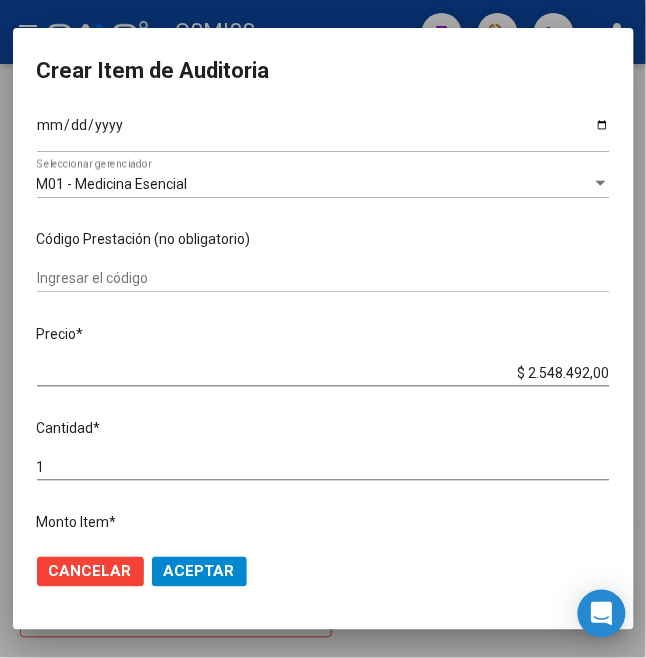 scroll, scrollTop: 266, scrollLeft: 0, axis: vertical 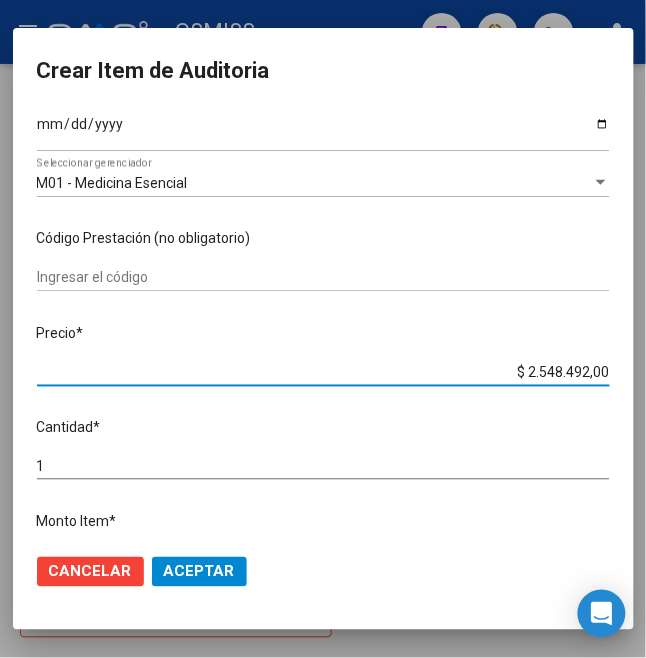drag, startPoint x: 514, startPoint y: 376, endPoint x: 669, endPoint y: 377, distance: 155.00322 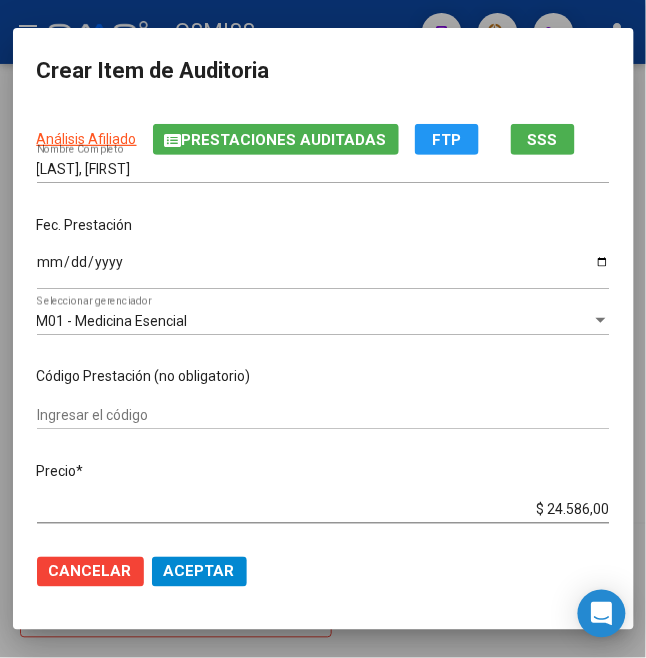 scroll, scrollTop: 266, scrollLeft: 0, axis: vertical 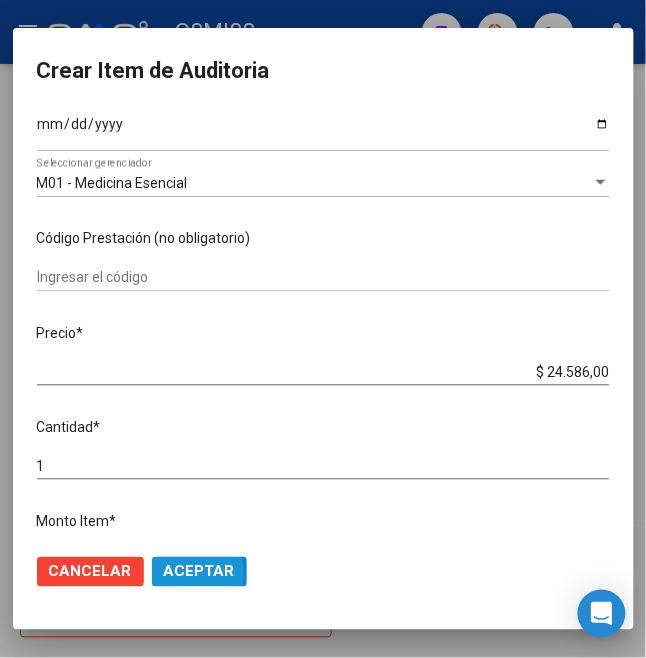 click on "Aceptar" 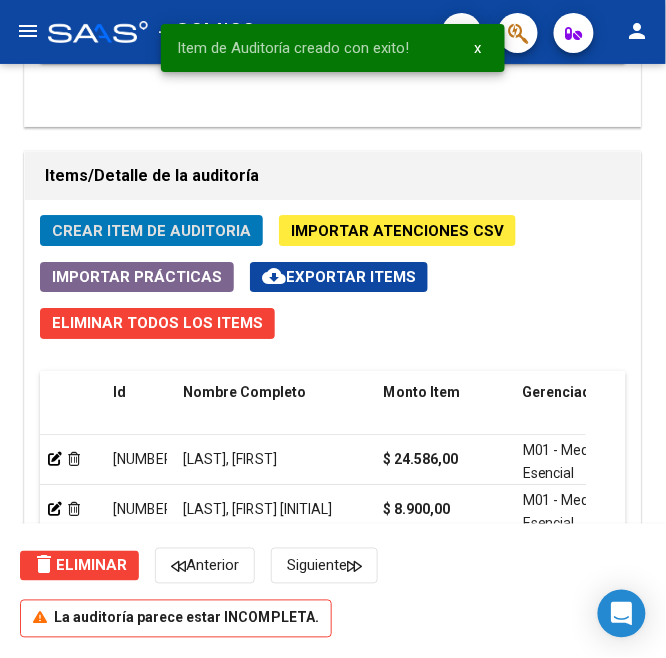 click on "Crear Item de Auditoria" 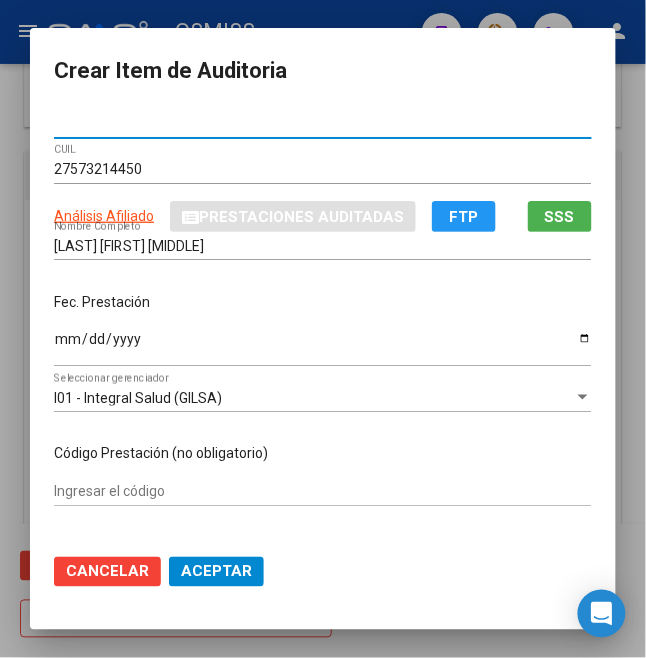 click on "Ingresar la fecha" at bounding box center [323, 346] 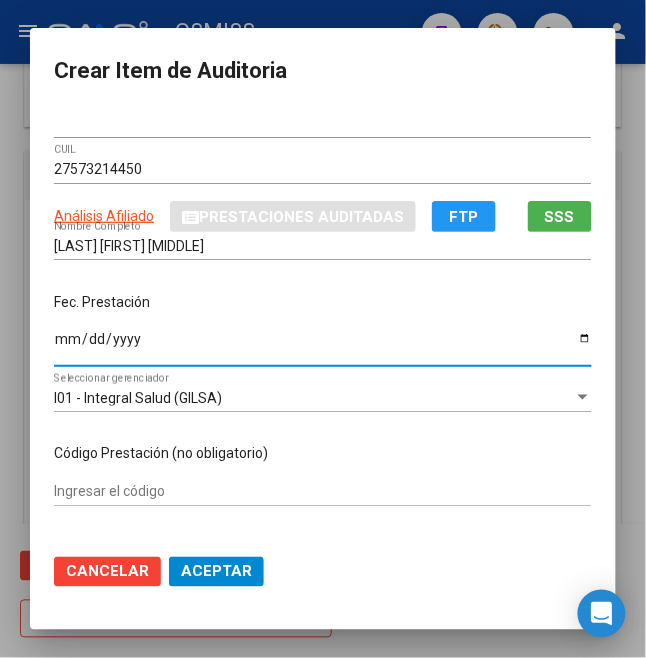 click on "Fec. Prestación" at bounding box center [323, 302] 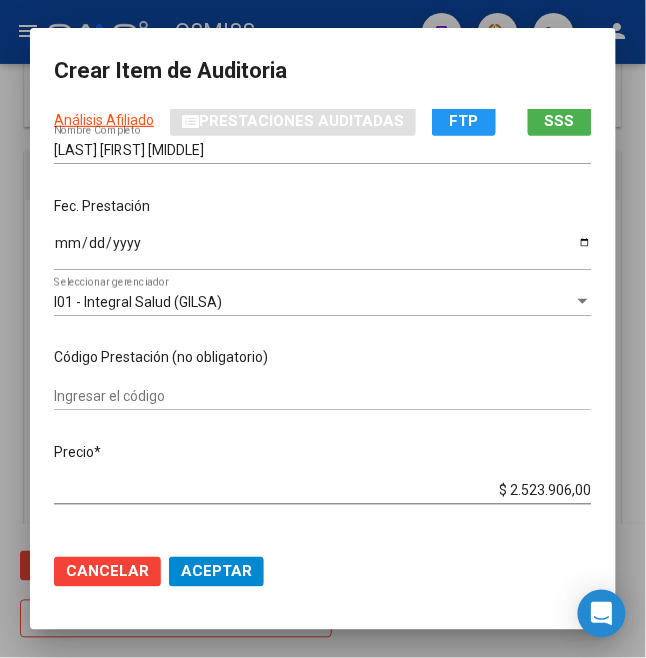 scroll, scrollTop: 266, scrollLeft: 0, axis: vertical 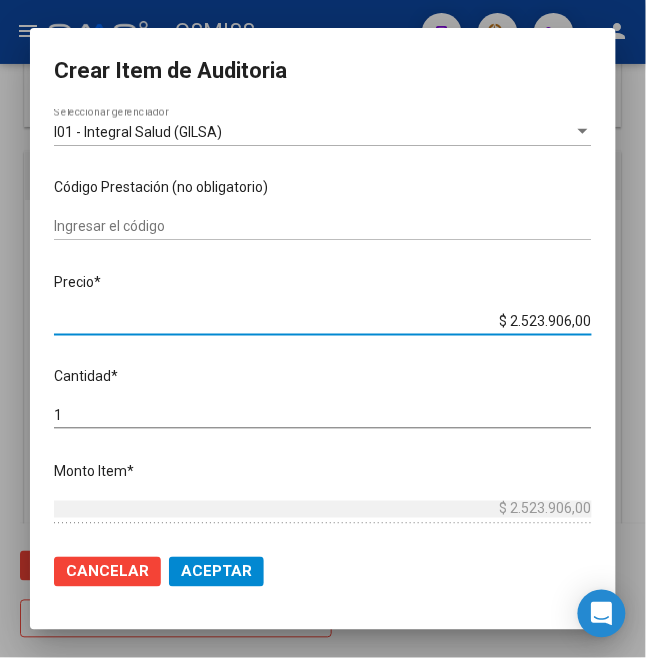 drag, startPoint x: 494, startPoint y: 320, endPoint x: 678, endPoint y: 326, distance: 184.0978 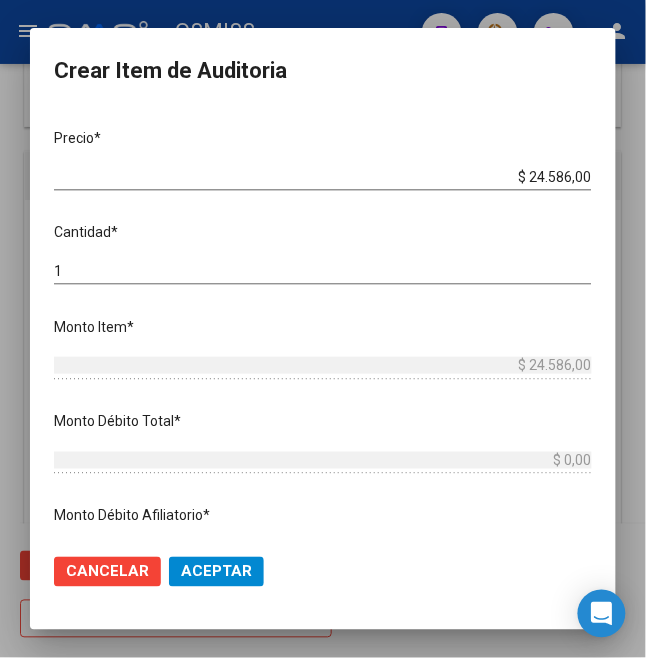 scroll, scrollTop: 400, scrollLeft: 0, axis: vertical 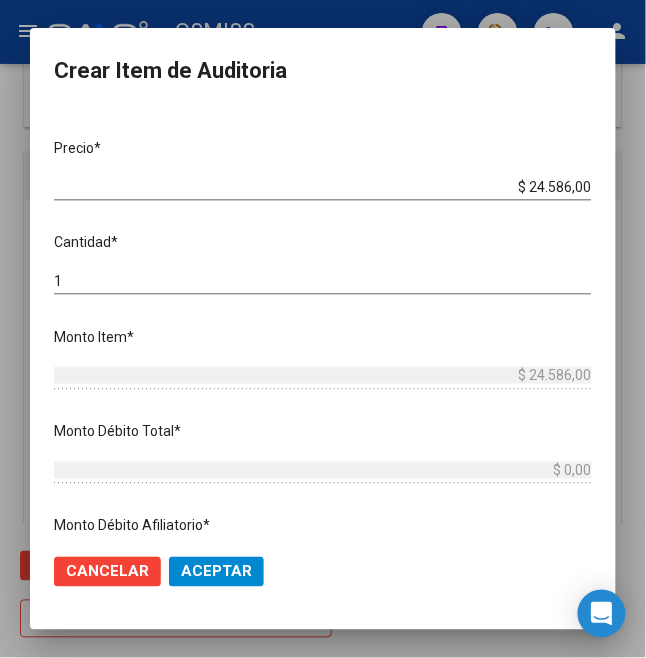 click on "Aceptar" 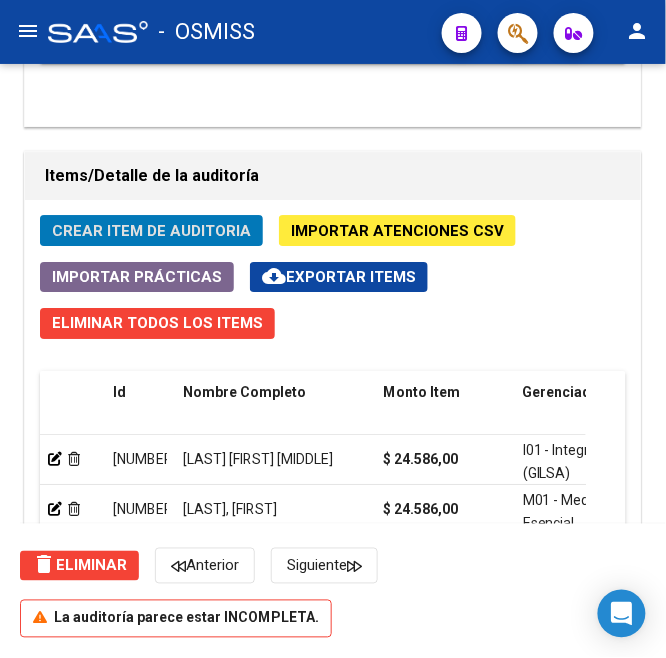 click on "Crear Item de Auditoria" 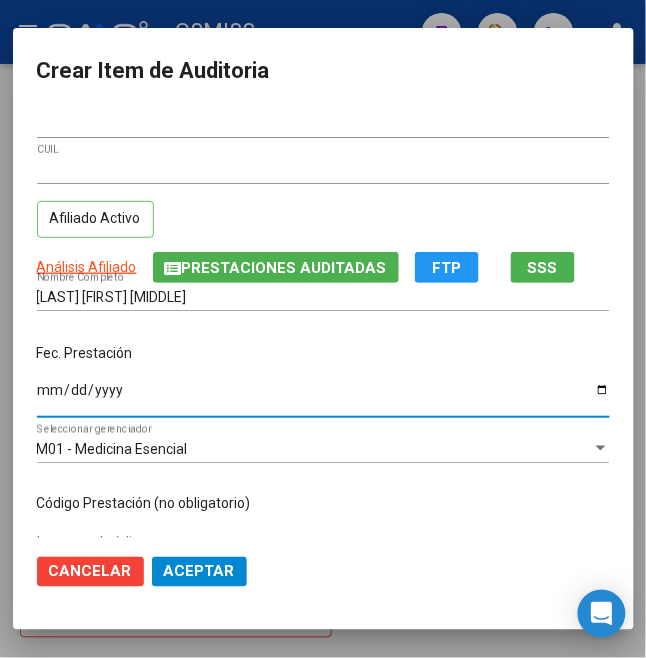 click on "Ingresar la fecha" at bounding box center (323, 397) 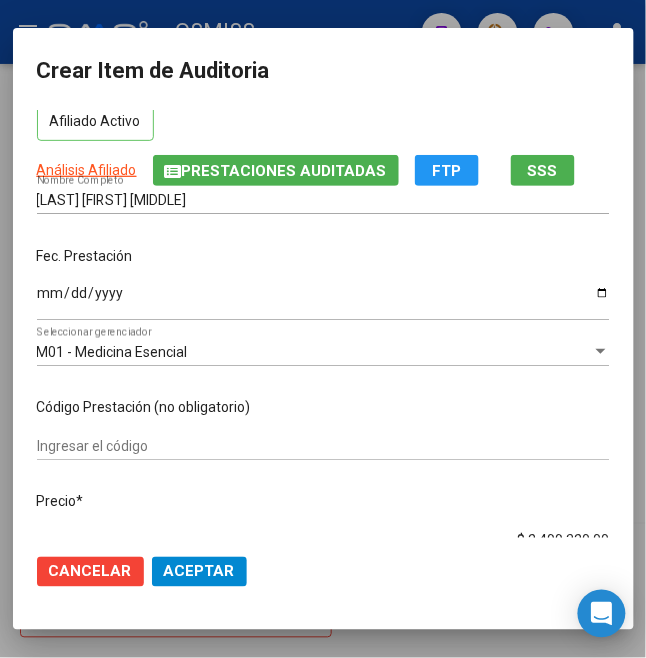 scroll, scrollTop: 133, scrollLeft: 0, axis: vertical 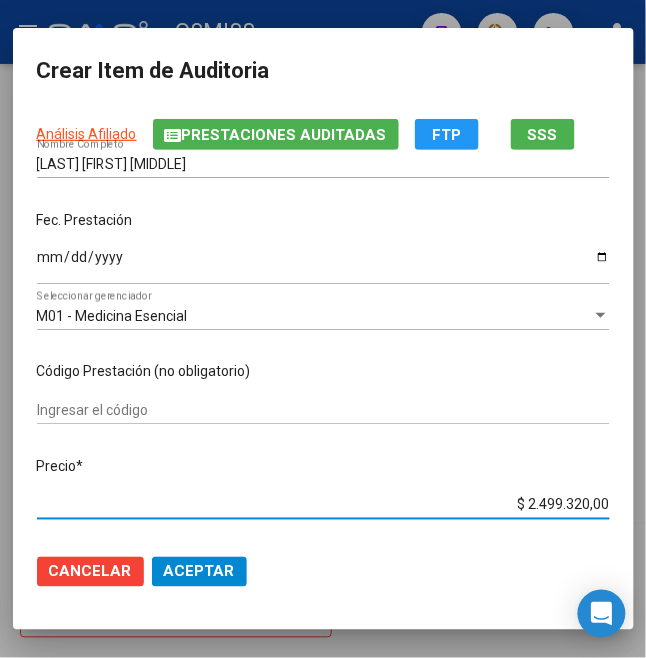 drag, startPoint x: 514, startPoint y: 506, endPoint x: 653, endPoint y: 477, distance: 141.99295 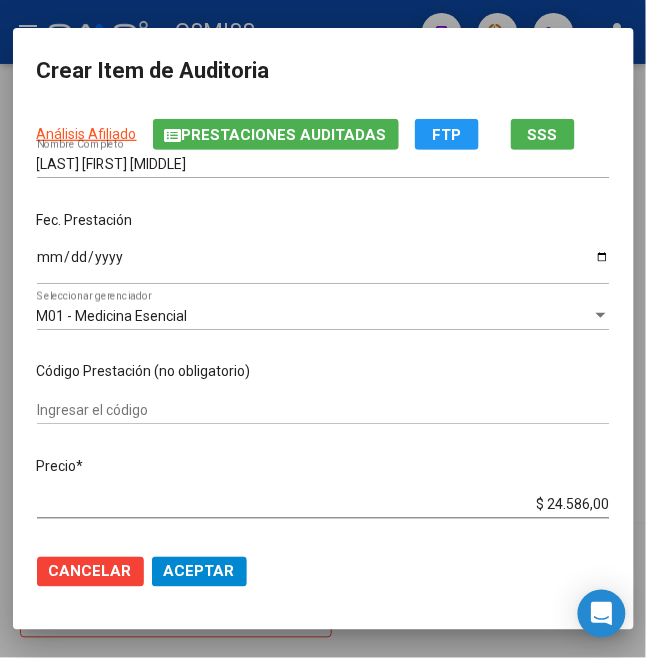 click on "Fec. Prestación    [DATE] Ingresar la fecha" at bounding box center (323, 249) 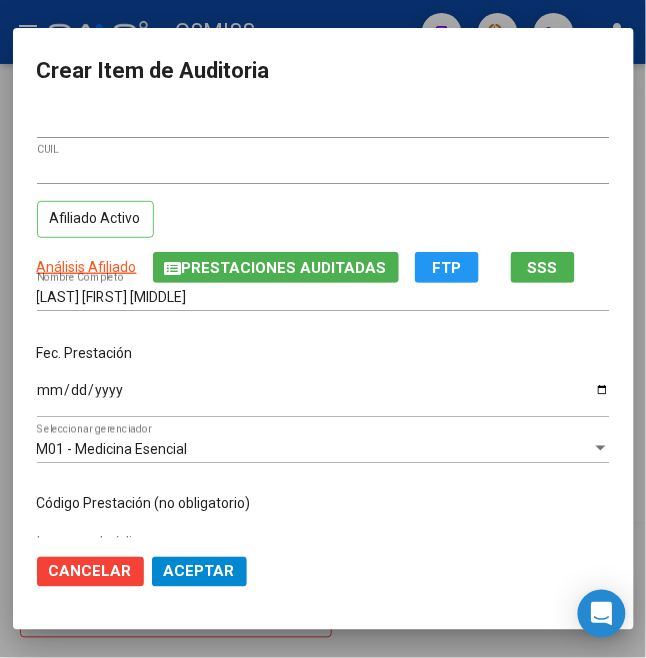 click on "Fec. Prestación    [DATE] Ingresar la fecha" at bounding box center (323, 382) 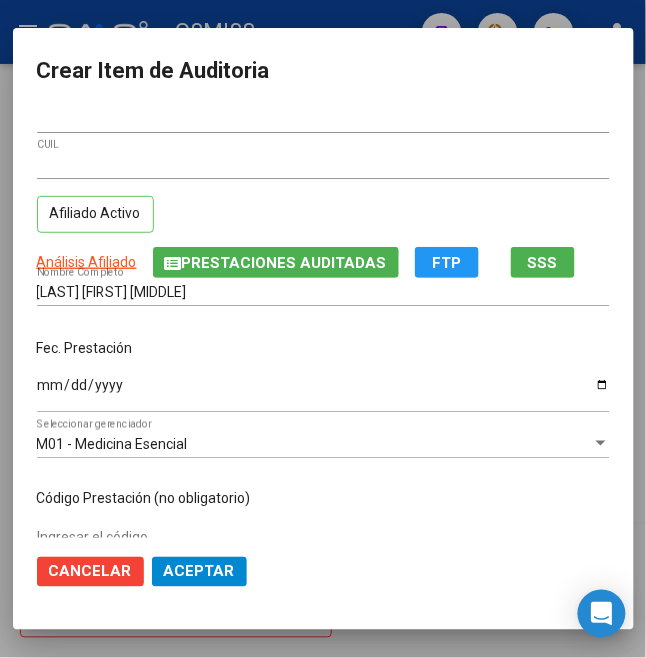 scroll, scrollTop: 0, scrollLeft: 0, axis: both 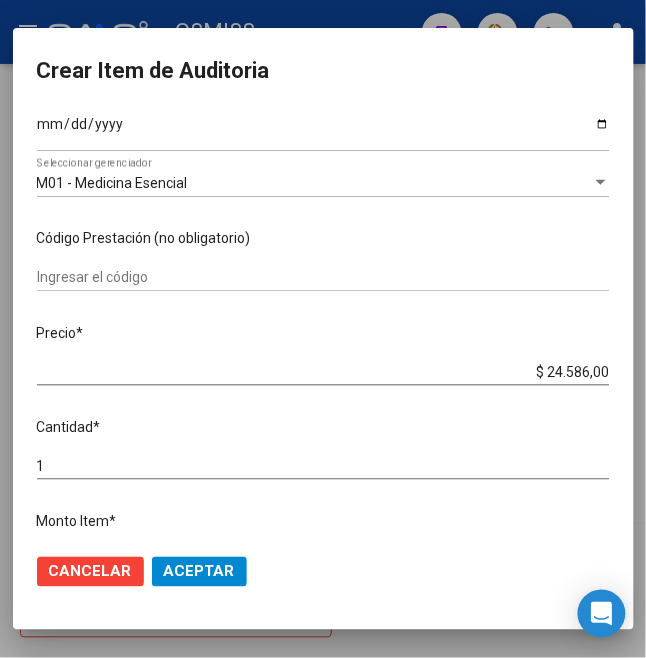 click on "Aceptar" 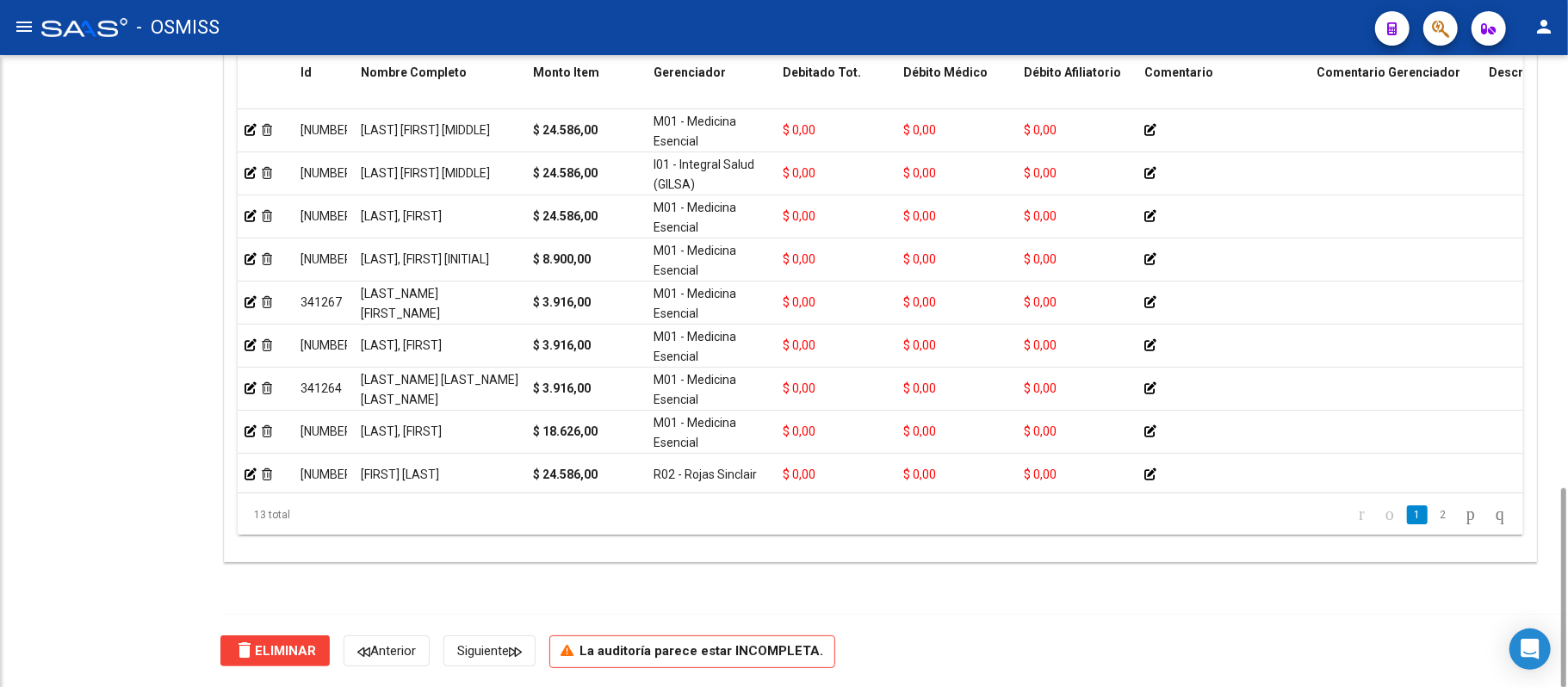 scroll, scrollTop: 0, scrollLeft: 0, axis: both 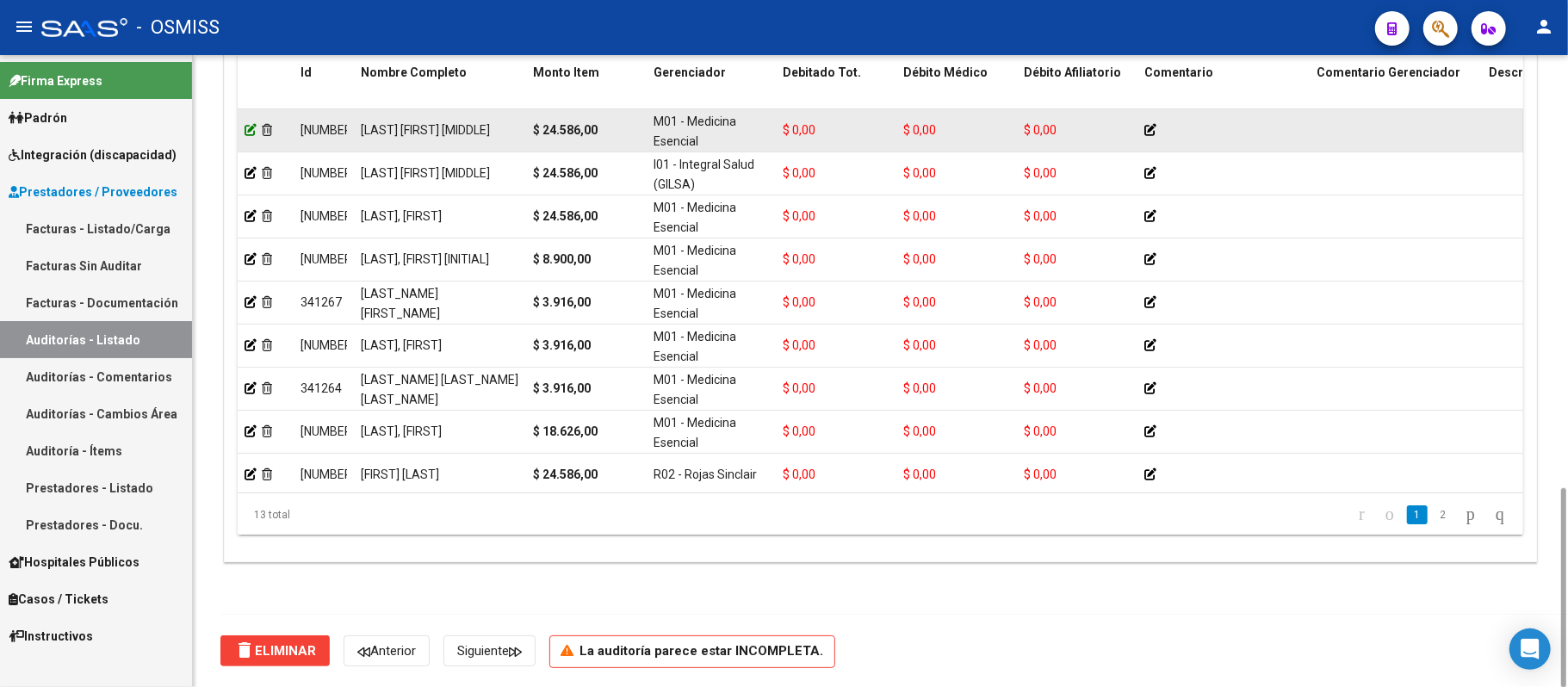 click 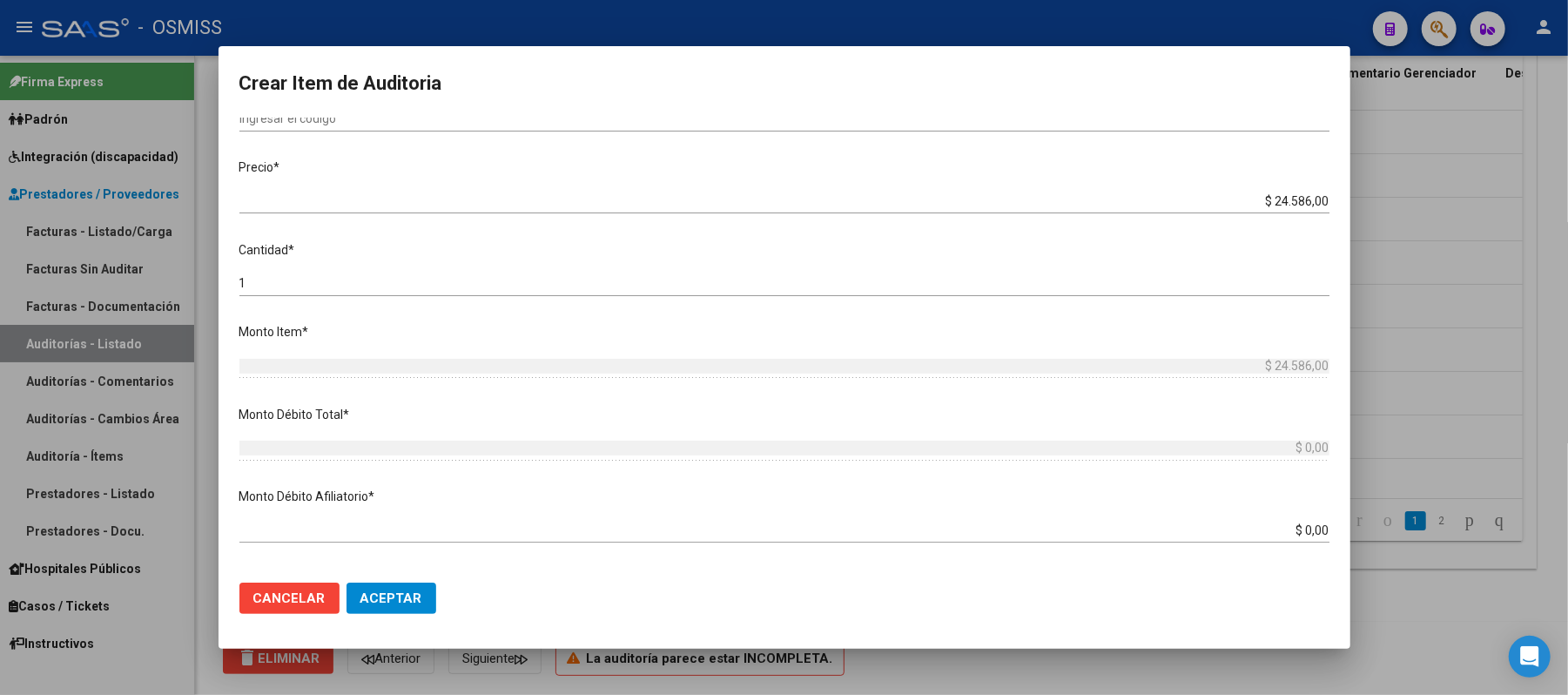 scroll, scrollTop: 464, scrollLeft: 0, axis: vertical 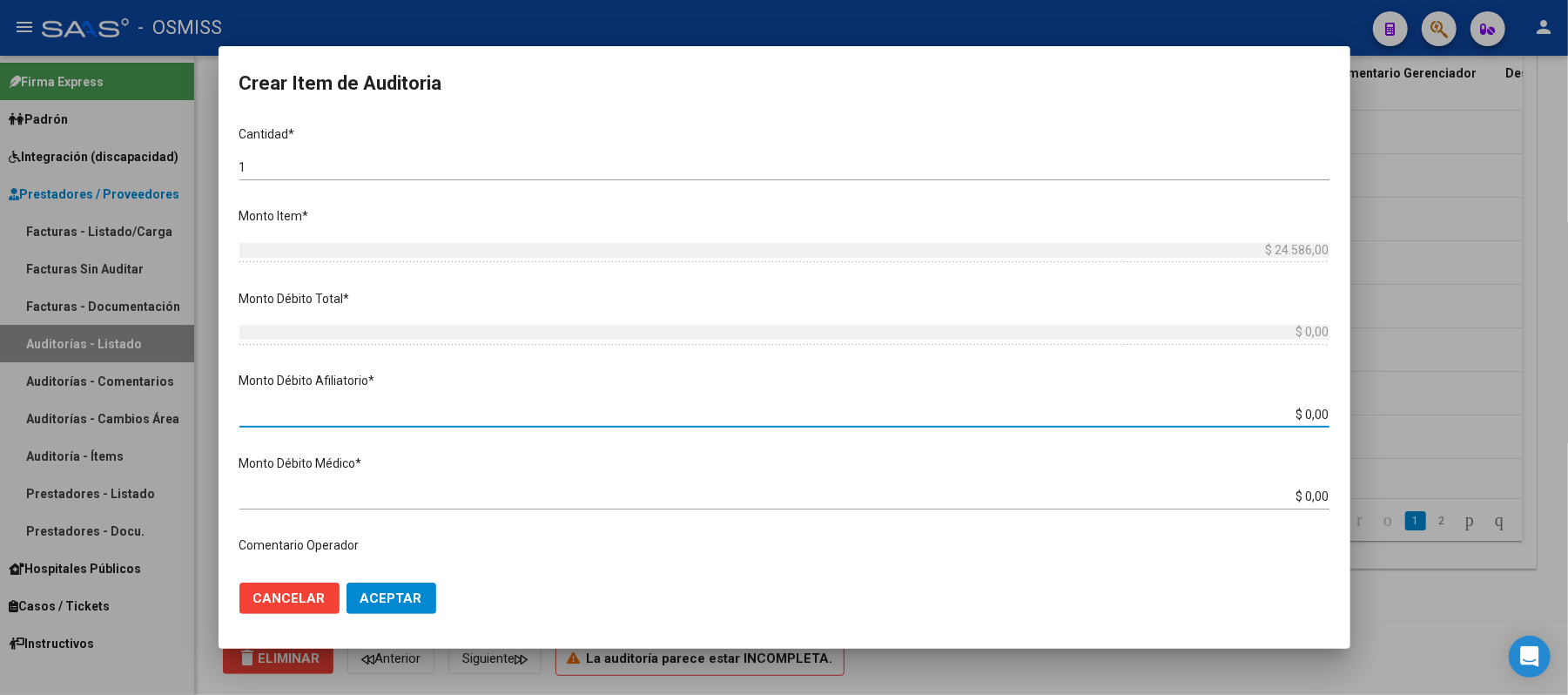 drag, startPoint x: 1286, startPoint y: 415, endPoint x: 1390, endPoint y: 422, distance: 104.235311 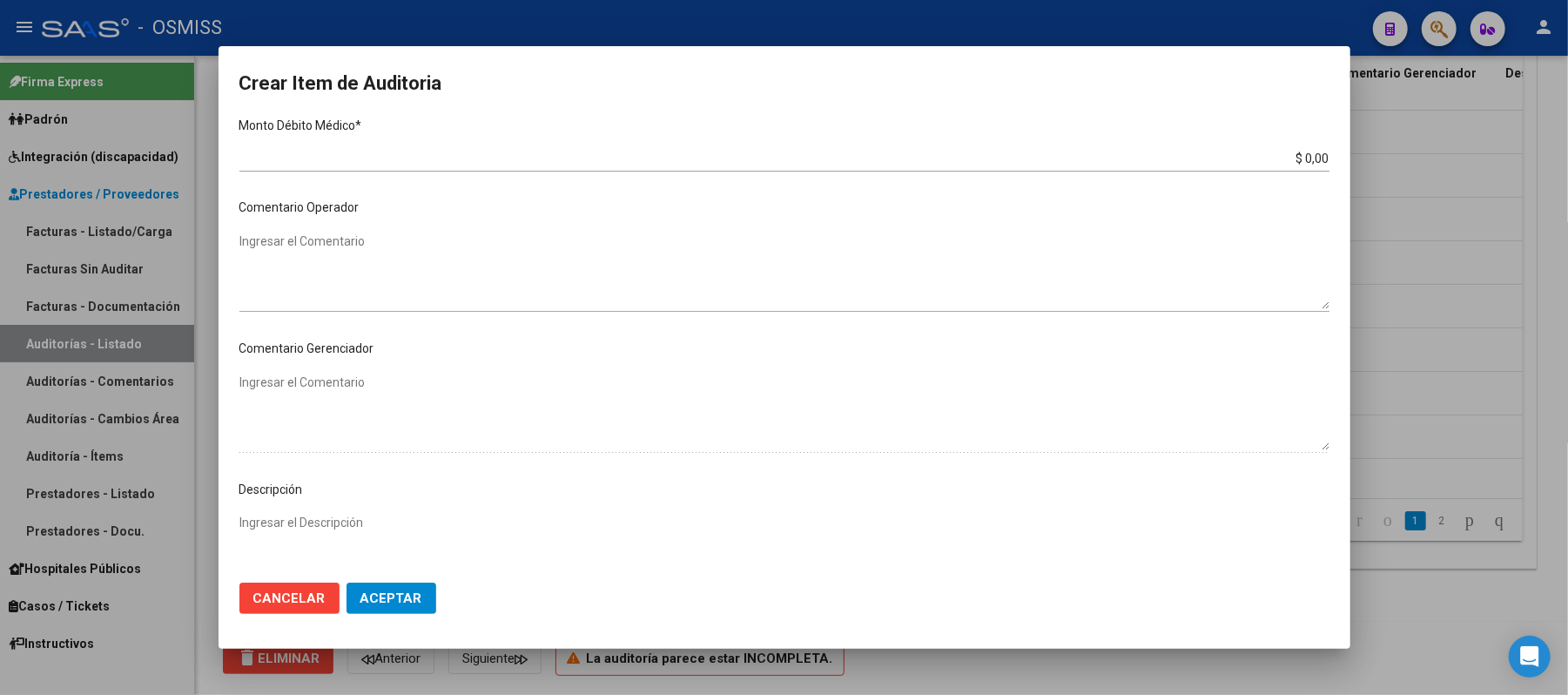 scroll, scrollTop: 813, scrollLeft: 0, axis: vertical 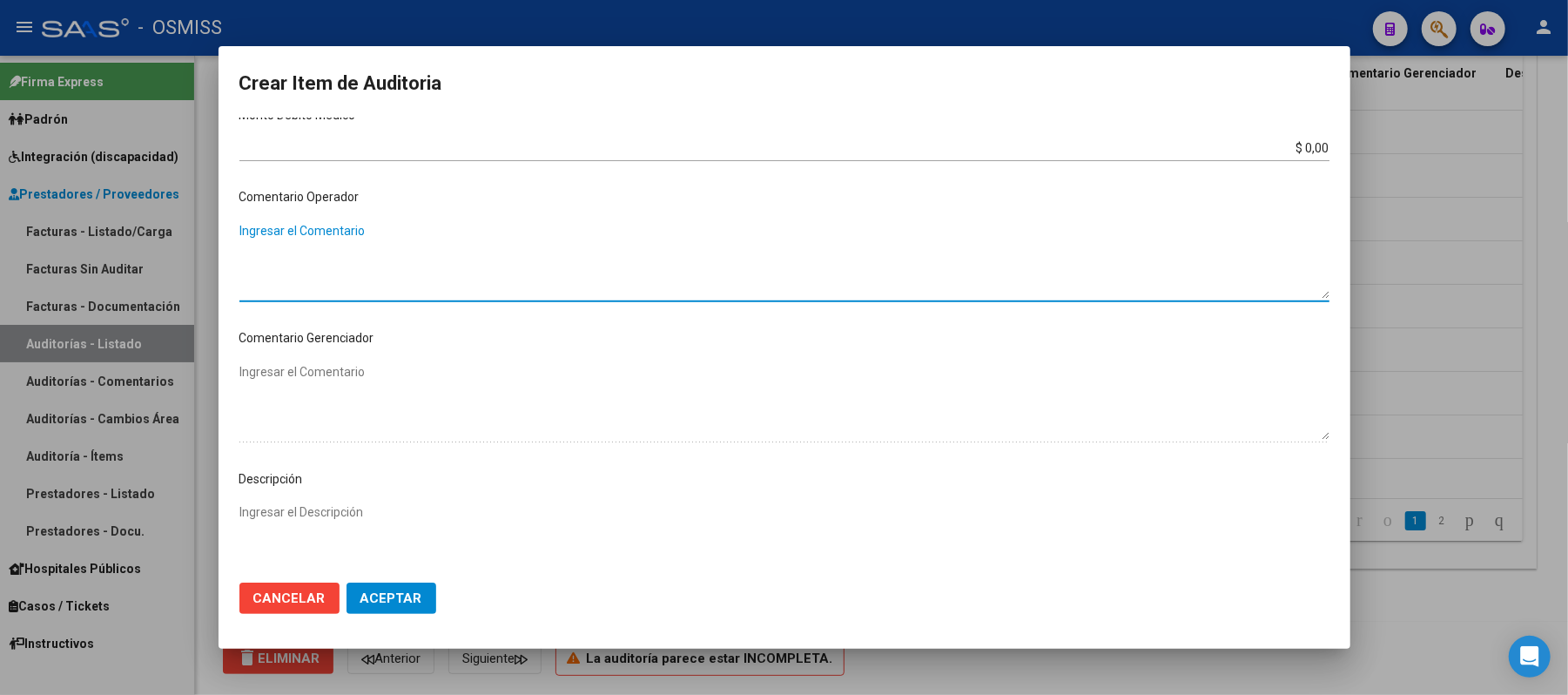 click on "Ingresar el Comentario" at bounding box center [784, 260] 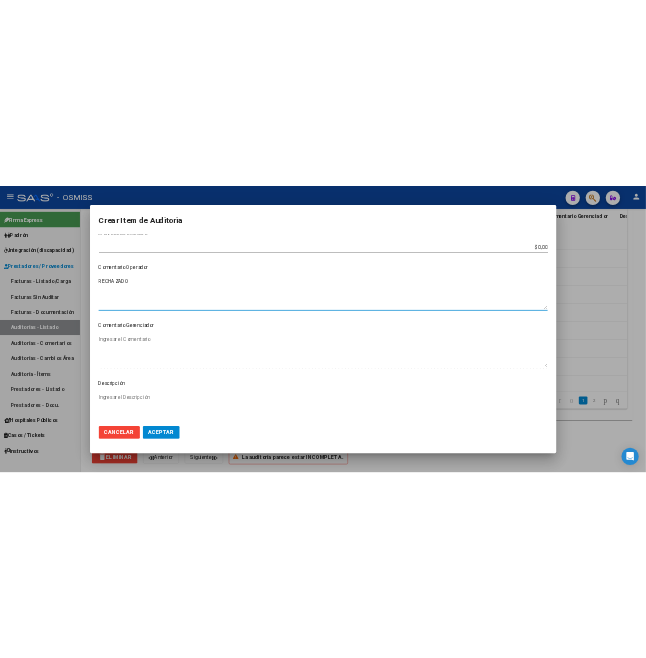 scroll, scrollTop: 1156, scrollLeft: 0, axis: vertical 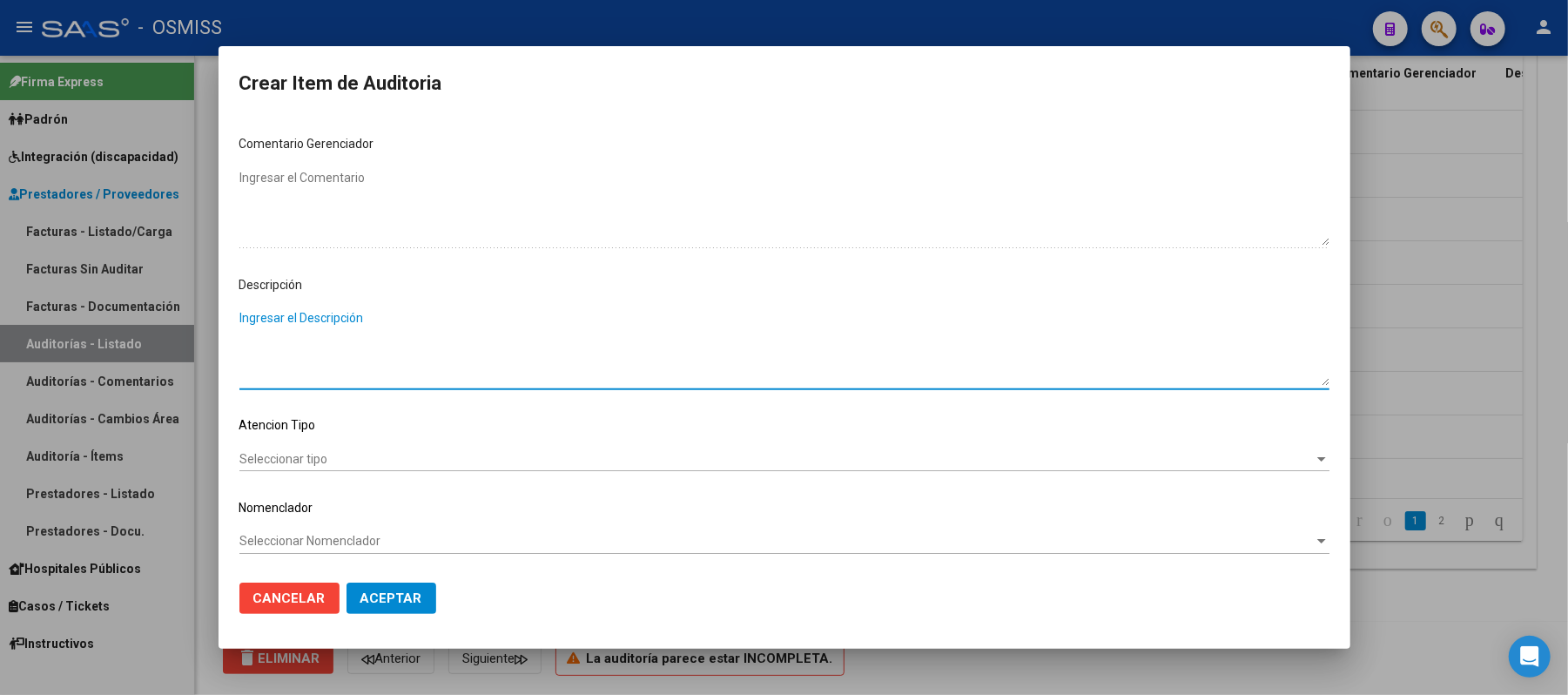 click on "Ingresar el Descripción" at bounding box center [784, 348] 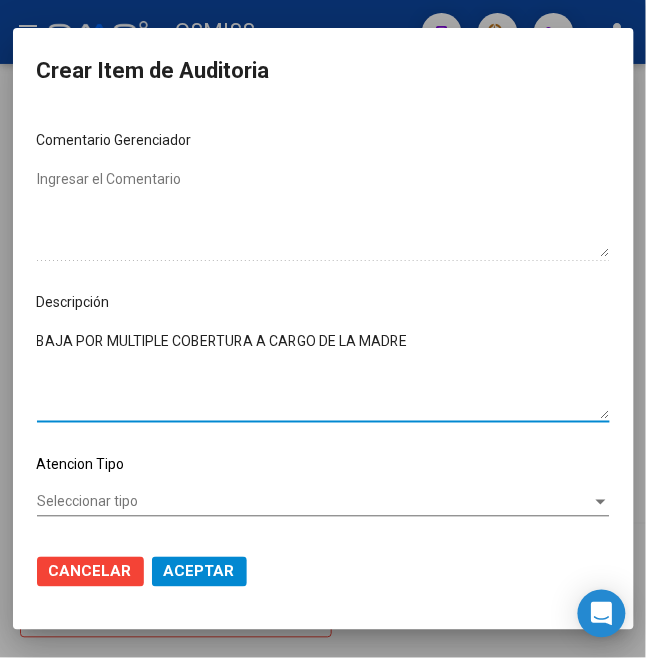 click on "BAJA POR MULTIPLE COBERTURA A CARGO DE LA MADRE" at bounding box center (323, 375) 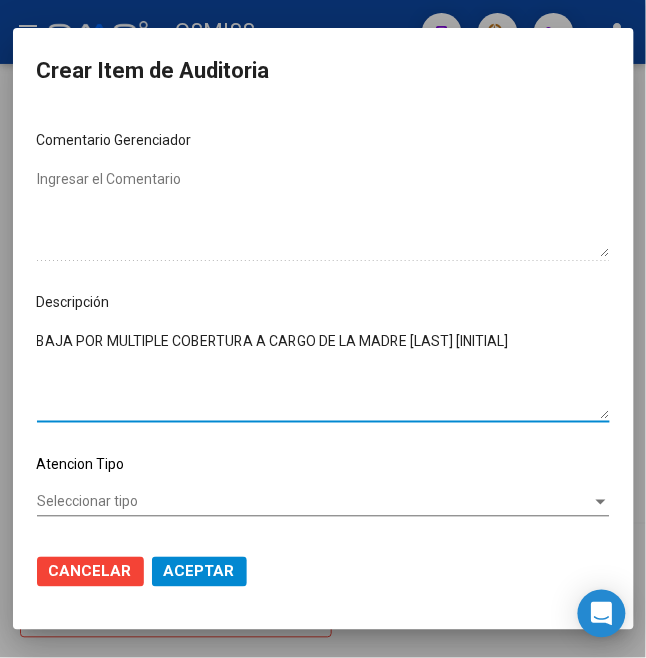 click on "BAJA POR MULTIPLE COBERTURA A CARGO DE LA MADRE [LAST] [INITIAL]" at bounding box center (323, 375) 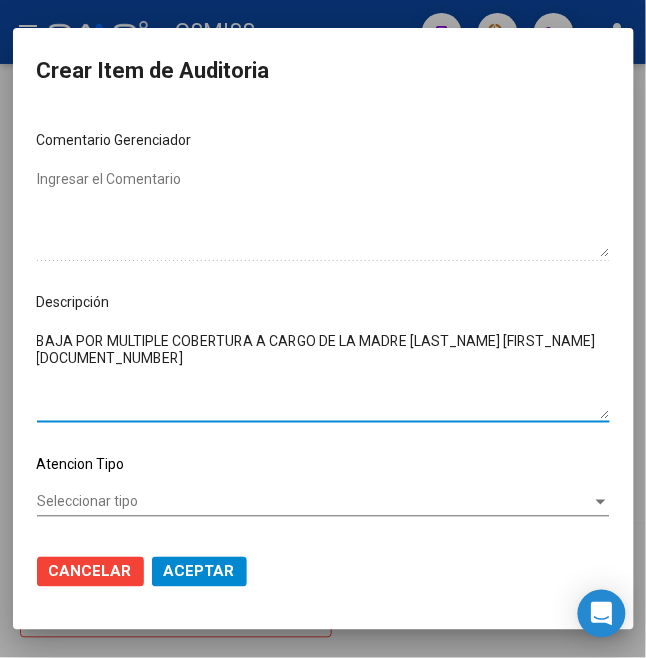 click on "BAJA POR MULTIPLE COBERTURA A CARGO DE LA MADRE [LAST_NAME] [FIRST_NAME] [DOCUMENT_NUMBER]" at bounding box center (323, 375) 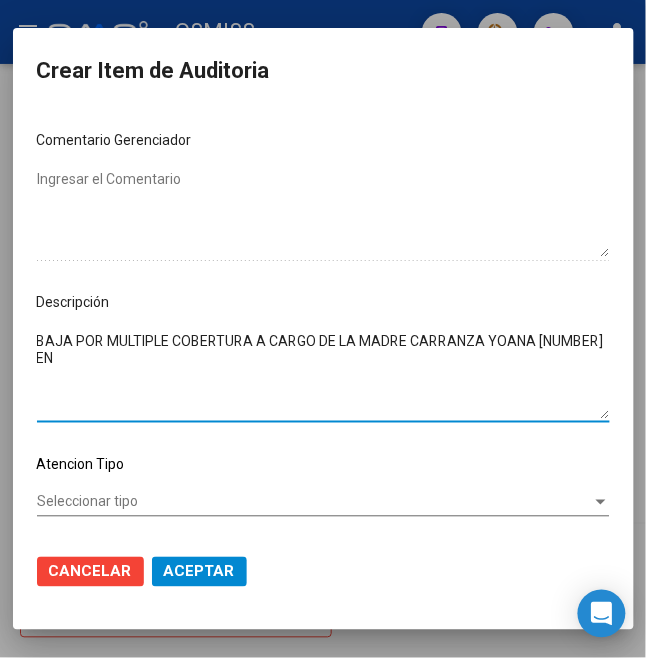 click on "BAJA POR MULTIPLE COBERTURA A CARGO DE LA MADRE CARRANZA YOANA [NUMBER] EN" at bounding box center [323, 375] 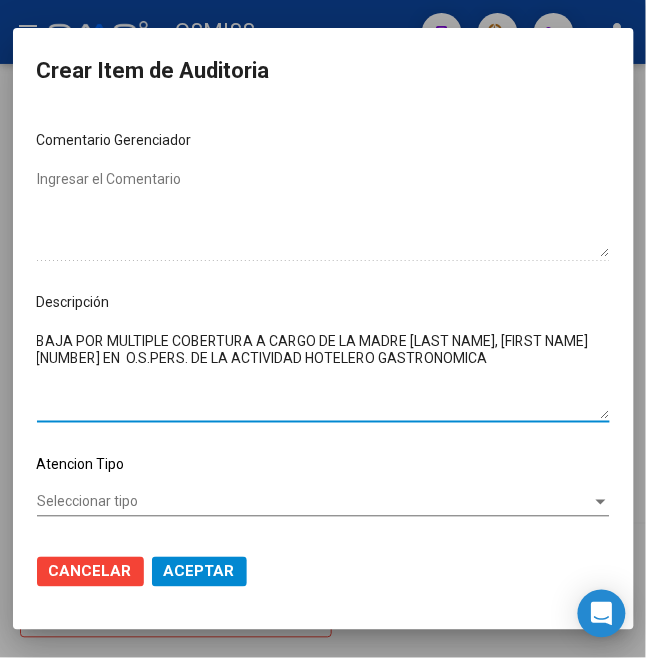 click on "BAJA POR MULTIPLE COBERTURA A CARGO DE LA MADRE [LAST NAME], [FIRST NAME] [NUMBER] EN  O.S.PERS. DE LA ACTIVIDAD HOTELERO GASTRONOMICA" at bounding box center (323, 375) 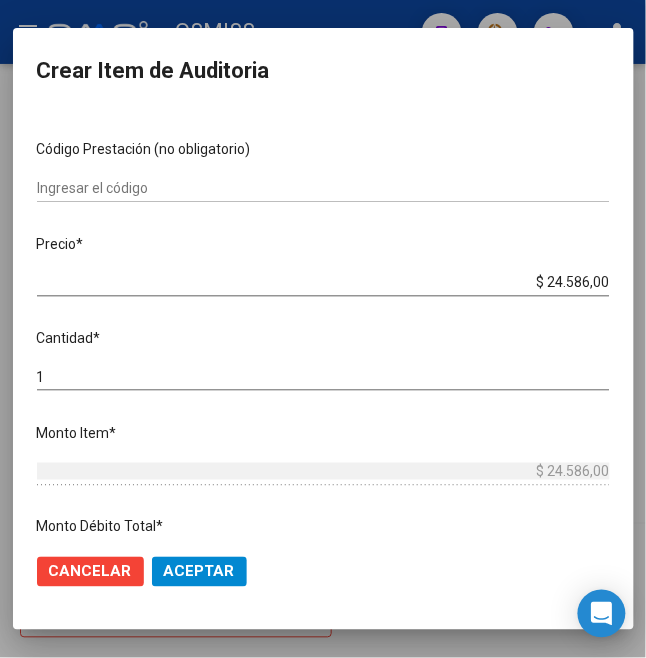 scroll, scrollTop: 89, scrollLeft: 0, axis: vertical 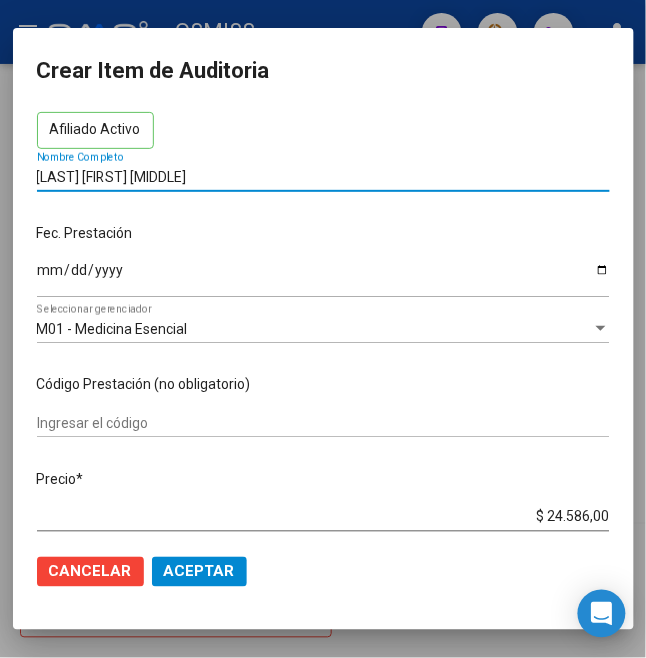 drag, startPoint x: 273, startPoint y: 178, endPoint x: 4, endPoint y: 166, distance: 269.26752 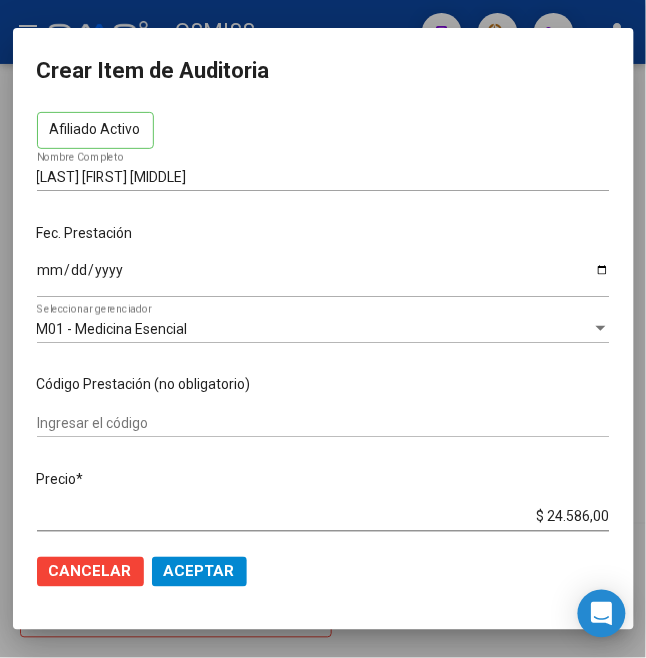 click on "Fec. Prestación" at bounding box center [323, 233] 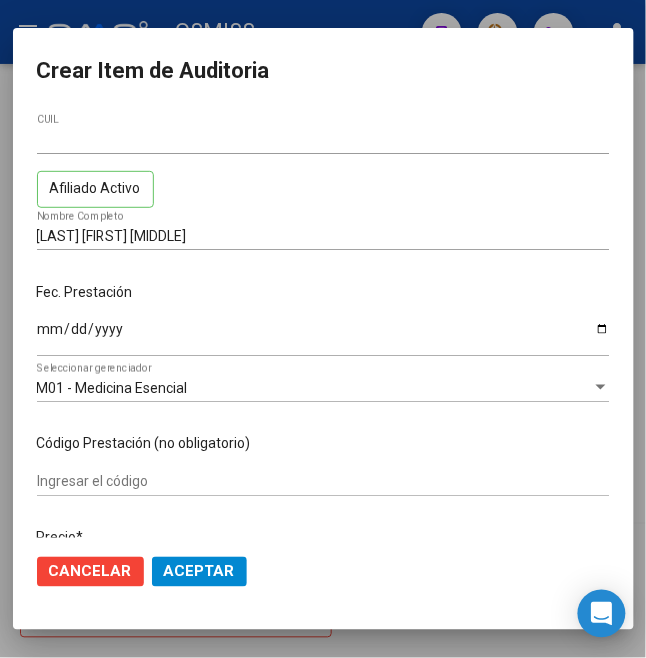 scroll, scrollTop: 0, scrollLeft: 0, axis: both 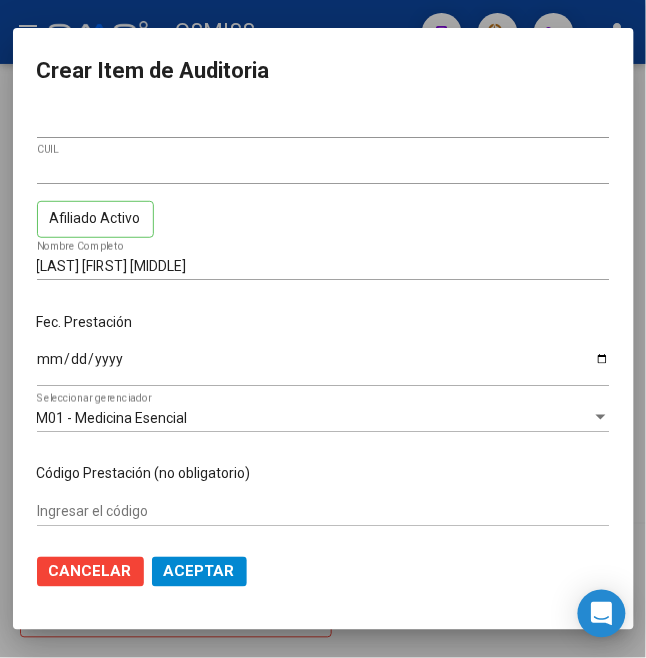 click on "Fec. Prestación" at bounding box center (323, 322) 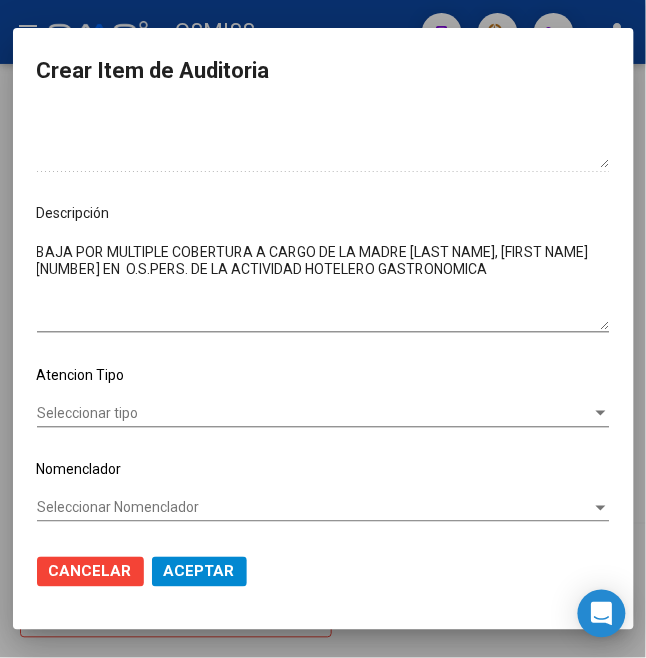 scroll, scrollTop: 1246, scrollLeft: 0, axis: vertical 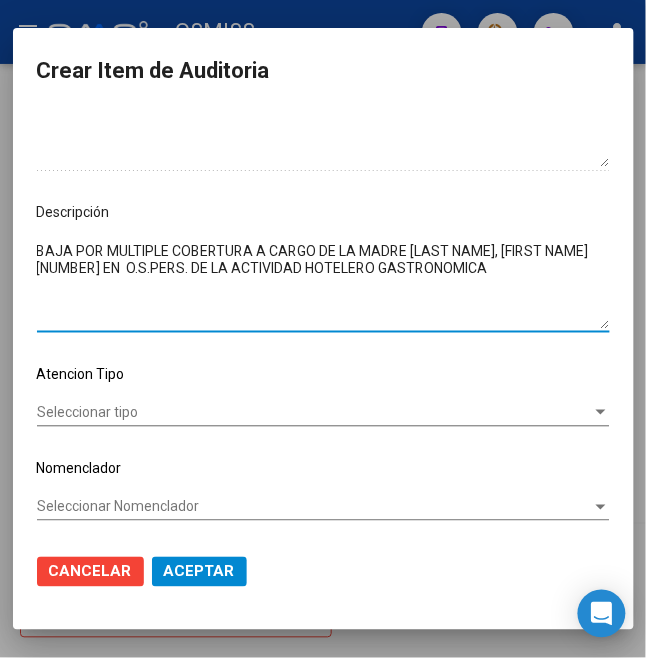 drag, startPoint x: 517, startPoint y: 281, endPoint x: -10, endPoint y: 229, distance: 529.55927 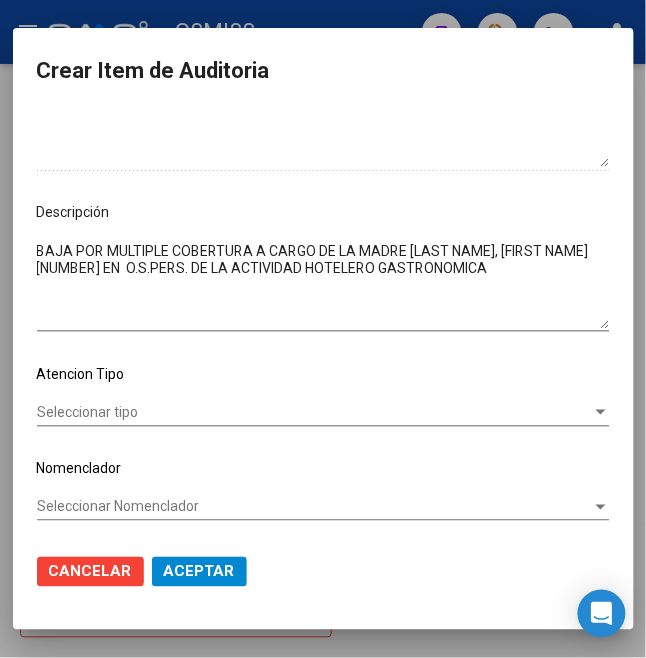 click on "Atencion Tipo" 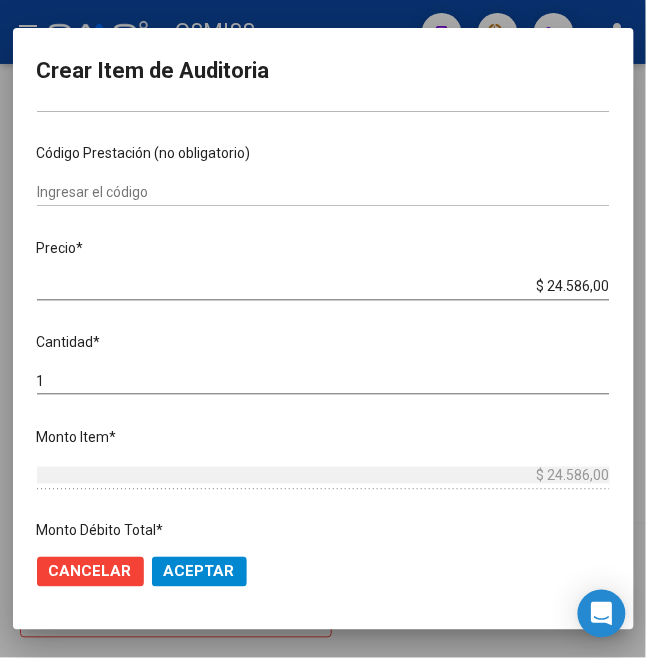 scroll, scrollTop: 0, scrollLeft: 0, axis: both 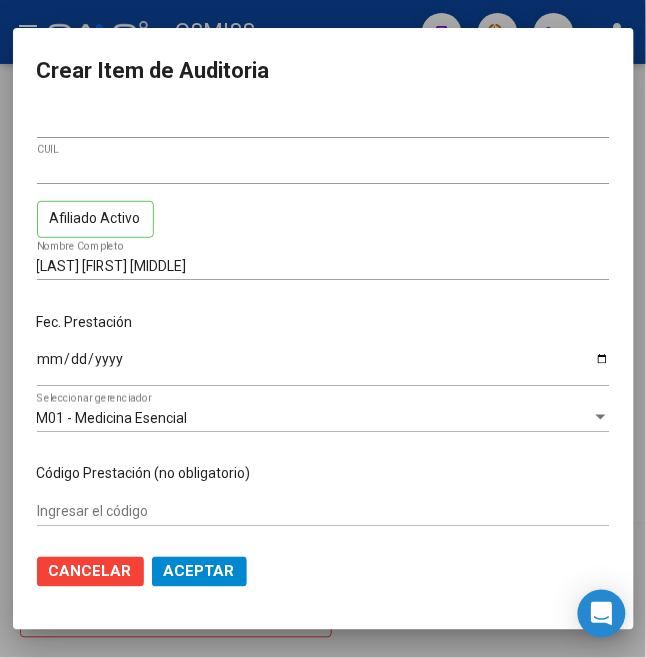 click on "[NUMBER] Nro Documento [NUMBER] CUIL Afiliado Activo [LAST] [FIRST] [LAST] Nombre Completo Fec. Prestación [DATE] Ingresar la fecha M01 - Medicina Esencial Seleccionar gerenciador Código Prestación (no obligatorio) Ingresar el código Precio * $ [AMOUNT] Ingresar el precio Cantidad * 1 Ingresar la cantidad Monto Item * $ [AMOUNT] Ingresar el monto Monto Débito Total * $ [AMOUNT] Ingresar el monto Monto Débito Afiliatorio * $ [AMOUNT] Ingresar el monto Afiliatorio Monto Débito Médico * $ [AMOUNT] Ingresar el monto Hospitalario Comentario Operador RECHAZADO Ingresar el Comentario Comentario Gerenciador Ingresar el Comentario Descripción BAJA POR MULTIPLE COBERTURA A CARGO DE LA MADRE [LAST] [FIRST] [NUMBER] EN O.S.PERS. DE LA ACTIVIDAD HOTELERO GASTRONOMICA Ingresar el Descripción Atencion Tipo Seleccionar tipo Seleccionar tipo Nomenclador Seleccionar Nomenclador Seleccionar Nomenclador" at bounding box center (323, 324) 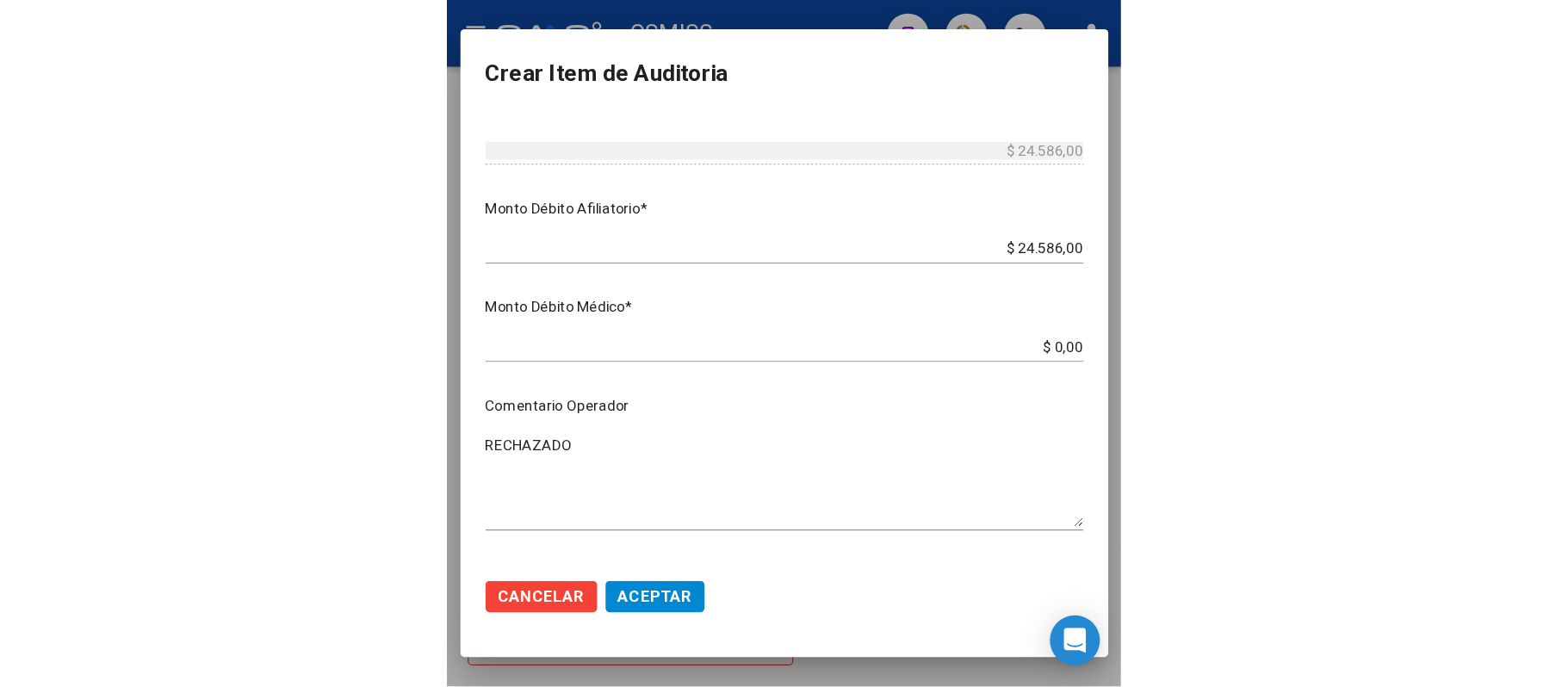 scroll, scrollTop: 614, scrollLeft: 0, axis: vertical 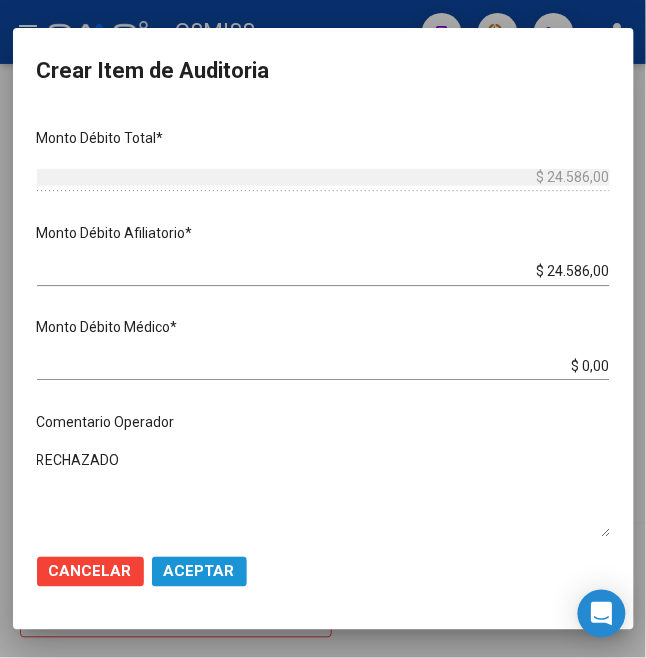 click on "Aceptar" 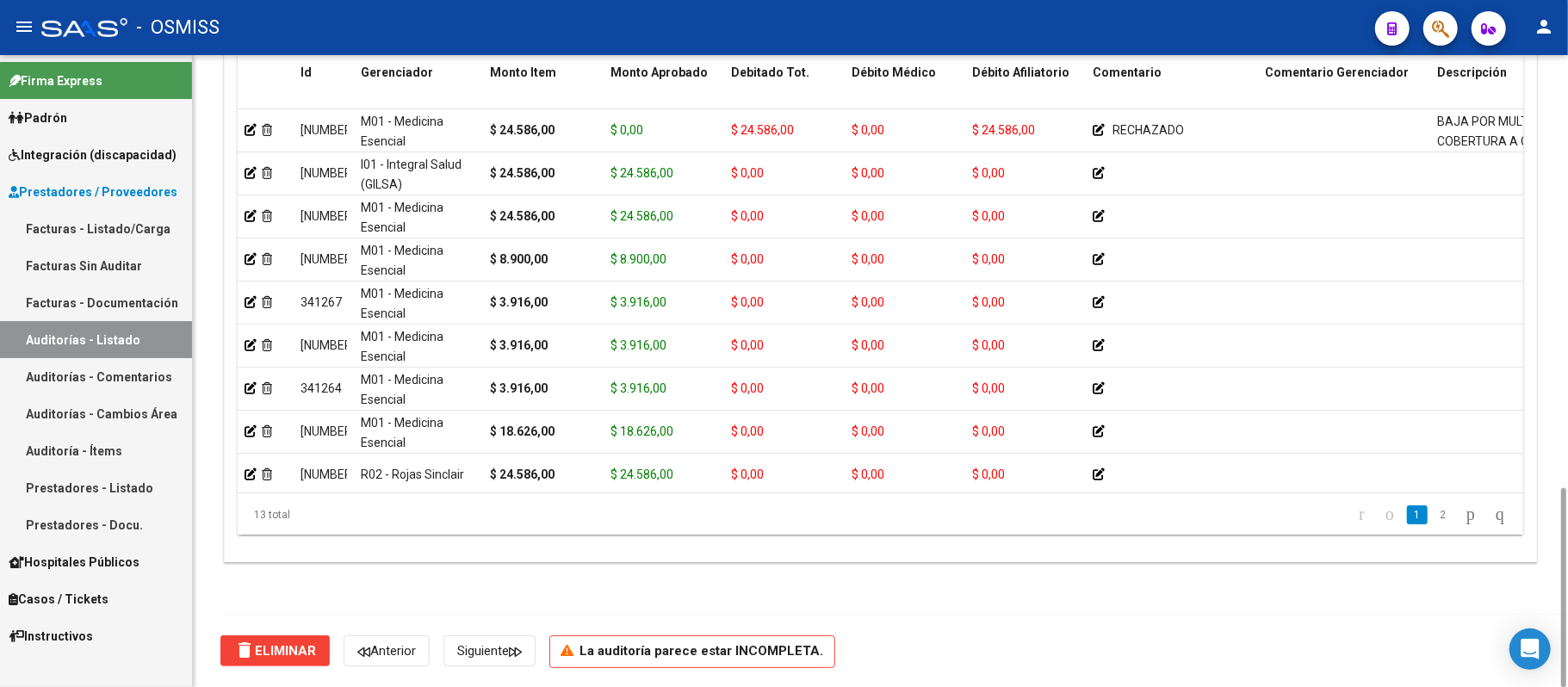 click on "delete Eliminar Anterior Siguiente La auditoría parece estar INCOMPLETA." 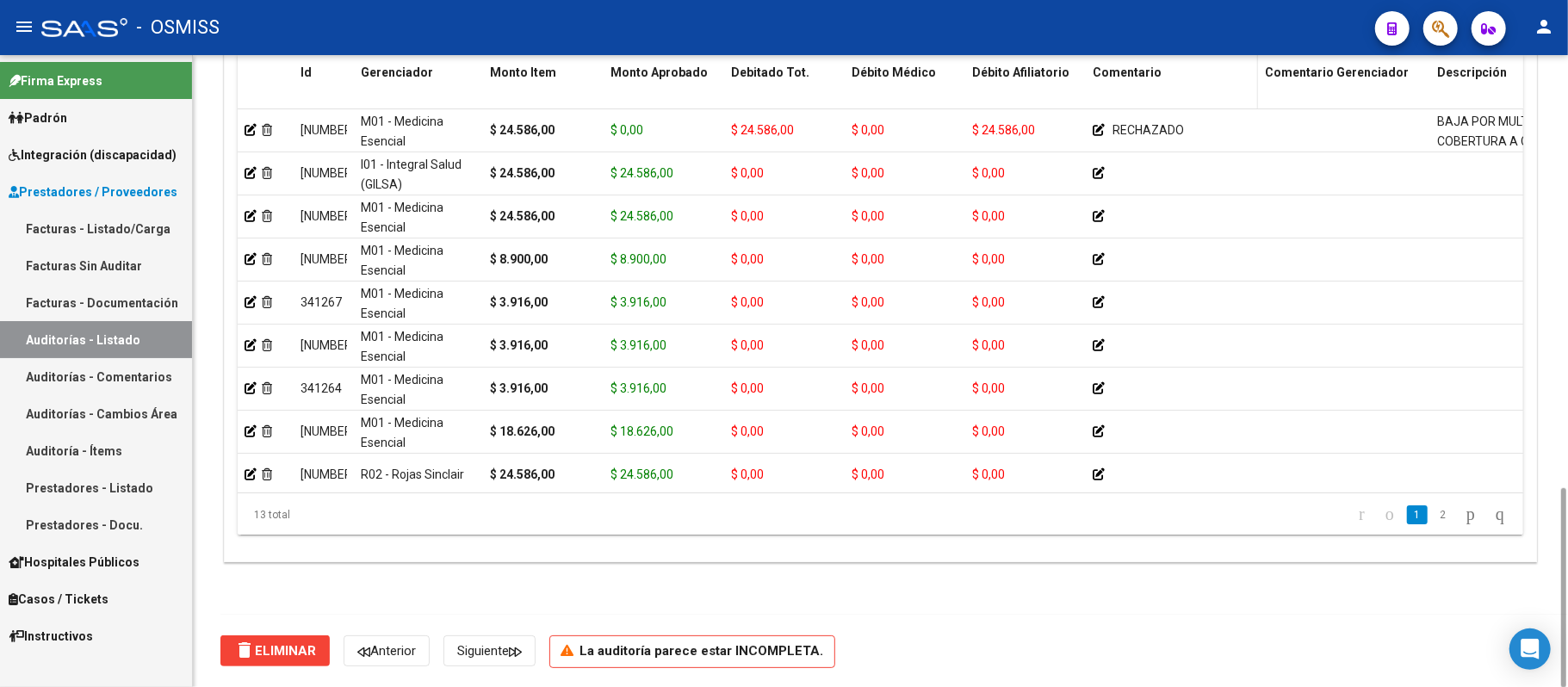 click on "Comentario" 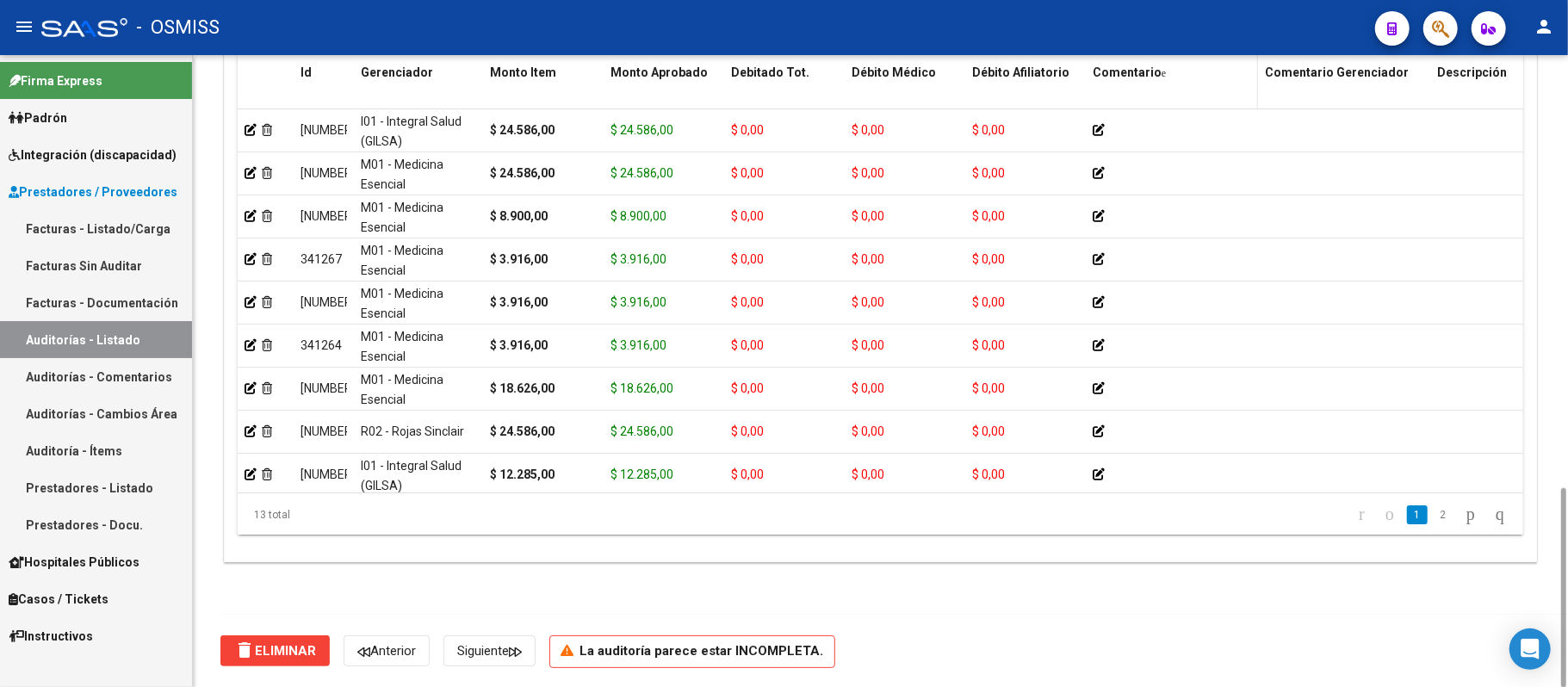 click on "Comentario" 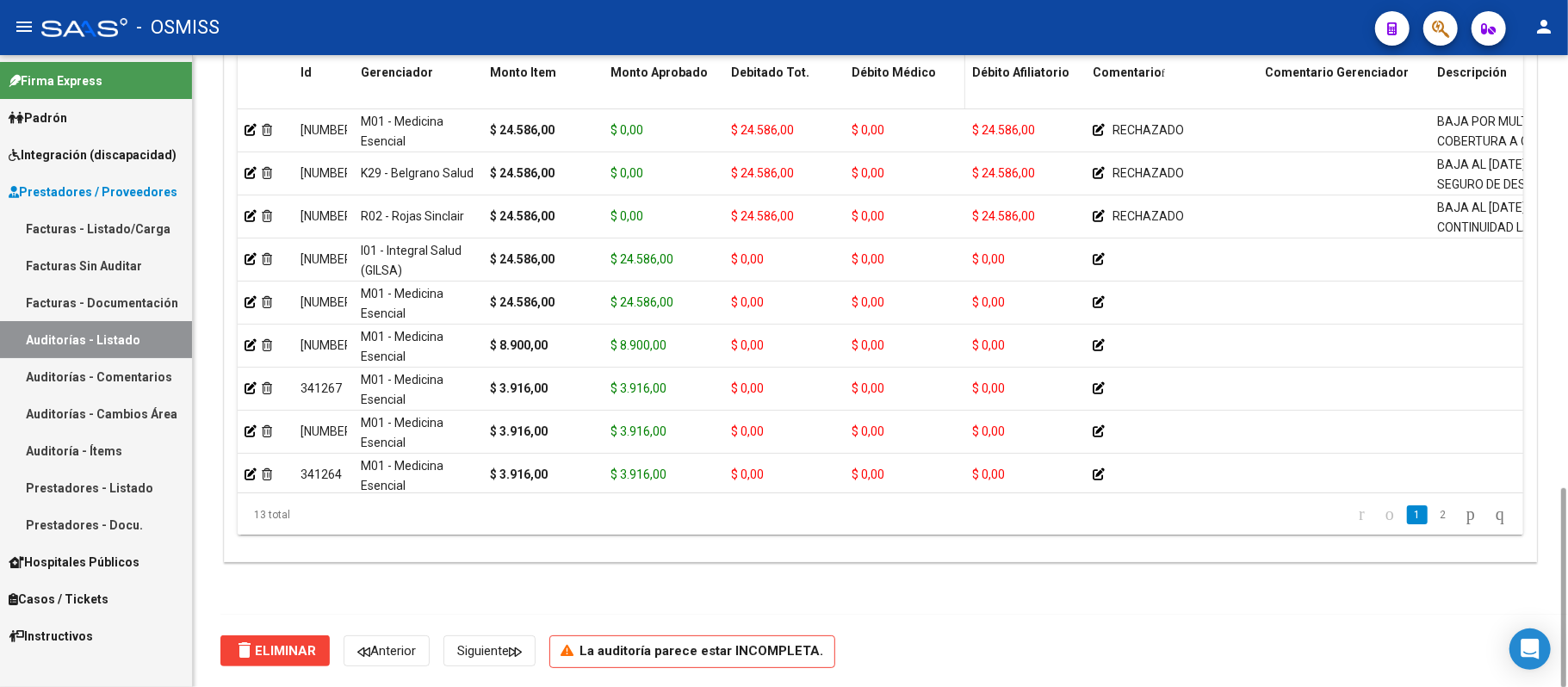 click on "Débito Médico" 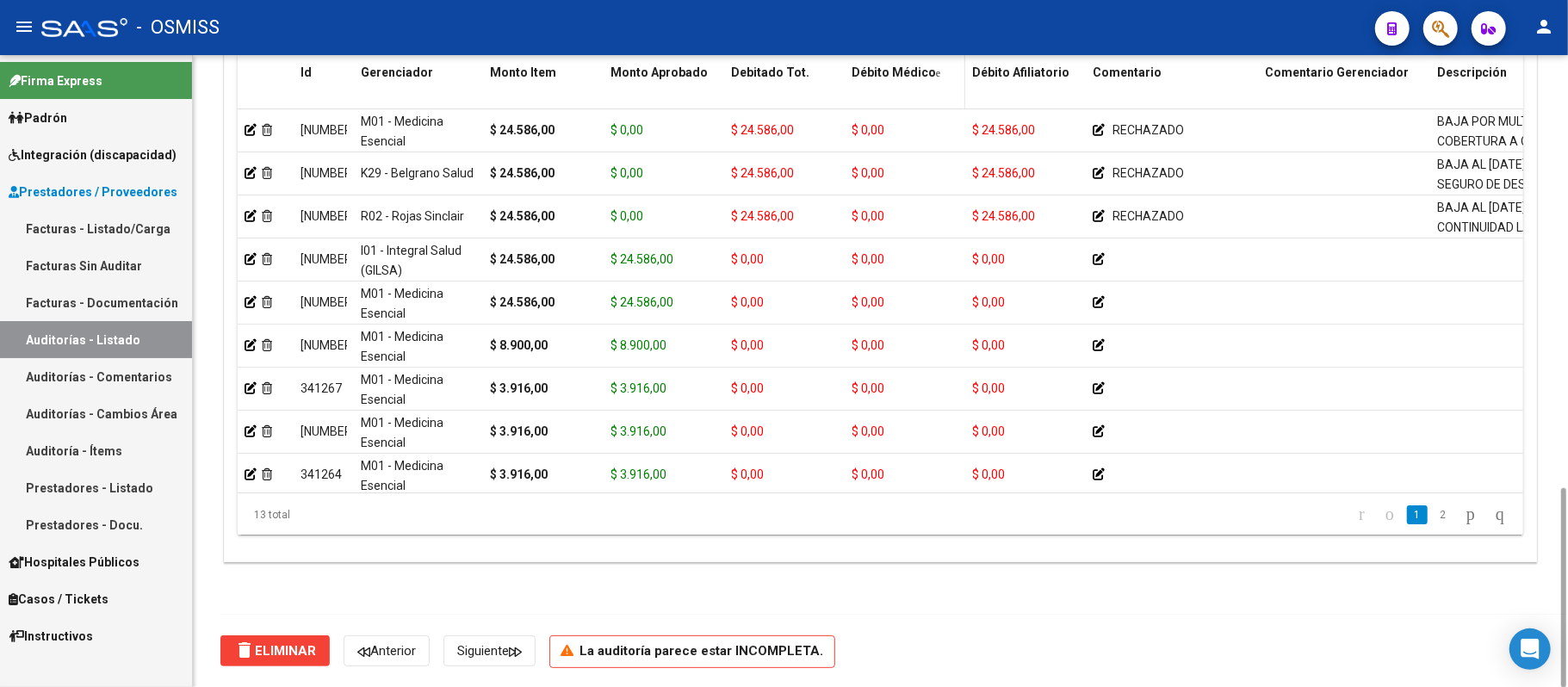 click on "Débito Médico" 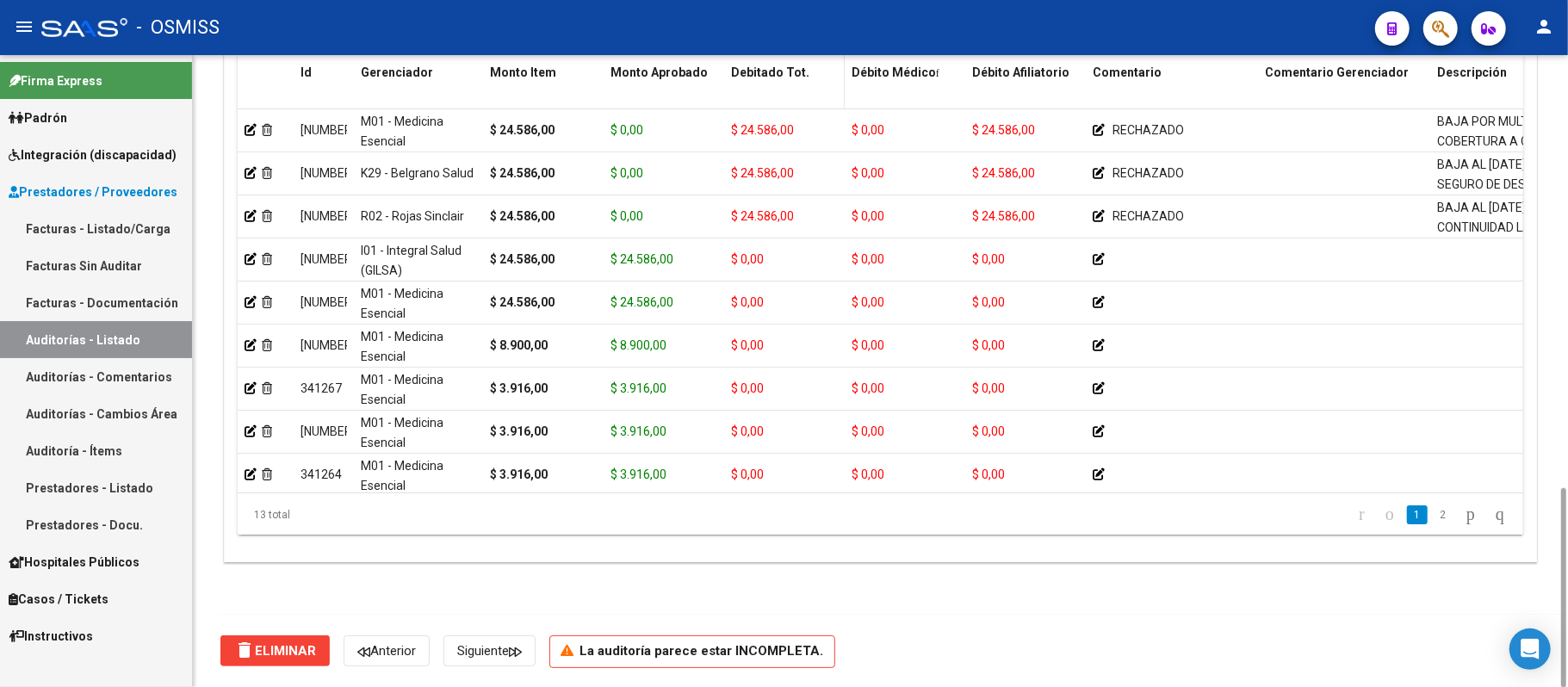 click on "Debitado Tot." 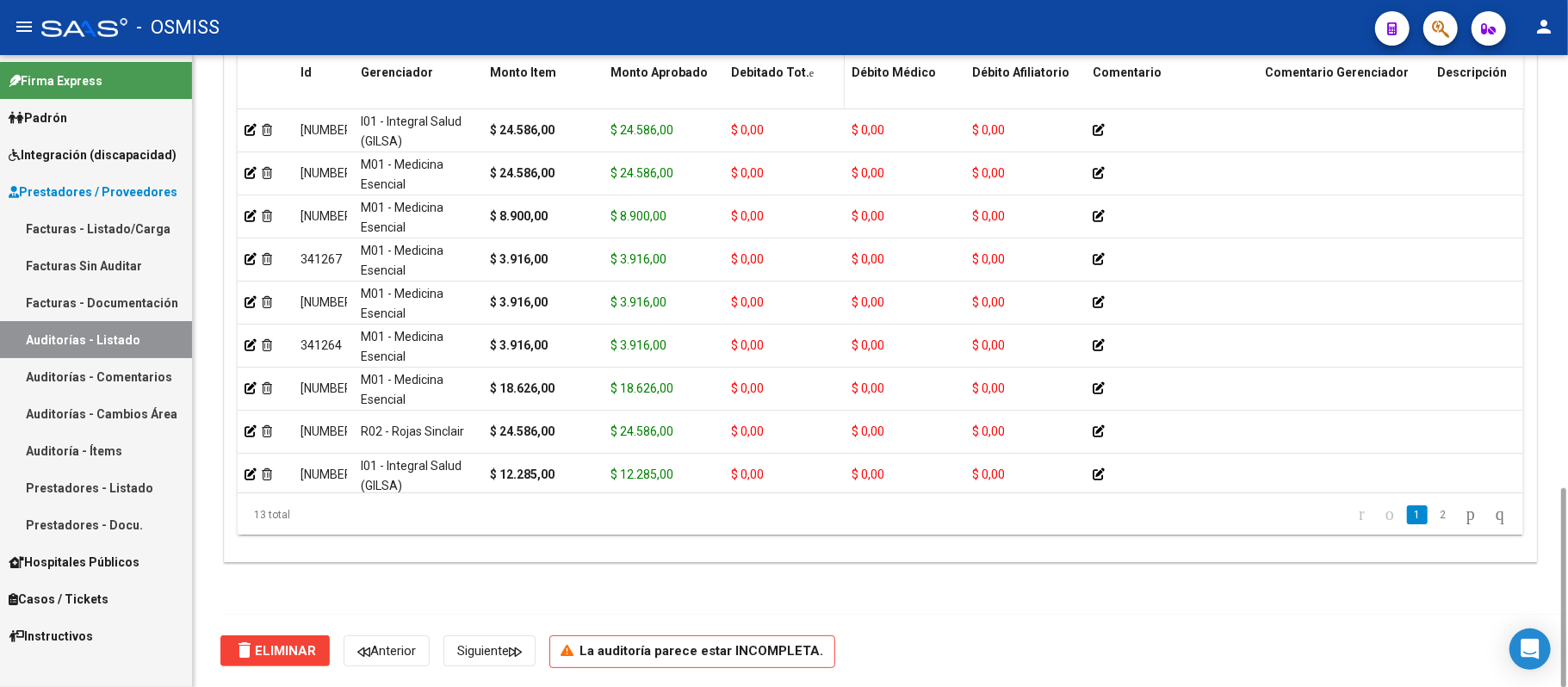 click on "Debitado Tot." 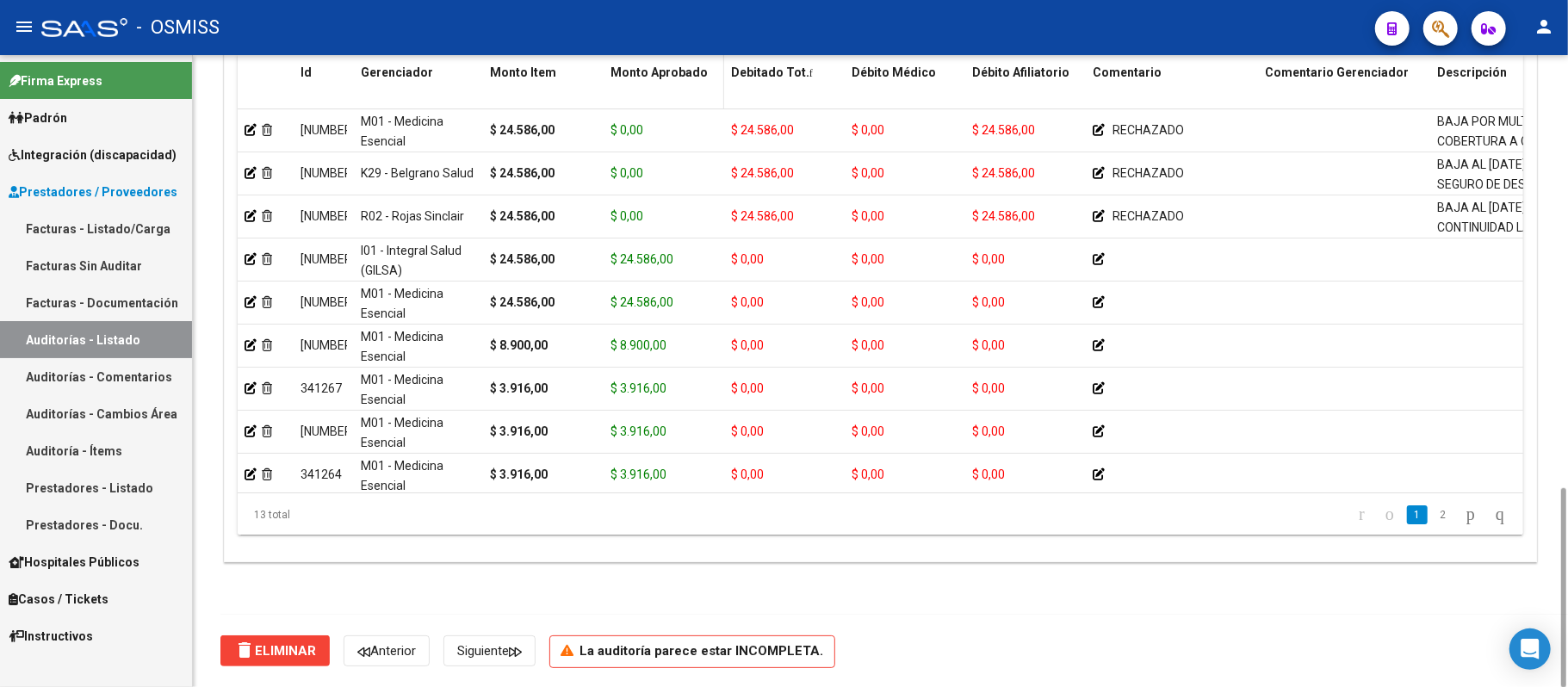 click on "Monto Aprobado" 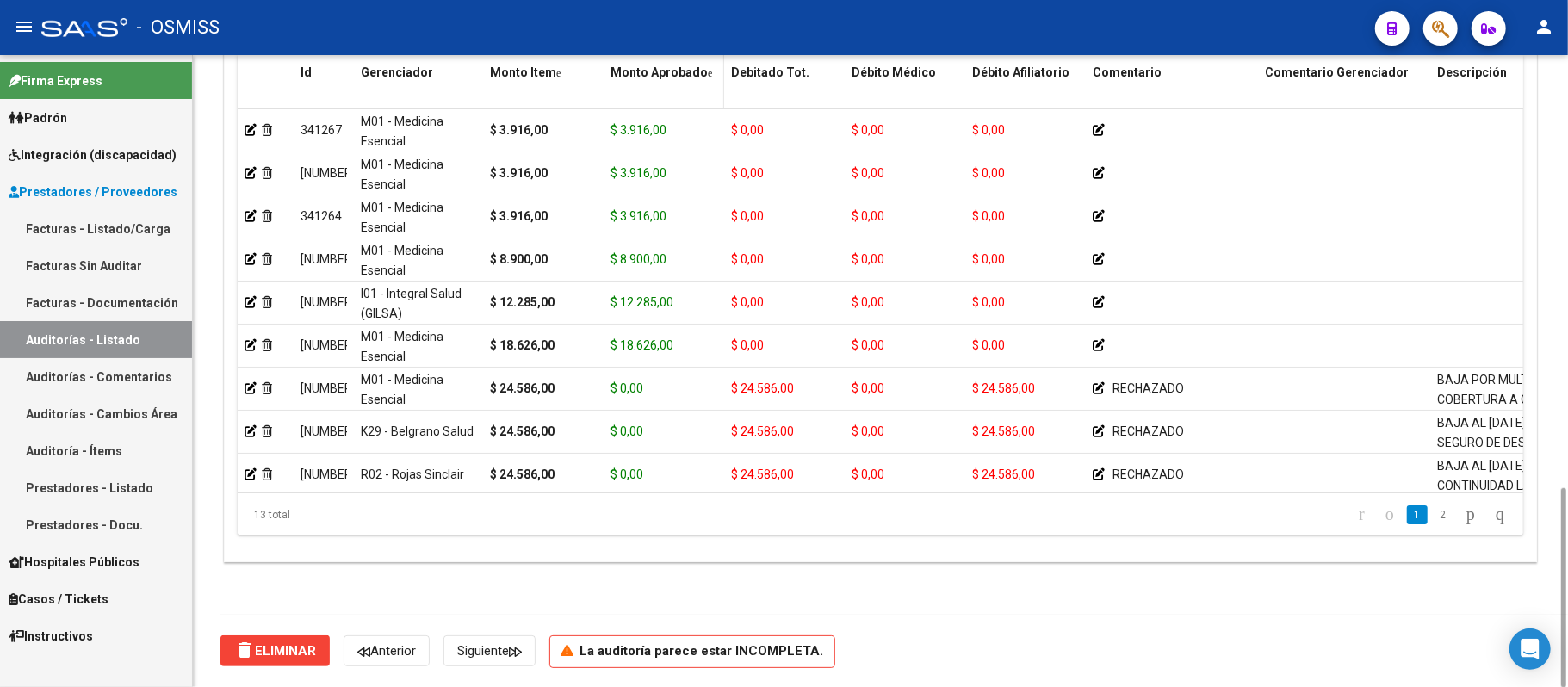 click on "Monto Aprobado" 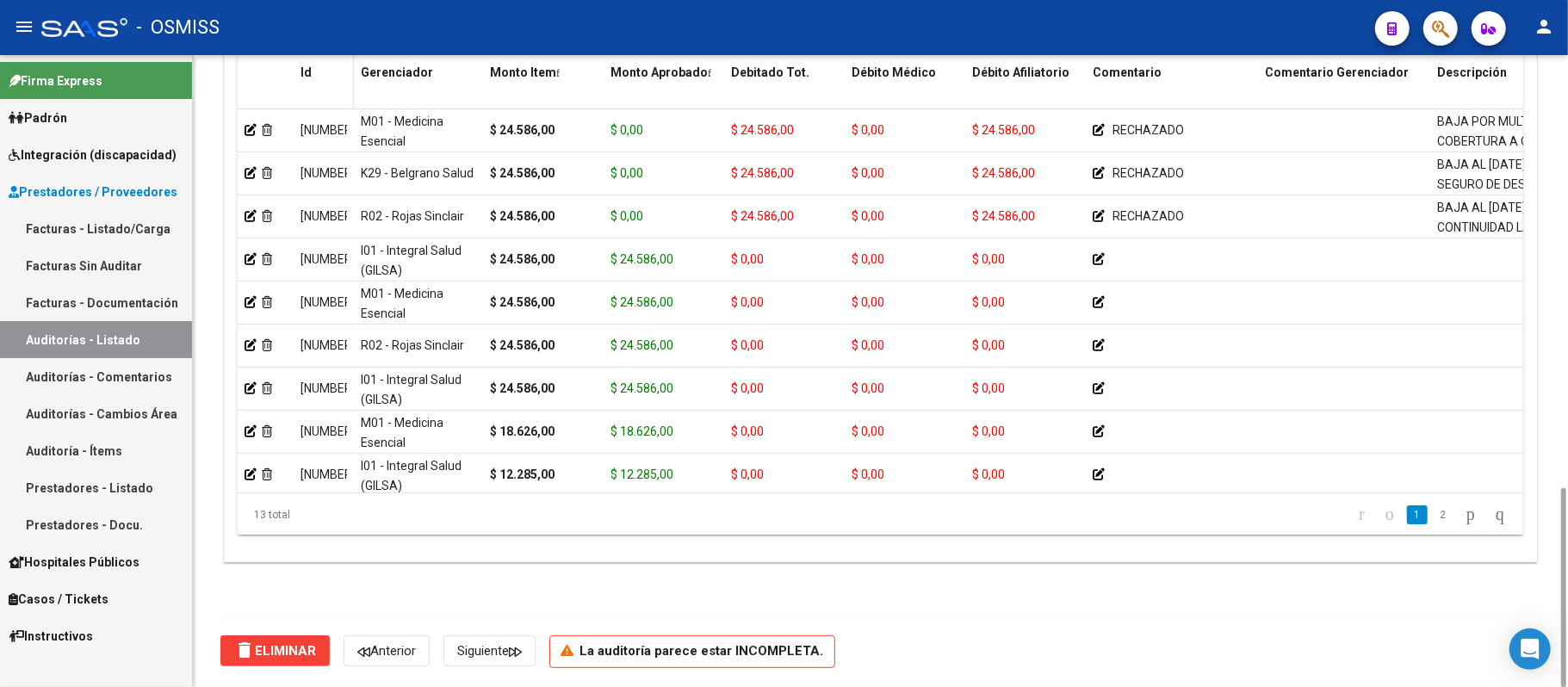 click on "Id" 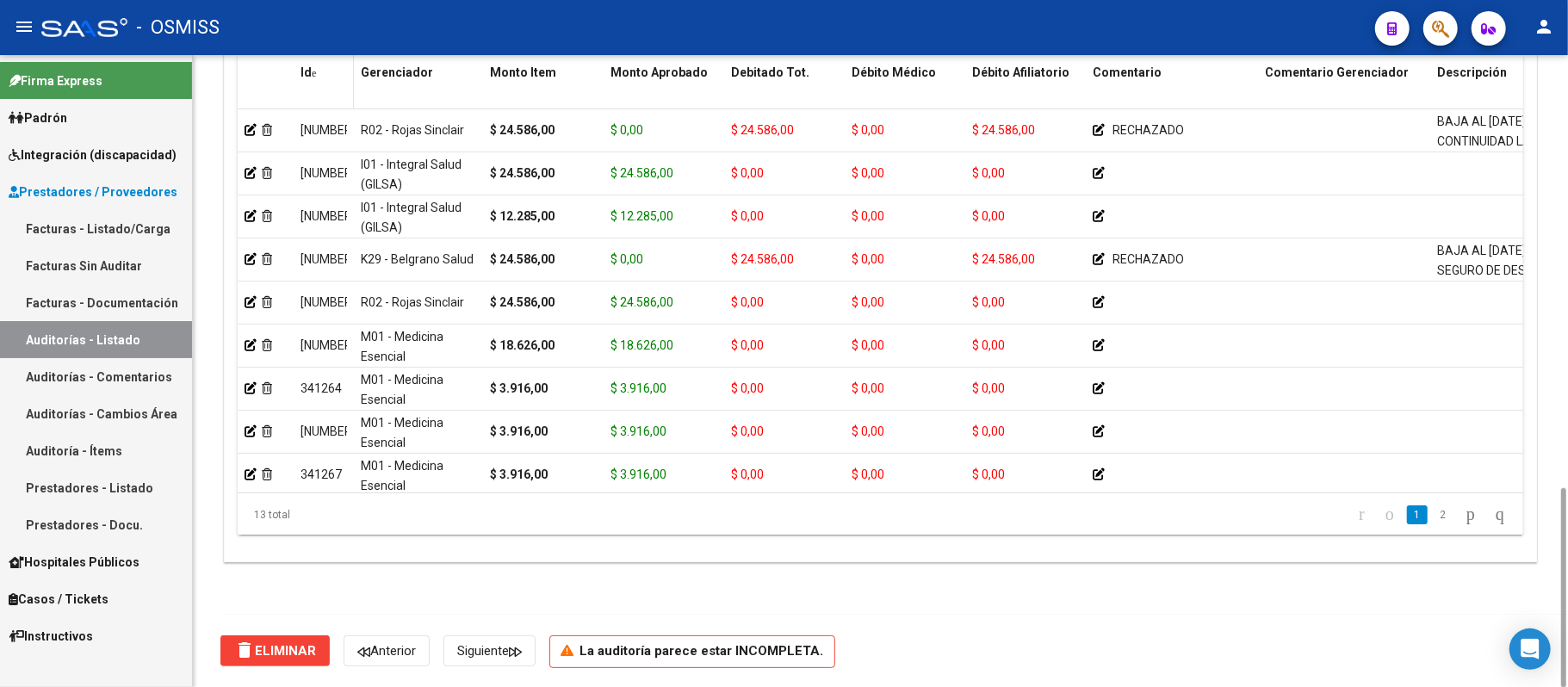 click on "Id" 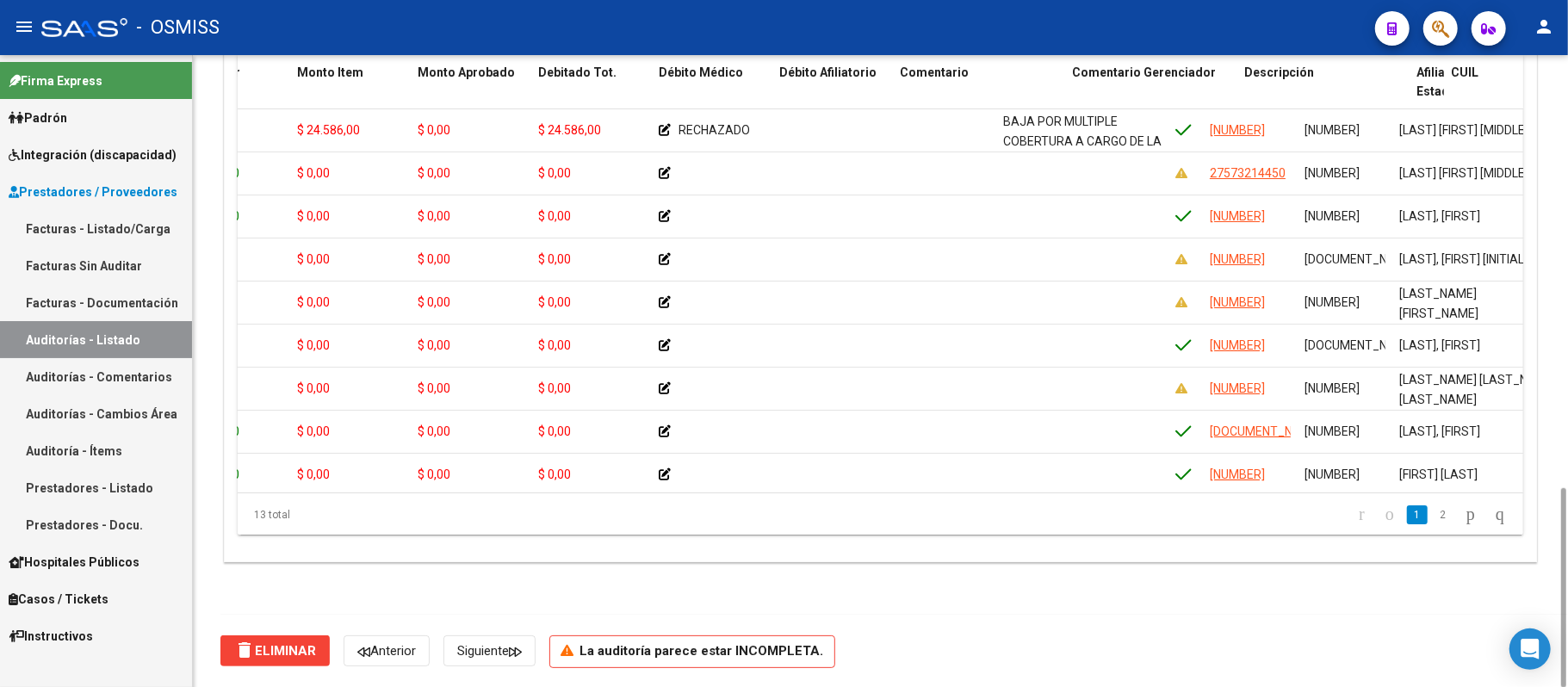 scroll, scrollTop: 0, scrollLeft: 456, axis: horizontal 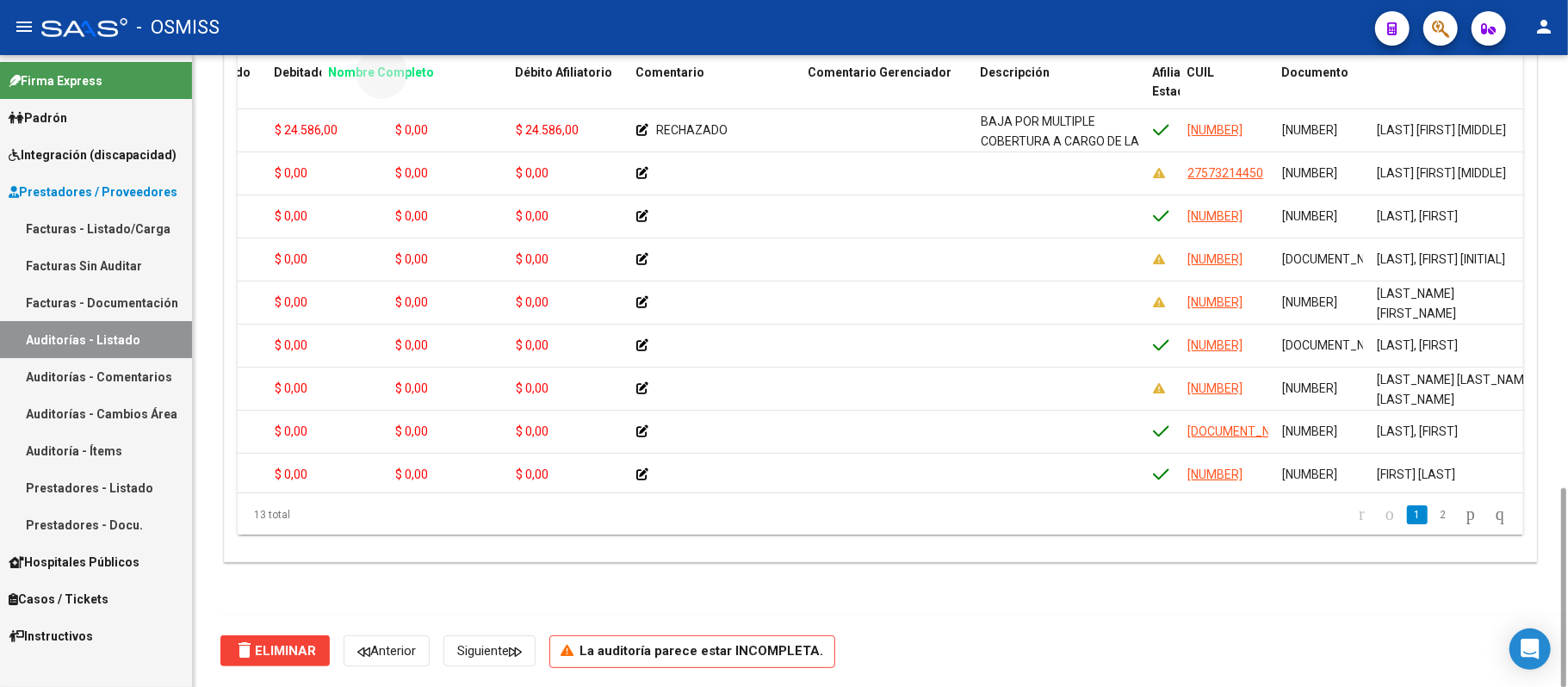 drag, startPoint x: 1397, startPoint y: 76, endPoint x: 314, endPoint y: 90, distance: 1083.09 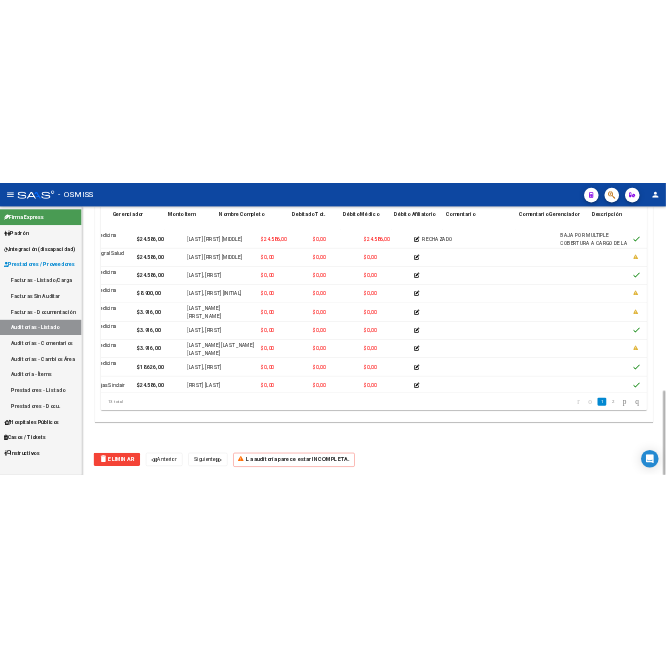 scroll, scrollTop: 0, scrollLeft: 0, axis: both 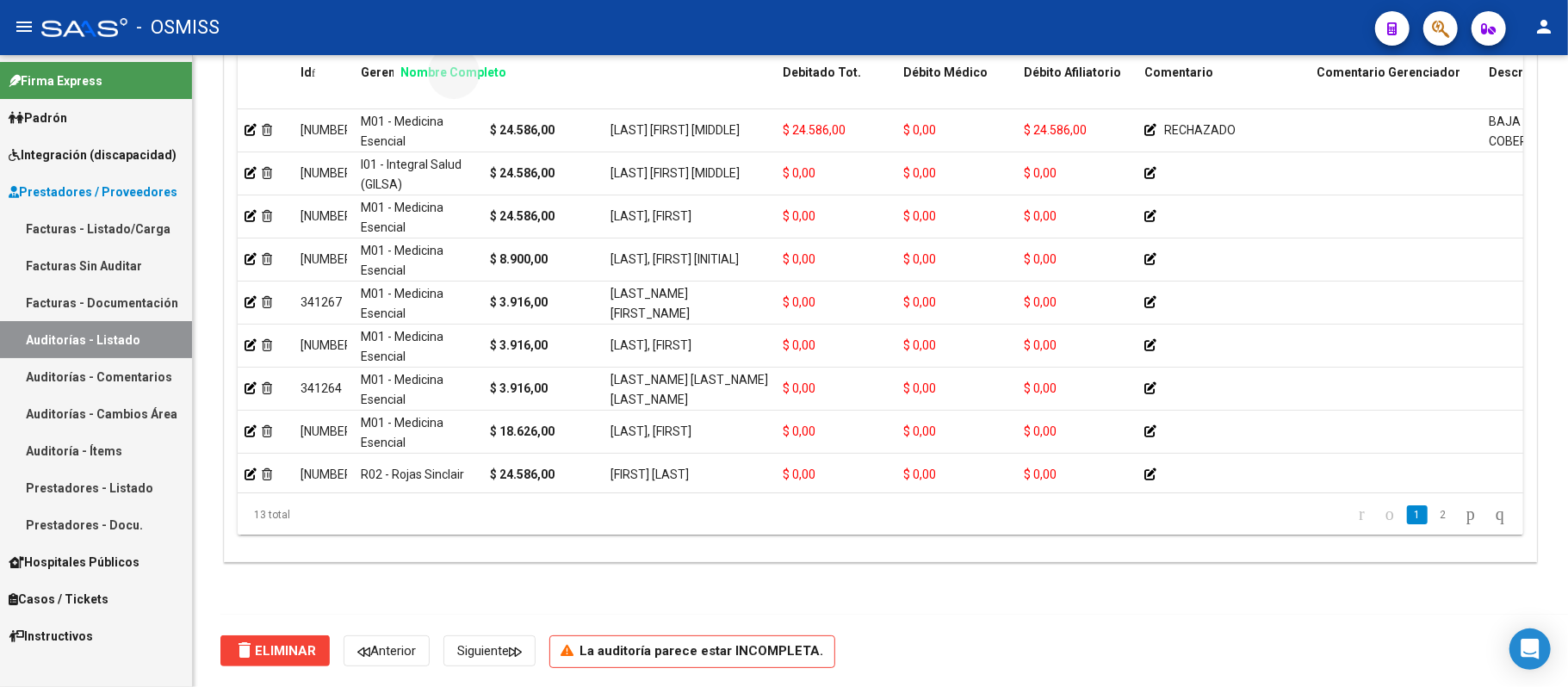 drag, startPoint x: 648, startPoint y: 69, endPoint x: 437, endPoint y: 101, distance: 213.41275 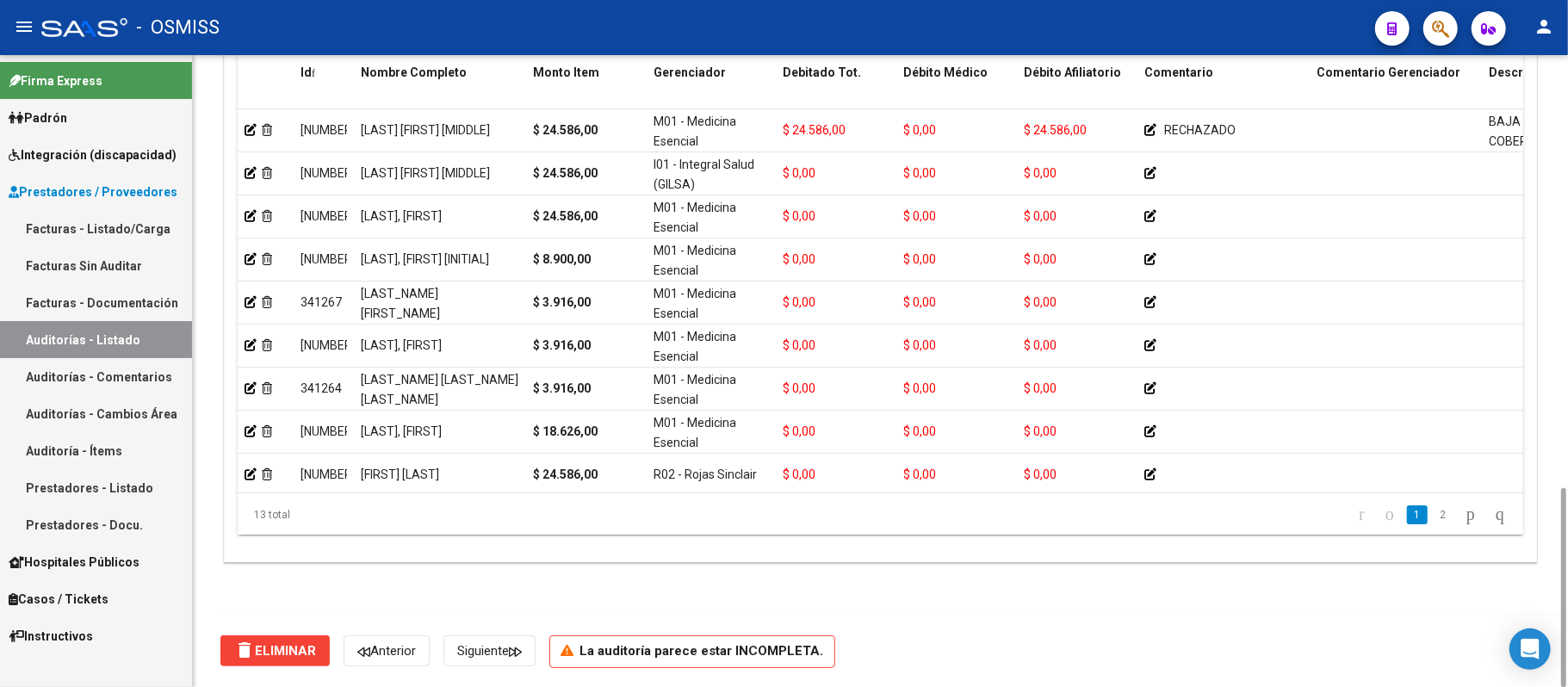 click on "13 total   1   2" 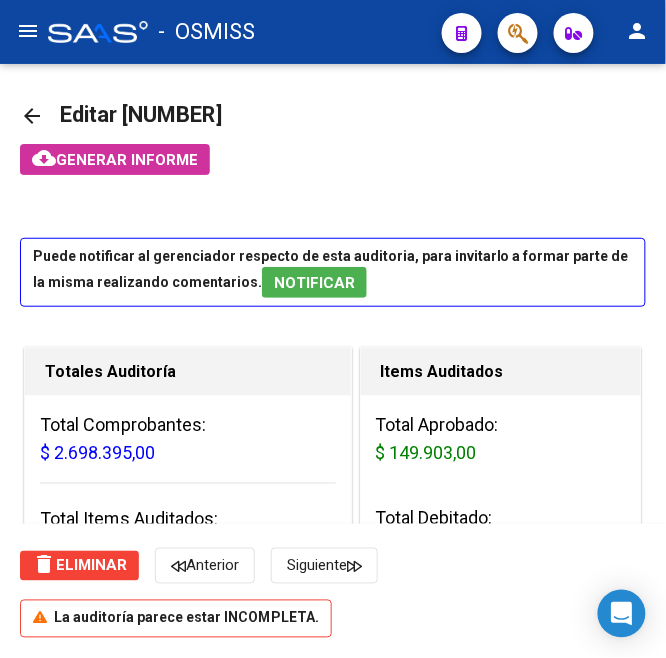 click on "arrow_back Editar 18891" 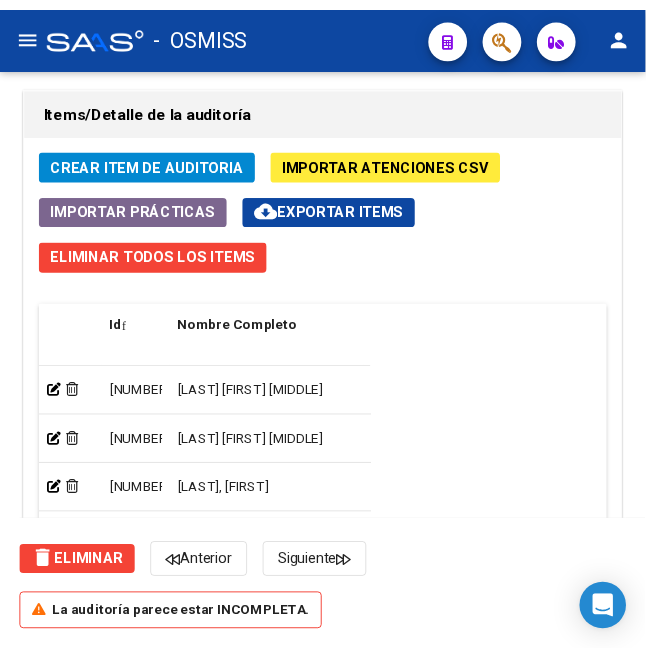 scroll, scrollTop: 1866, scrollLeft: 0, axis: vertical 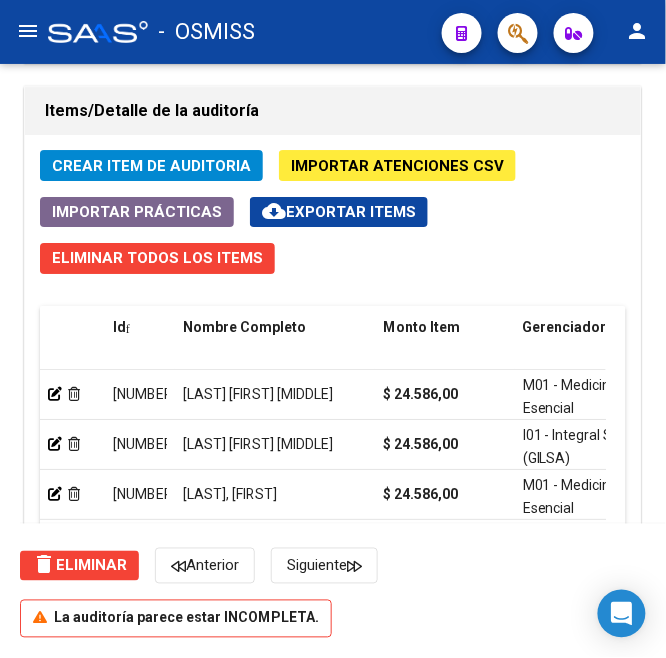 click on "Crear Item de Auditoria" 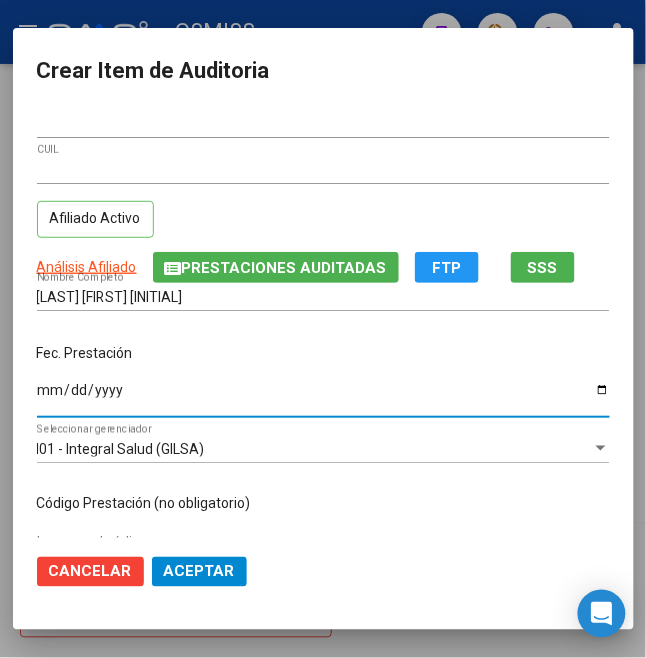click on "Ingresar la fecha" at bounding box center (323, 397) 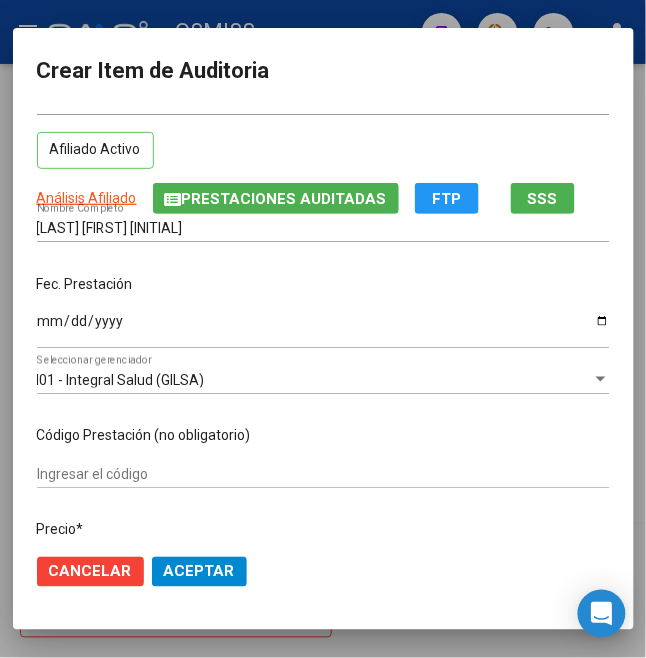 scroll, scrollTop: 133, scrollLeft: 0, axis: vertical 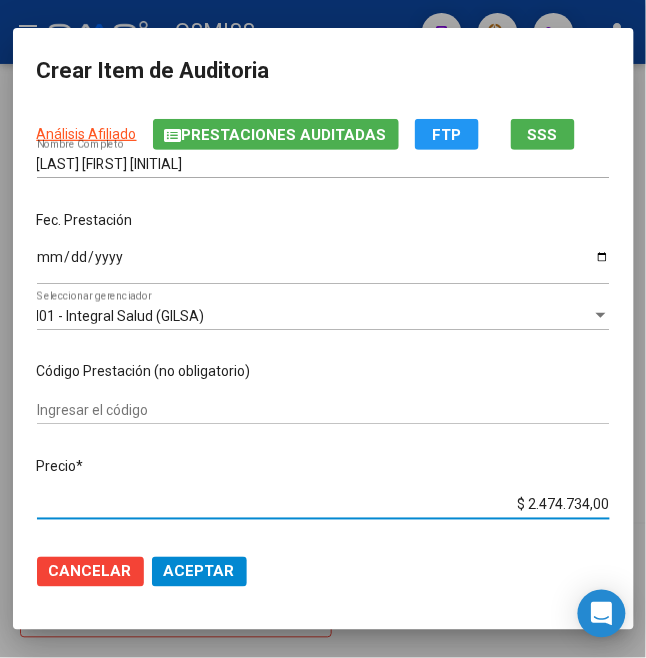 drag, startPoint x: 512, startPoint y: 509, endPoint x: 670, endPoint y: 492, distance: 158.91193 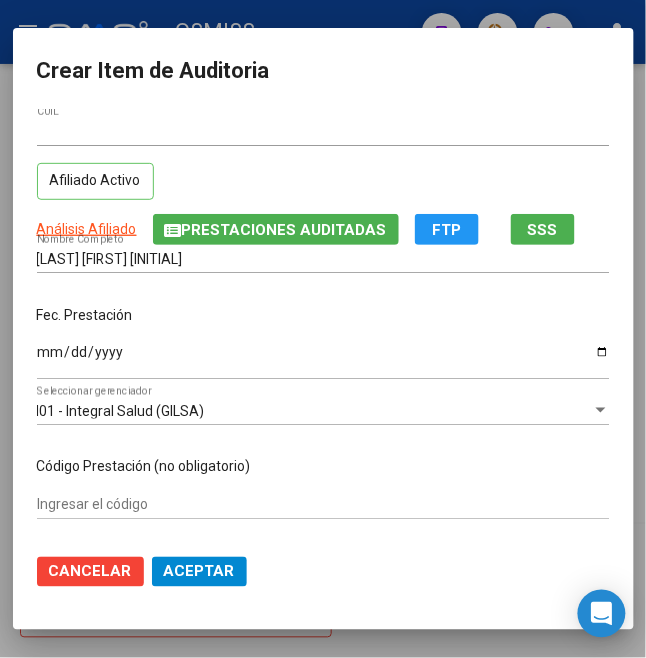 scroll, scrollTop: 0, scrollLeft: 0, axis: both 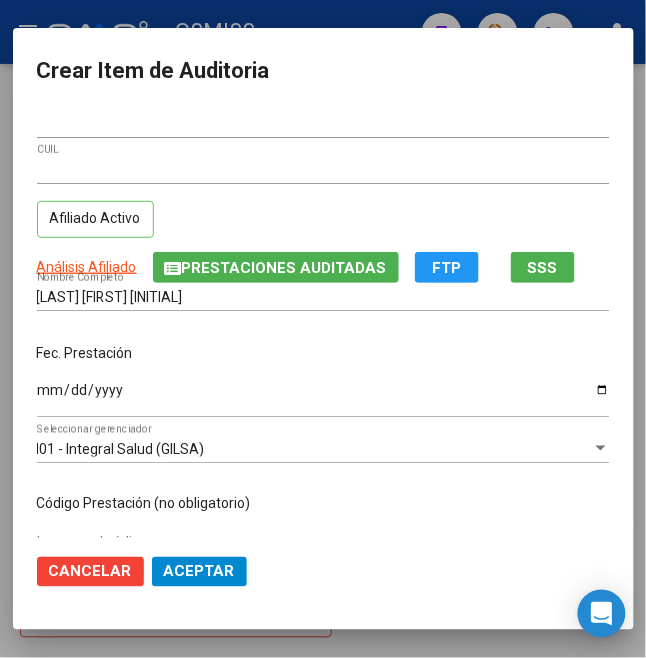 click on "Fec. Prestación [DATE] Ingresar la fecha" at bounding box center [323, 382] 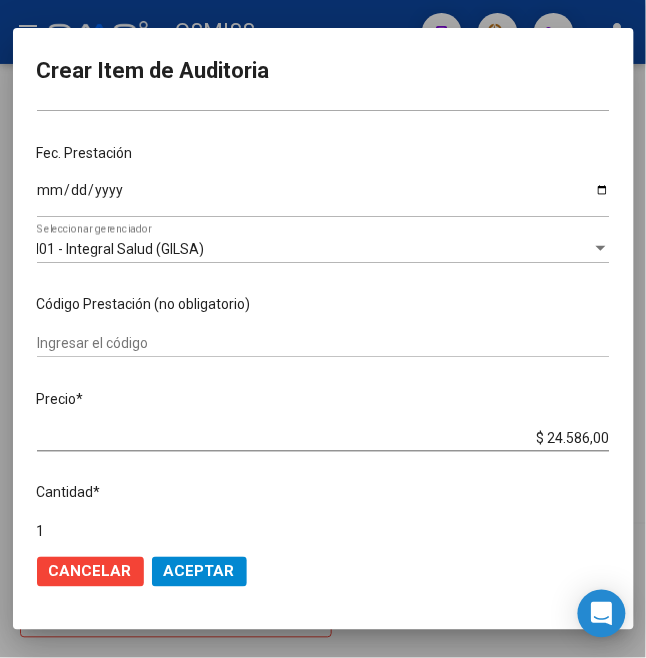 scroll, scrollTop: 400, scrollLeft: 0, axis: vertical 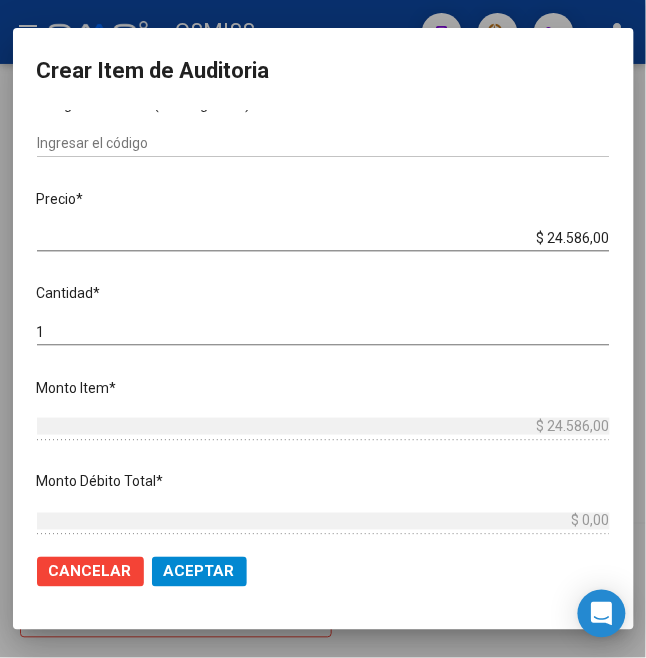 drag, startPoint x: 204, startPoint y: 573, endPoint x: 208, endPoint y: 556, distance: 17.464249 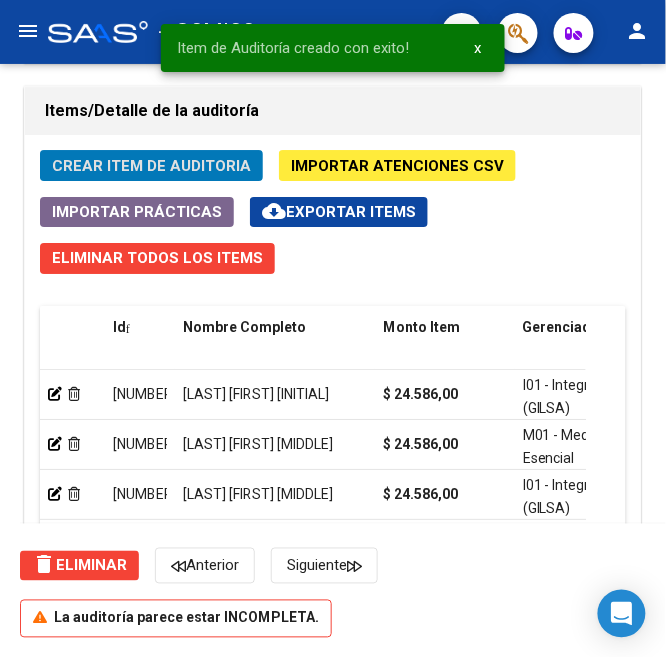 click on "Crear Item de Auditoria" 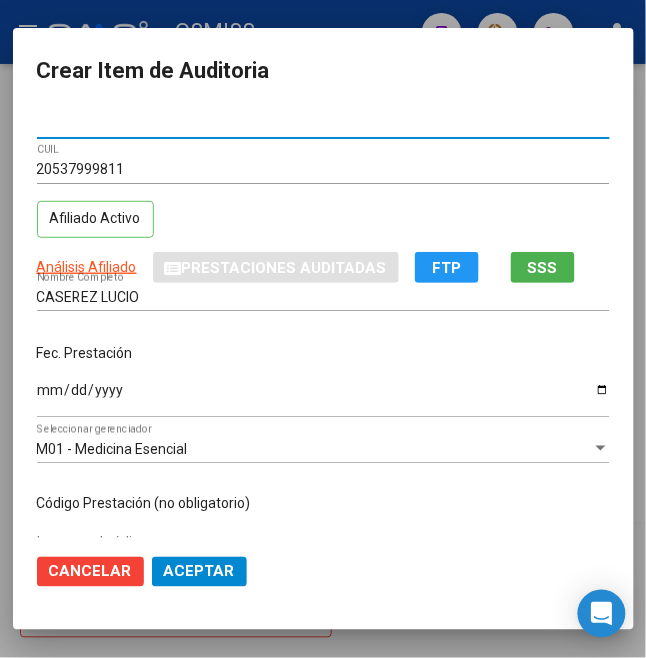 click on "Ingresar la fecha" at bounding box center (323, 397) 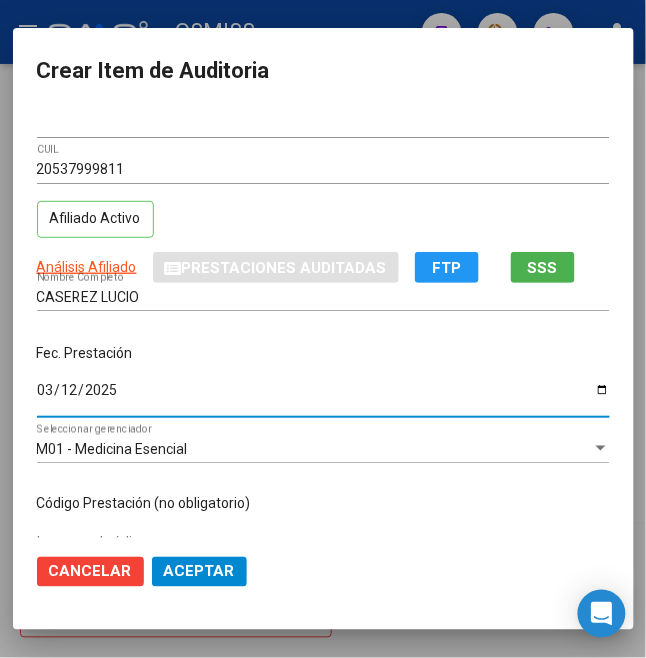 click on "Fec. Prestación" at bounding box center [323, 353] 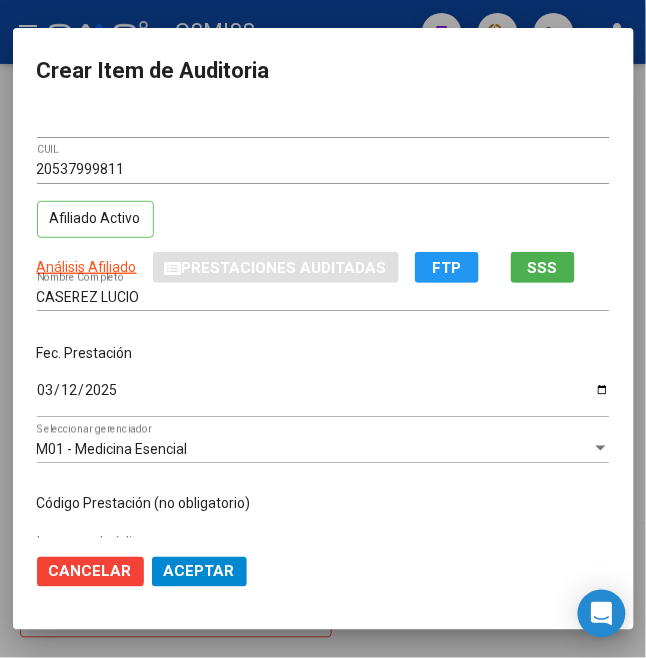 click on "Fec. Prestación [DATE] Ingresar la fecha" at bounding box center [323, 382] 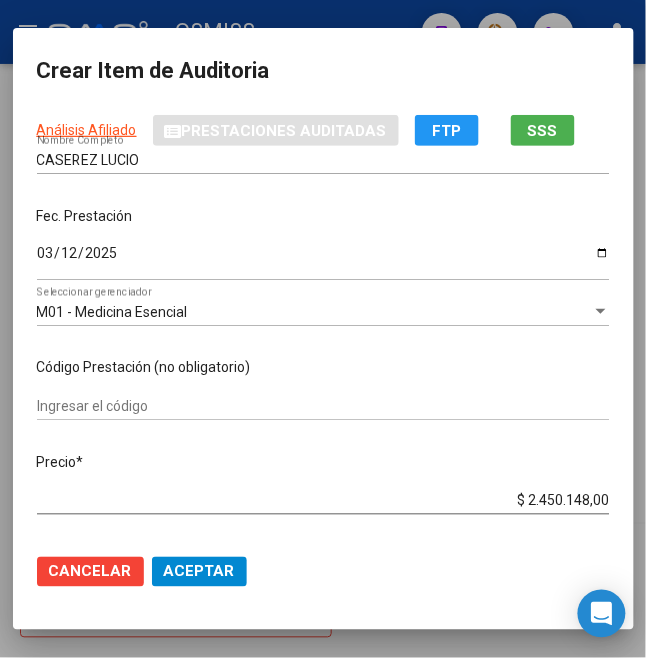 scroll, scrollTop: 266, scrollLeft: 0, axis: vertical 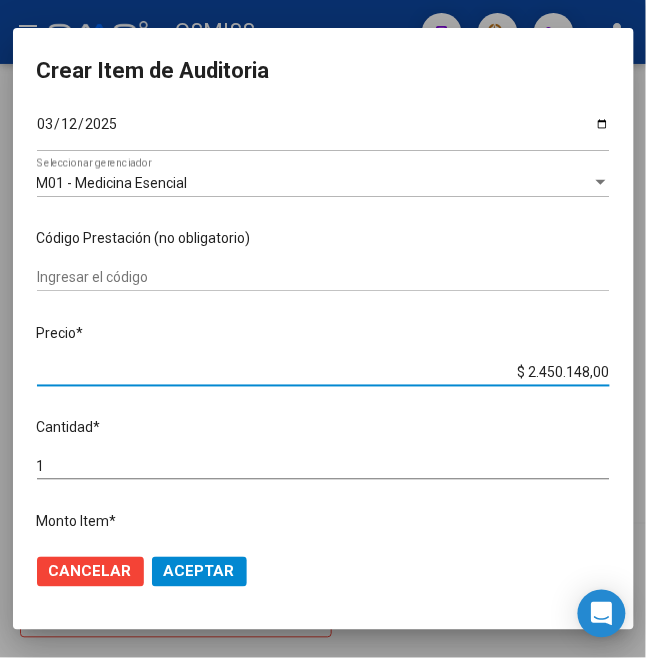 drag, startPoint x: 510, startPoint y: 369, endPoint x: 670, endPoint y: 366, distance: 160.02812 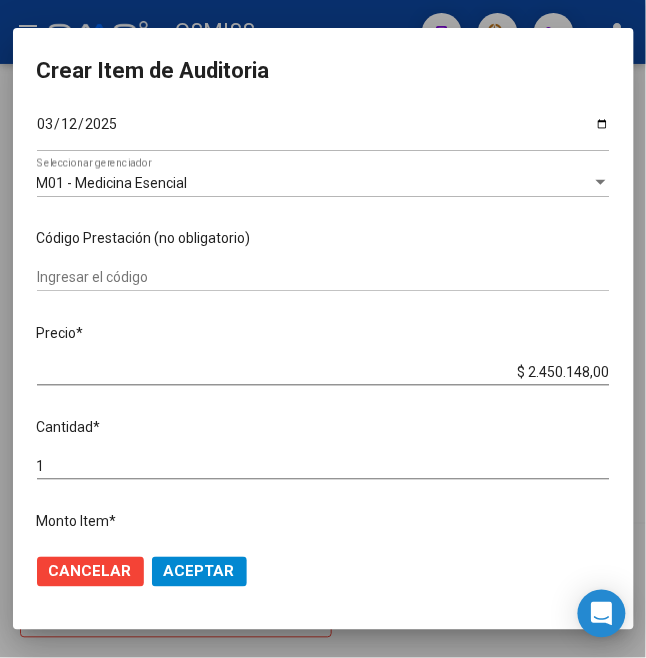 click on "Ingresar el código" at bounding box center [323, 285] 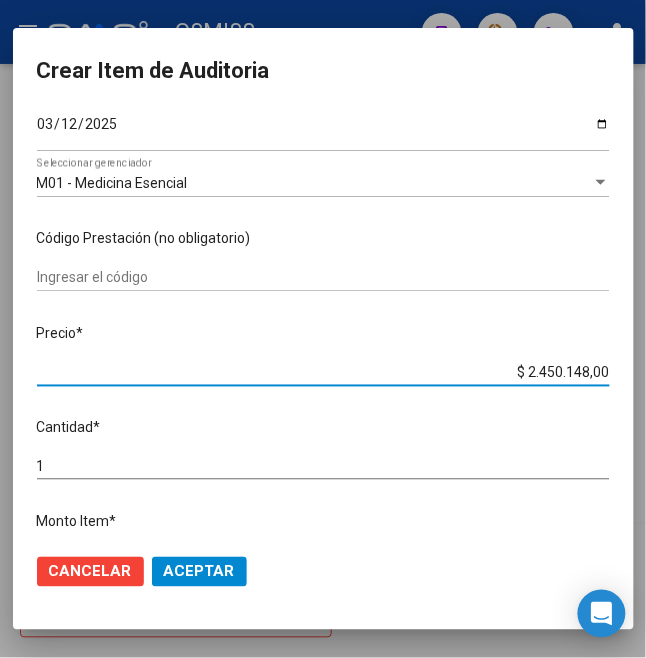 drag, startPoint x: 518, startPoint y: 369, endPoint x: 670, endPoint y: 362, distance: 152.1611 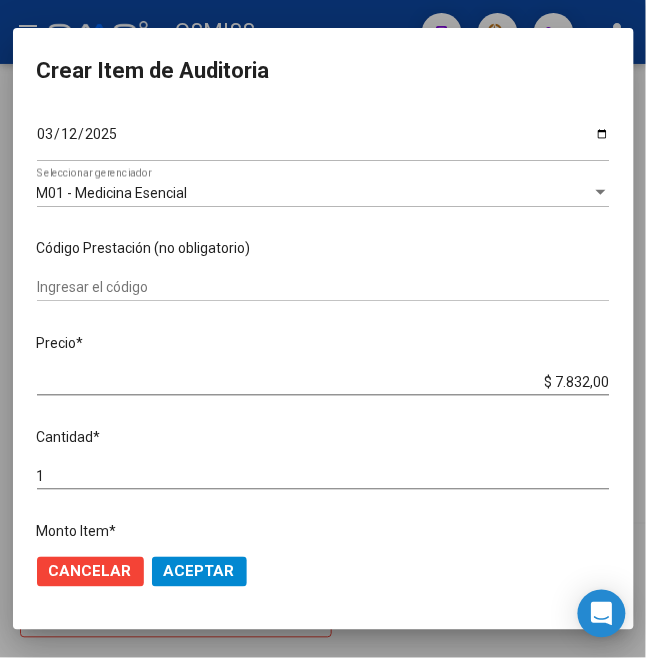 scroll, scrollTop: 266, scrollLeft: 0, axis: vertical 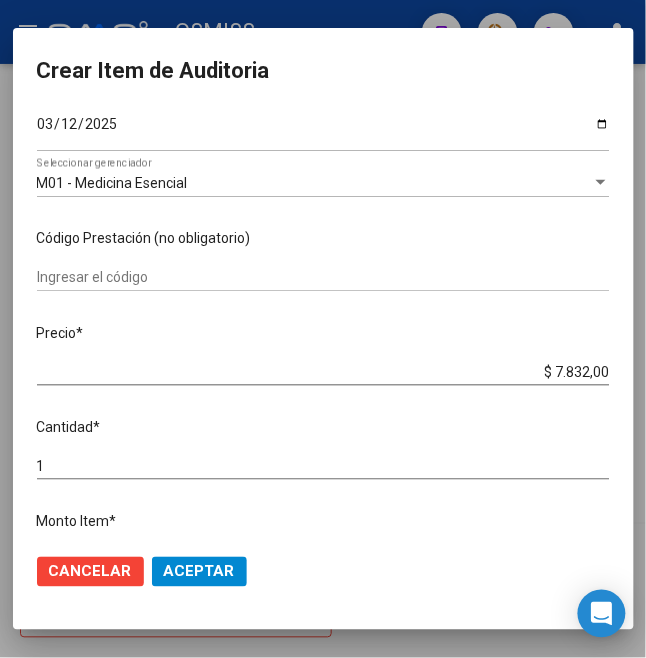 click on "Aceptar" 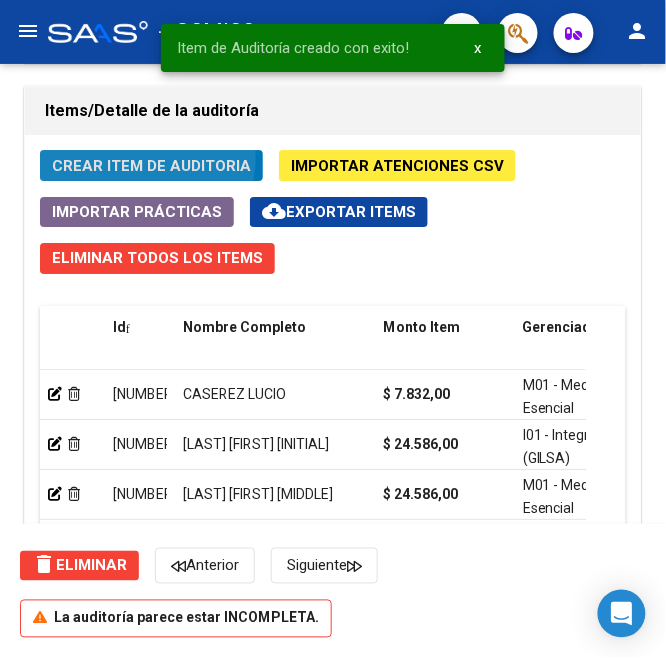 click on "Crear Item de Auditoria" 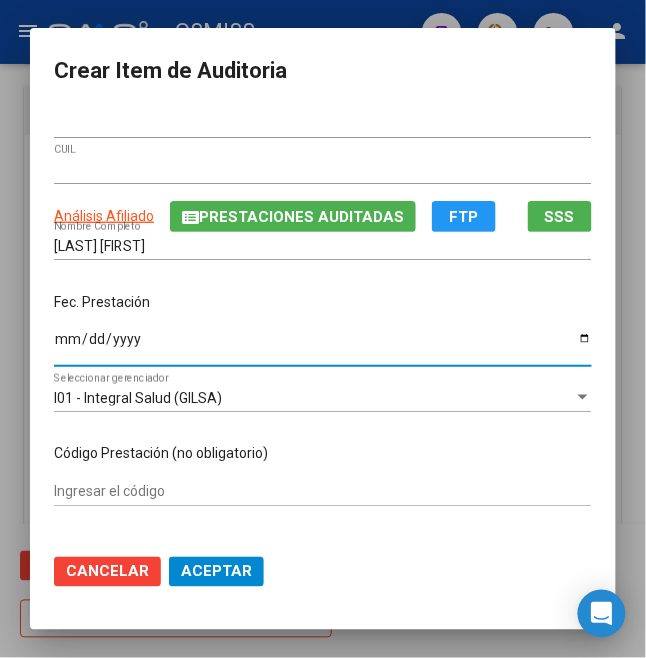 click on "Ingresar la fecha" at bounding box center [323, 346] 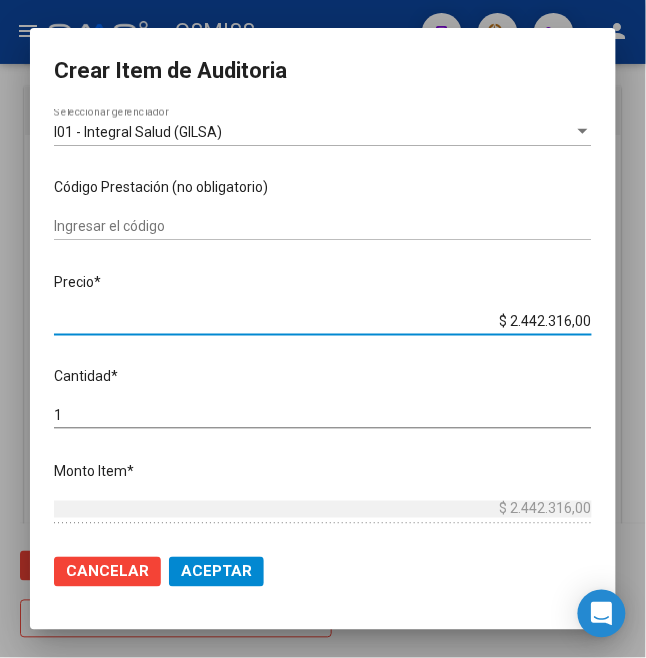 drag, startPoint x: 518, startPoint y: 317, endPoint x: 670, endPoint y: 321, distance: 152.05263 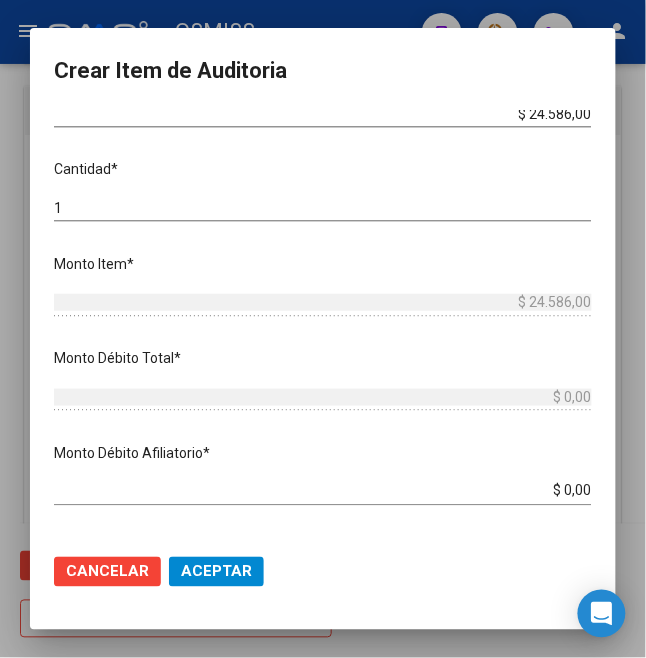 scroll, scrollTop: 533, scrollLeft: 0, axis: vertical 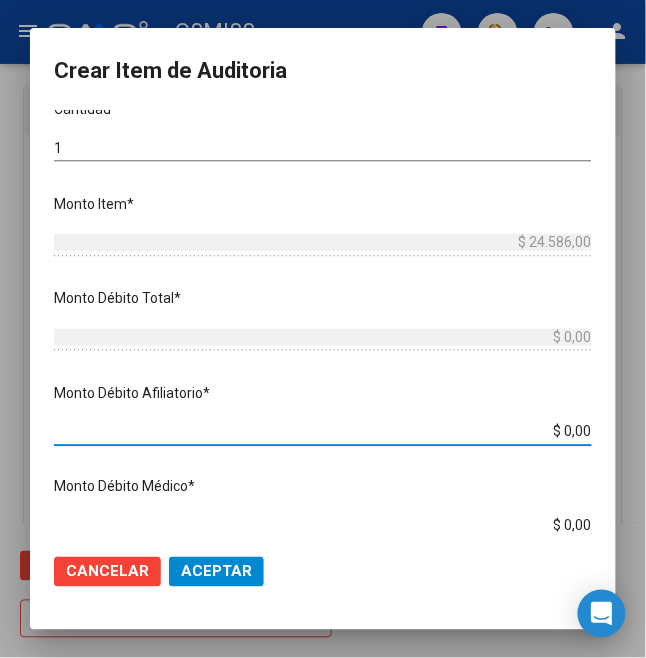 drag, startPoint x: 549, startPoint y: 432, endPoint x: 664, endPoint y: 437, distance: 115.10864 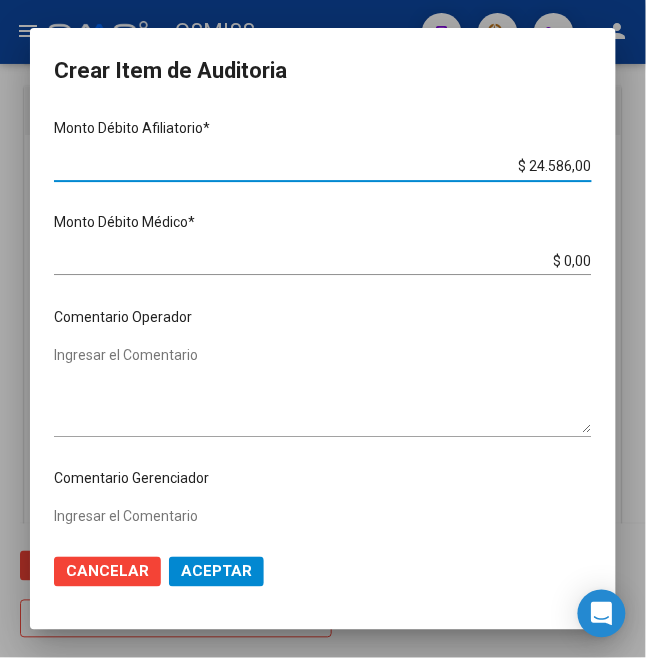 scroll, scrollTop: 800, scrollLeft: 0, axis: vertical 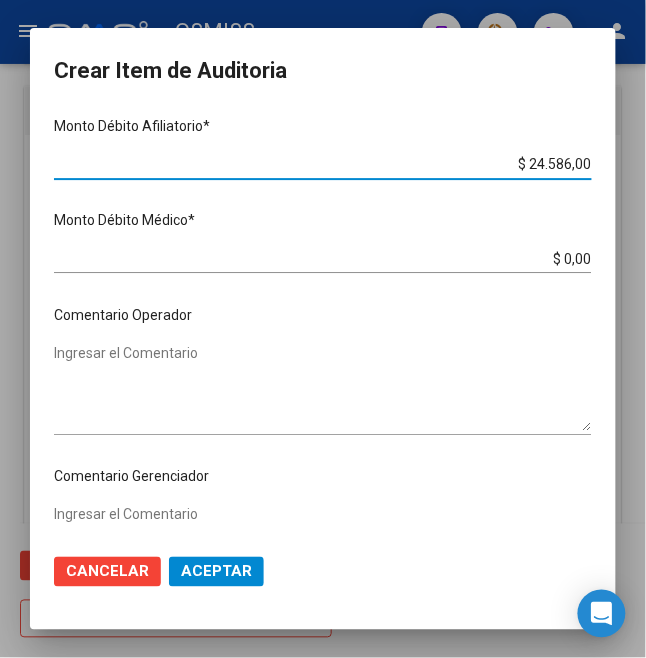 click on "Ingresar el Comentario" at bounding box center [323, 387] 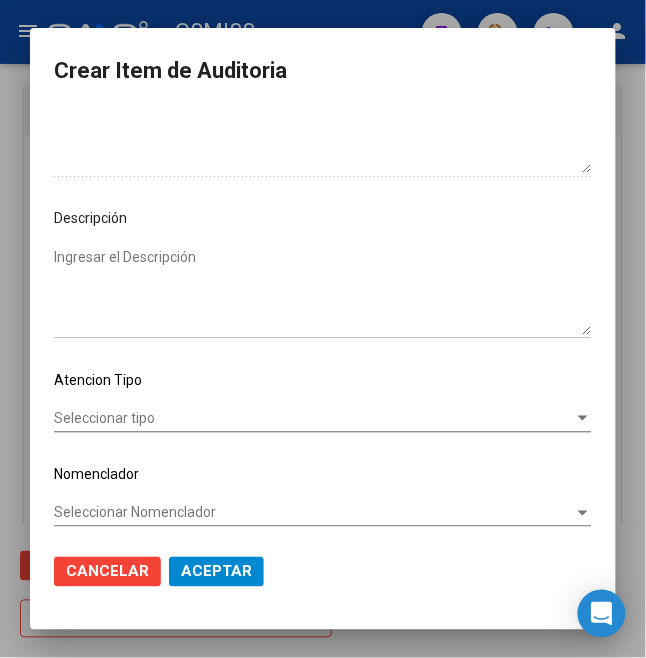 scroll, scrollTop: 1225, scrollLeft: 0, axis: vertical 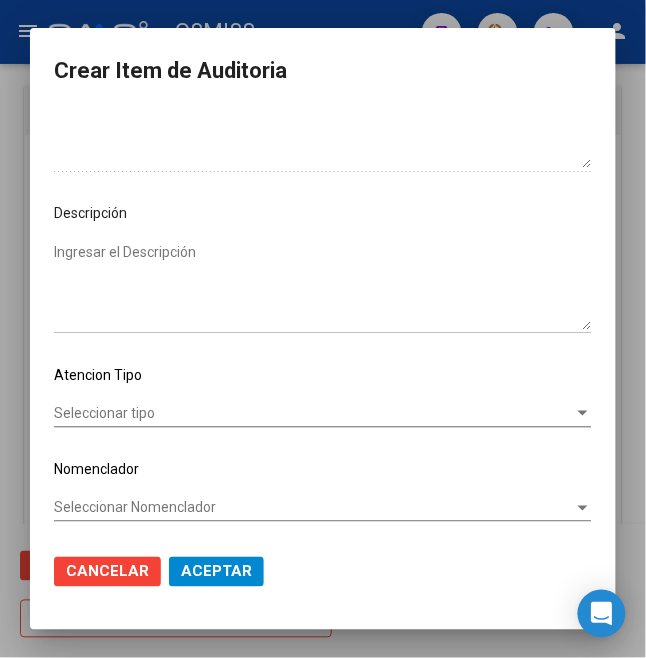 click on "Ingresar el Descripción" at bounding box center (323, 286) 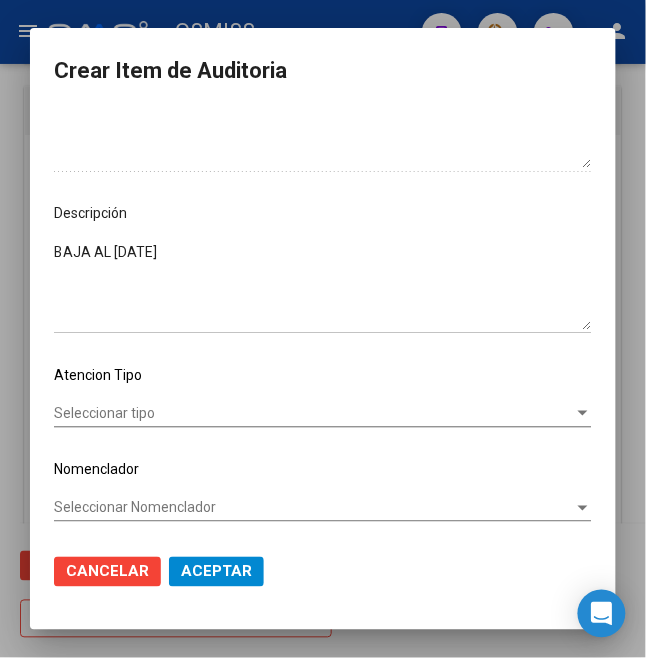 click on "BAJA AL [DATE]" at bounding box center [323, 286] 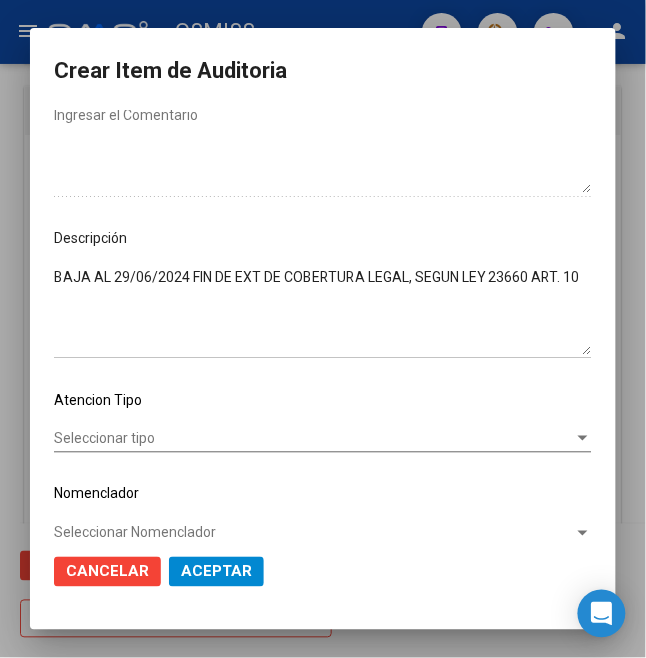 scroll, scrollTop: 1066, scrollLeft: 0, axis: vertical 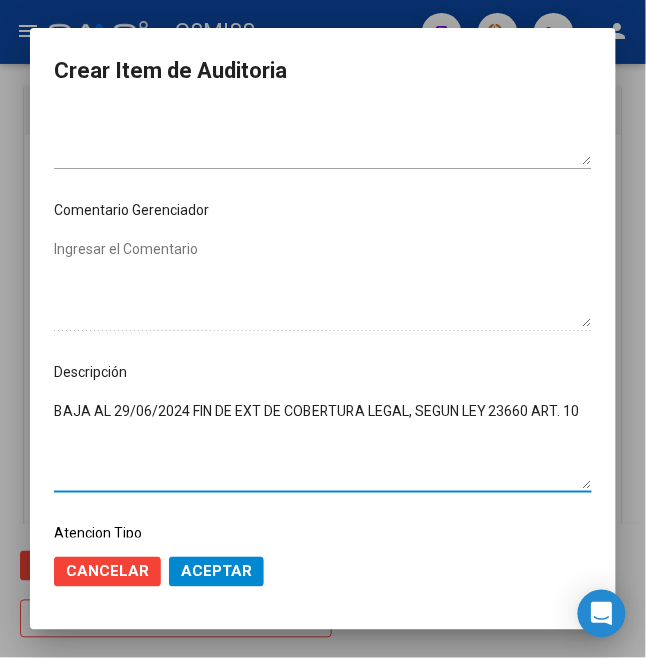 drag, startPoint x: 49, startPoint y: 402, endPoint x: 605, endPoint y: 368, distance: 557.0386 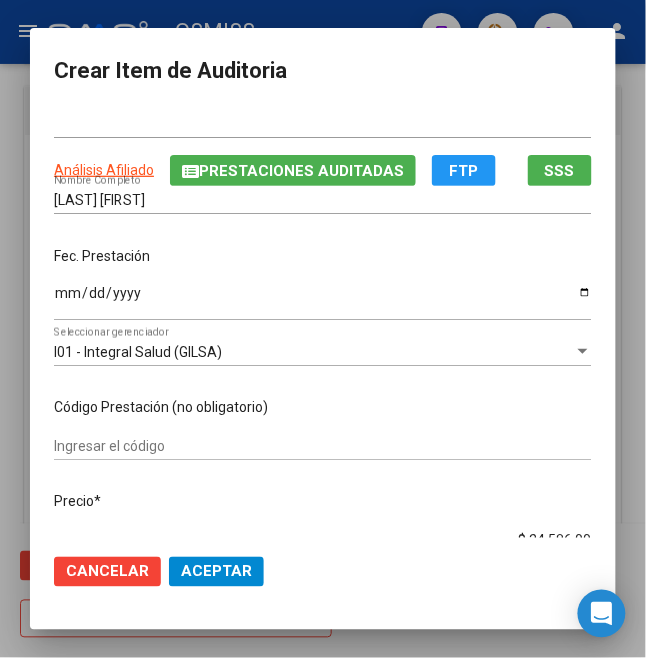 scroll, scrollTop: 0, scrollLeft: 0, axis: both 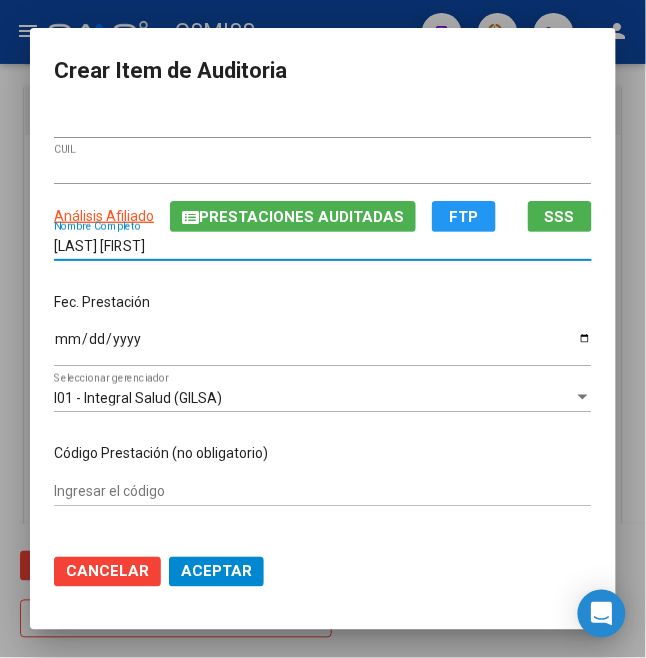 drag, startPoint x: 166, startPoint y: 246, endPoint x: -12, endPoint y: 220, distance: 179.88885 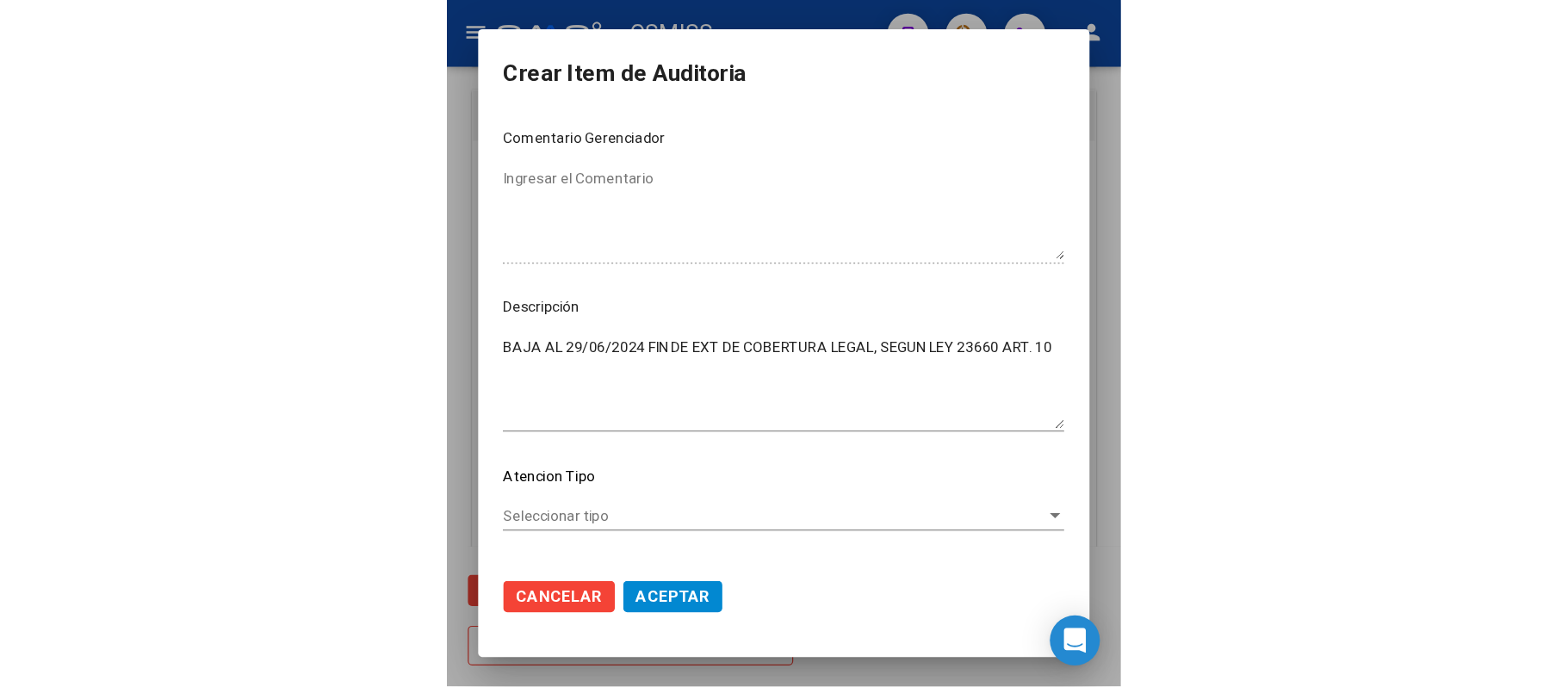 scroll, scrollTop: 1055, scrollLeft: 0, axis: vertical 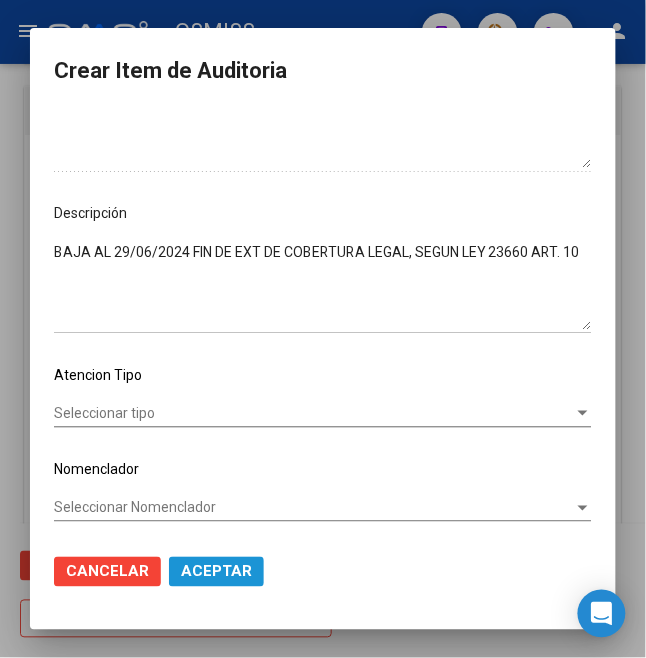 click on "Aceptar" 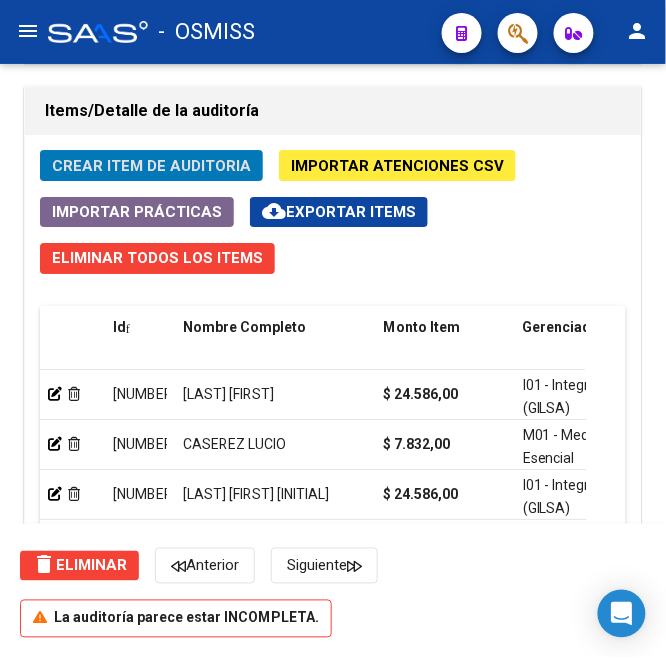 click on "Crear Item de Auditoria Importar Atenciones CSV  Importar Prácticas
cloud_download  Exportar Items   Eliminar Todos los Items  Id Nombre Completo Monto Item Gerenciador Debitado Tot. Débito Médico Débito Afiliatorio Comentario Comentario Gerenciador Descripción Afiliado Estado CUIL Documento Monto Aprobado Fec. Prestación Atencion Tipo Nomenclador Código Nomenclador Nombre Usuario Creado Area Creado Area Modificado     341279   [LAST] [FIRST]                      $ 24.586,00 I01 - Integral Salud (GILSA) $ 24.586,00 $ 0,00 $ 24.586,00      RECHAZADO       BAJA AL 29/06/2024 FIN DE EXT DE COBERTURA LEGAL, SEGUN LEY 23660 ART. 10   [NUMBER]  [NUMBER]  $ 0,00  [DATE]  Veronica Pozzi   11/07/2025      341278   [LAST] [FIRST]                     $ 7.832,00 M01 - Medicina Esencial $ 0,00 $ 0,00 $ 0,00         [NUMBER]  [NUMBER]  $ 7.832,00  [DATE]  Veronica Pozzi   11/07/2025      341277   [LAST] [FIRST] [MIDDLE]         $ 24.586,00 I01 - Integral Salud (GILSA) $ 0,00 $ 0,00" 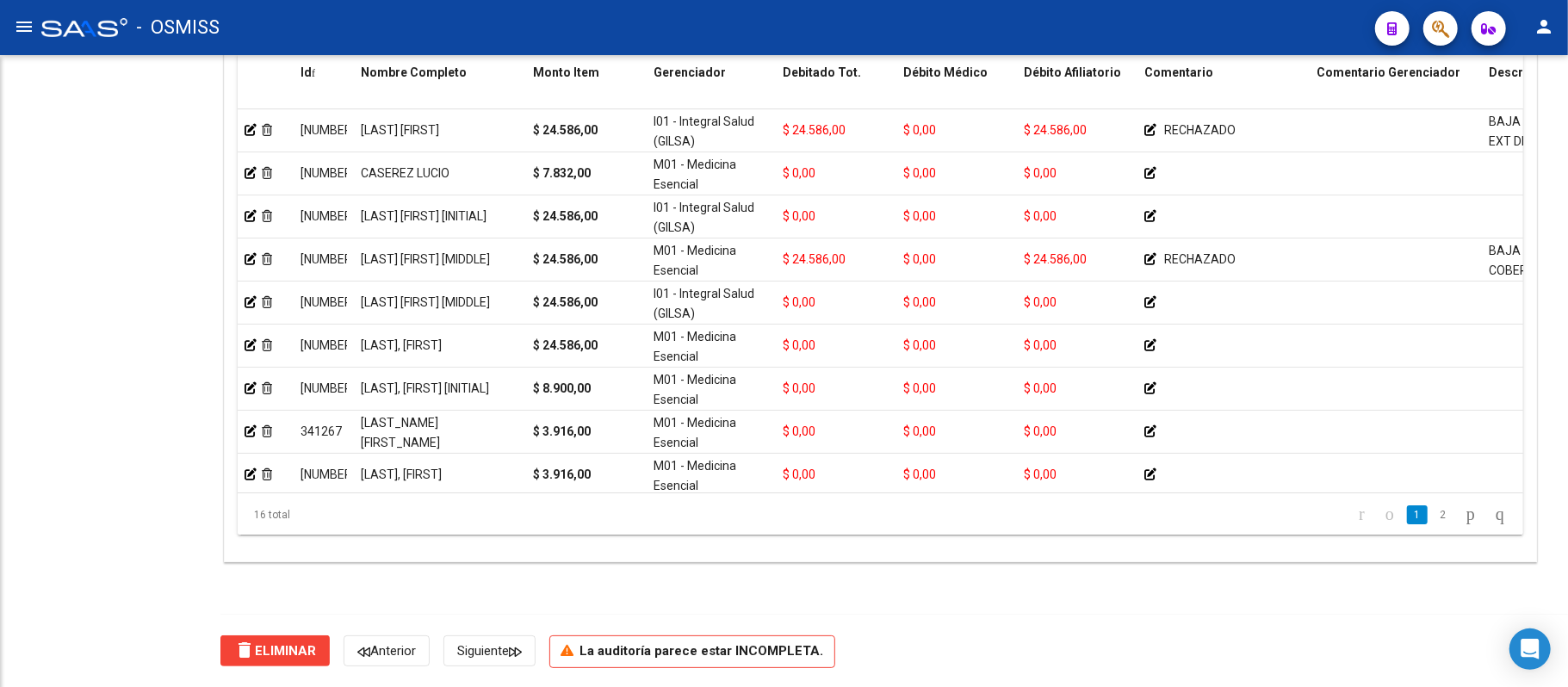 scroll, scrollTop: 0, scrollLeft: 0, axis: both 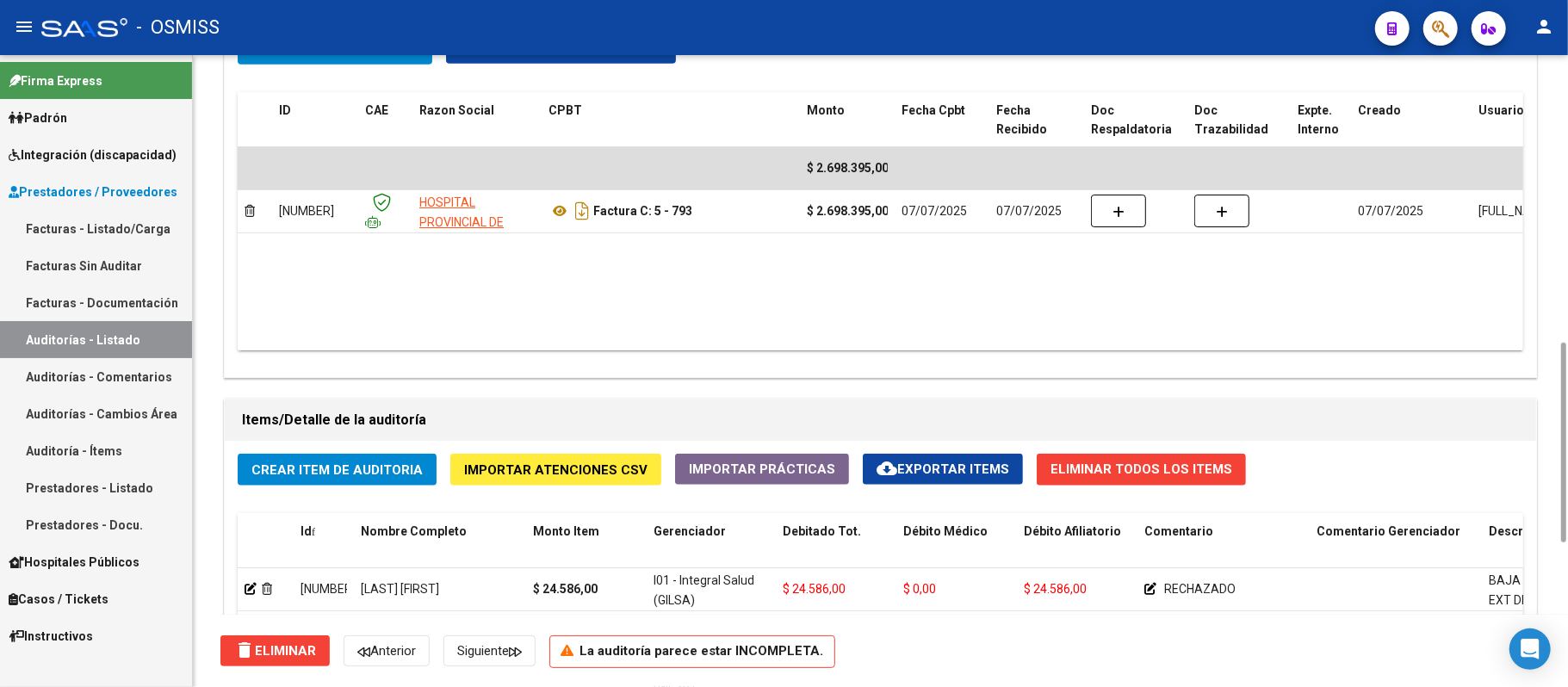 click on "Crear Item de Auditoria" 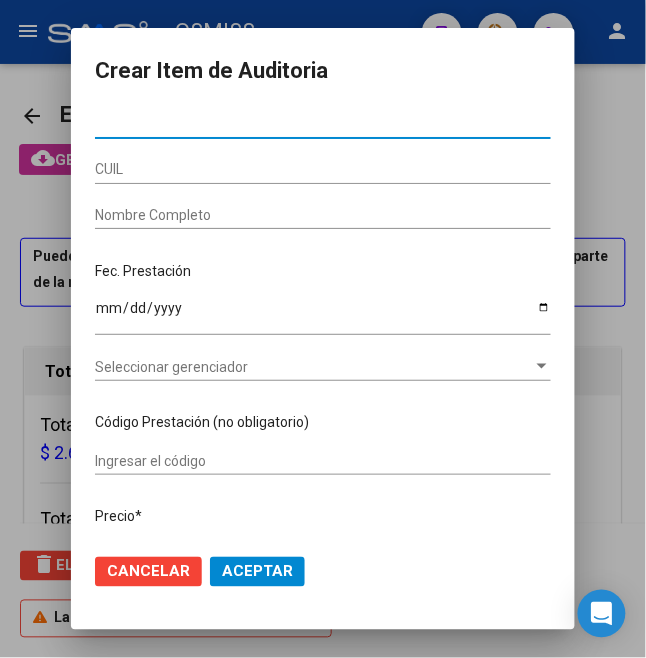 click on "Nro Documento" at bounding box center (323, 124) 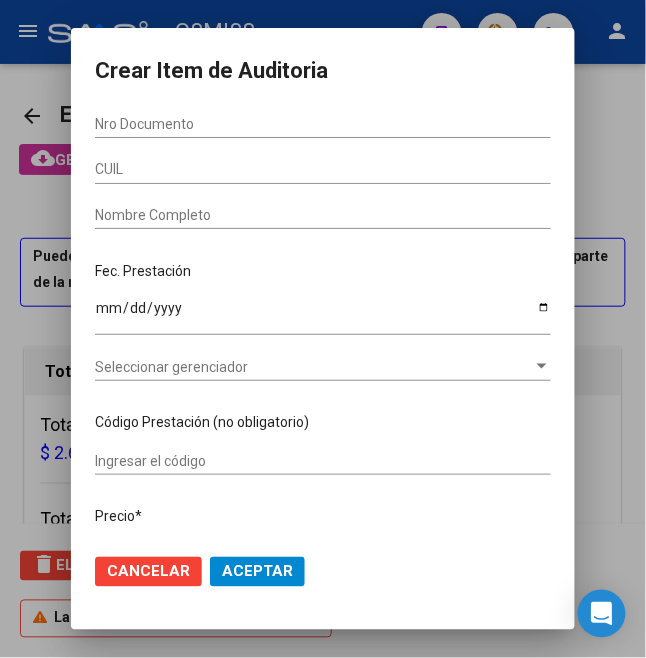 click on "Nro Documento" at bounding box center [323, 124] 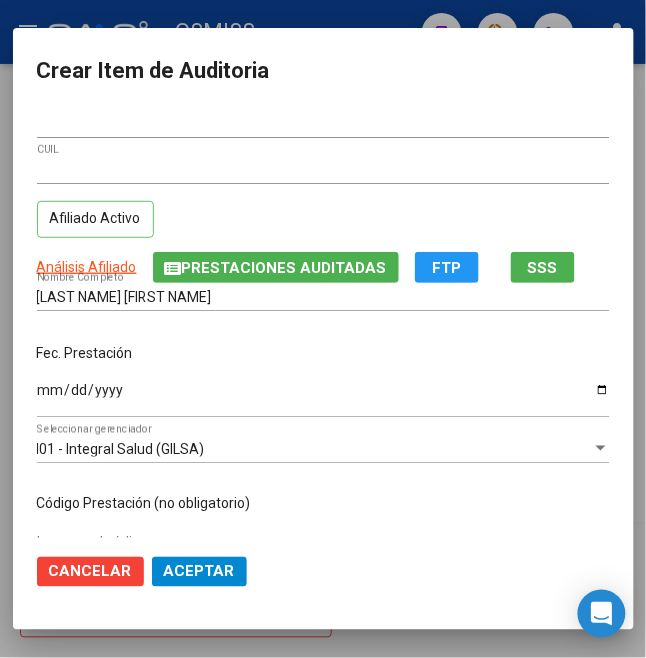 click on "Ingresar la fecha" at bounding box center (323, 397) 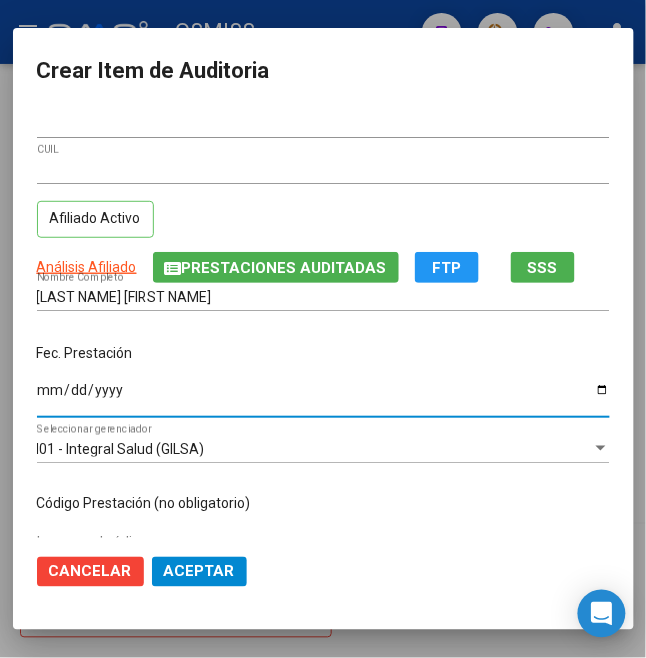 click on "Fec. Prestación [DATE] Ingresar la fecha" at bounding box center (323, 382) 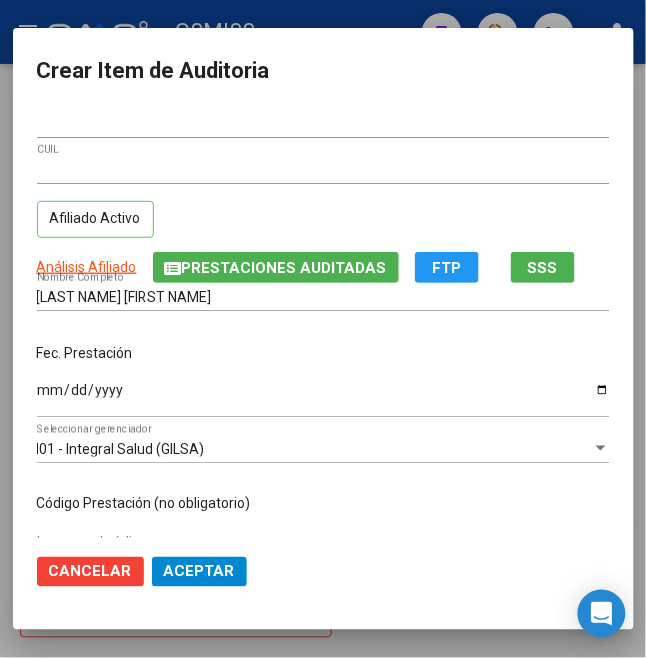 scroll, scrollTop: 133, scrollLeft: 0, axis: vertical 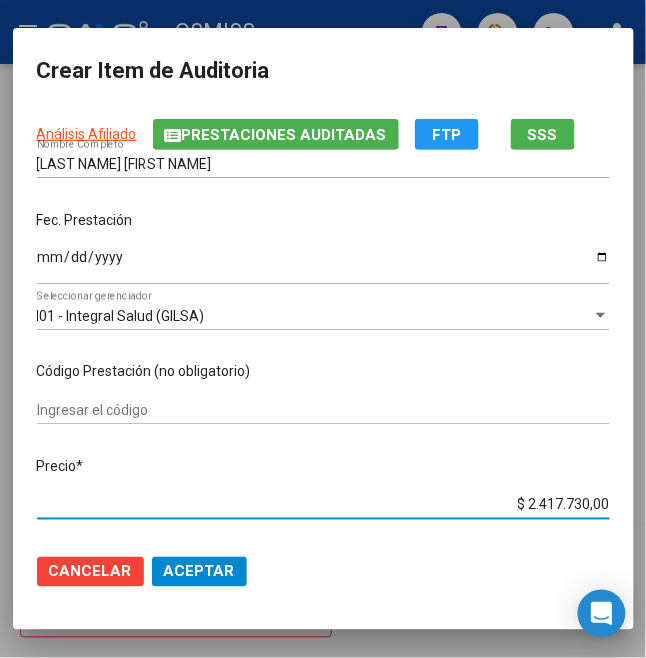 drag, startPoint x: 516, startPoint y: 504, endPoint x: 654, endPoint y: 494, distance: 138.36185 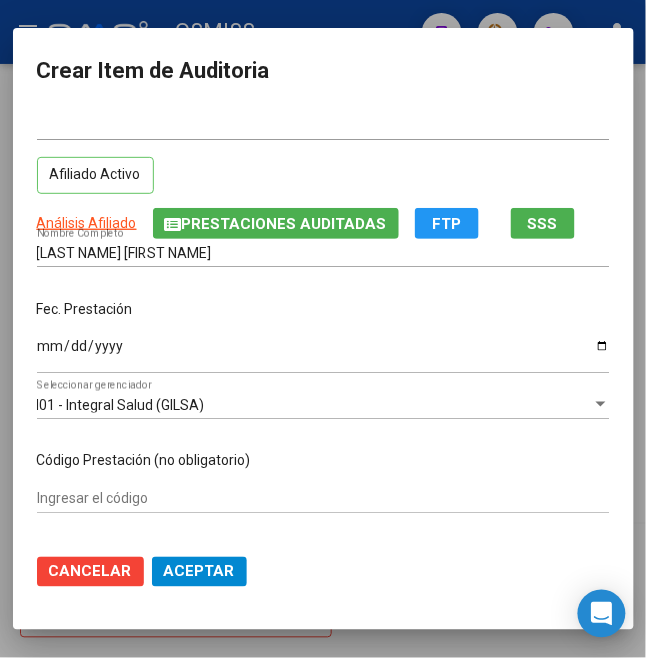 scroll, scrollTop: 0, scrollLeft: 0, axis: both 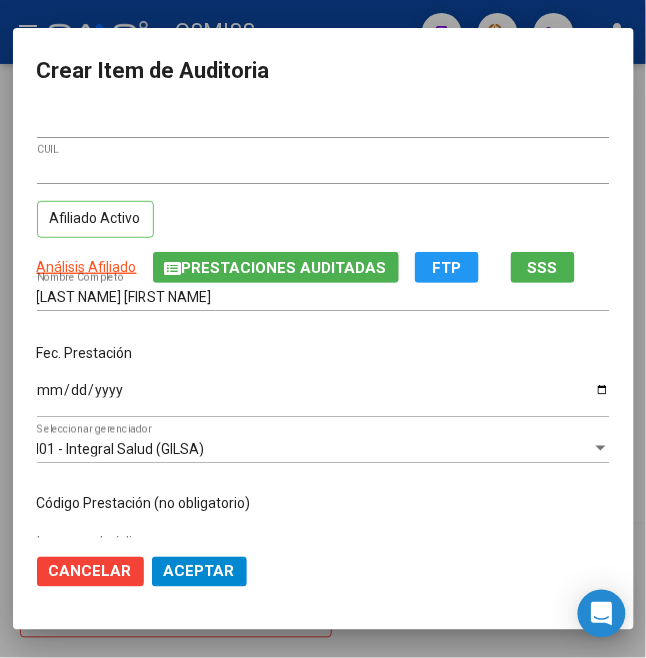 click on "Fec. Prestación" at bounding box center (323, 353) 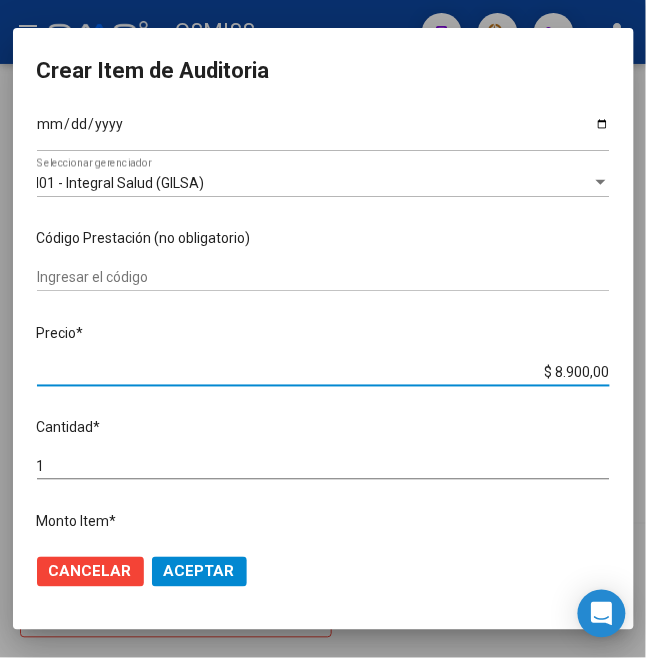 drag, startPoint x: 546, startPoint y: 373, endPoint x: 670, endPoint y: 366, distance: 124.197426 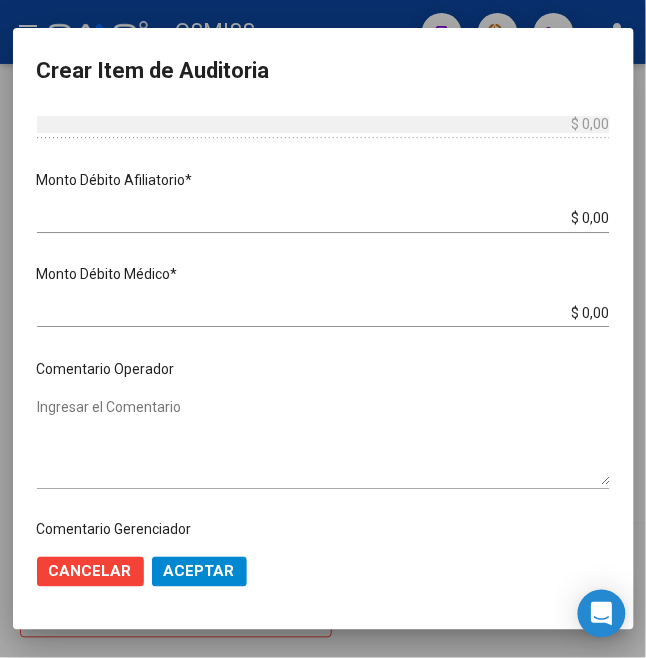 scroll, scrollTop: 800, scrollLeft: 0, axis: vertical 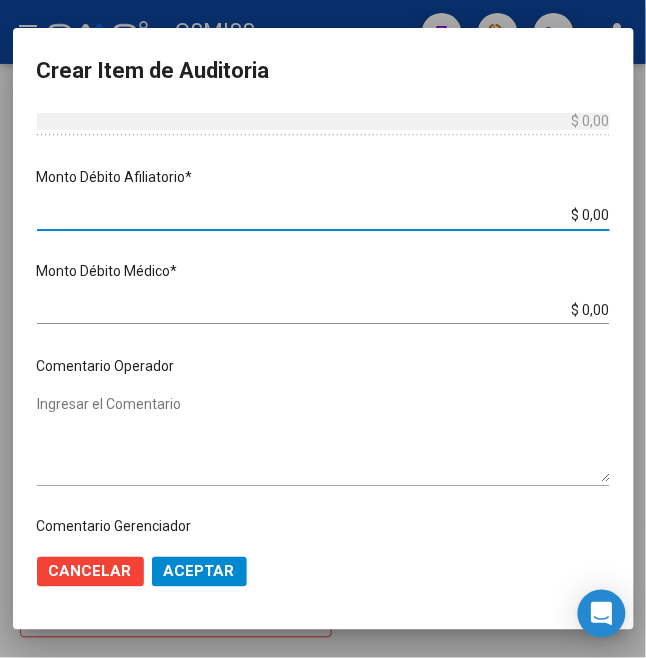 click on "menu -   OSMISS  person    Firma Express     Padrón Padrón Ágil Análisis Afiliado    Integración (discapacidad) Certificado Discapacidad    Prestadores / Proveedores Facturas - Listado/Carga Facturas Sin Auditar Facturas - Documentación Auditorías - Listado Auditorías - Comentarios Auditorías - Cambios Área Auditoría - Ítems Prestadores - Listado Prestadores - Docu.    Hospitales Públicos SSS - Censo Hospitalario SSS - Preliquidación SSS - Comprobantes SSS - CPBTs Atenciones Notificaciones Internación Débitos Autogestión (viejo)    Casos / Tickets Casos Casos Movimientos Comentarios Documentación Adj.    Instructivos arrow_back Editar [NUMBER]    cloud_download  Generar informe  Puede notificar al gerenciador respecto de esta auditoria, para invitarlo a formar parte de la misma realizando comentarios.  NOTIFICAR Totales Auditoría Total Comprobantes:  $ 2.698.395,00 Total Items Auditados:  $ 280.665,00 Falta Identificar:   $ 2.417.730,00 Items Auditados Total Aprobado: Total" at bounding box center (323, 329) 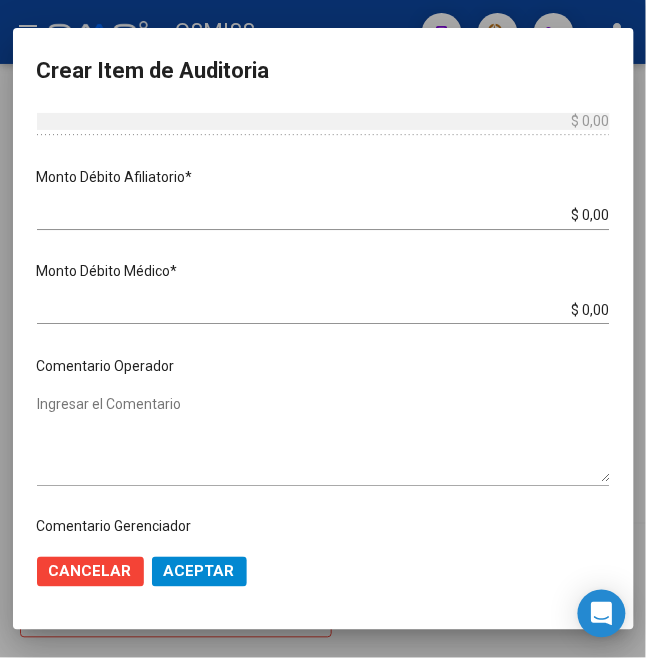 click on "$ 0,00" at bounding box center (323, 215) 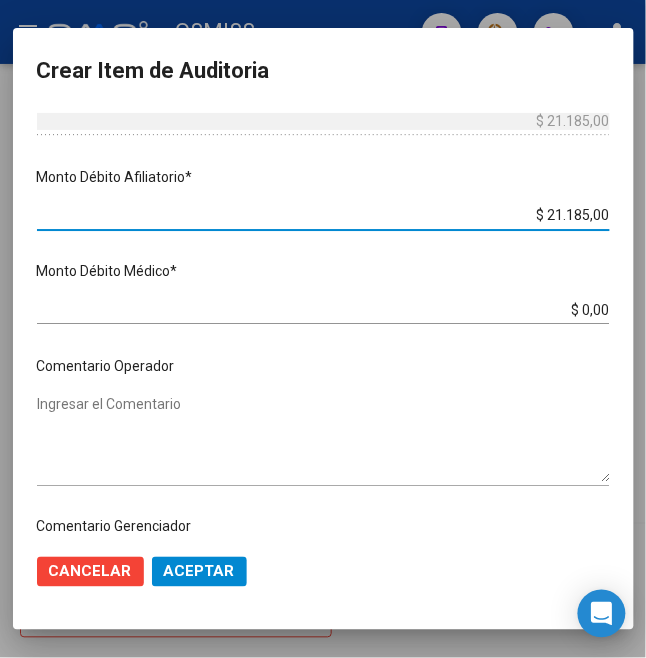 click on "[NUMBER] Nro Documento    [NUMBER] CUIL   Afiliado Activo  Análisis Afiliado  Prestaciones Auditadas FTP SSS   DE MIGUEL FRANCISCO Nombre Completo  Fec. Prestación    [DATE] Ingresar la fecha  I01 - Integral Salud (GILSA)  Seleccionar gerenciador Código Prestación (no obligatorio)    Ingresar el código  Precio  *   $ [PRICE] Ingresar el precio  Cantidad  *   1 Ingresar la cantidad  Monto Item  *   $ [PRICE] Ingresar el monto  Monto Débito Total  *   $ [PRICE] Ingresar el monto  Monto Débito Afiliatorio  *   $ [PRICE] Ingresar el monto Afiliatorio  Monto Débito Médico  *   $ 0,00 Ingresar el monto Hospitalario  Comentario Operador    Ingresar el Comentario  Comentario Gerenciador    Ingresar el Comentario  Descripción    Ingresar el Descripción   Atencion Tipo  Seleccionar tipo Seleccionar tipo  Nomenclador  Seleccionar Nomenclador Seleccionar Nomenclador" at bounding box center (323, 324) 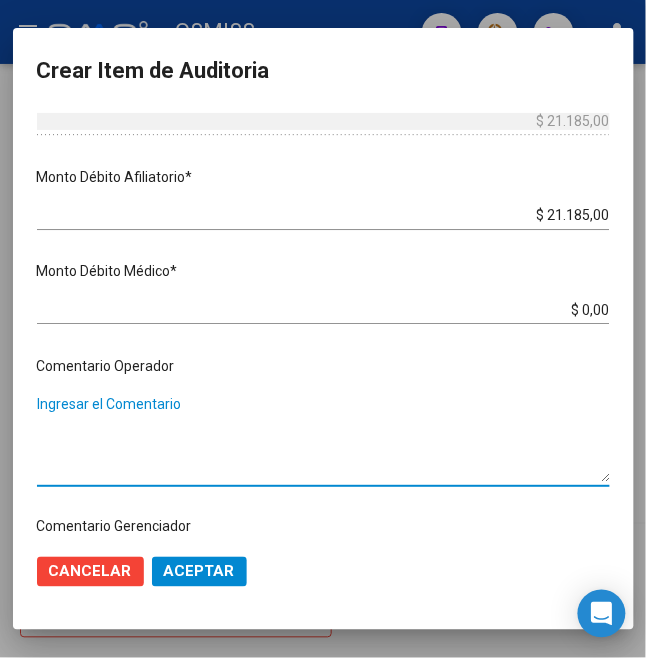 click on "Ingresar el Comentario" at bounding box center [323, 438] 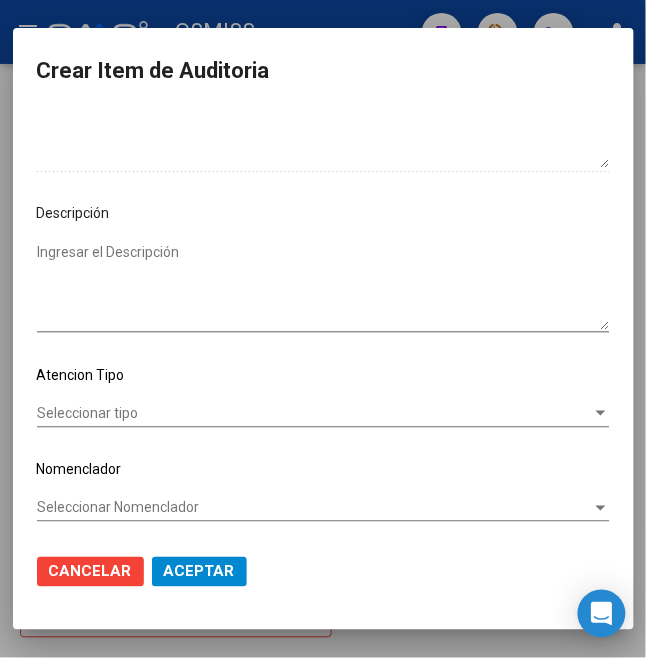 scroll, scrollTop: 1277, scrollLeft: 0, axis: vertical 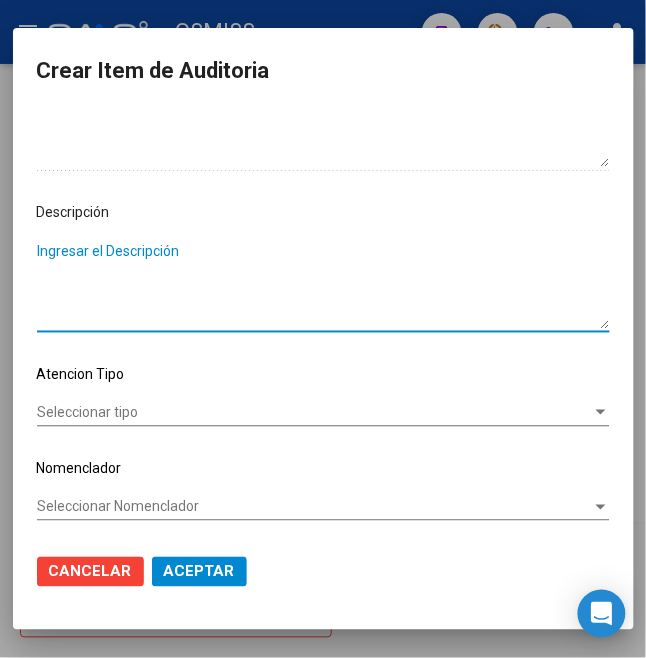 click on "Ingresar el Descripción" at bounding box center (323, 285) 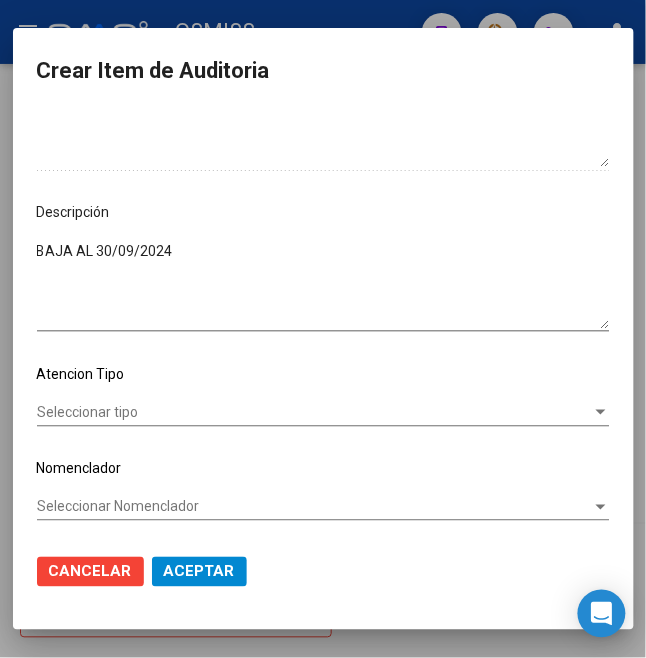 click on "BAJA AL 30/09/2024" at bounding box center [323, 285] 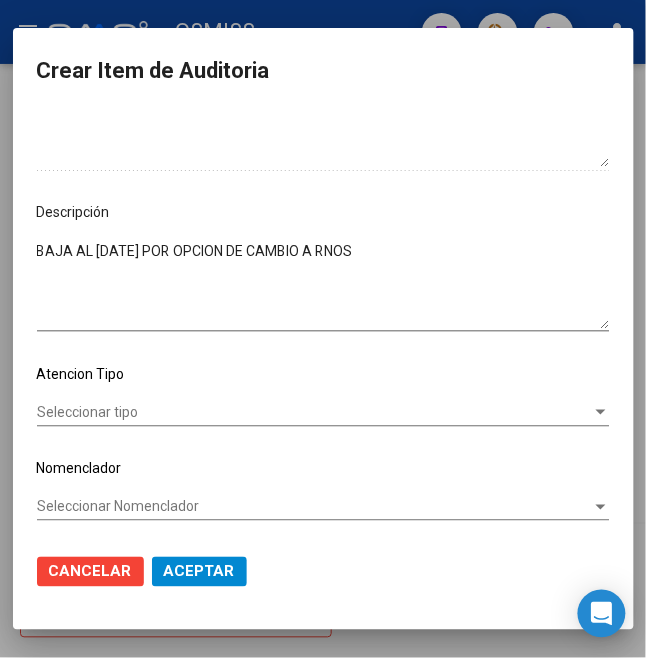 drag, startPoint x: 473, startPoint y: 264, endPoint x: 482, endPoint y: 256, distance: 12.0415945 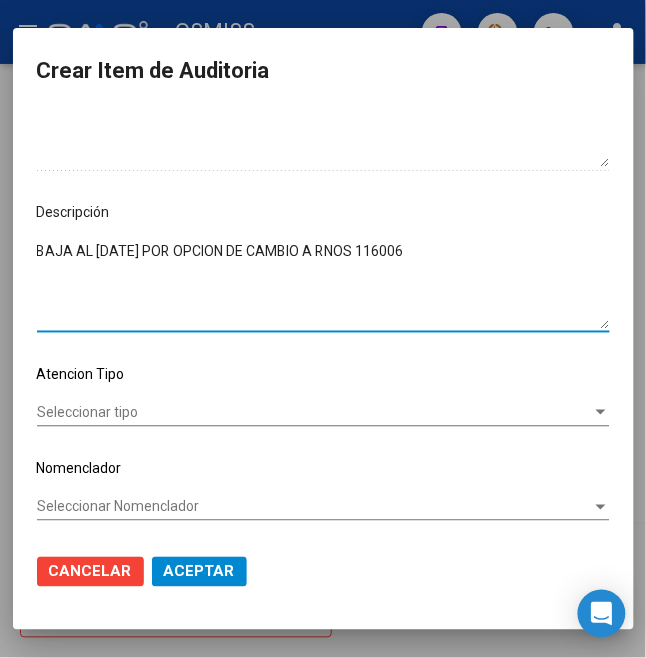 drag, startPoint x: 486, startPoint y: 253, endPoint x: 12, endPoint y: 238, distance: 474.23727 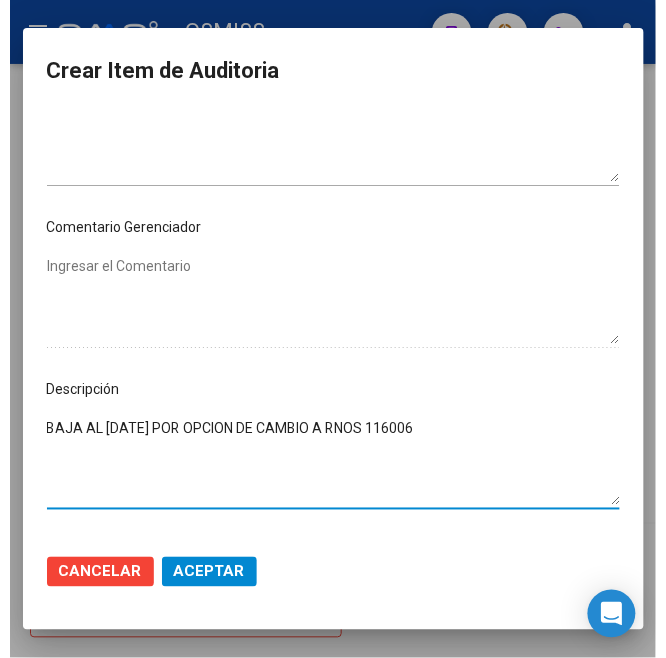 scroll, scrollTop: 1144, scrollLeft: 0, axis: vertical 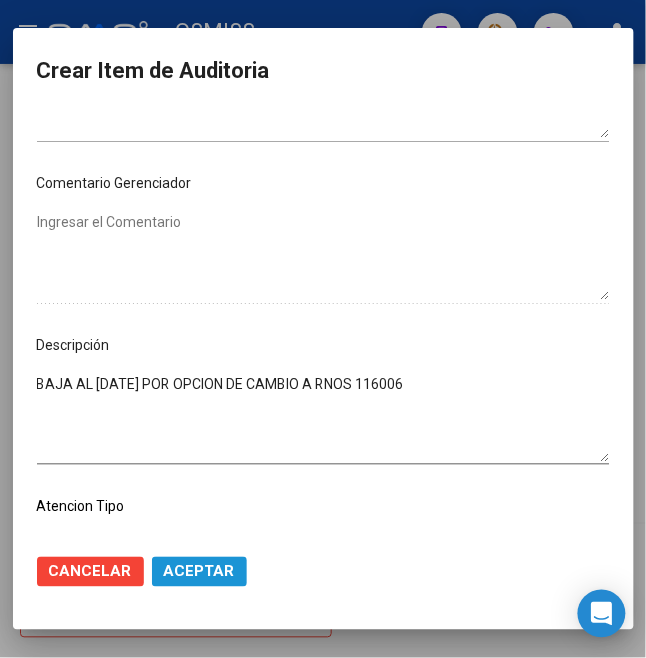 click on "Aceptar" 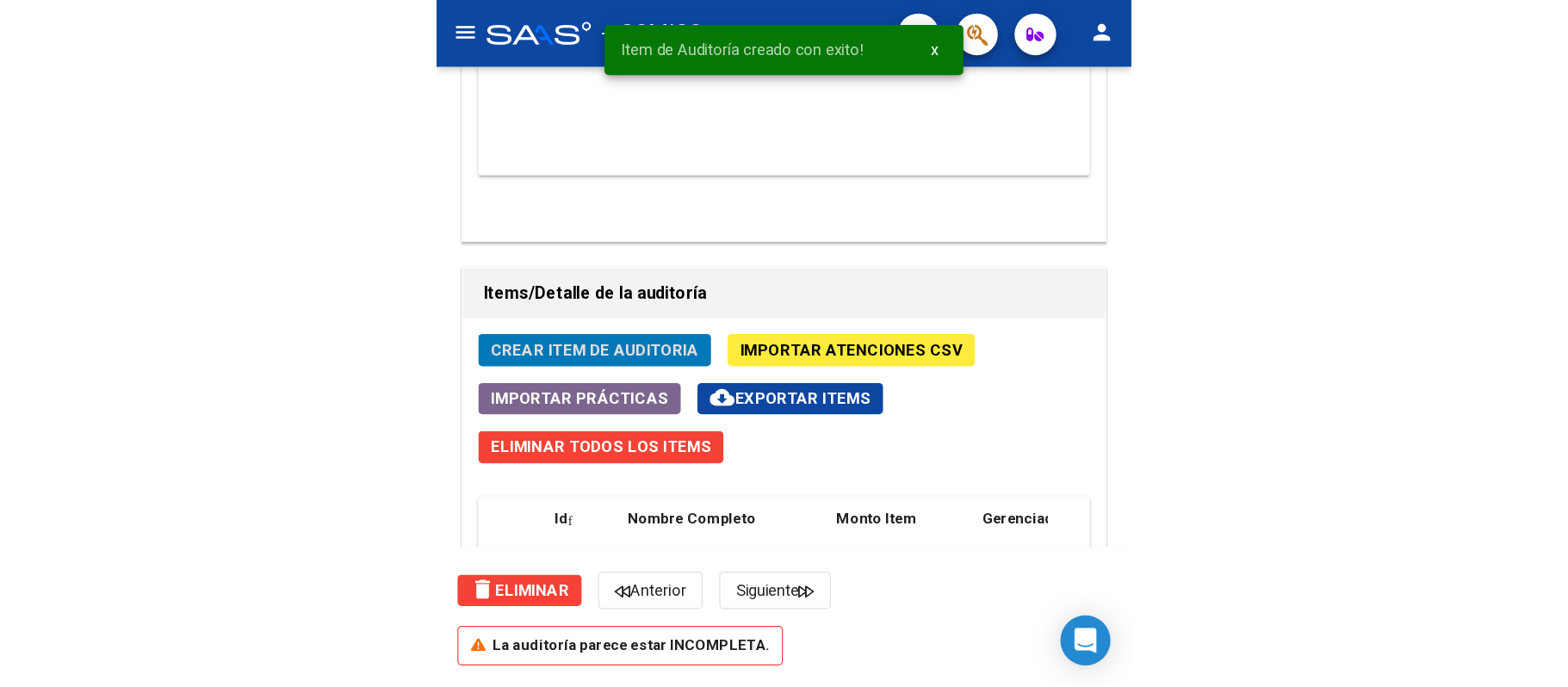 scroll, scrollTop: 1689, scrollLeft: 0, axis: vertical 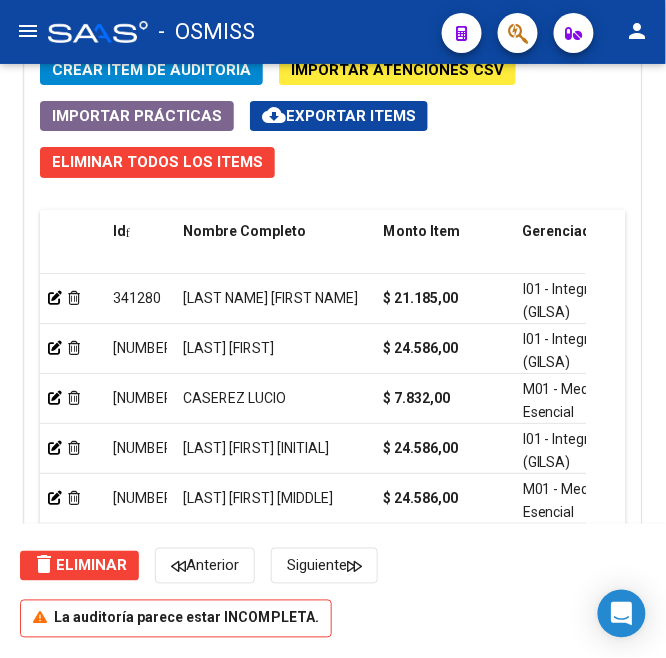 click on "Crear Item de Auditoria Importar Atenciones CSV Importar Prácticas cloud_download Exportar Items Eliminar Todos los Items Id Nombre Completo Monto Item Gerenciador Debitado Tot. Débito Médico Débito Afiliatorio Comentario Comentario Gerenciador Descripción Afiliado Estado CUIL Documento Monto Aprobado Fec. Prestación Atencion Tipo Nomenclador Código Nomenclador Nombre Usuario Creado Area Creado Area Modificado 341280 DE MIGUEL FRANCISCO $ 21.185,00 I01 - Integral Salud (GILSA) $ 21.185,00 $ 0,00 $ 21.185,00 RECHAZADO BAJA AL [DATE] POR OPCION DE CAMBIO A RNOS 116006 [CUIL] [NUMBER] $ 0,00 05/03/2025 Veronica Pozzi 11/07/2025 341279 CHAVES RENZO $ 24.586,00 I01 - Integral Salud (GILSA) $ 24.586,00 $ 0,00 $ 24.586,00 RECHAZADO BAJA AL [DATE] FIN DE EXT DE COBERTURA LEGAL, SEGUN LEY 23660 ART. 10 [CUIL] [NUMBER] $ 0,00 25/03/2025 Veronica Pozzi 11/07/2025 341278 $ 7.832,00" 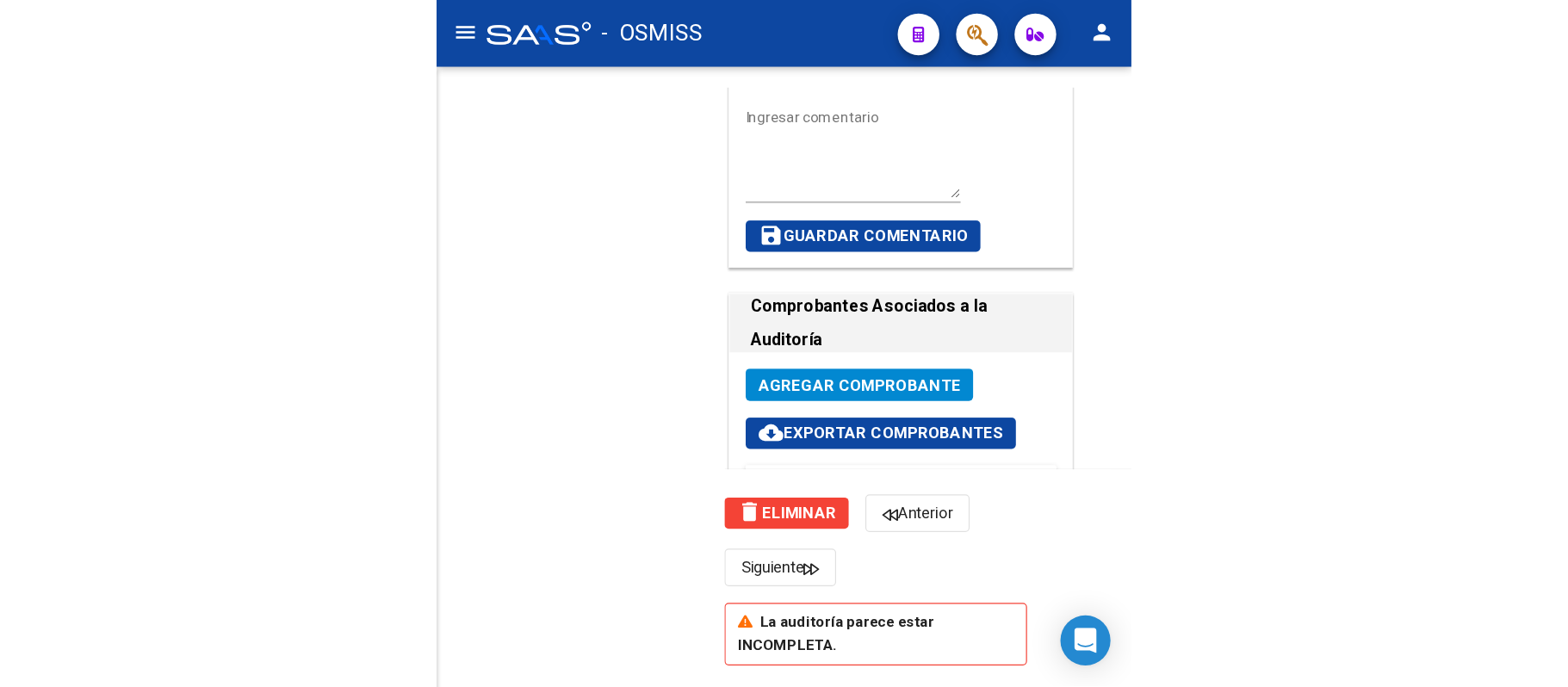 scroll, scrollTop: 0, scrollLeft: 0, axis: both 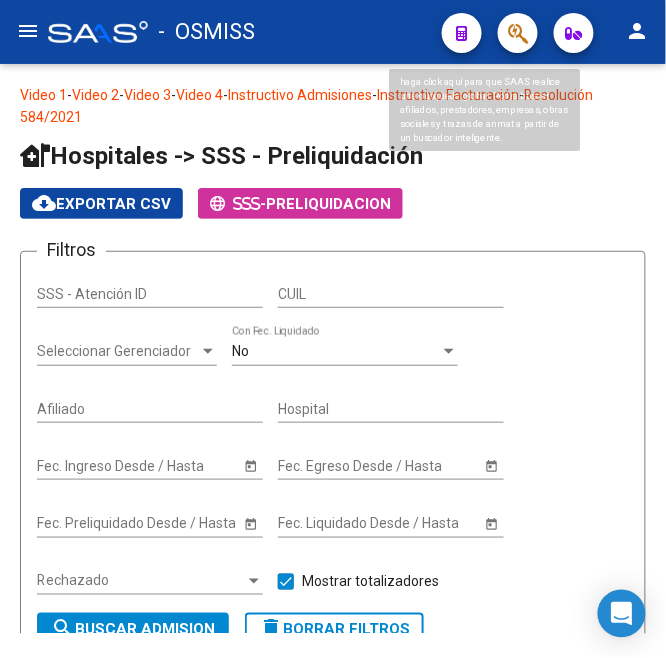 click 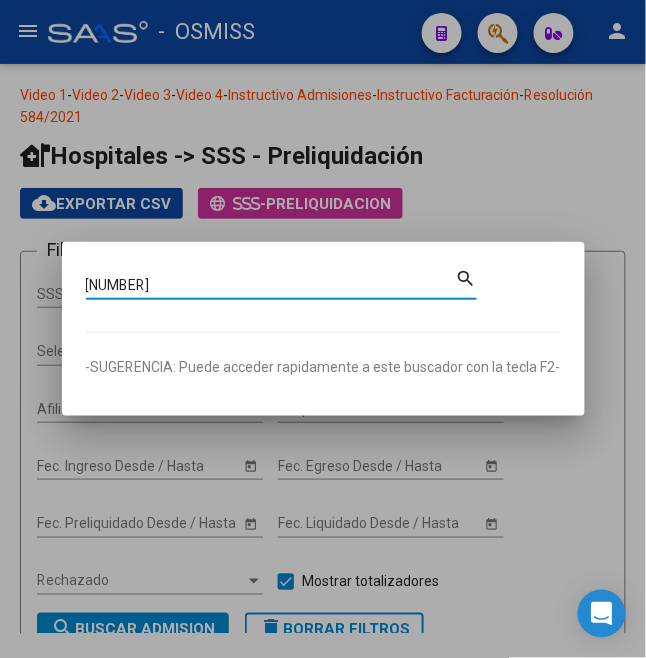 type on "[NUMBER]" 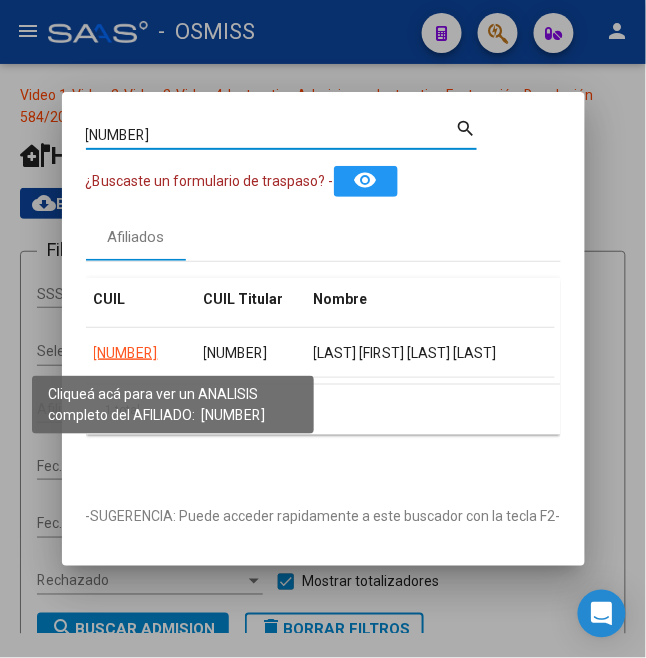click on "[NUMBER]" 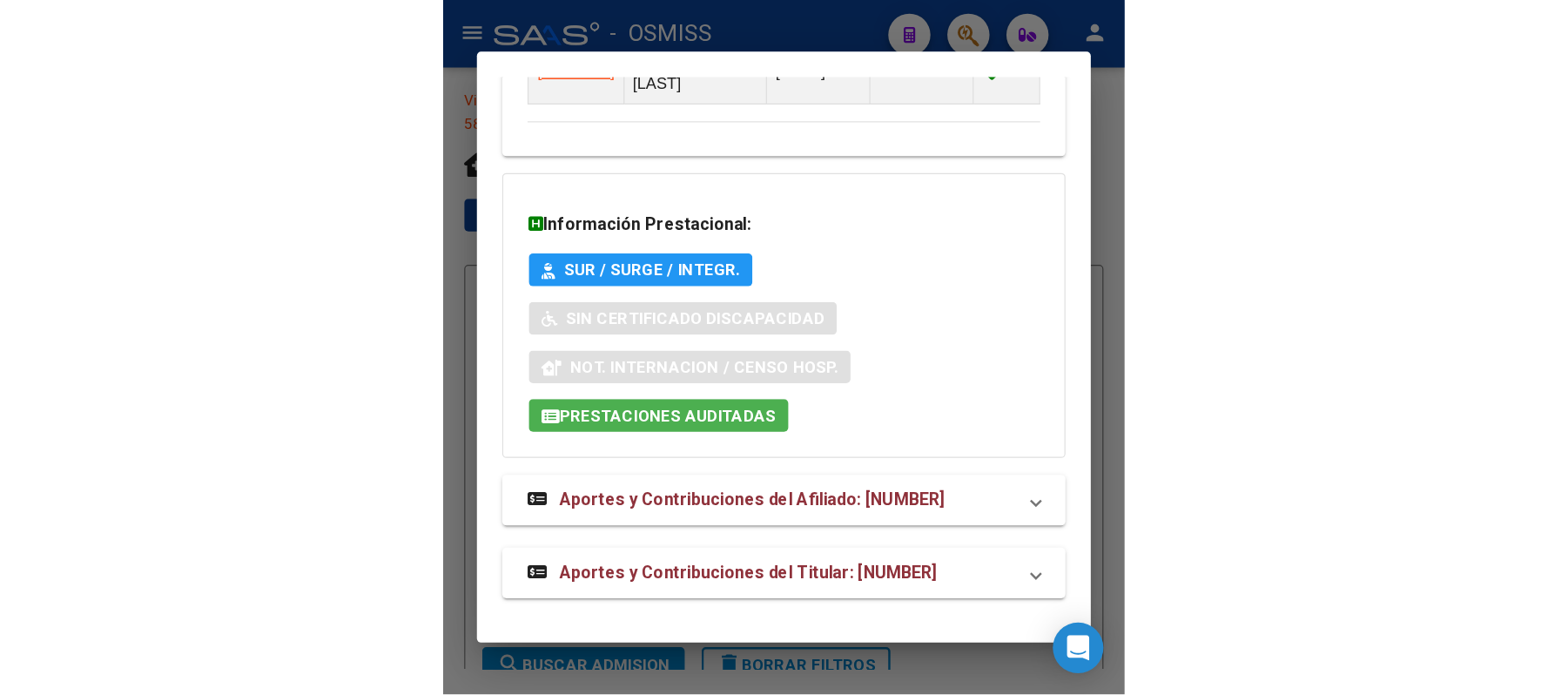 scroll, scrollTop: 1352, scrollLeft: 0, axis: vertical 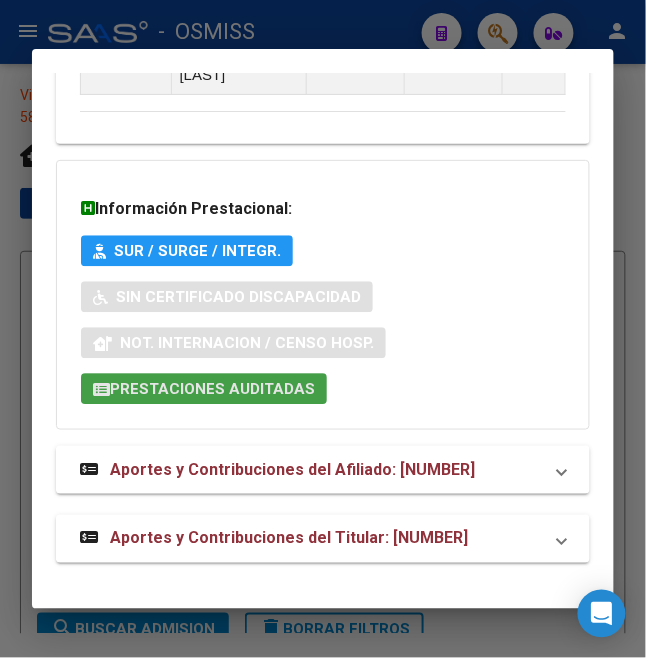 click on "Prestaciones Auditadas" 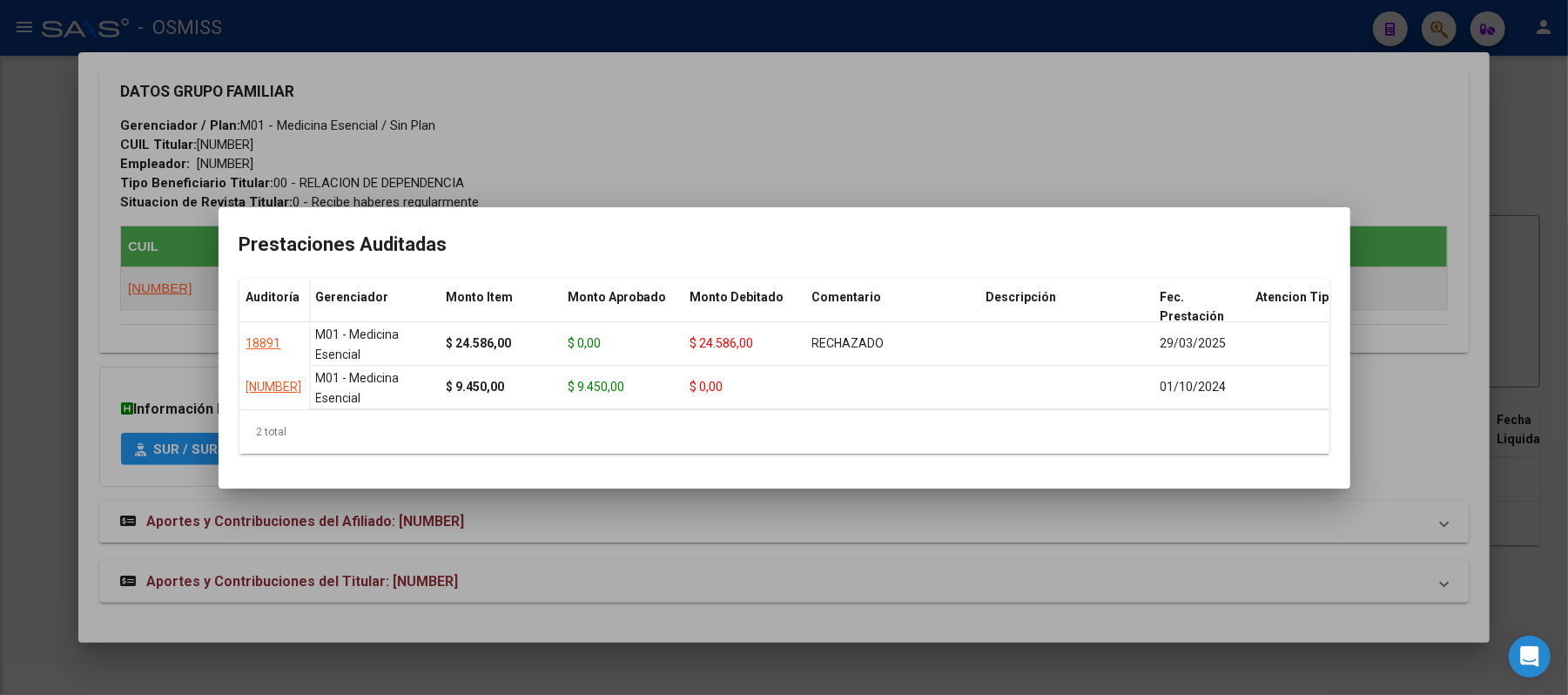 scroll, scrollTop: 816, scrollLeft: 0, axis: vertical 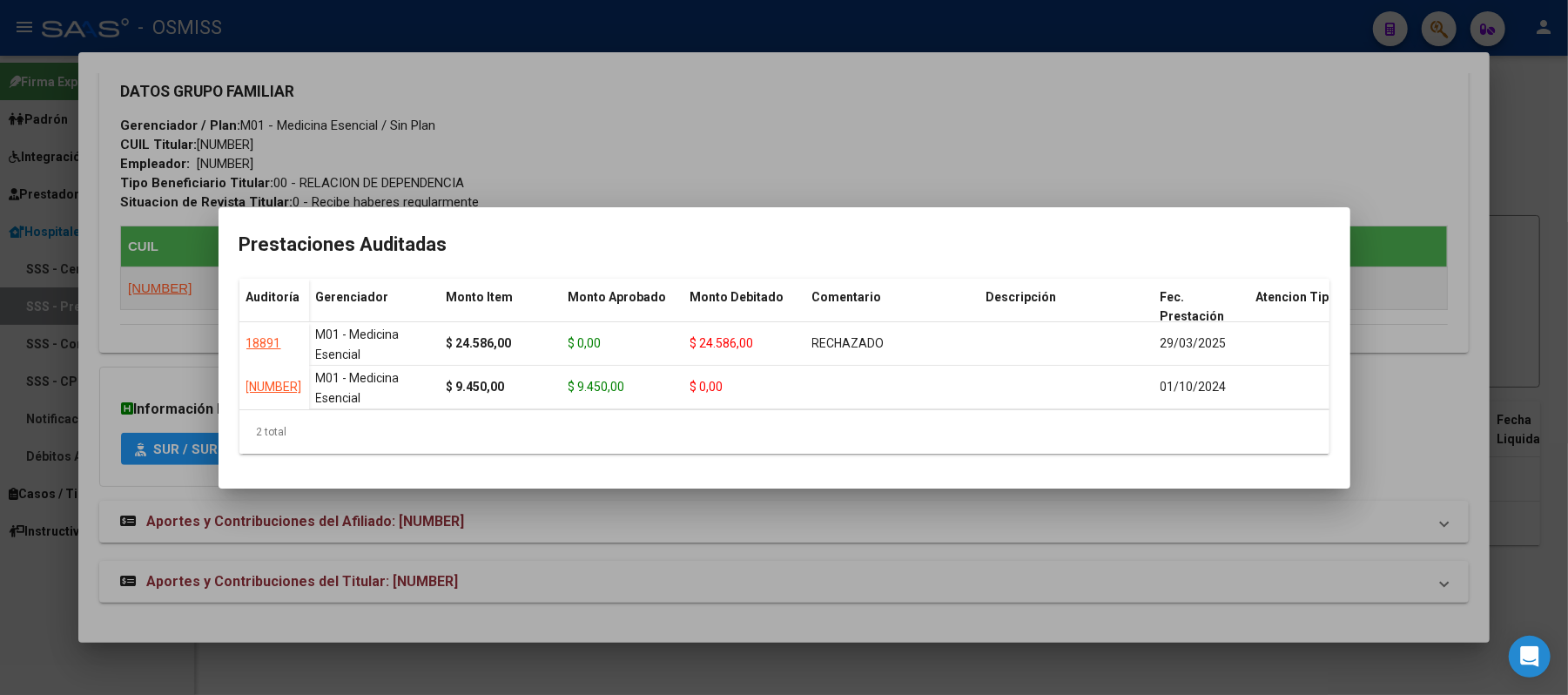 click at bounding box center (784, 348) 